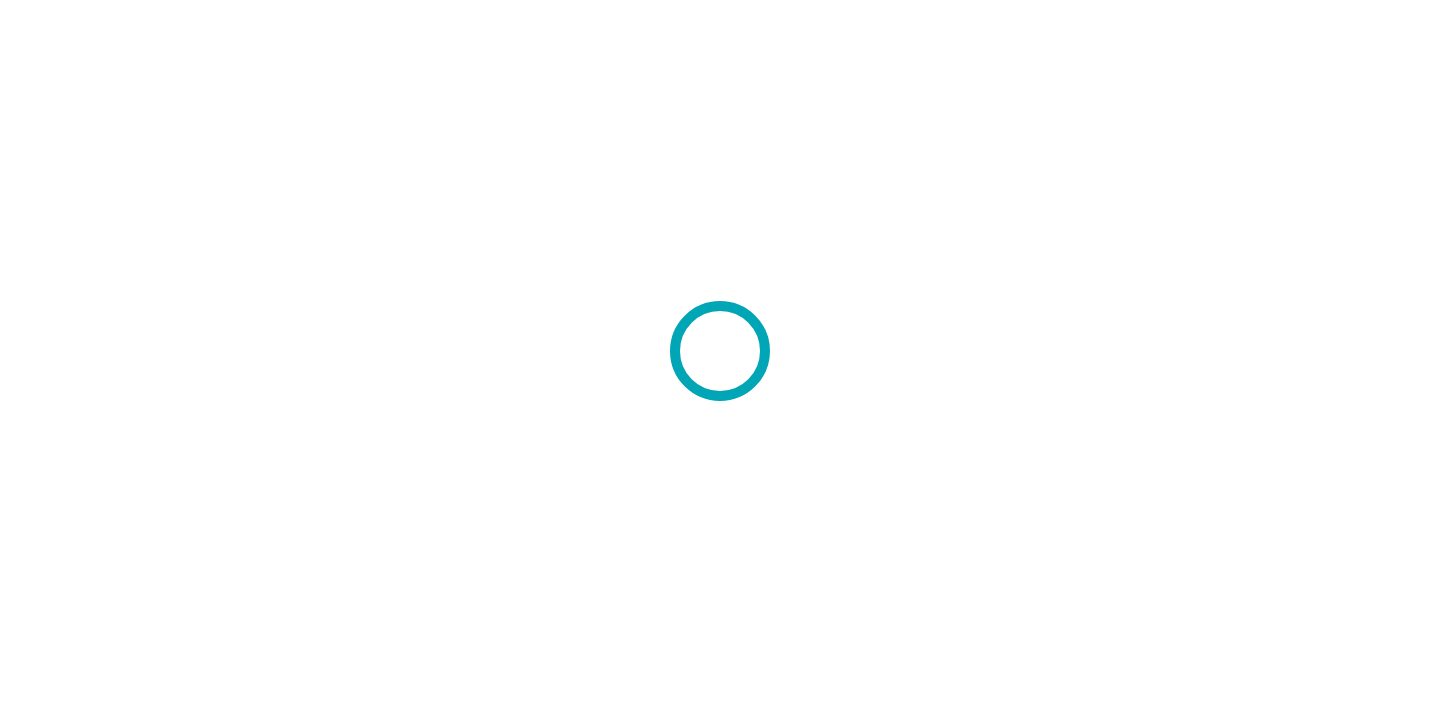 scroll, scrollTop: 0, scrollLeft: 0, axis: both 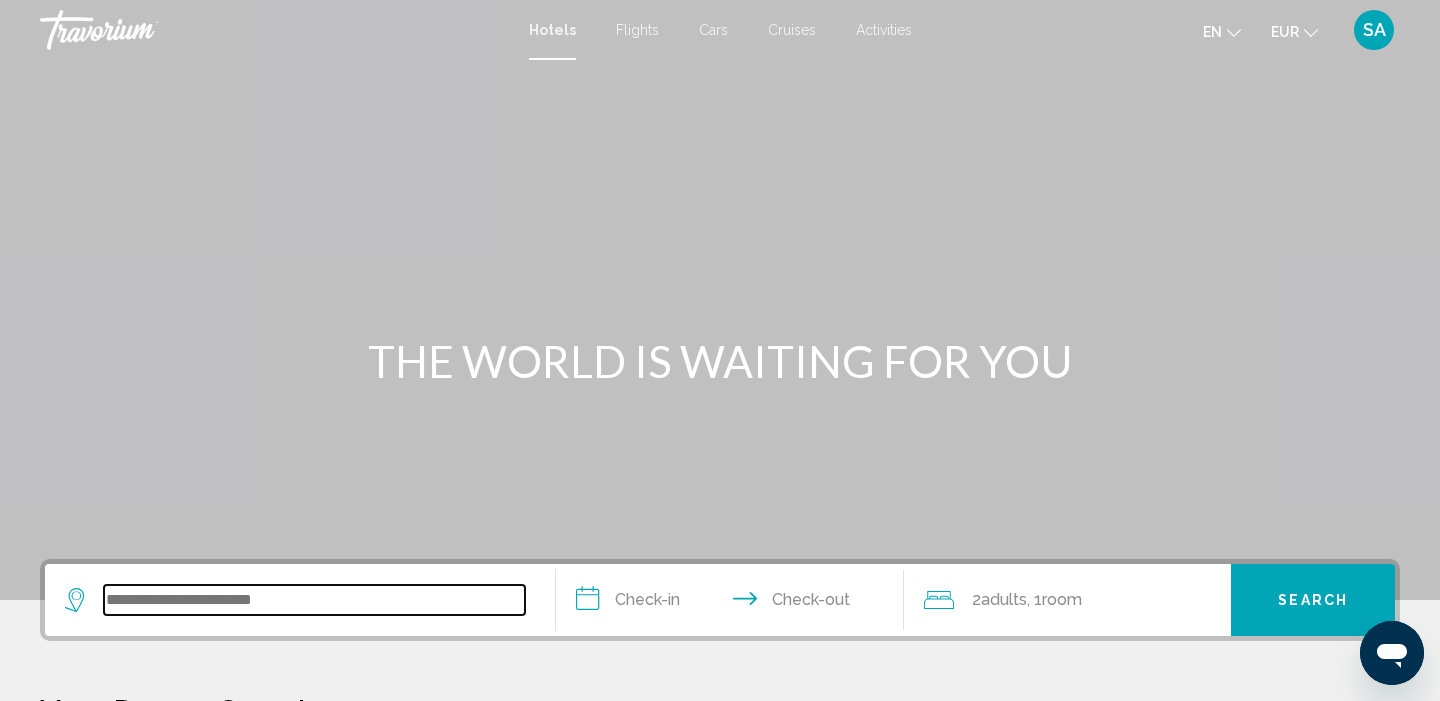 click at bounding box center (314, 600) 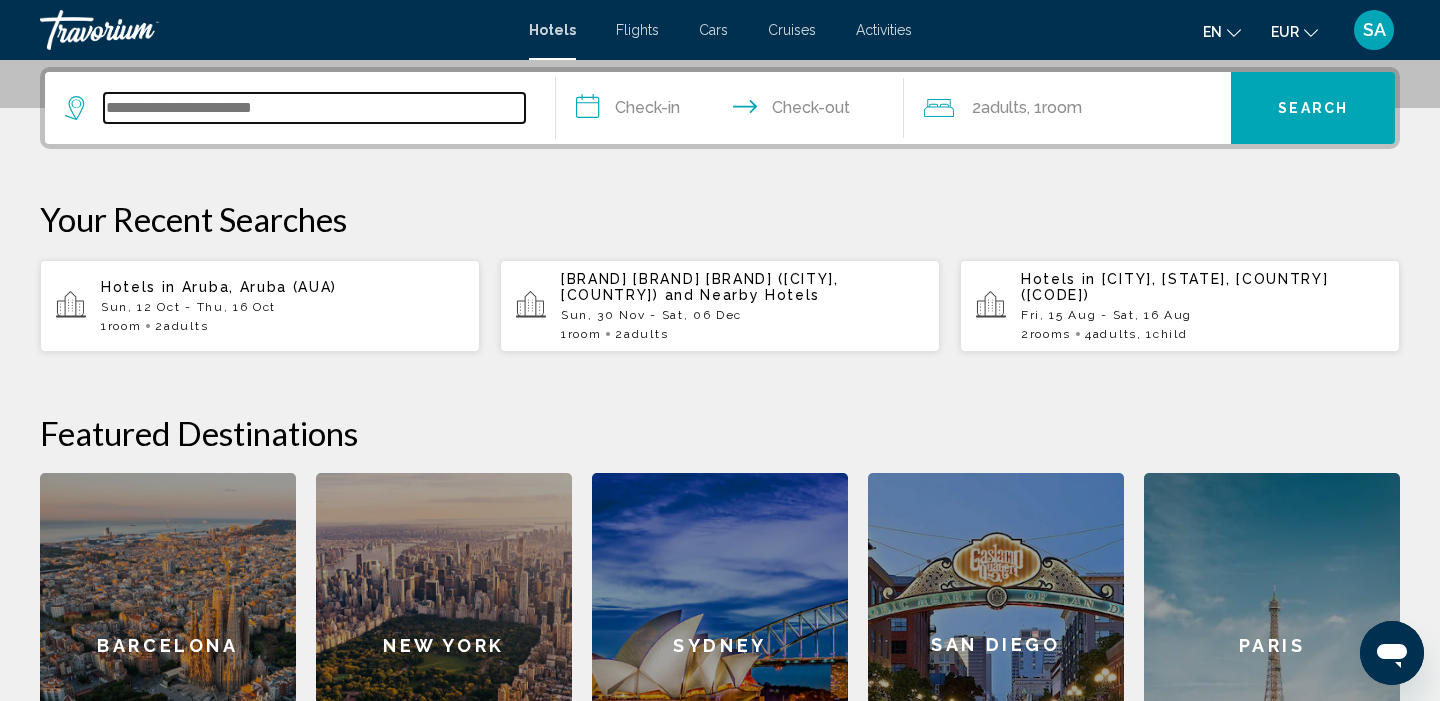 scroll, scrollTop: 494, scrollLeft: 0, axis: vertical 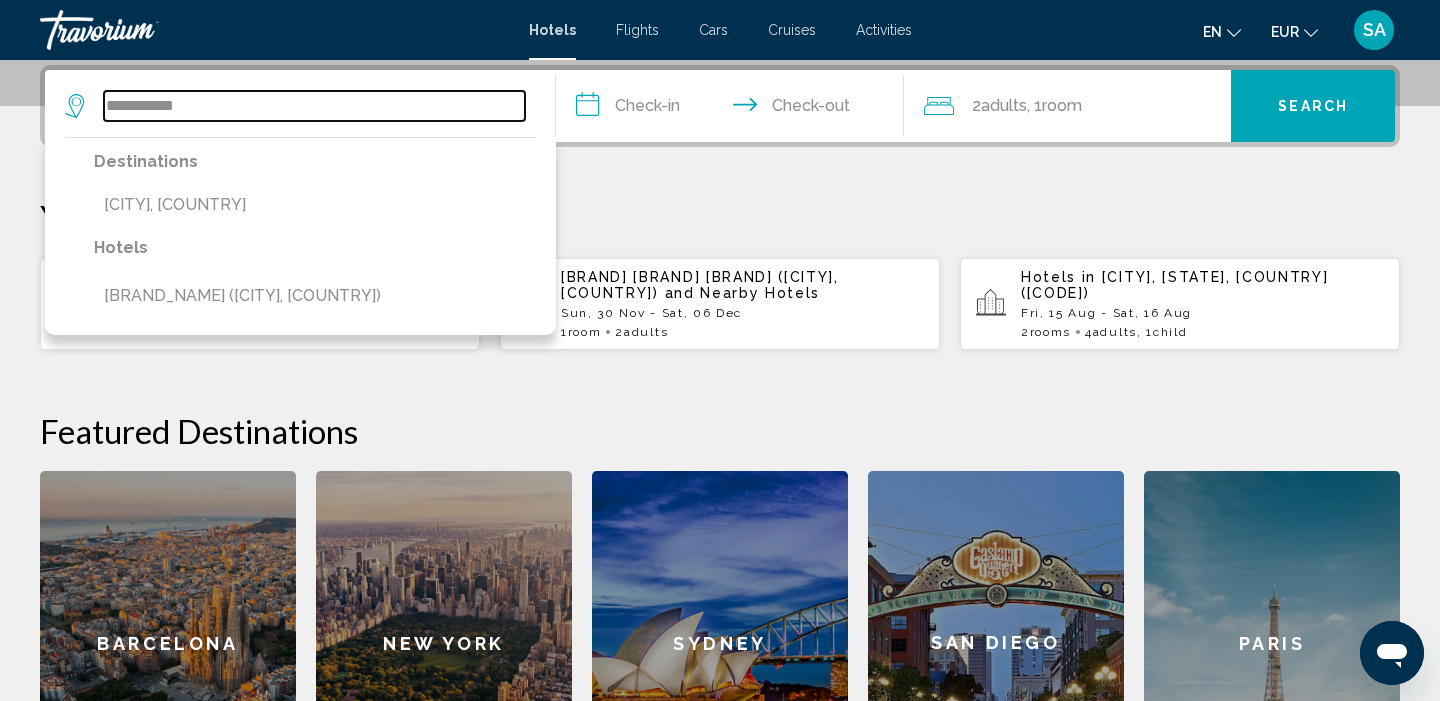 click on "**********" at bounding box center [314, 106] 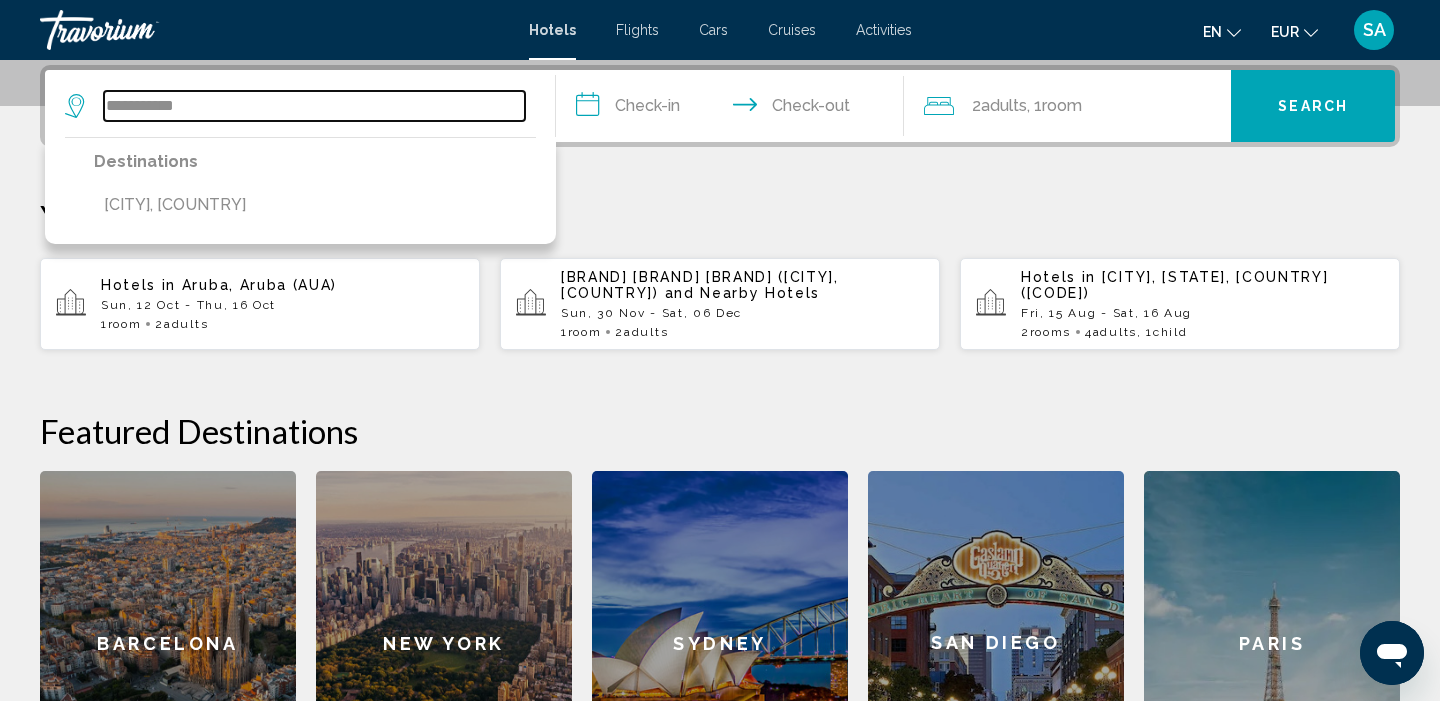 click on "**********" at bounding box center [314, 106] 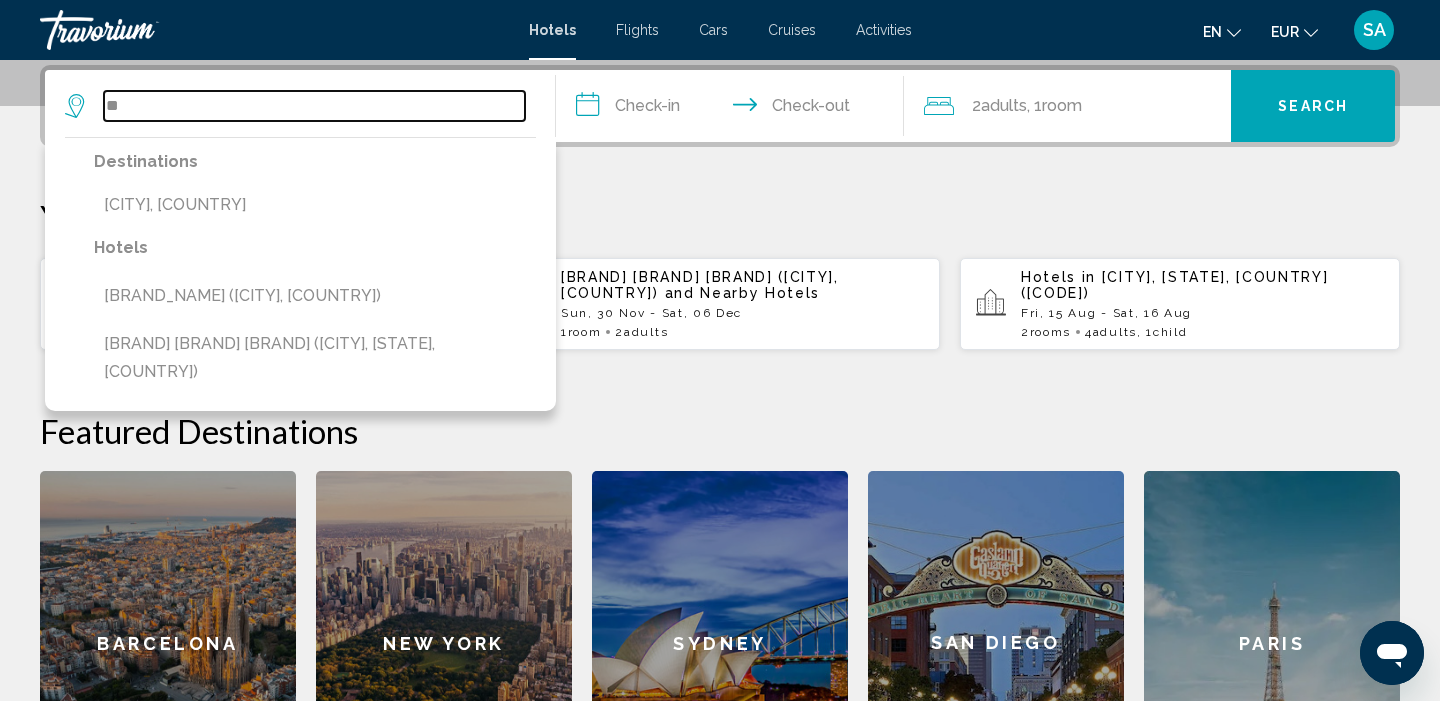 type on "*" 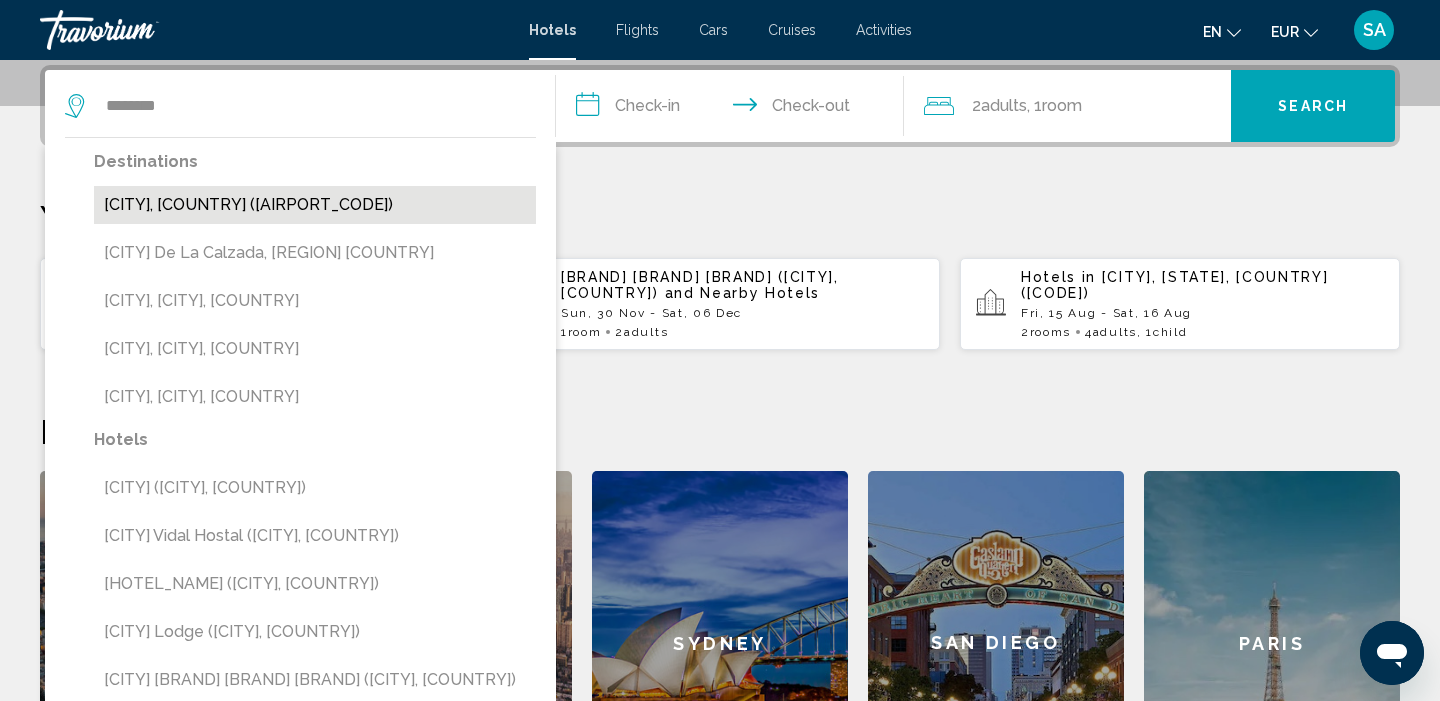 click on "Santo Domingo, Dominican Republic (SDQ)" at bounding box center (315, 205) 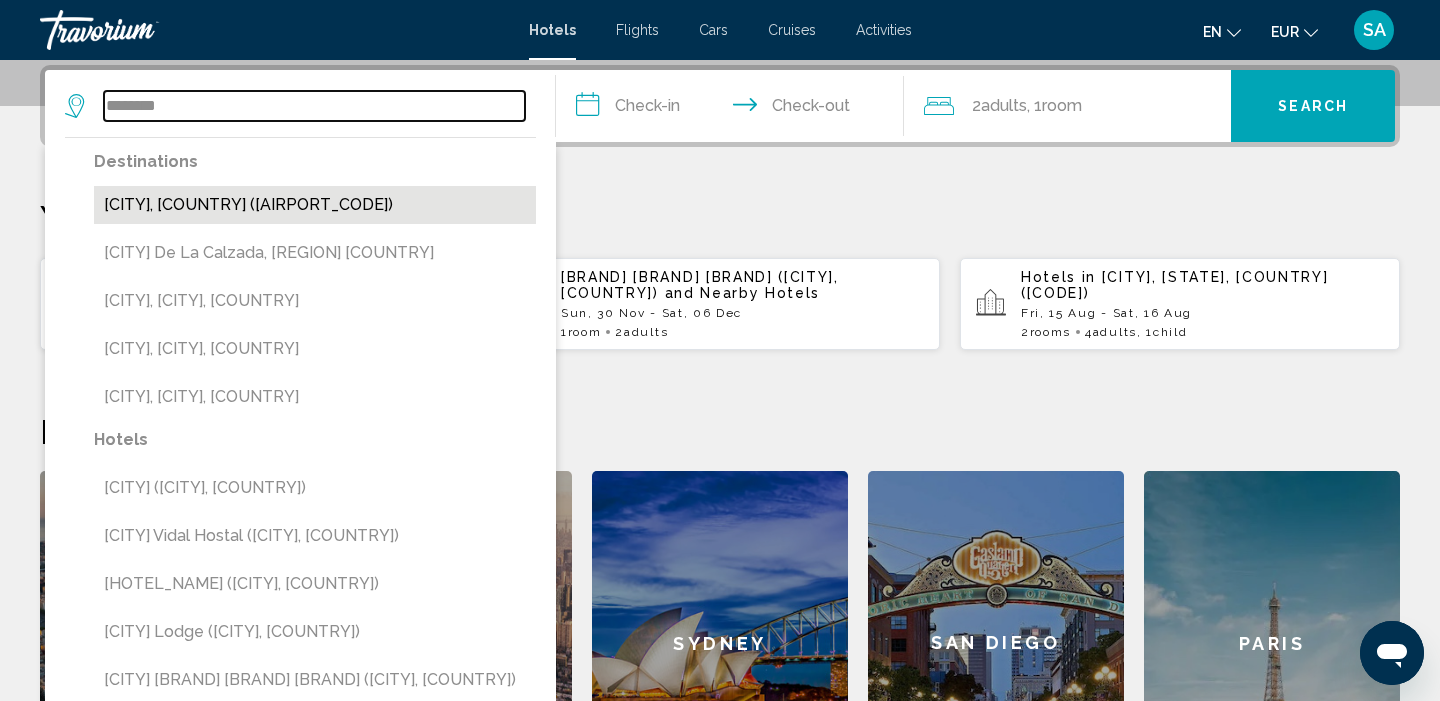 type on "**********" 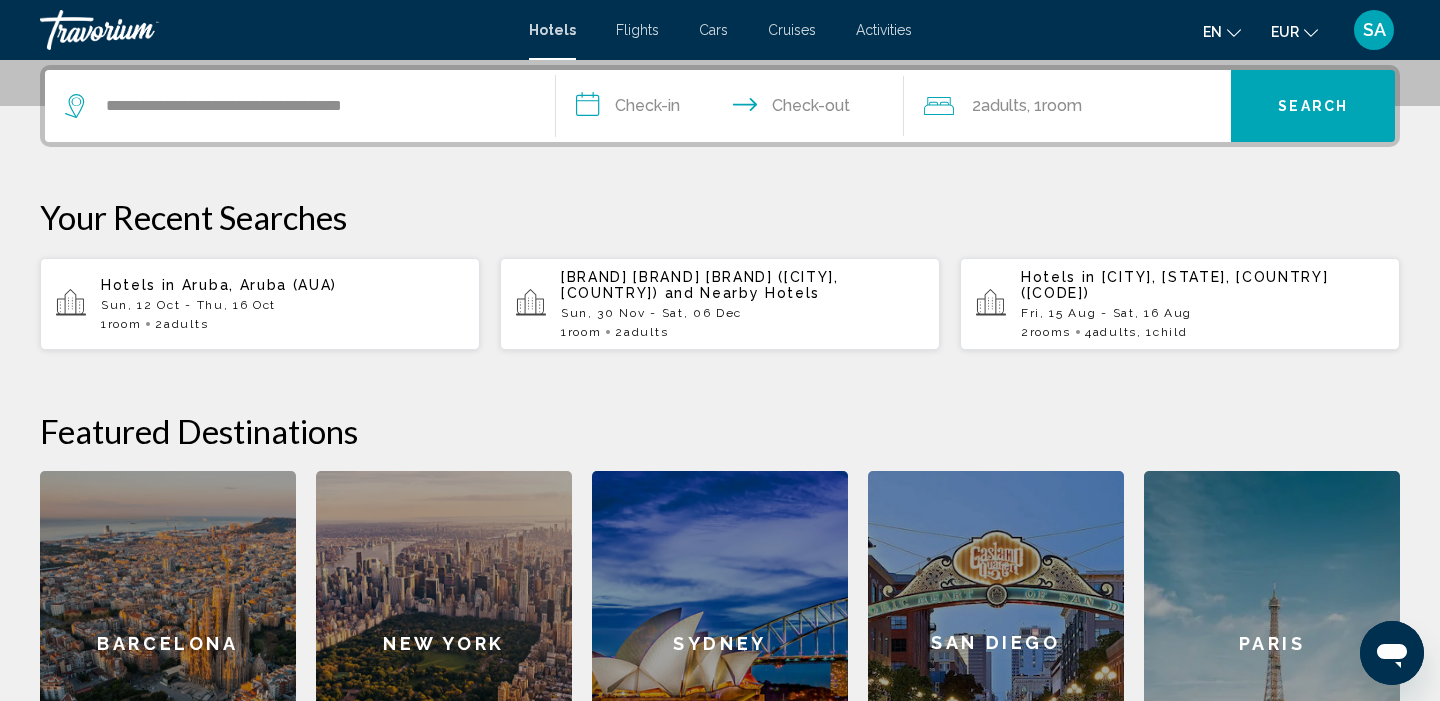 click on "**********" at bounding box center [734, 109] 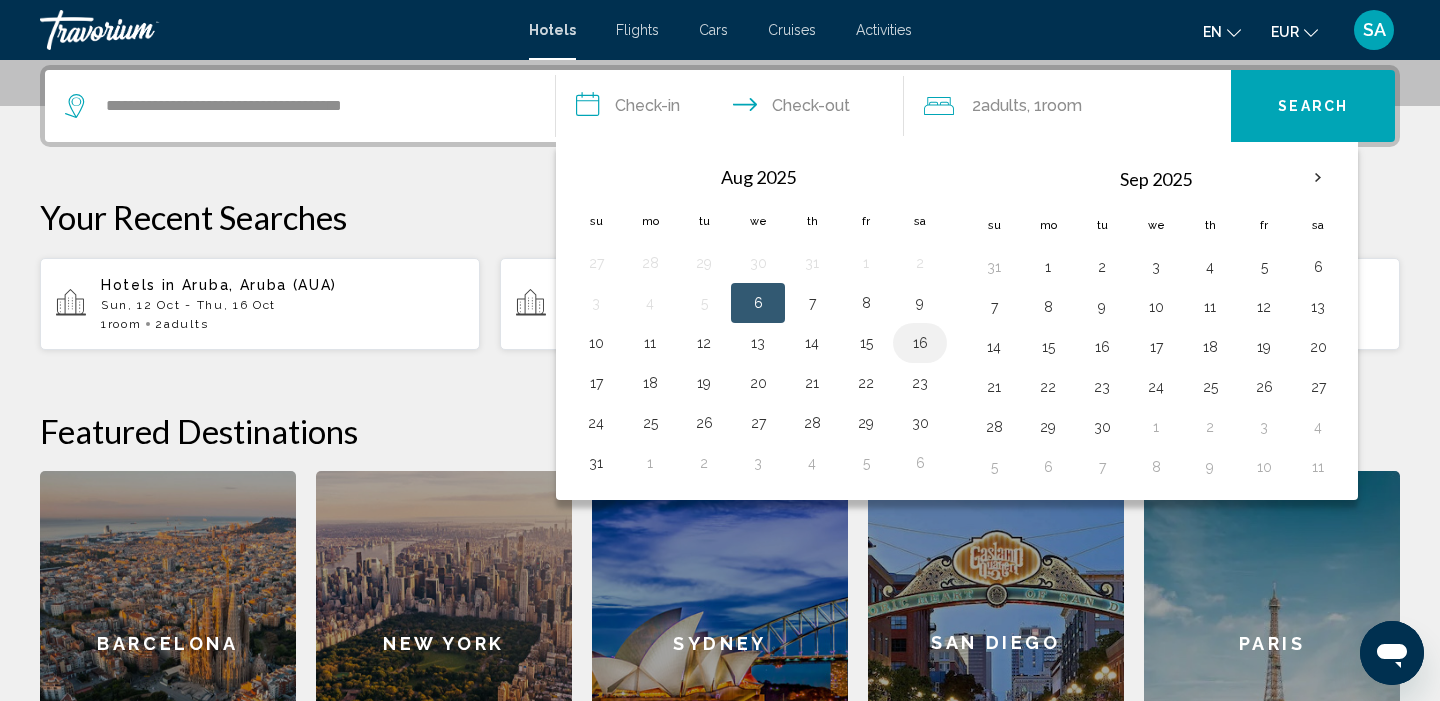 click on "16" at bounding box center (920, 343) 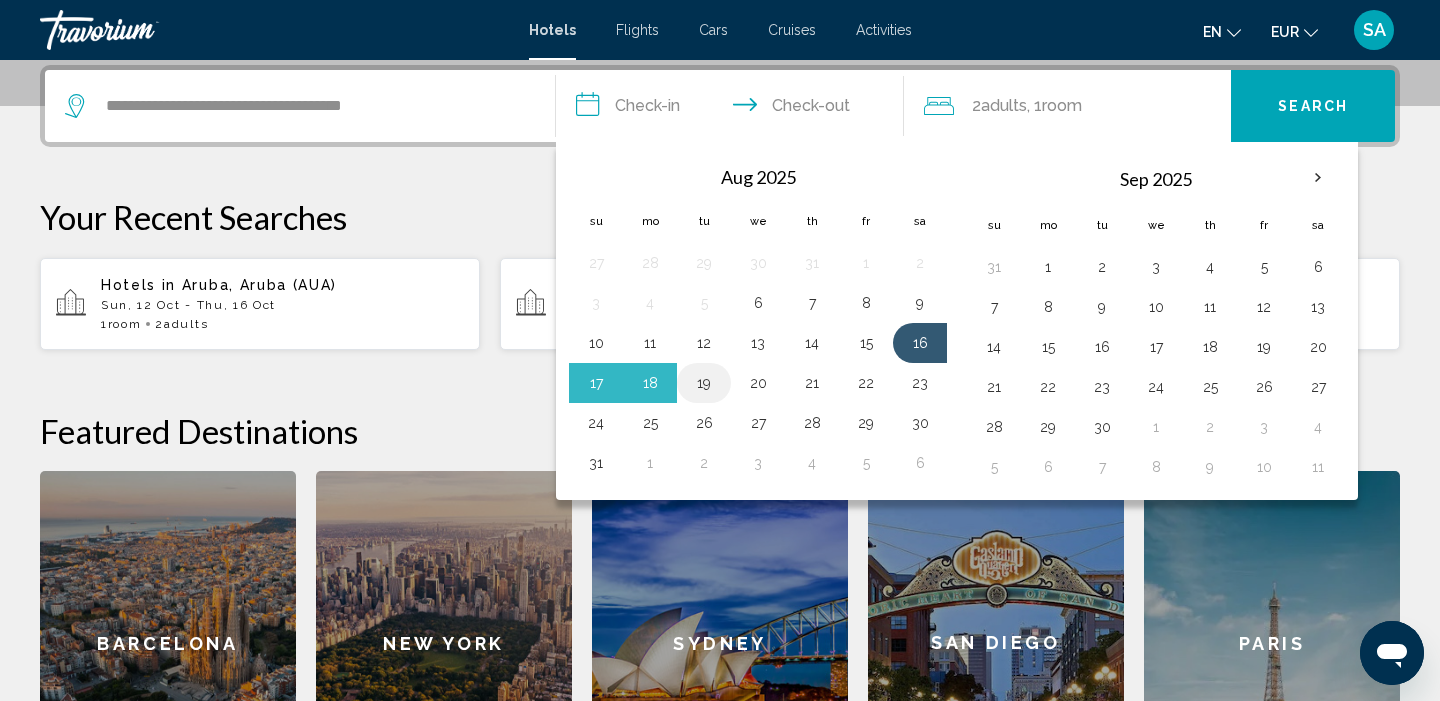 click on "19" at bounding box center (704, 383) 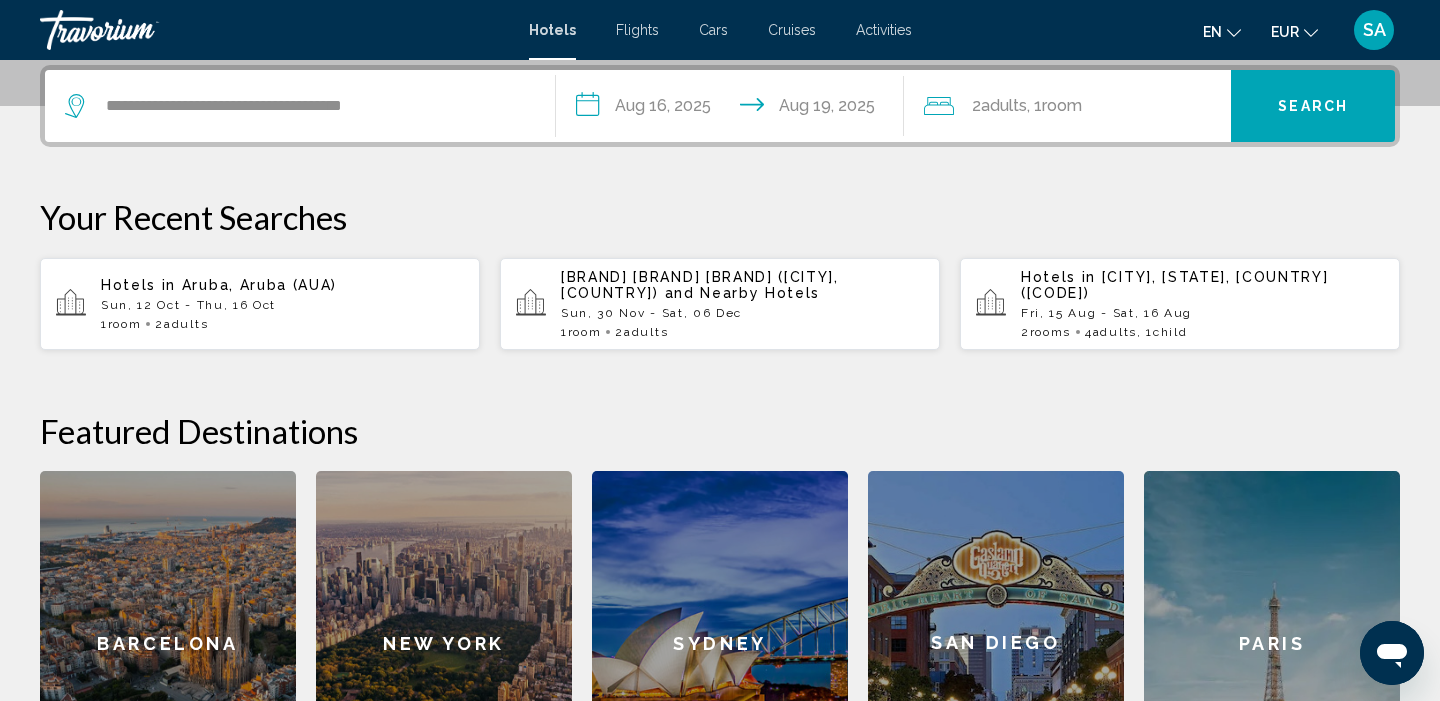 click on "Search" at bounding box center (1313, 106) 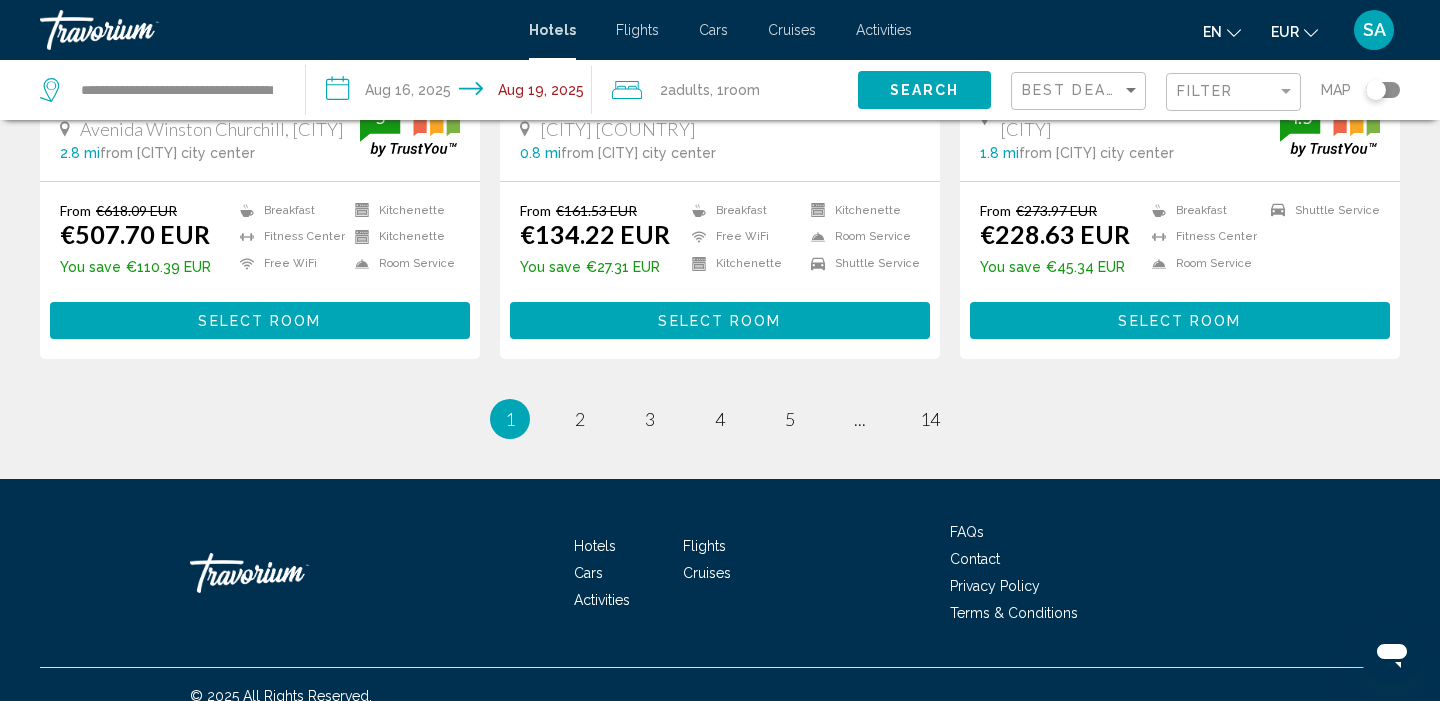 scroll, scrollTop: 2741, scrollLeft: 0, axis: vertical 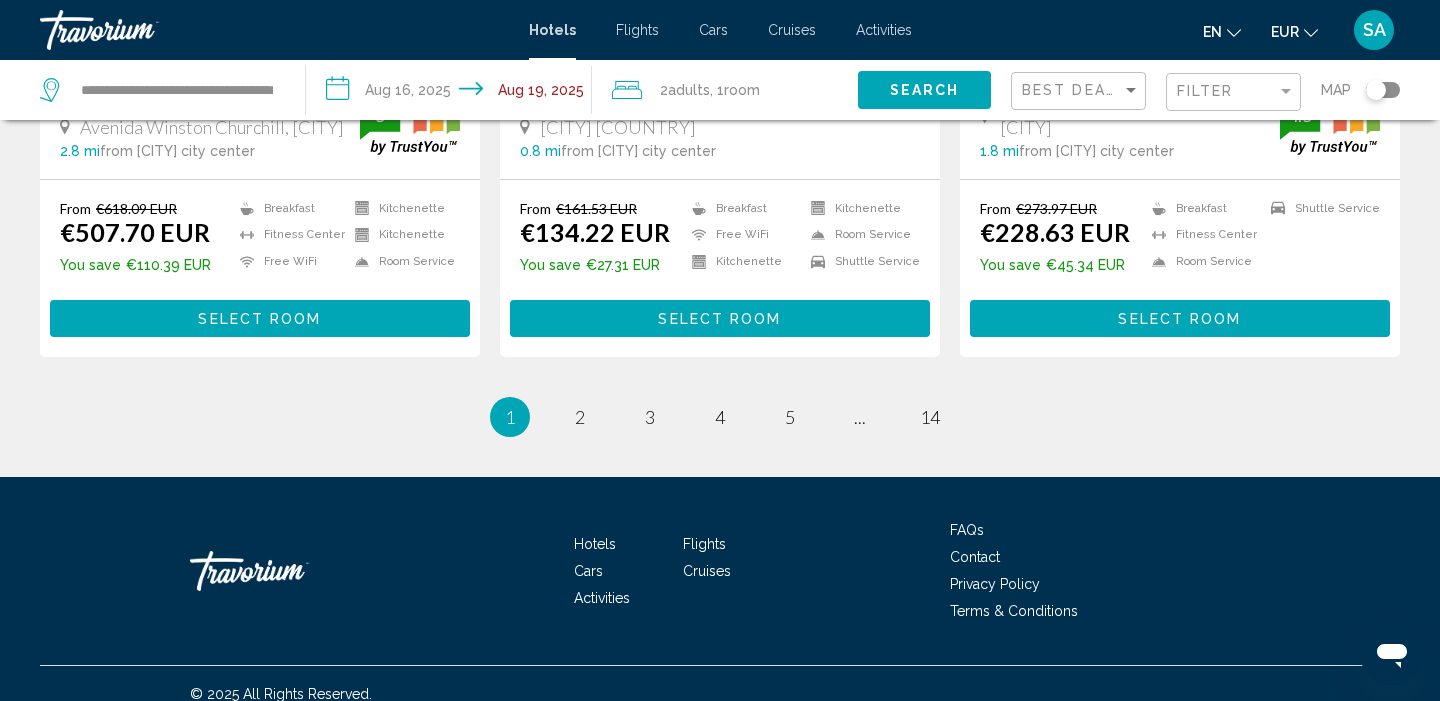 click 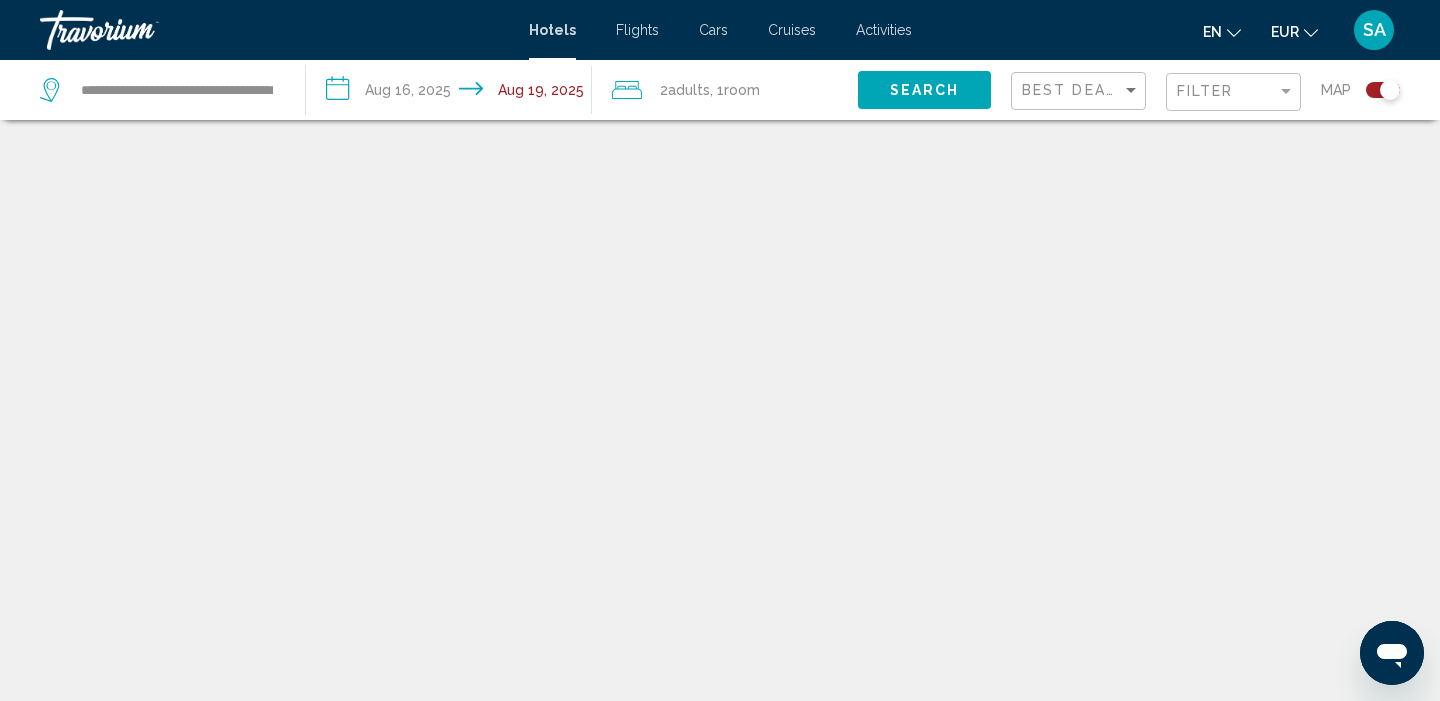 scroll, scrollTop: 120, scrollLeft: 0, axis: vertical 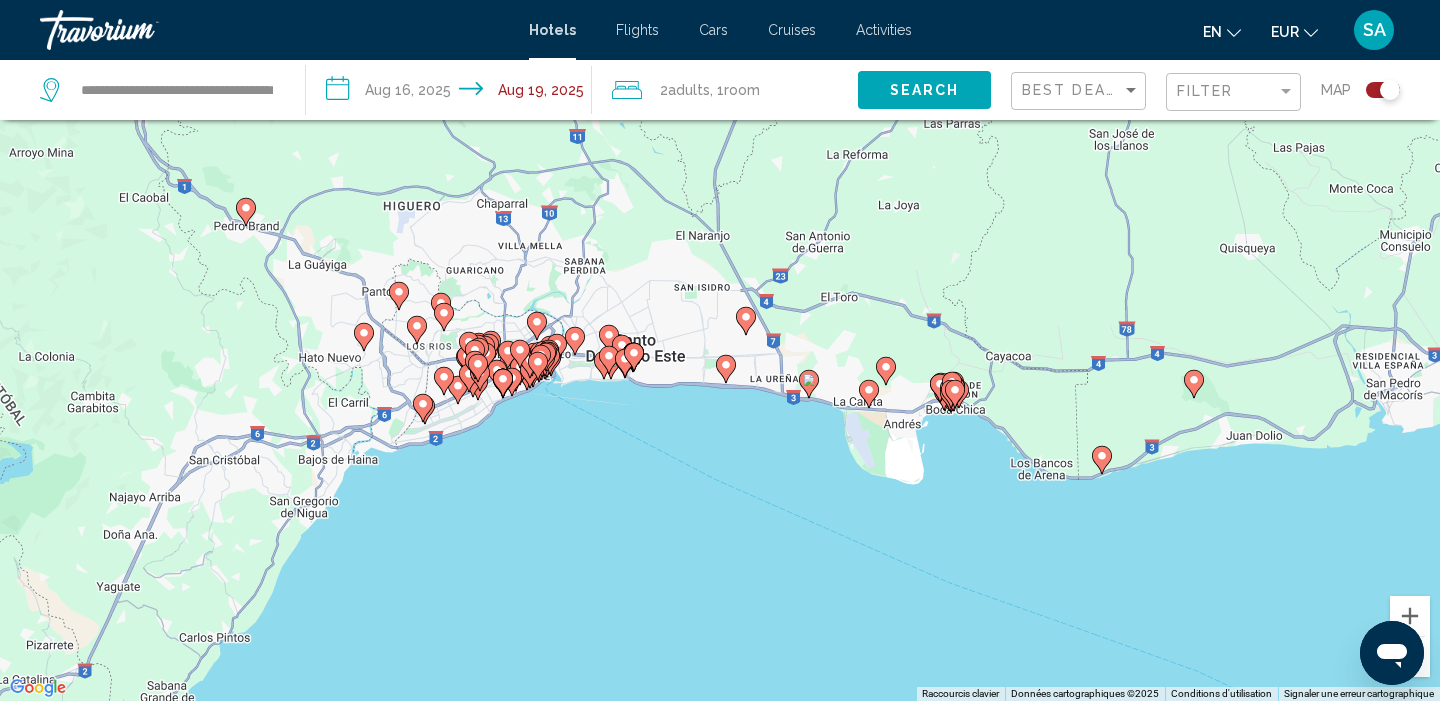 click at bounding box center [809, 384] 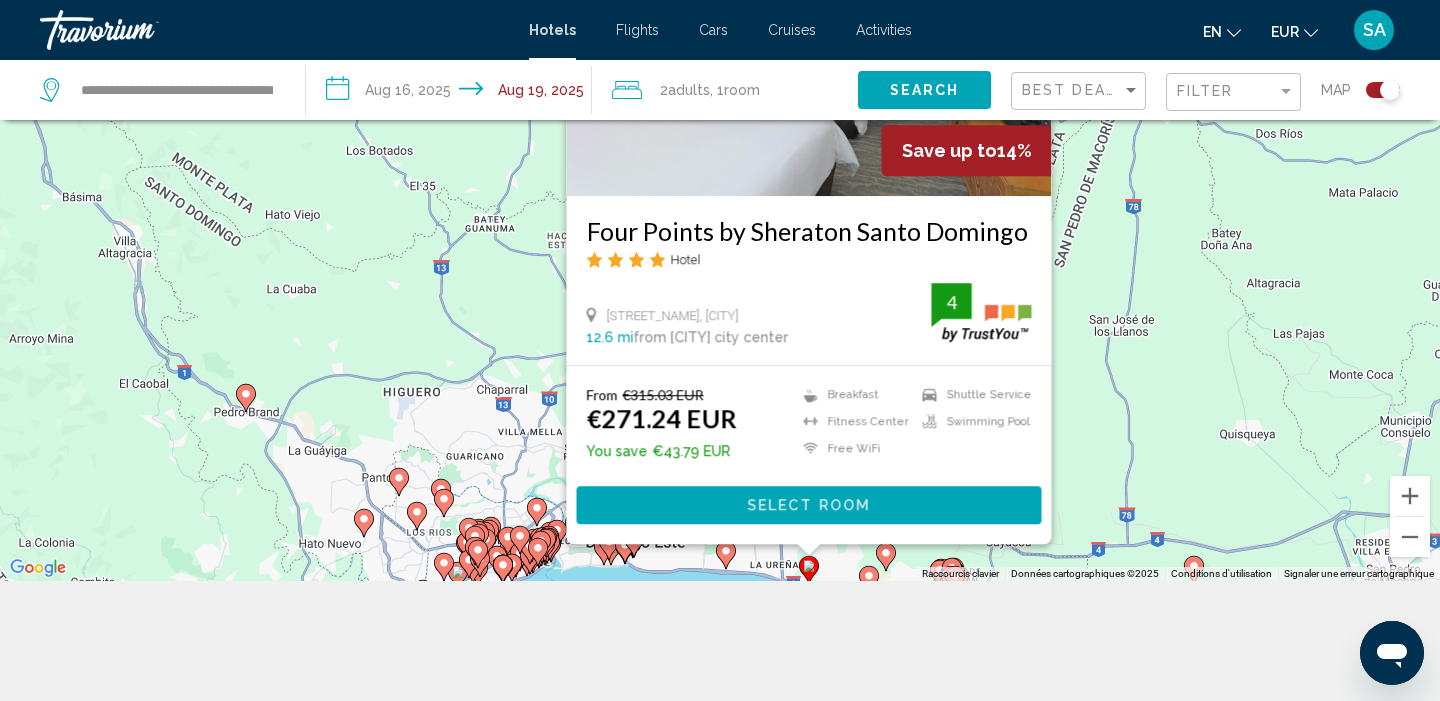 scroll, scrollTop: 240, scrollLeft: 0, axis: vertical 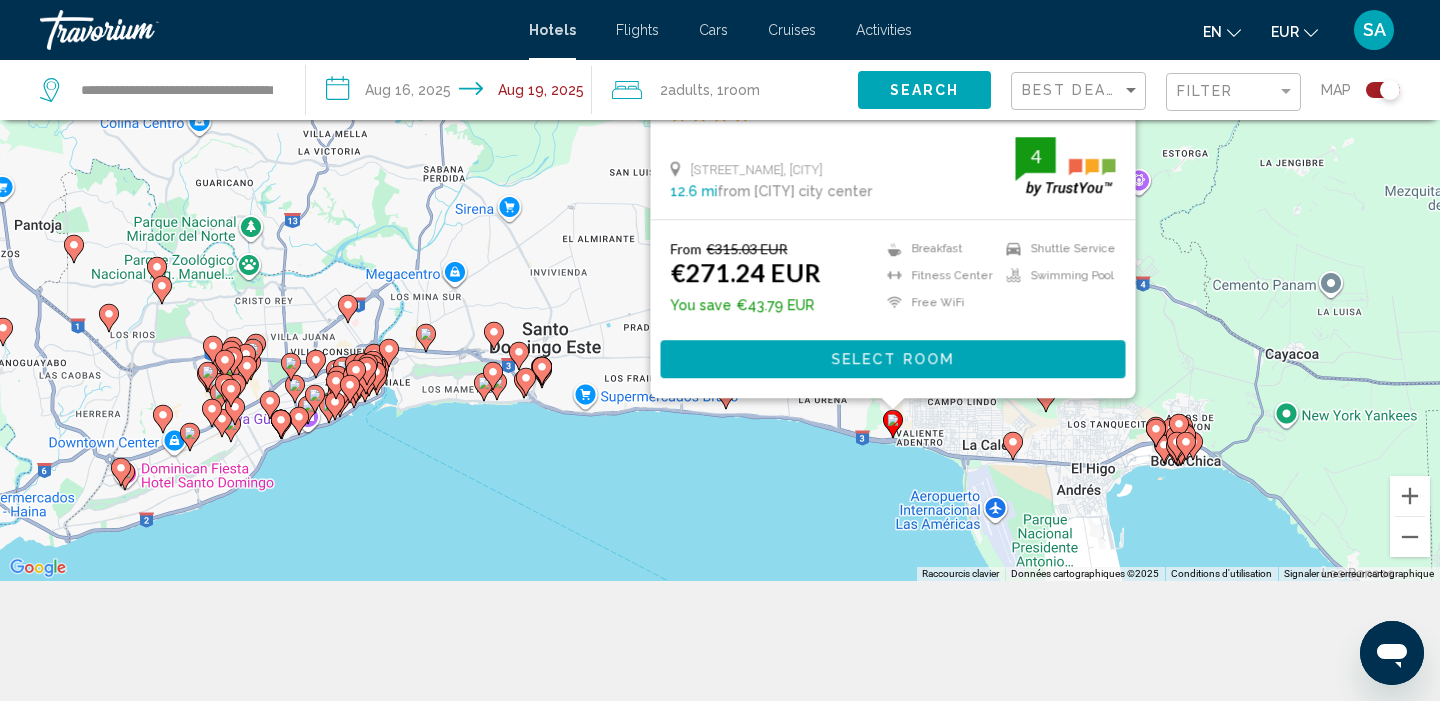 drag, startPoint x: 510, startPoint y: 519, endPoint x: 583, endPoint y: 336, distance: 197.02284 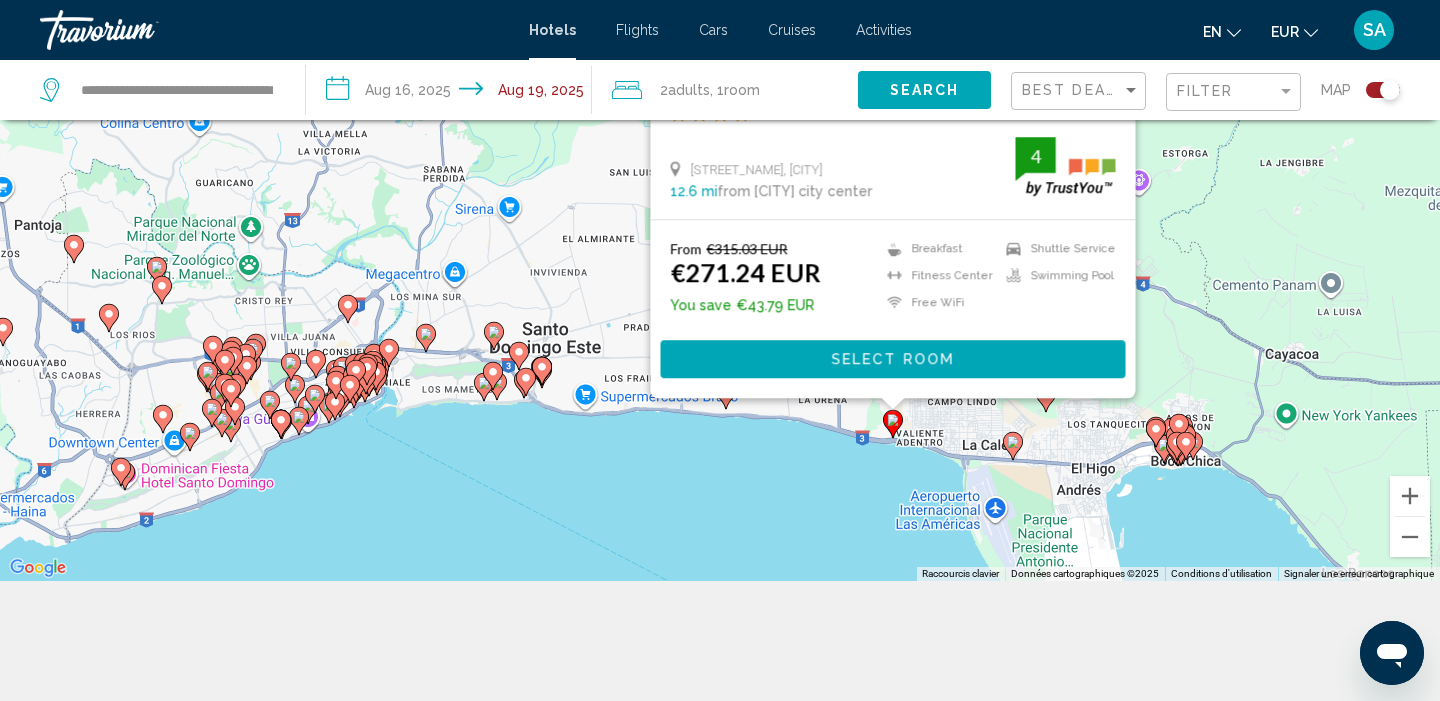 click on "Pour activer le glissement avec le clavier, appuyez sur Alt+Entrée. Une fois ce mode activé, utilisez les touches fléchées pour déplacer le repère. Pour valider le déplacement, appuyez sur Entrée. Pour annuler, appuyez sur Échap. Save up to  14%   Four Points by Sheraton Santo Domingo
Hotel
Km 22 Autopista Las Americas, Boca Chica 12.6 mi  from Santo Domingo city center from hotel 4 From €315.03 EUR €271.24 EUR  You save  €43.79 EUR
Breakfast
Fitness Center
Free WiFi
Shuttle Service
Swimming Pool  4 Select Room" at bounding box center [720, 230] 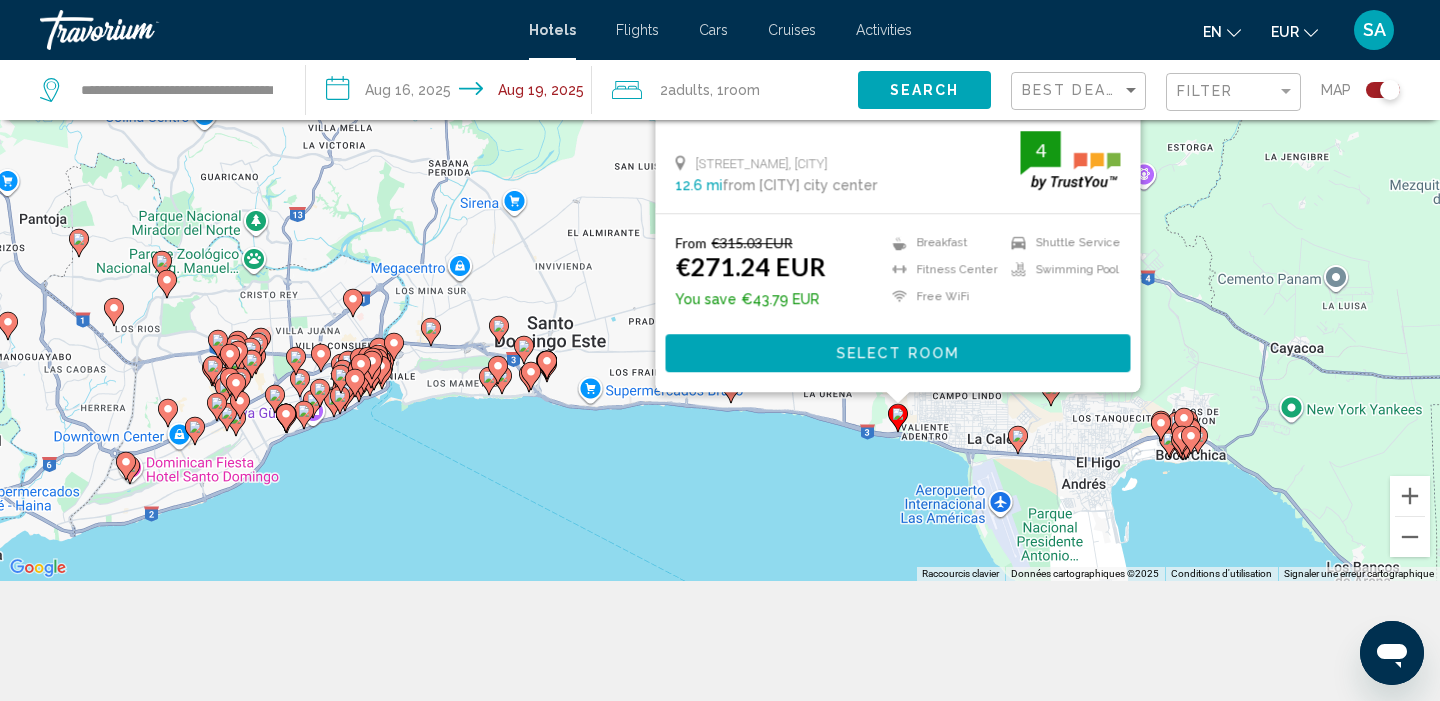 click 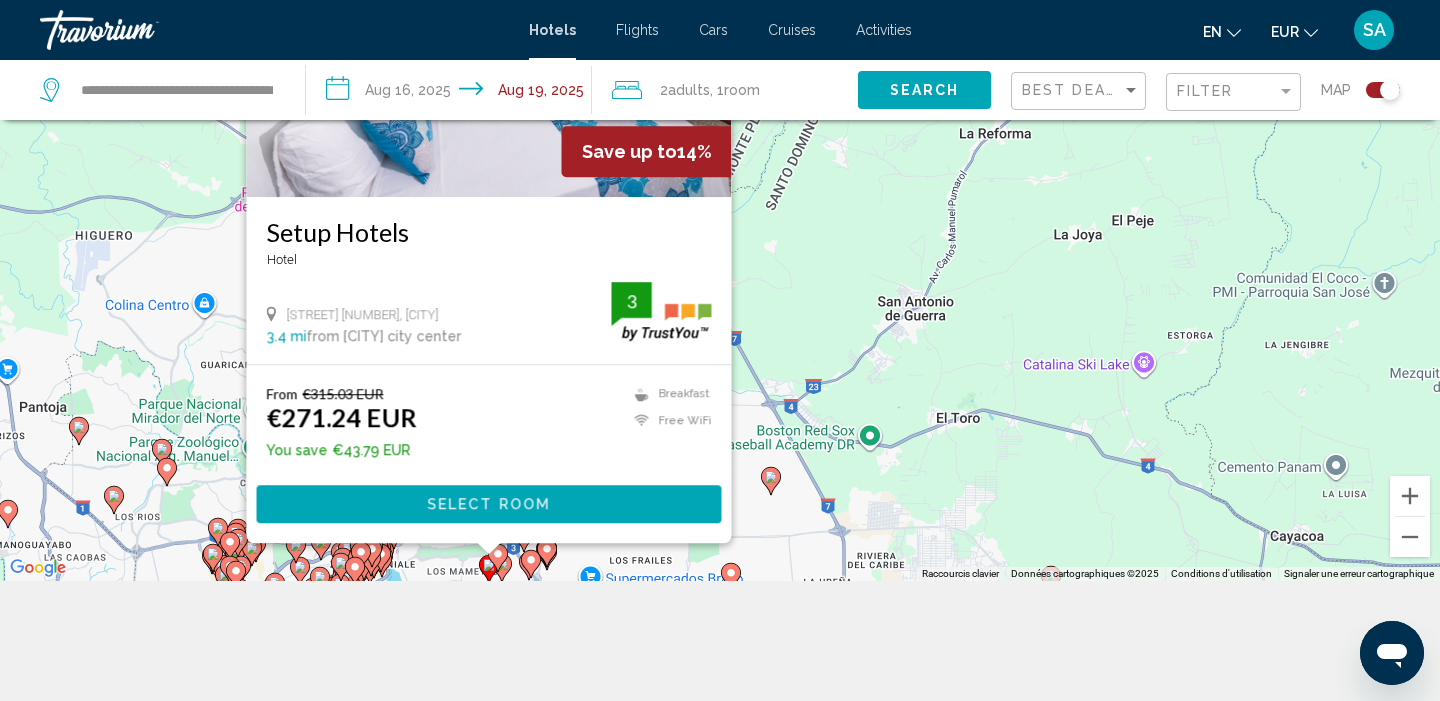 scroll, scrollTop: 240, scrollLeft: 0, axis: vertical 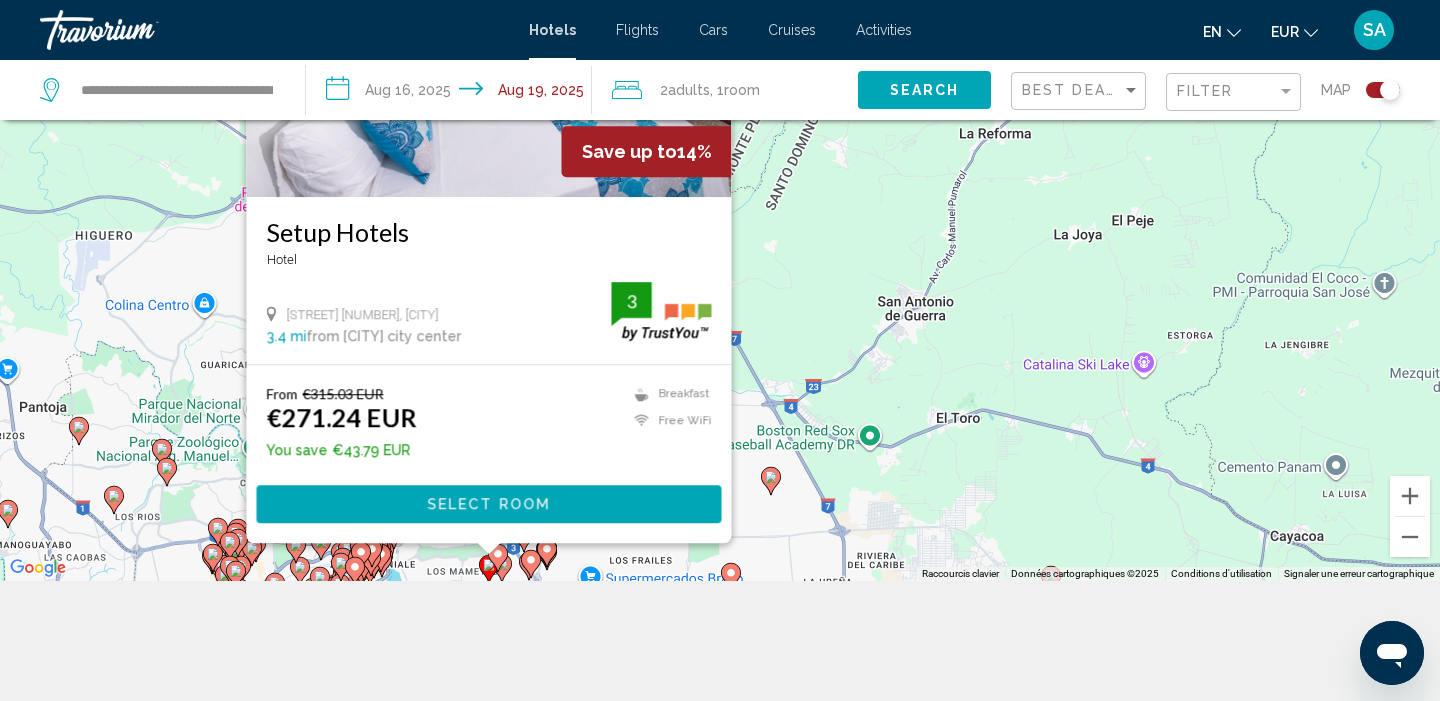 click at bounding box center (498, 558) 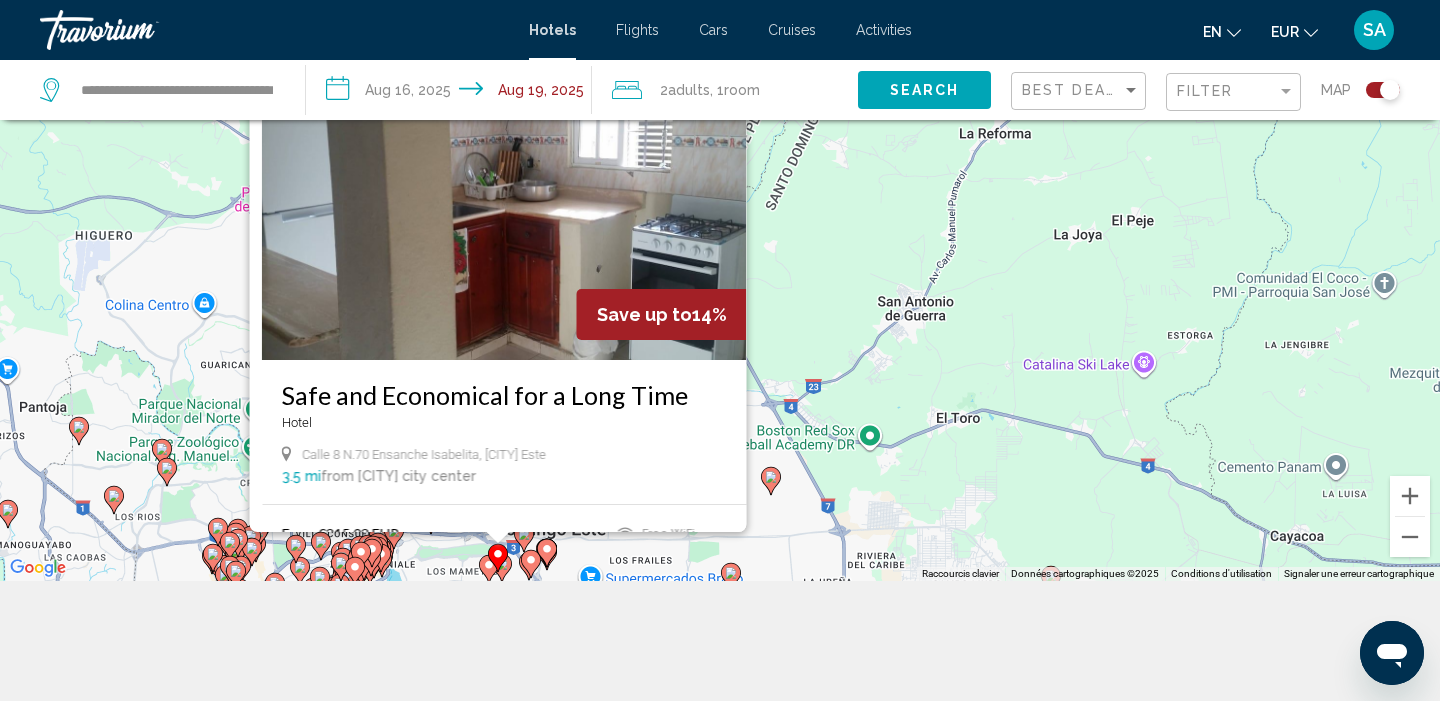 scroll, scrollTop: 232, scrollLeft: 0, axis: vertical 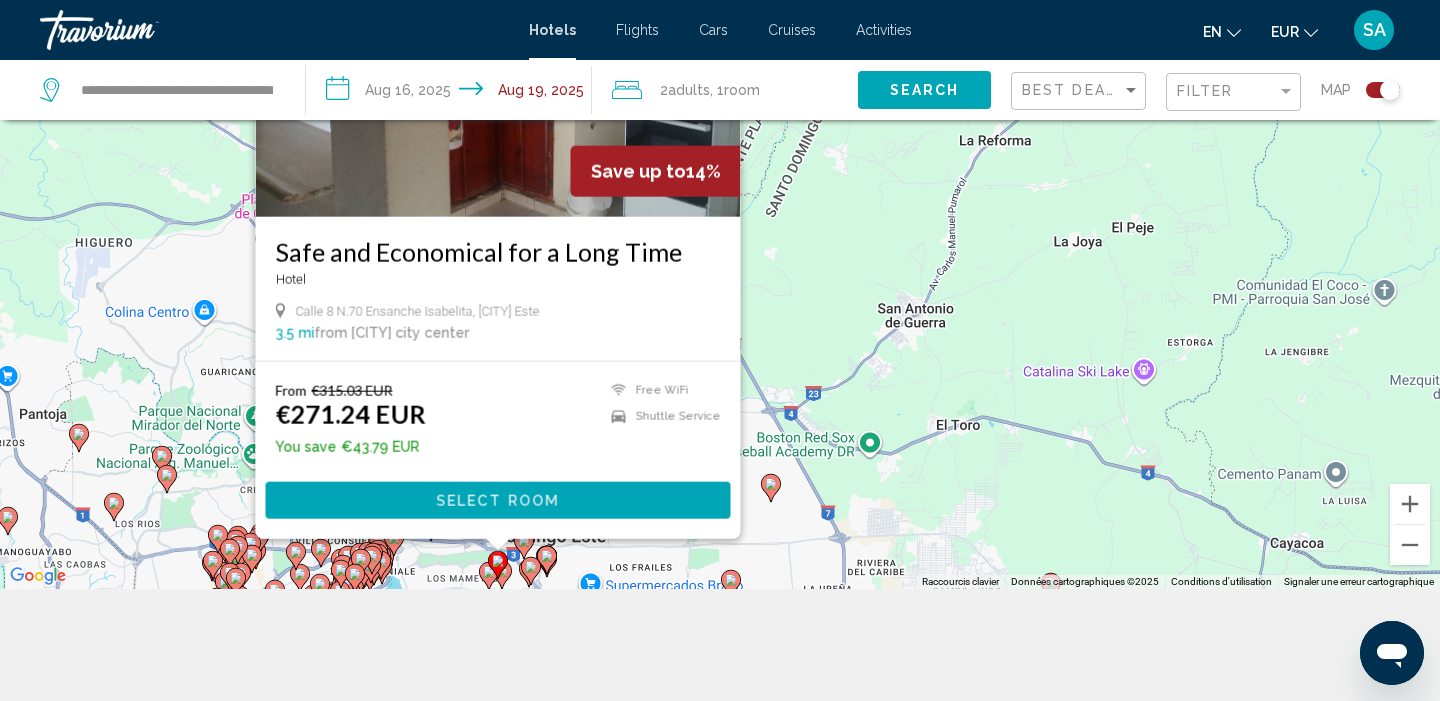 click at bounding box center [498, 565] 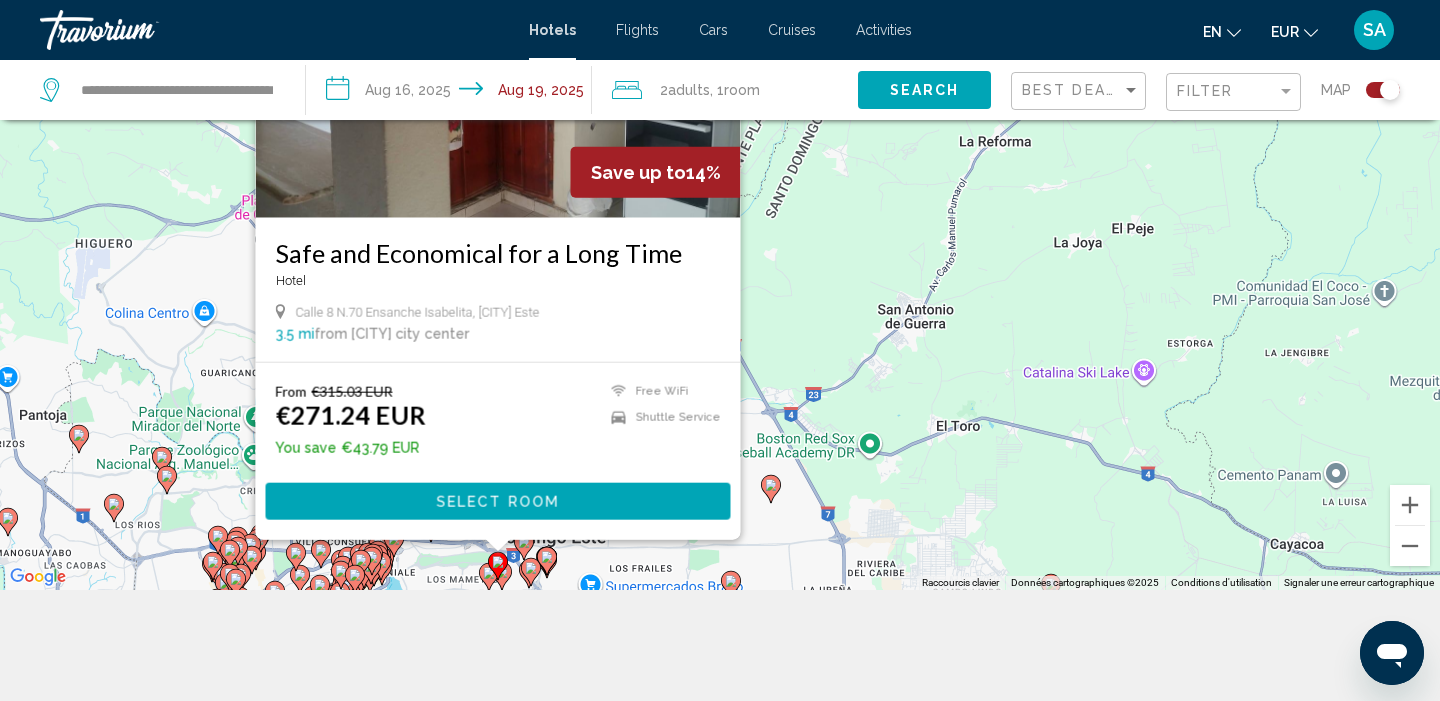 click at bounding box center (498, 566) 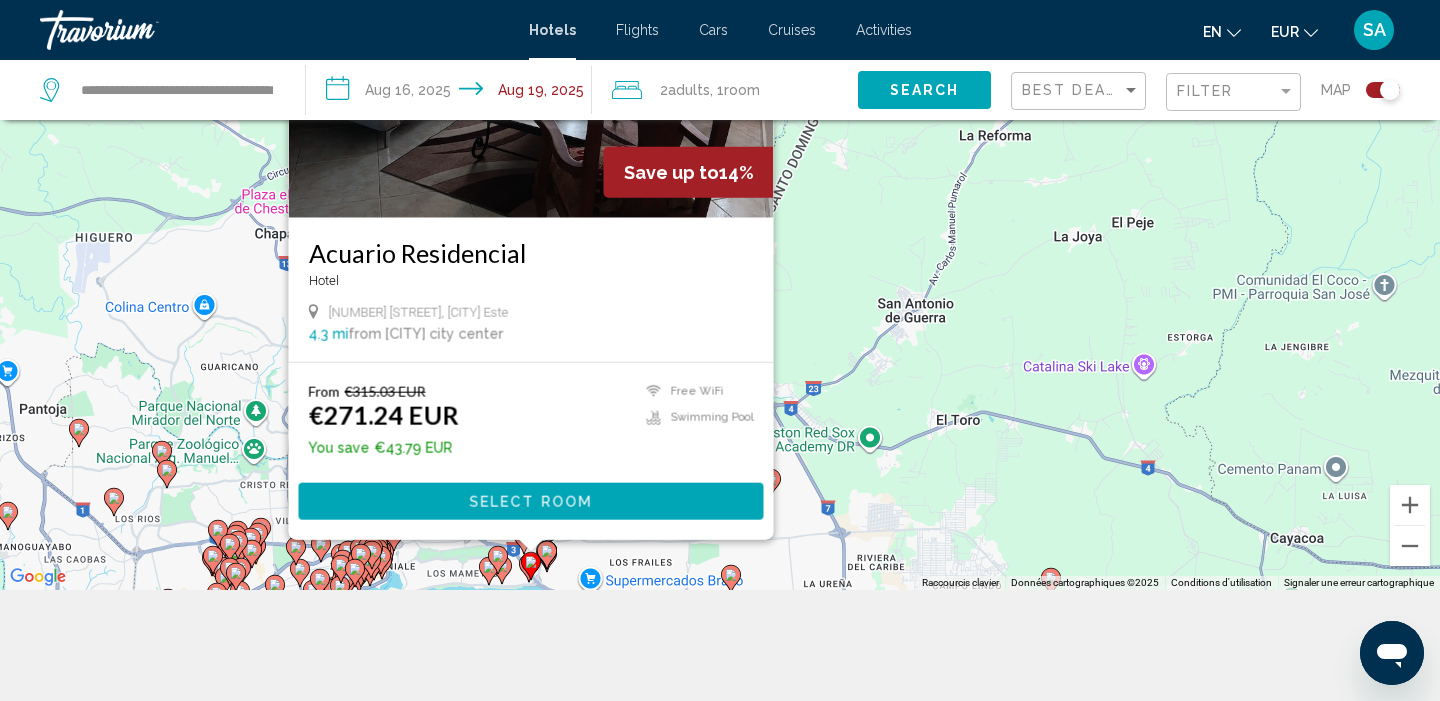 click 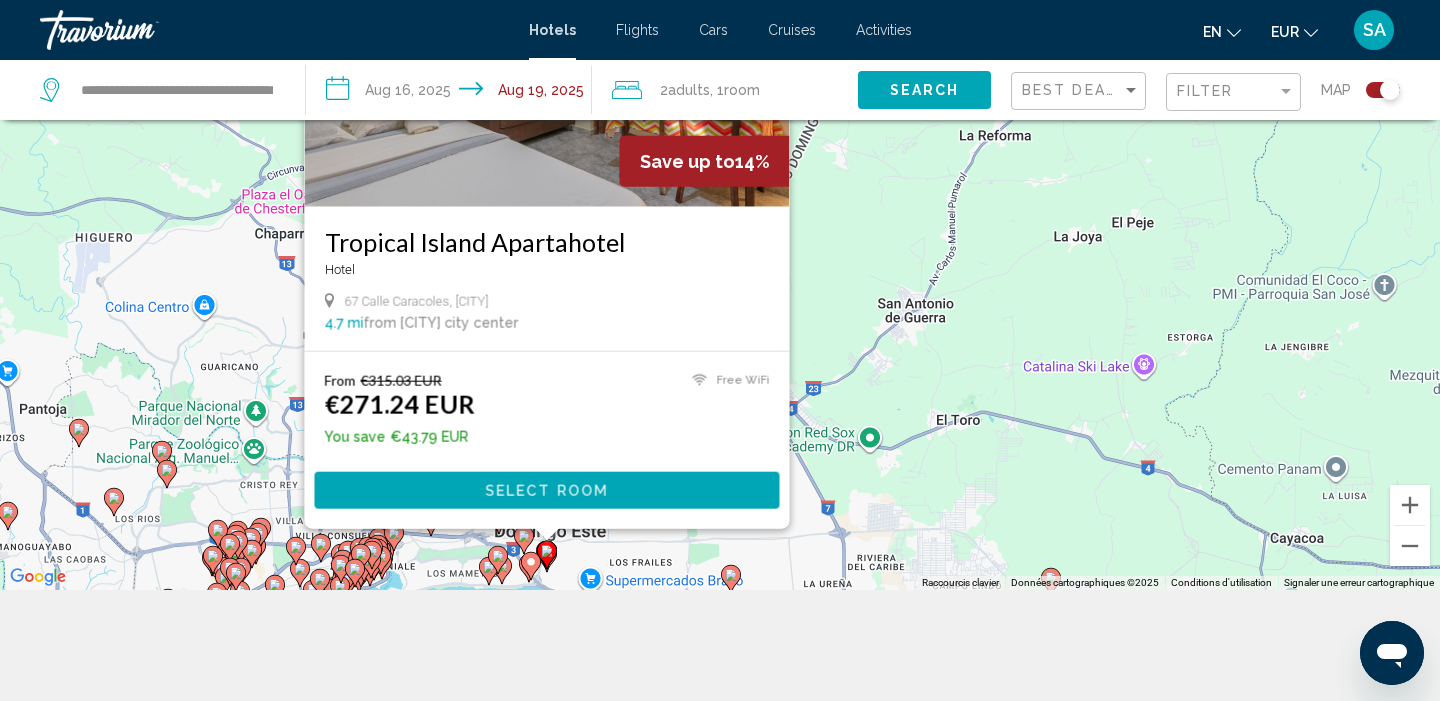 scroll, scrollTop: 220, scrollLeft: 0, axis: vertical 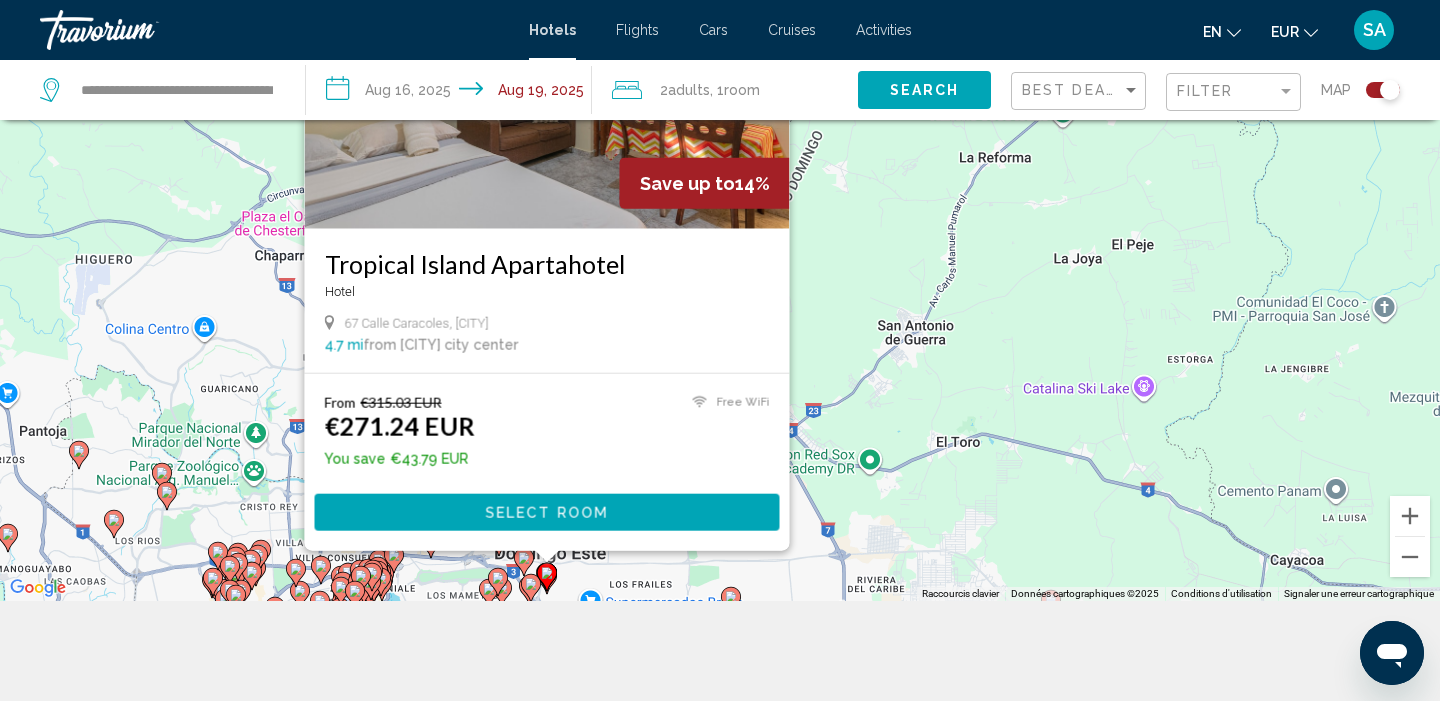 click 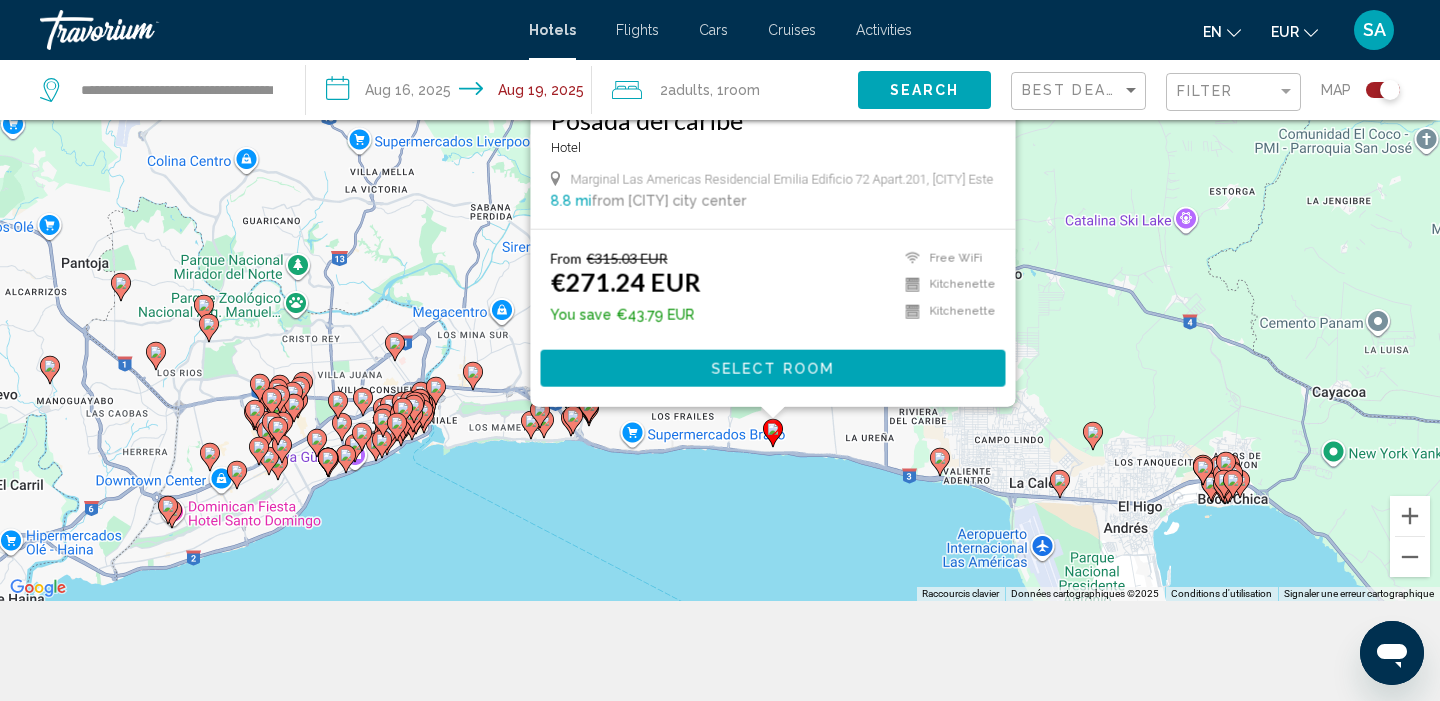 drag, startPoint x: 980, startPoint y: 541, endPoint x: 1022, endPoint y: 389, distance: 157.6959 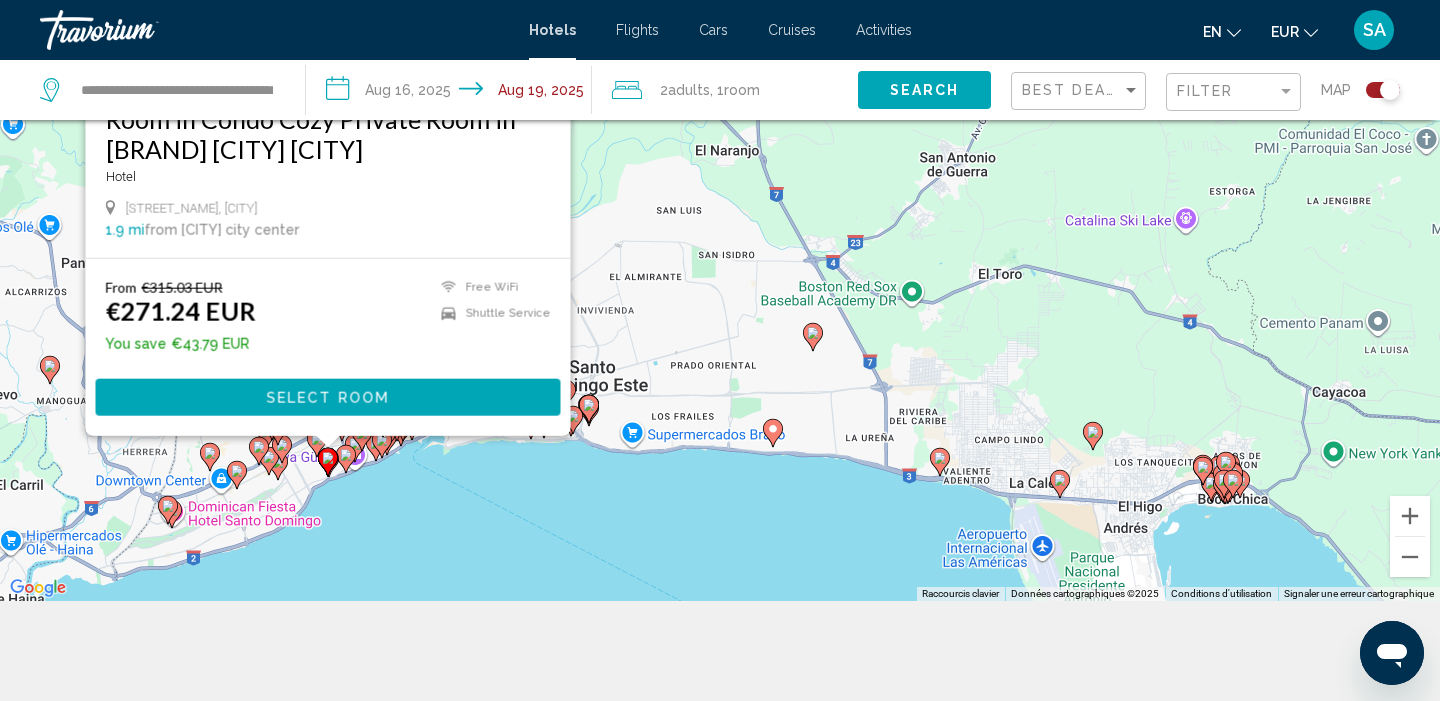 scroll, scrollTop: 116, scrollLeft: 0, axis: vertical 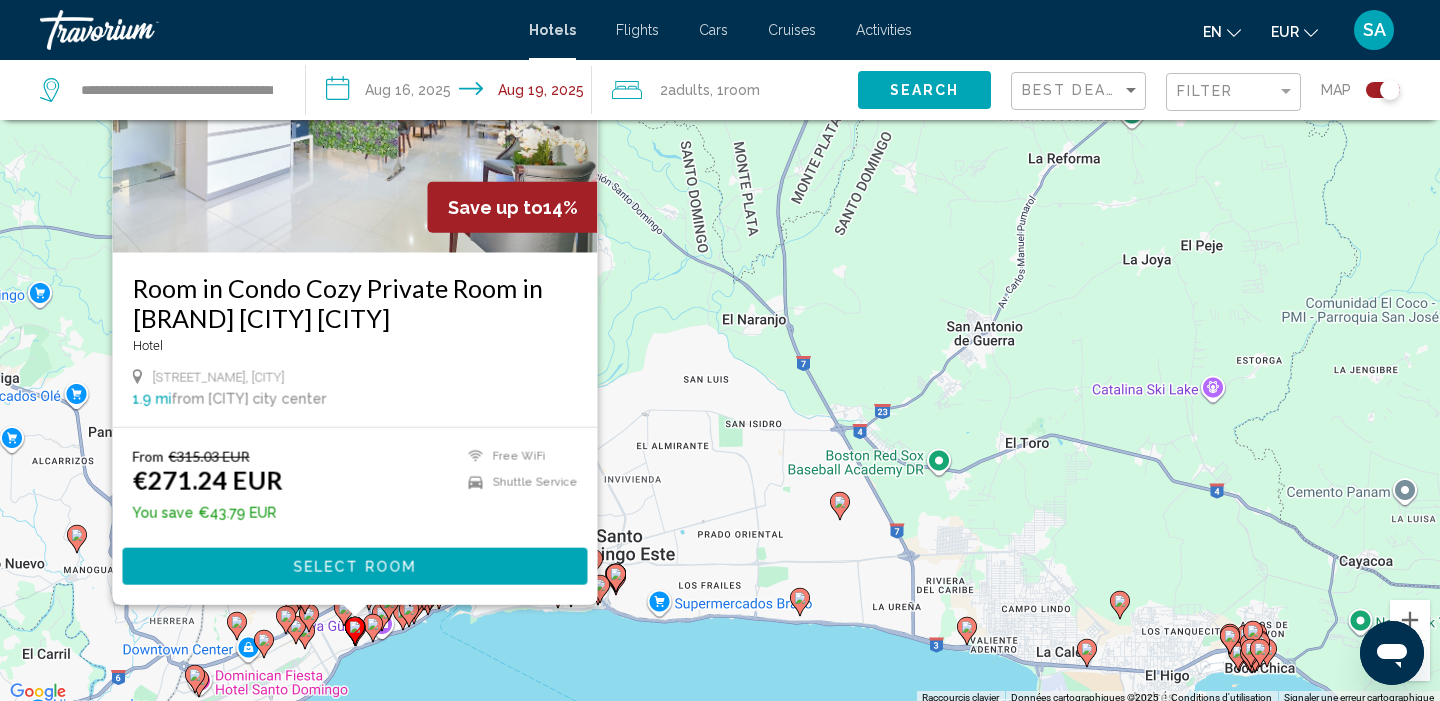 drag, startPoint x: 603, startPoint y: 446, endPoint x: 637, endPoint y: 363, distance: 89.693924 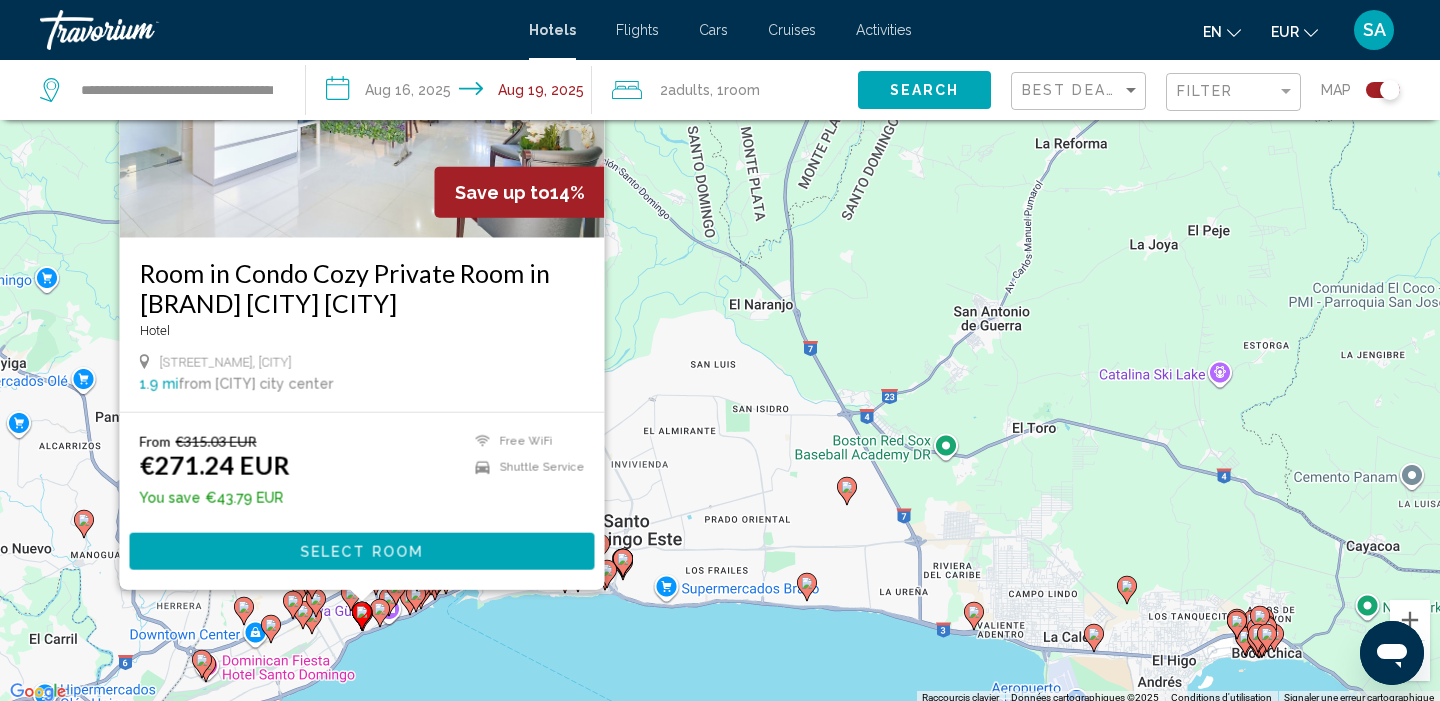 click at bounding box center (380, 613) 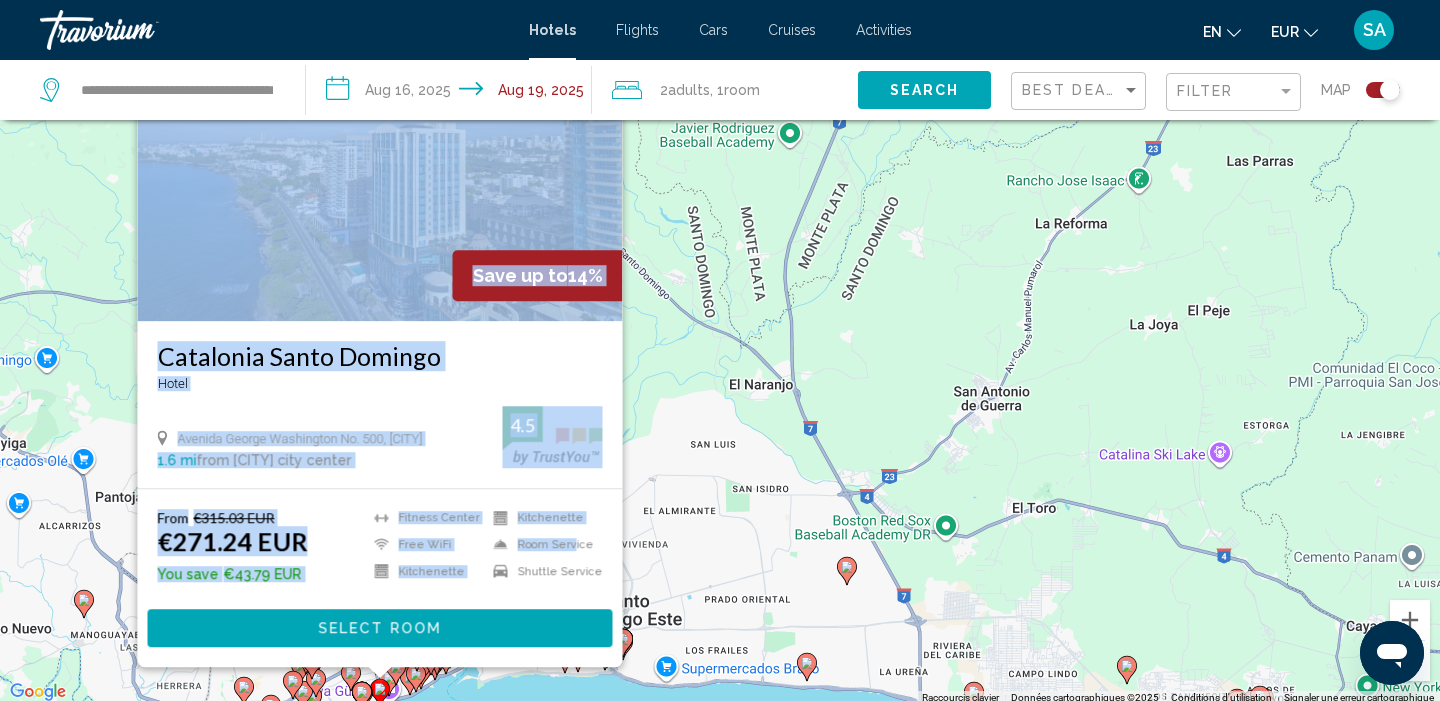 drag, startPoint x: 578, startPoint y: 537, endPoint x: 657, endPoint y: 259, distance: 289.00693 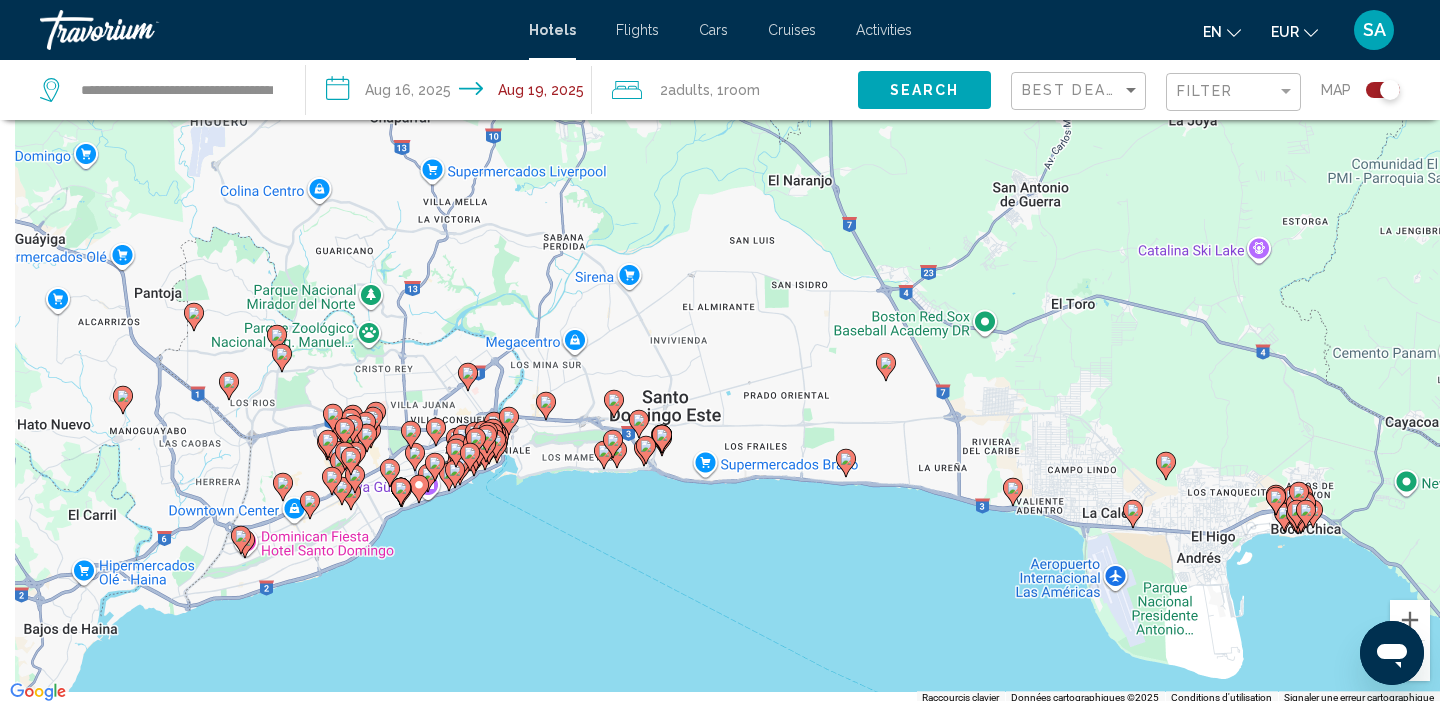 drag, startPoint x: 686, startPoint y: 416, endPoint x: 726, endPoint y: 207, distance: 212.79332 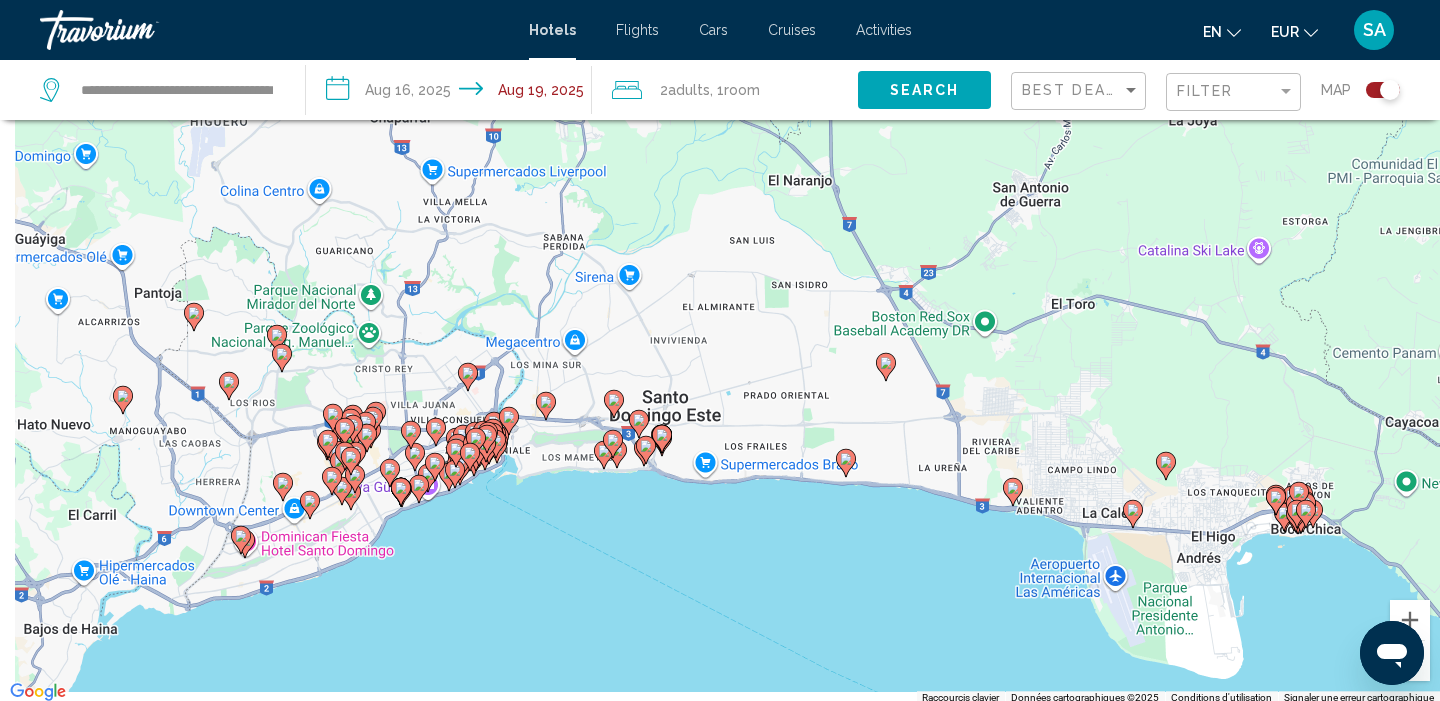 click on "Pour activer le glissement avec le clavier, appuyez sur Alt+Entrée. Une fois ce mode activé, utilisez les touches fléchées pour déplacer le repère. Pour valider le déplacement, appuyez sur Entrée. Pour annuler, appuyez sur Échap." at bounding box center (720, 354) 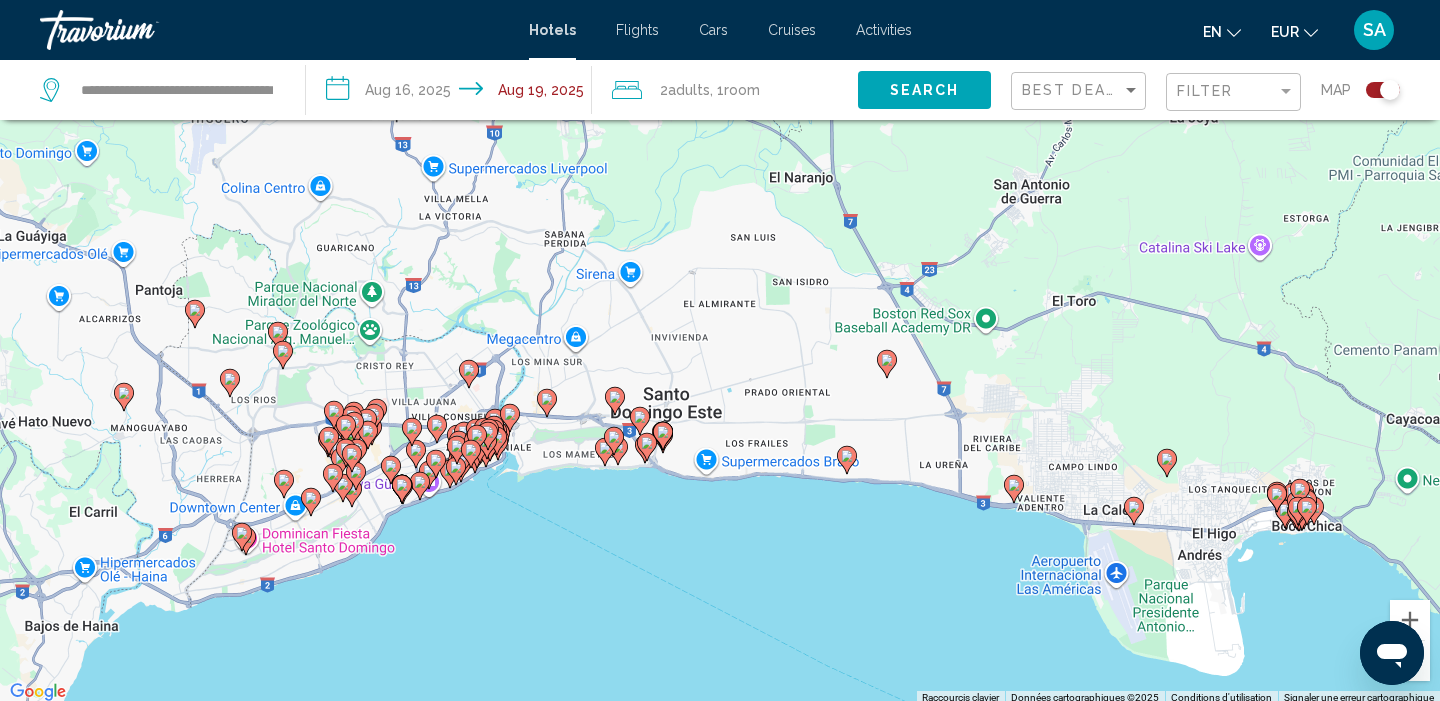 click 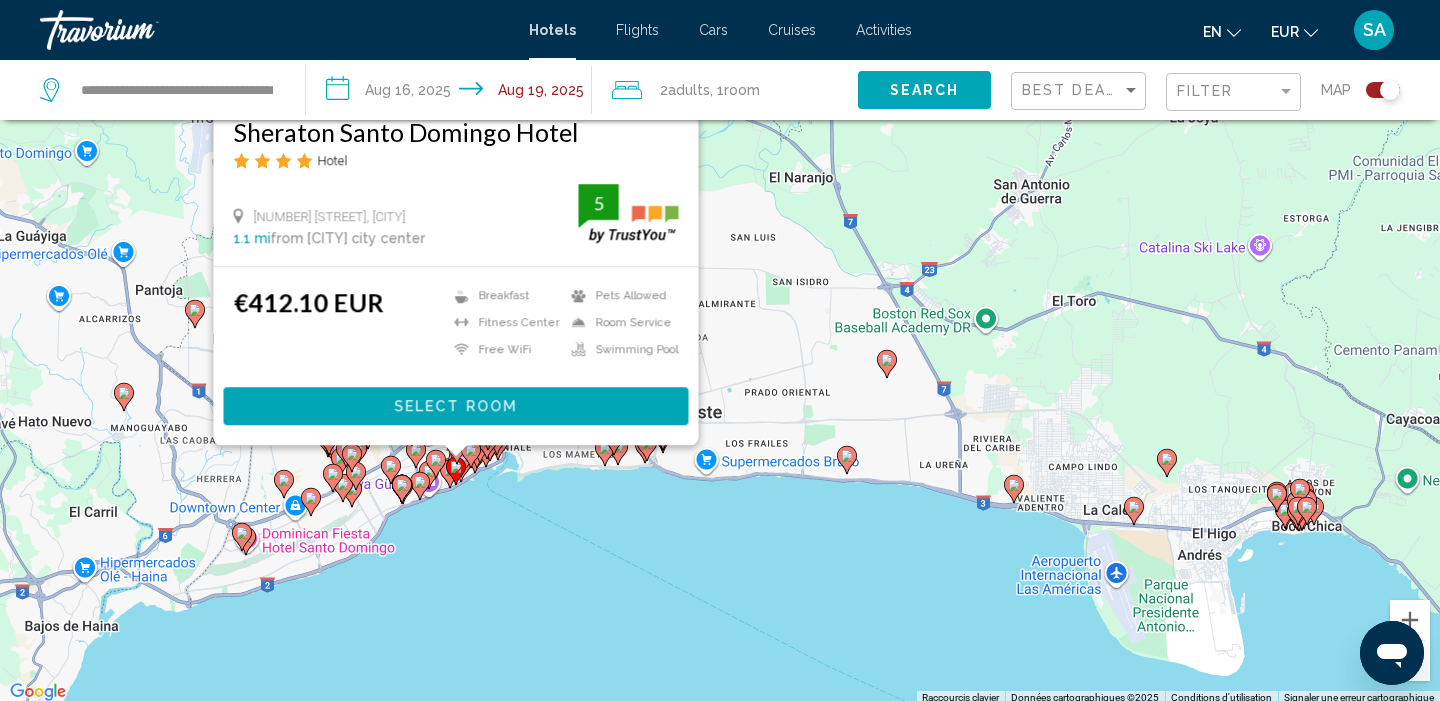 scroll, scrollTop: 0, scrollLeft: 0, axis: both 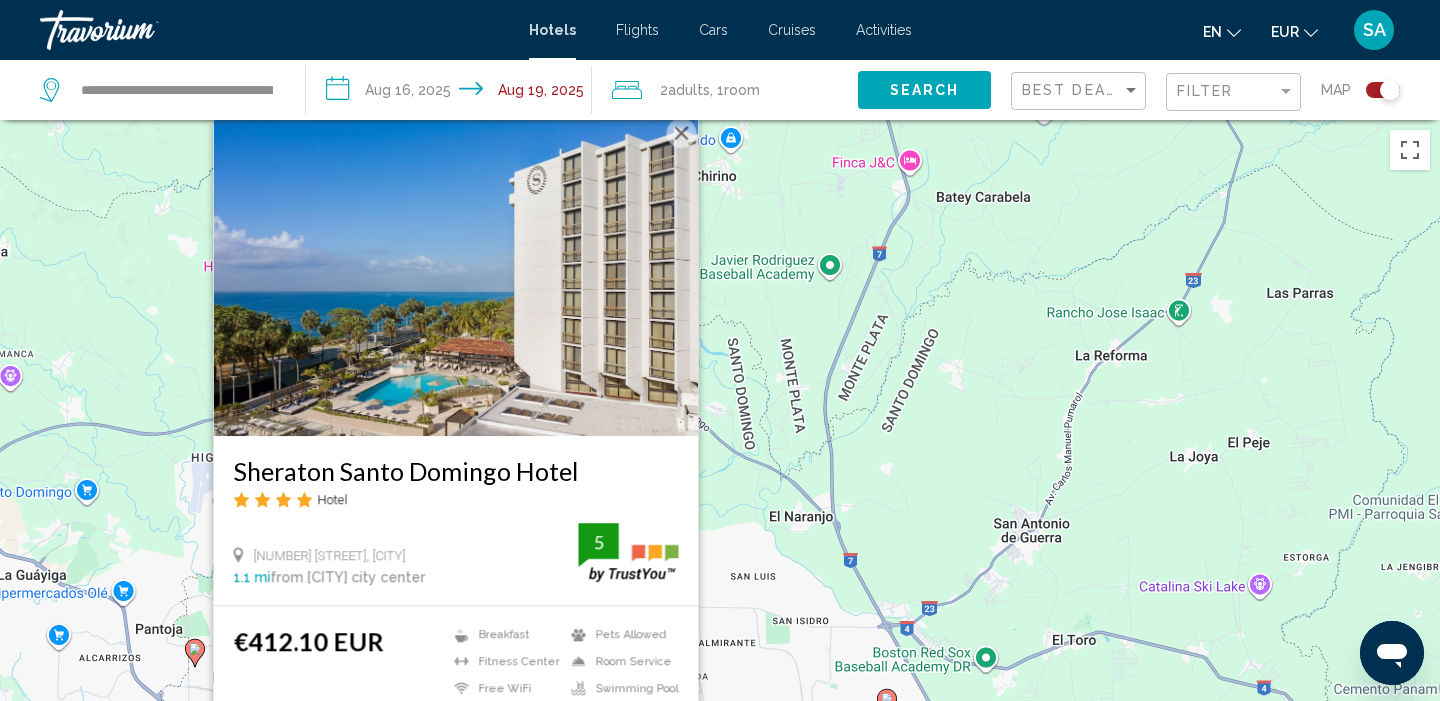 click on "Sheraton Santo Domingo Hotel
Hotel
365 George Washington Avenue, Santo Domingo 1.1 mi  from Santo Domingo city center from hotel 5" at bounding box center (456, 520) 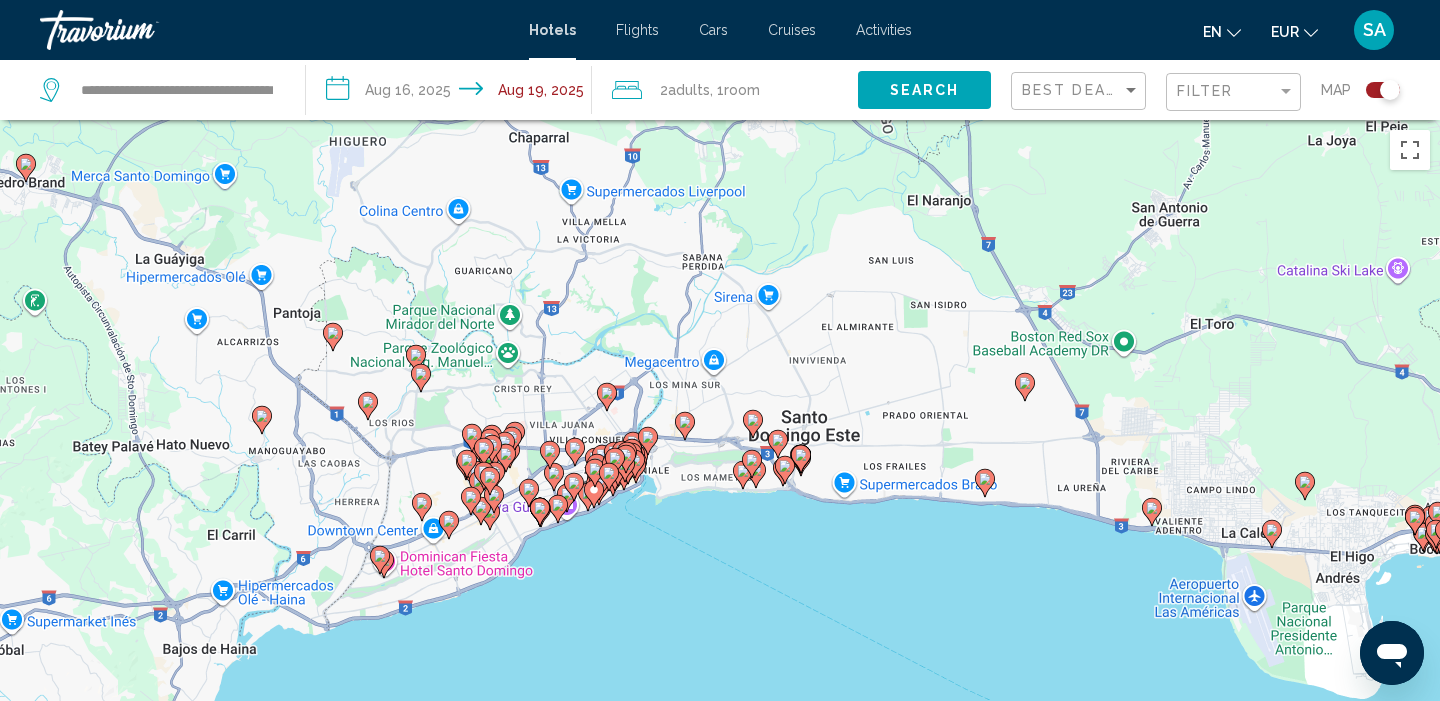 drag, startPoint x: 737, startPoint y: 432, endPoint x: 876, endPoint y: 112, distance: 348.88538 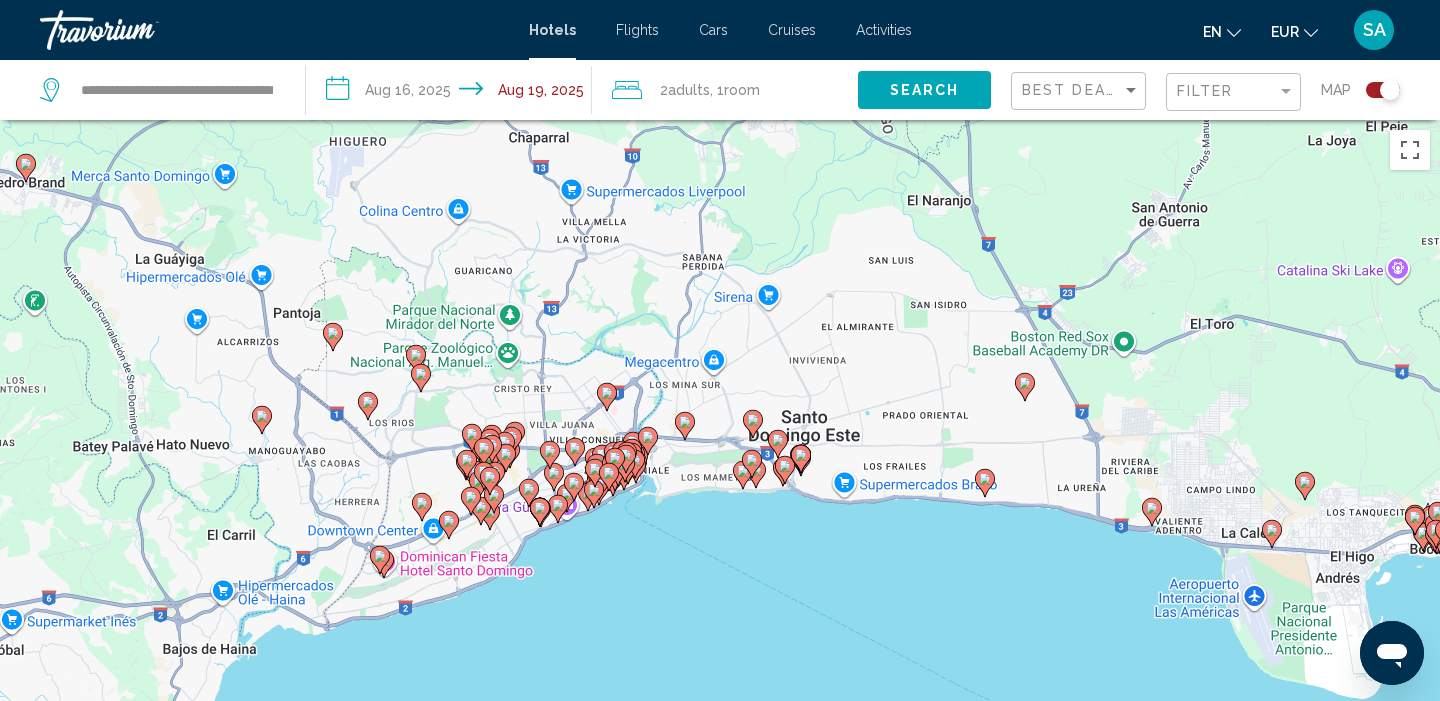 click on "**********" 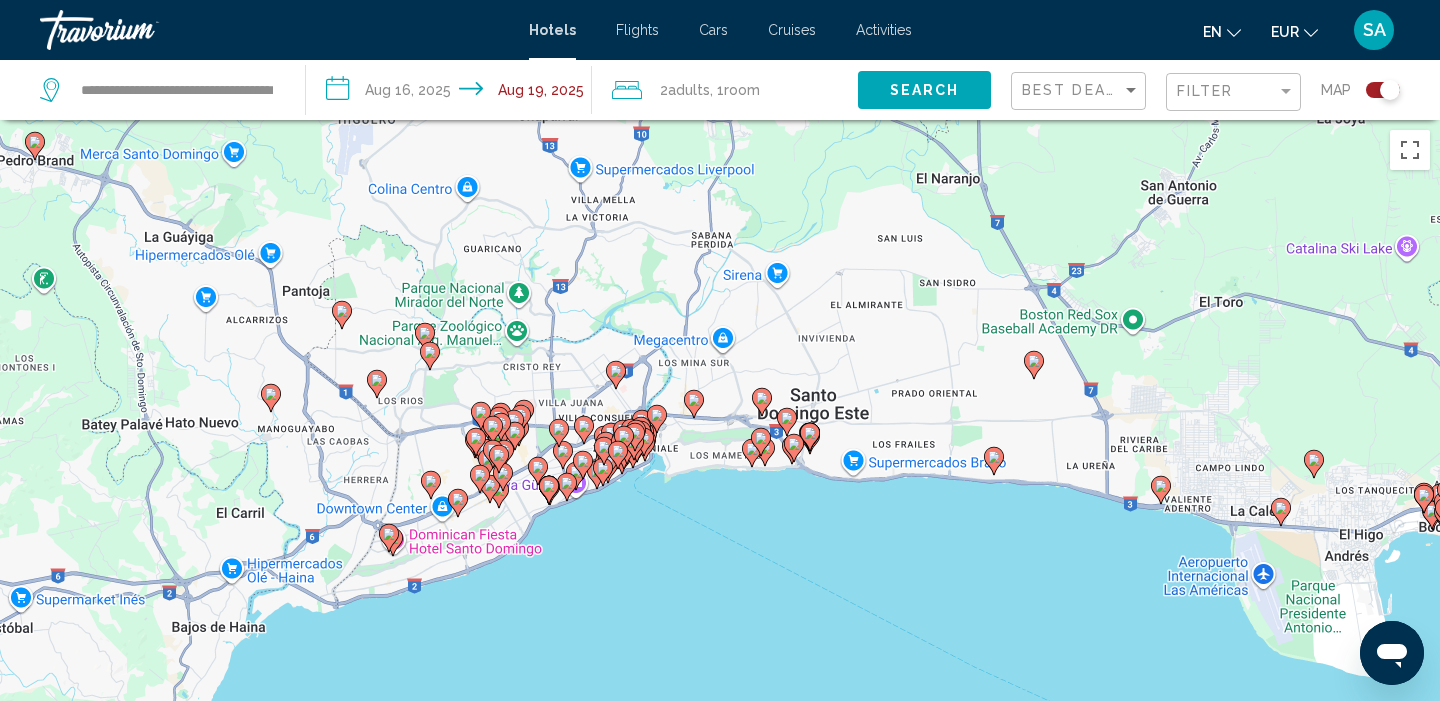 click at bounding box center (634, 446) 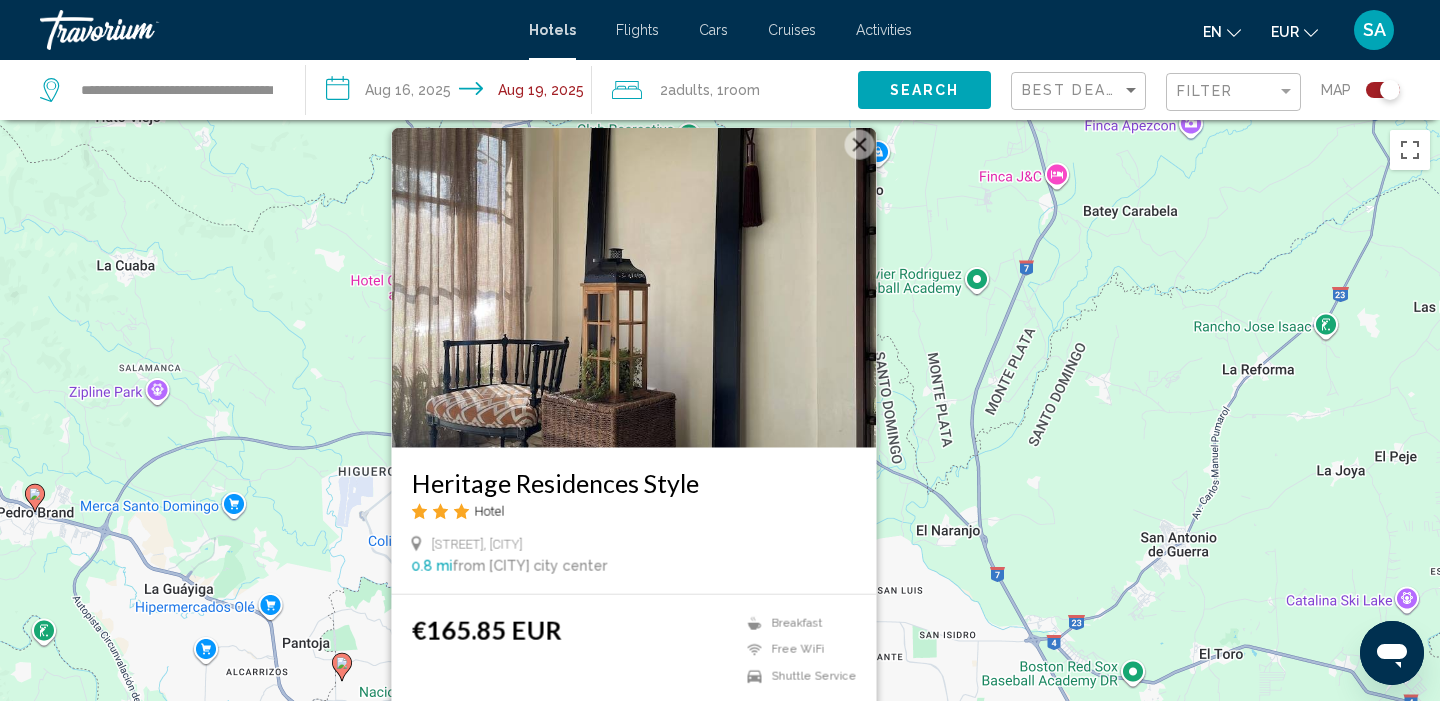 click 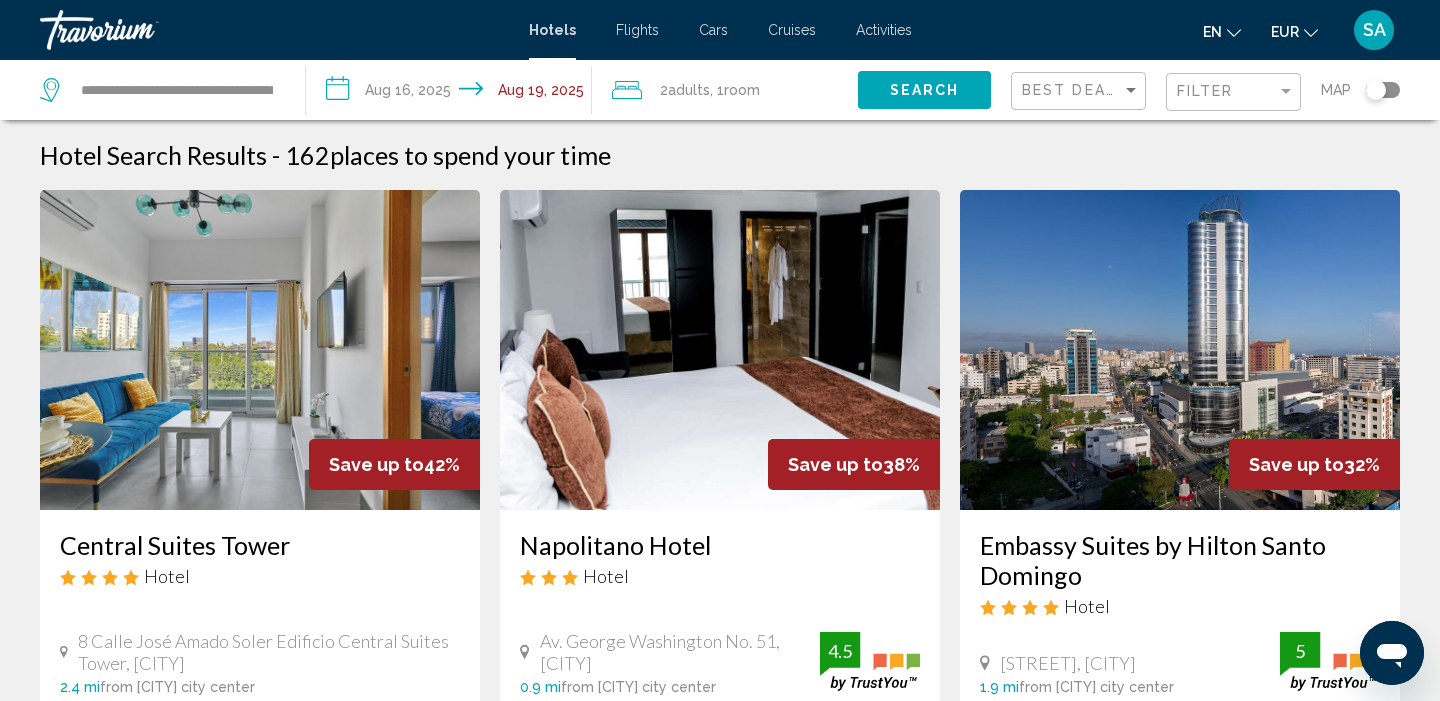 click at bounding box center [260, 350] 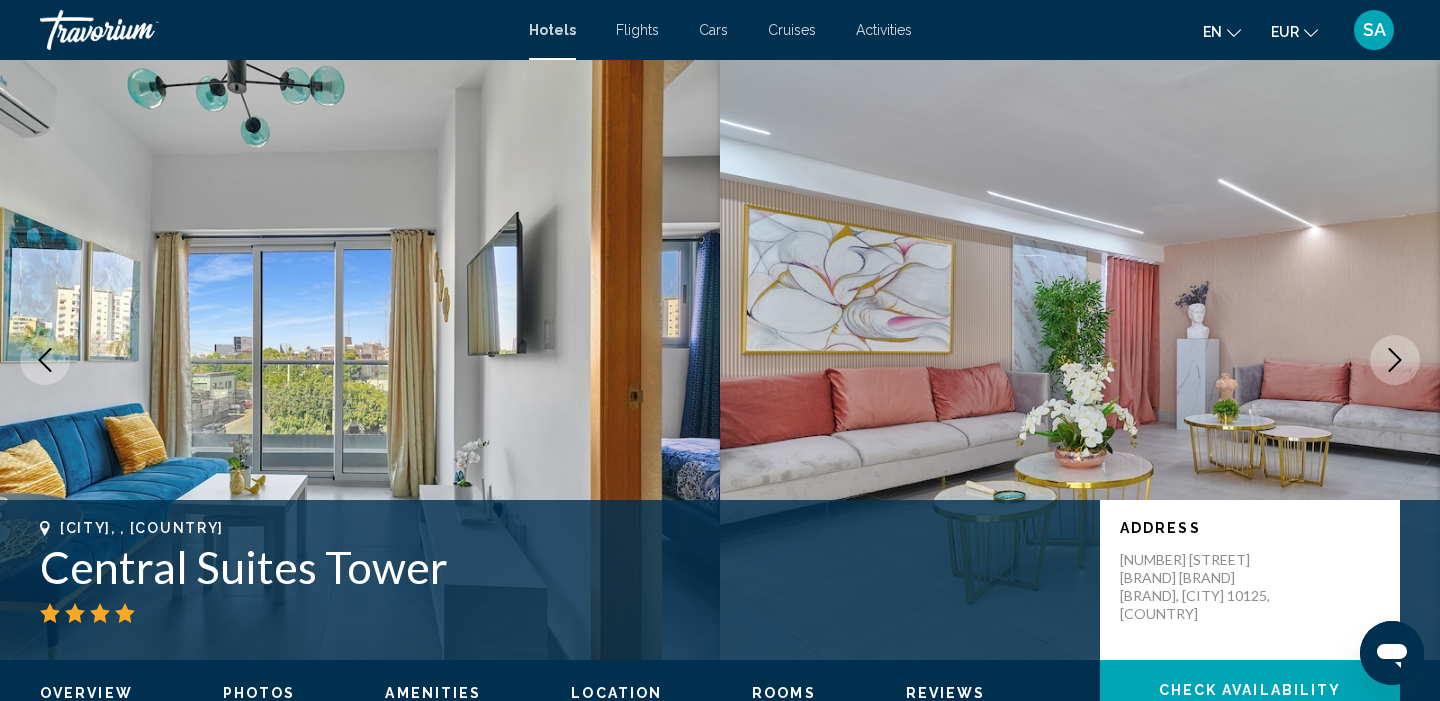 scroll, scrollTop: 0, scrollLeft: 0, axis: both 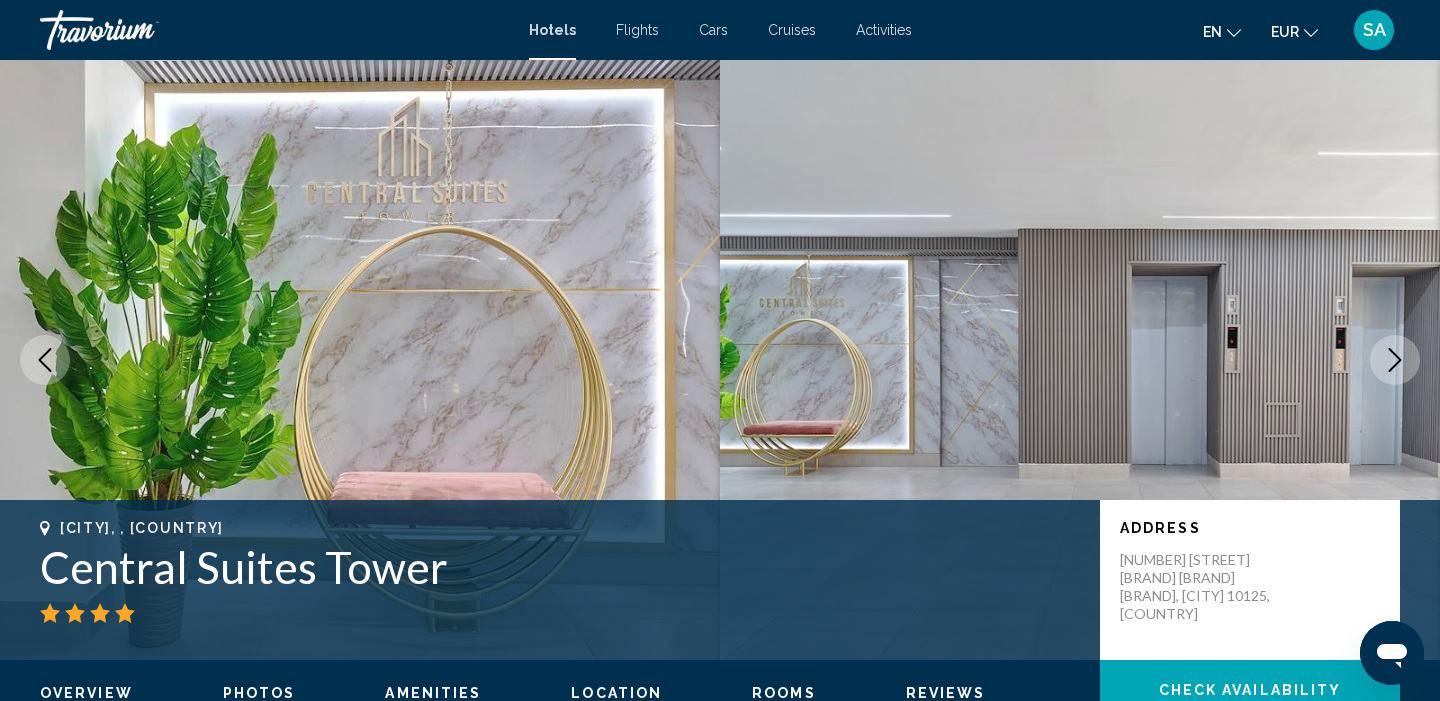 click at bounding box center (1395, 360) 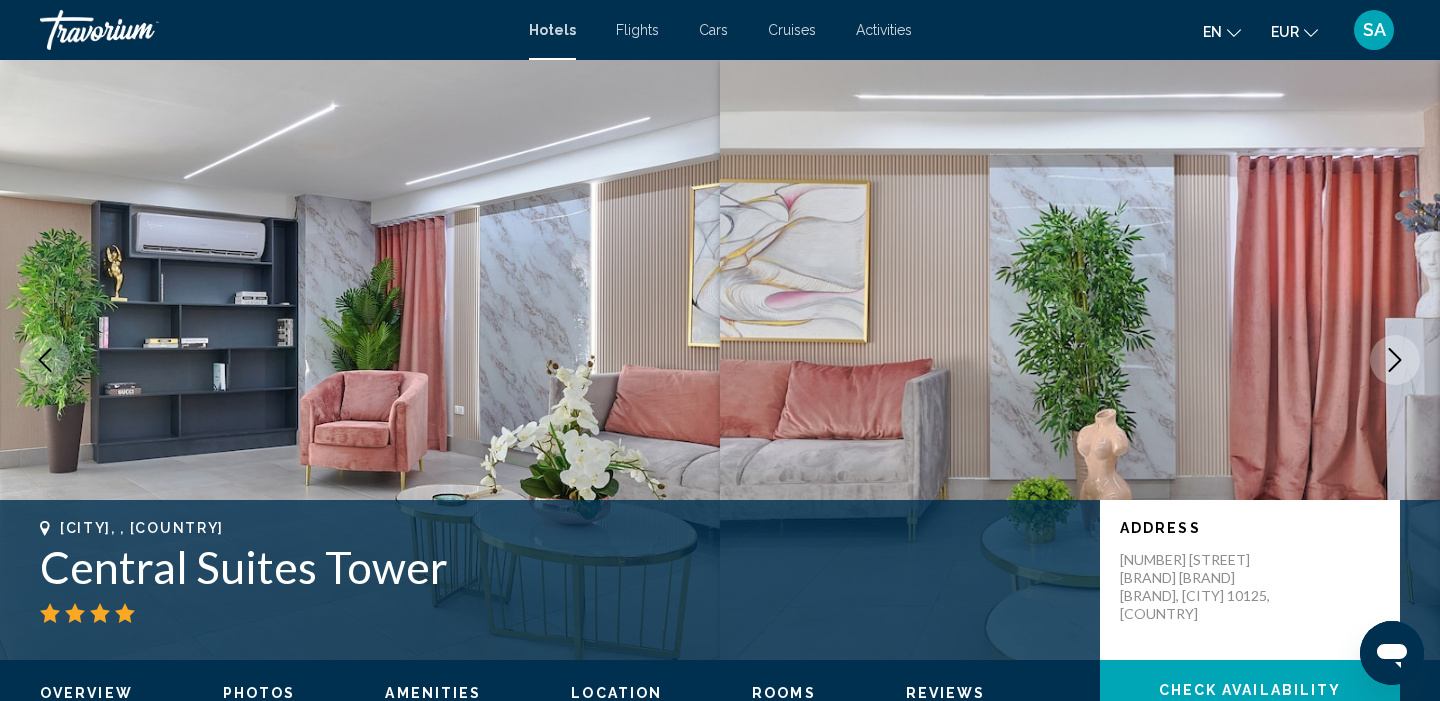 click at bounding box center (1395, 360) 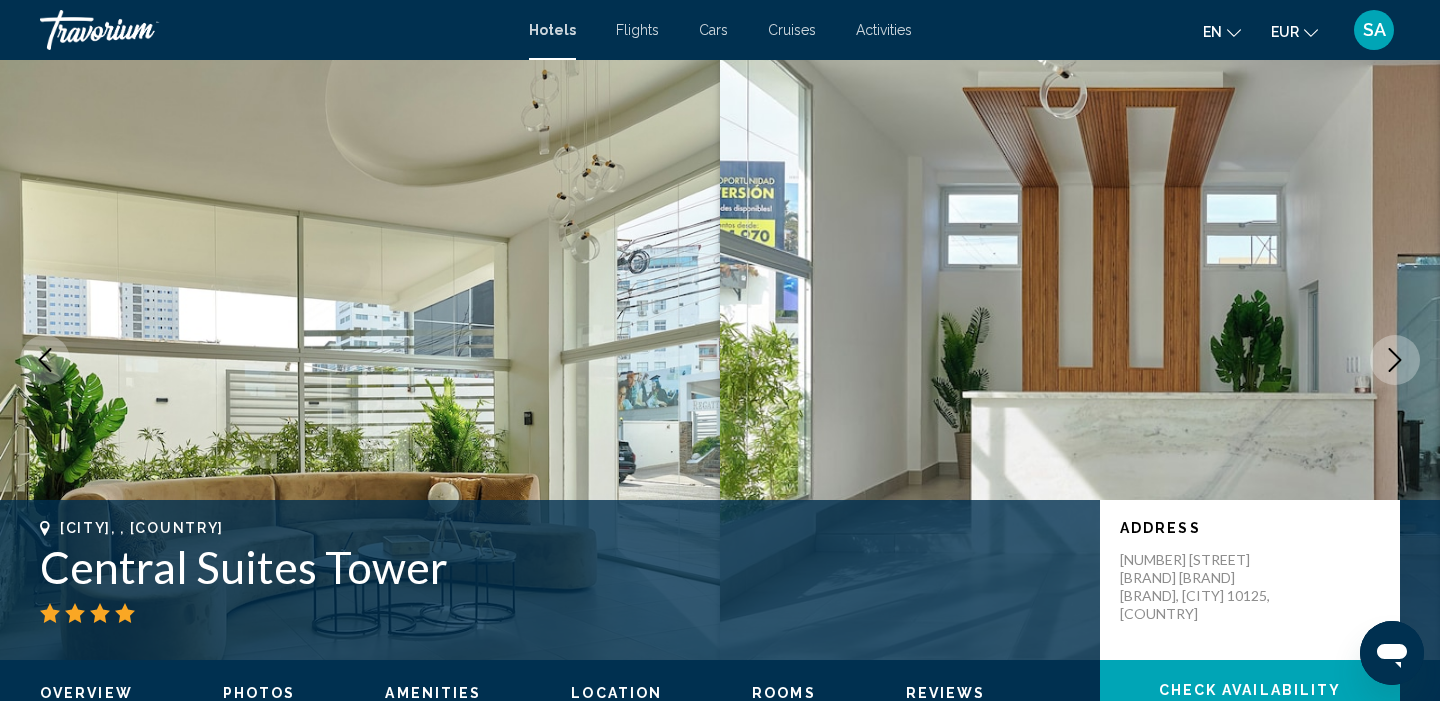 click at bounding box center [1395, 360] 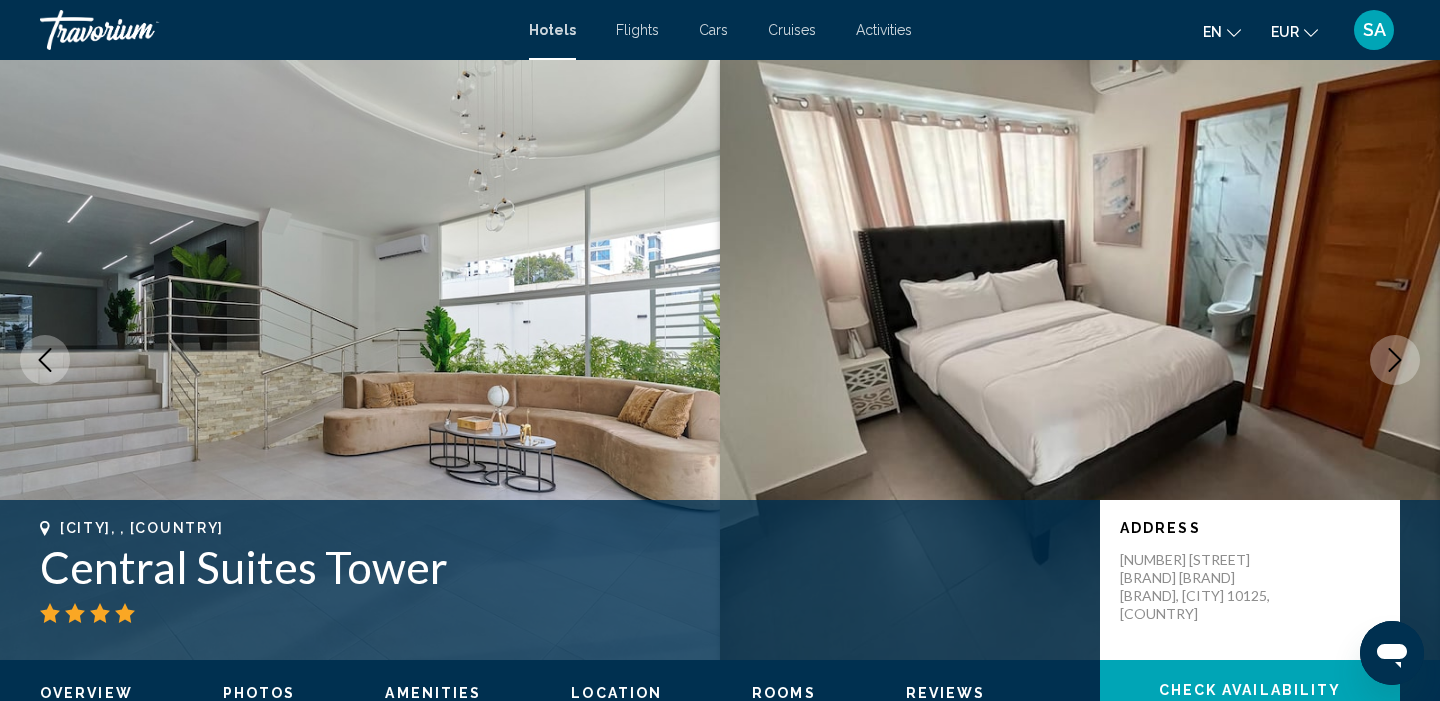 click at bounding box center (1395, 360) 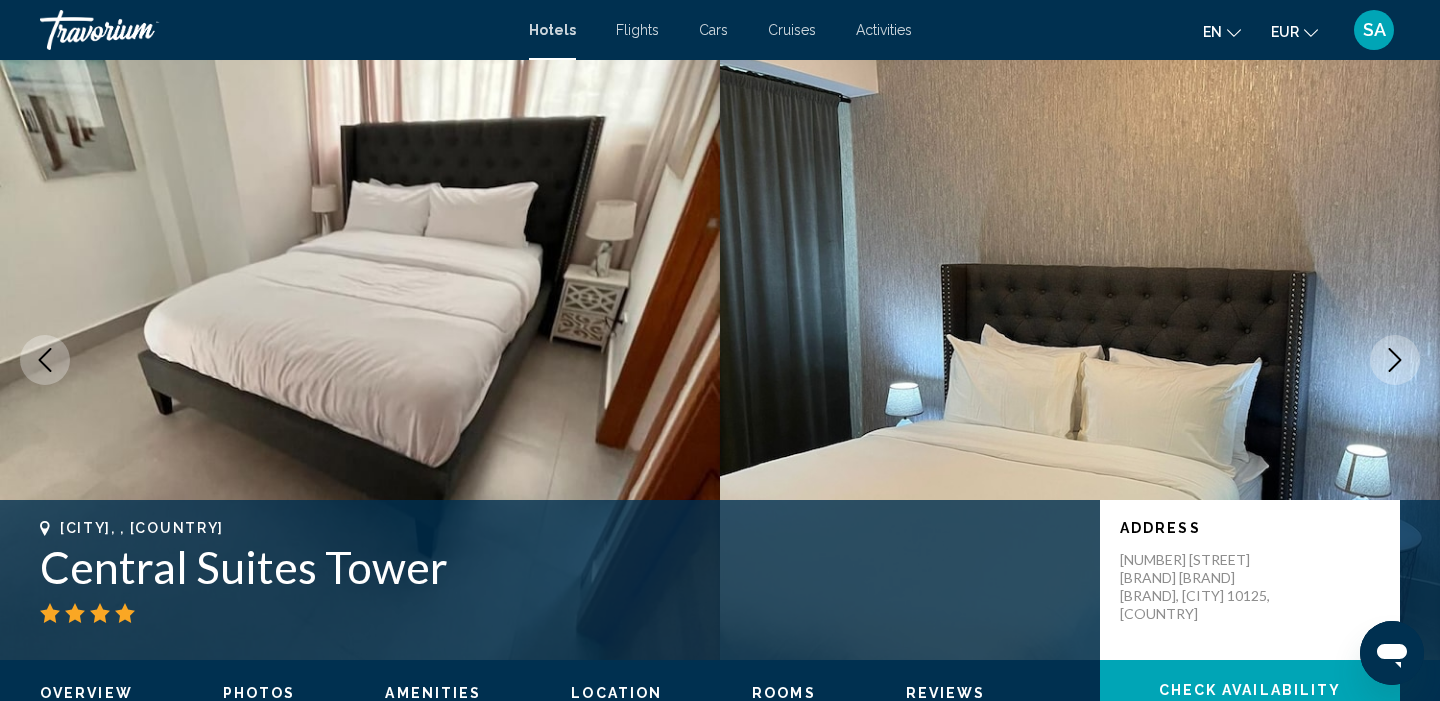 click at bounding box center (1395, 360) 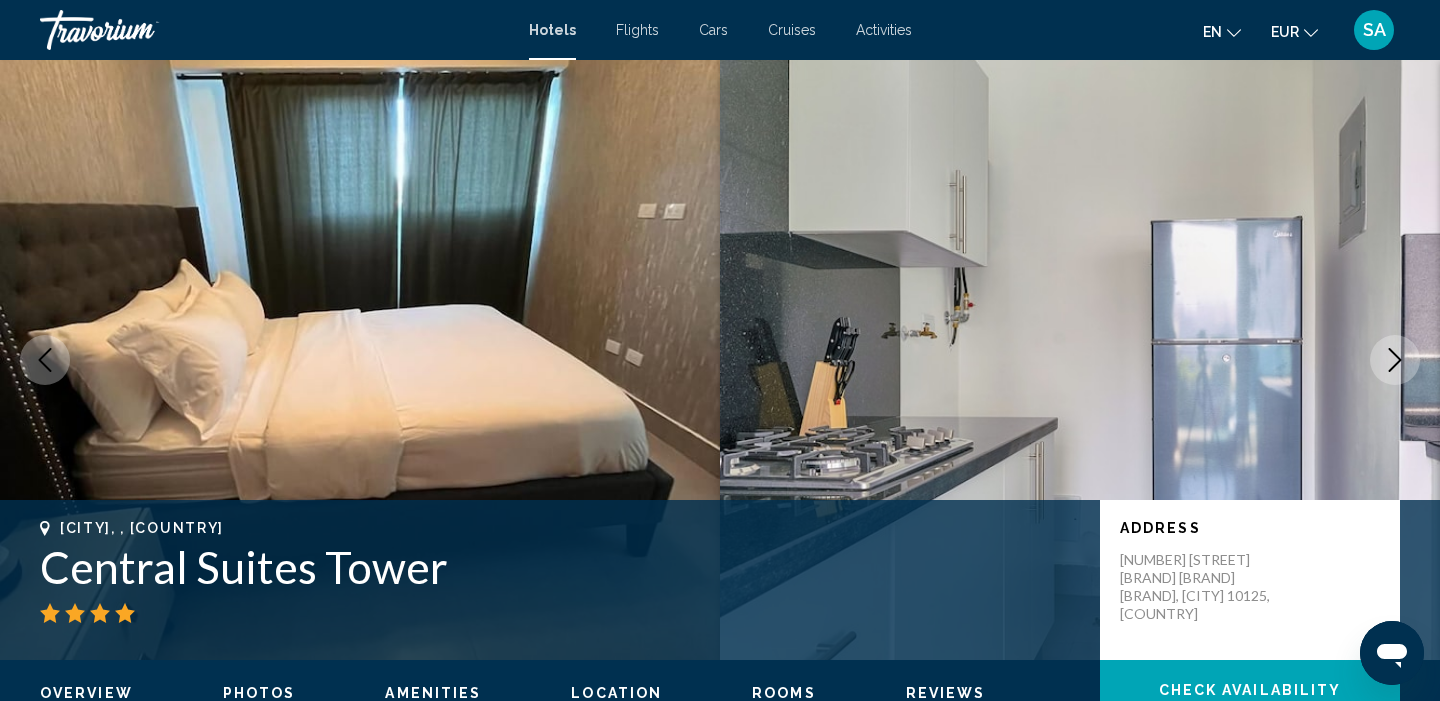 click at bounding box center [1395, 360] 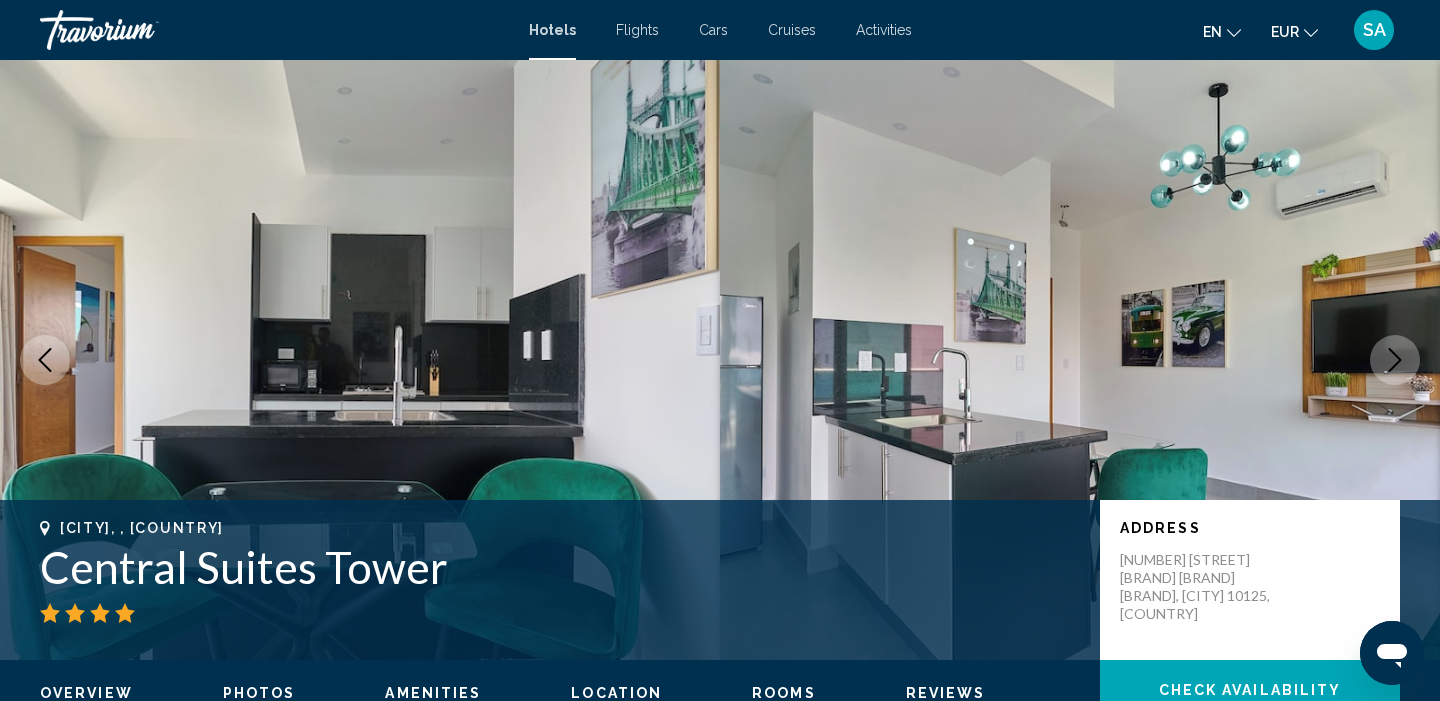click at bounding box center [1395, 360] 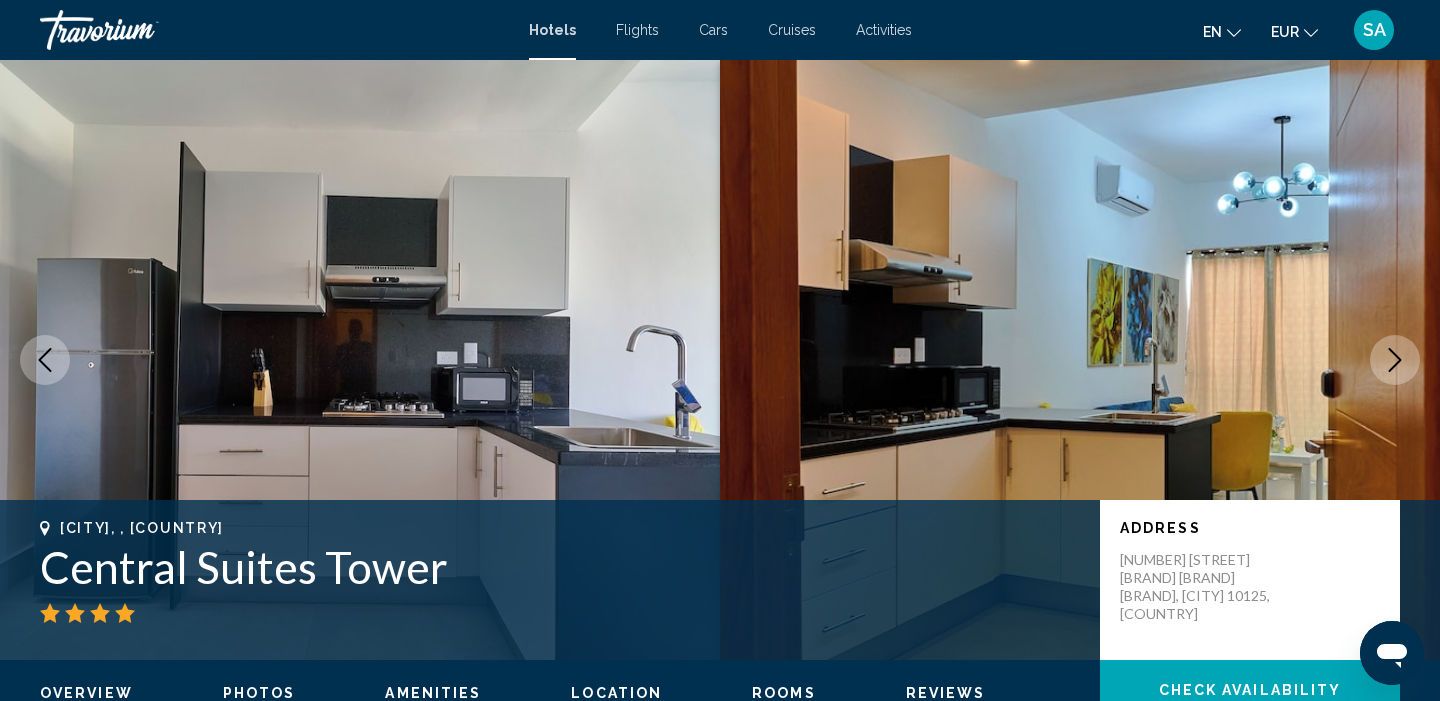click at bounding box center (1395, 360) 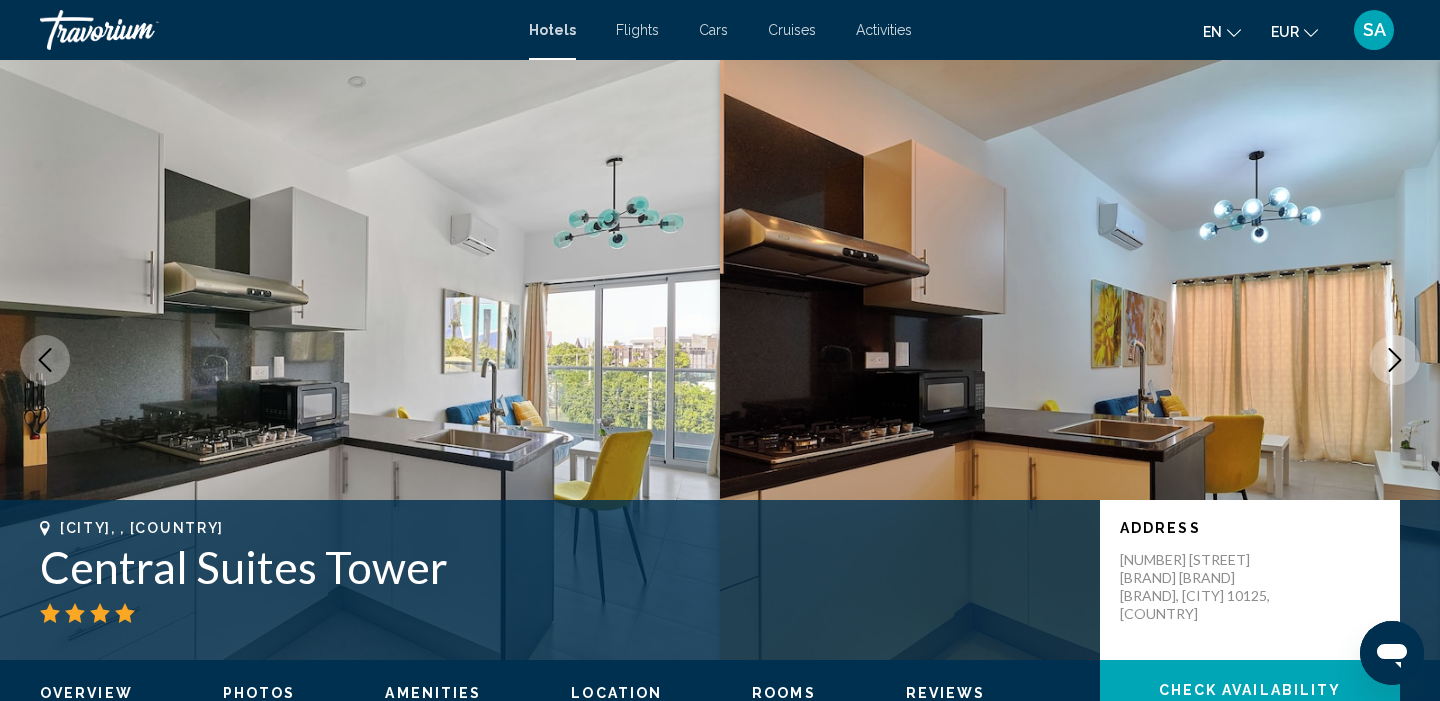 click at bounding box center (1395, 360) 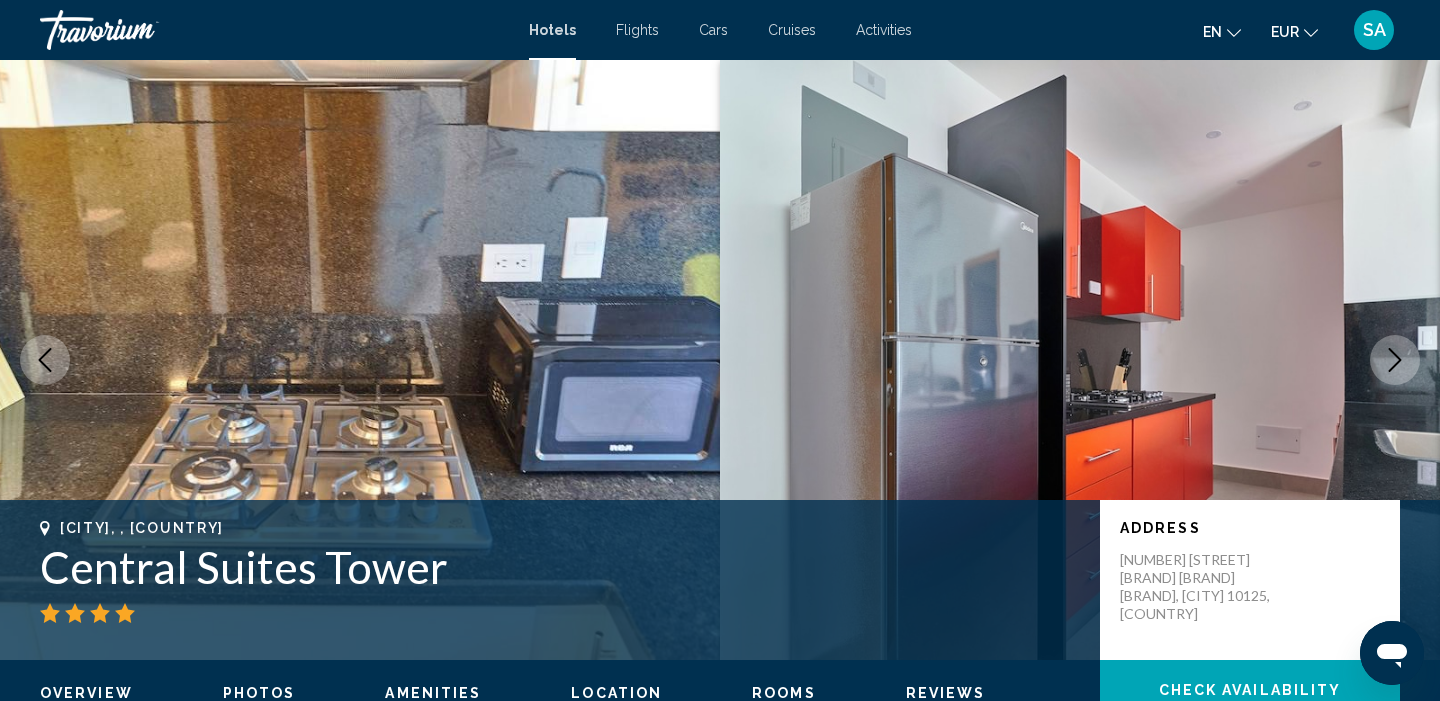 click at bounding box center [1395, 360] 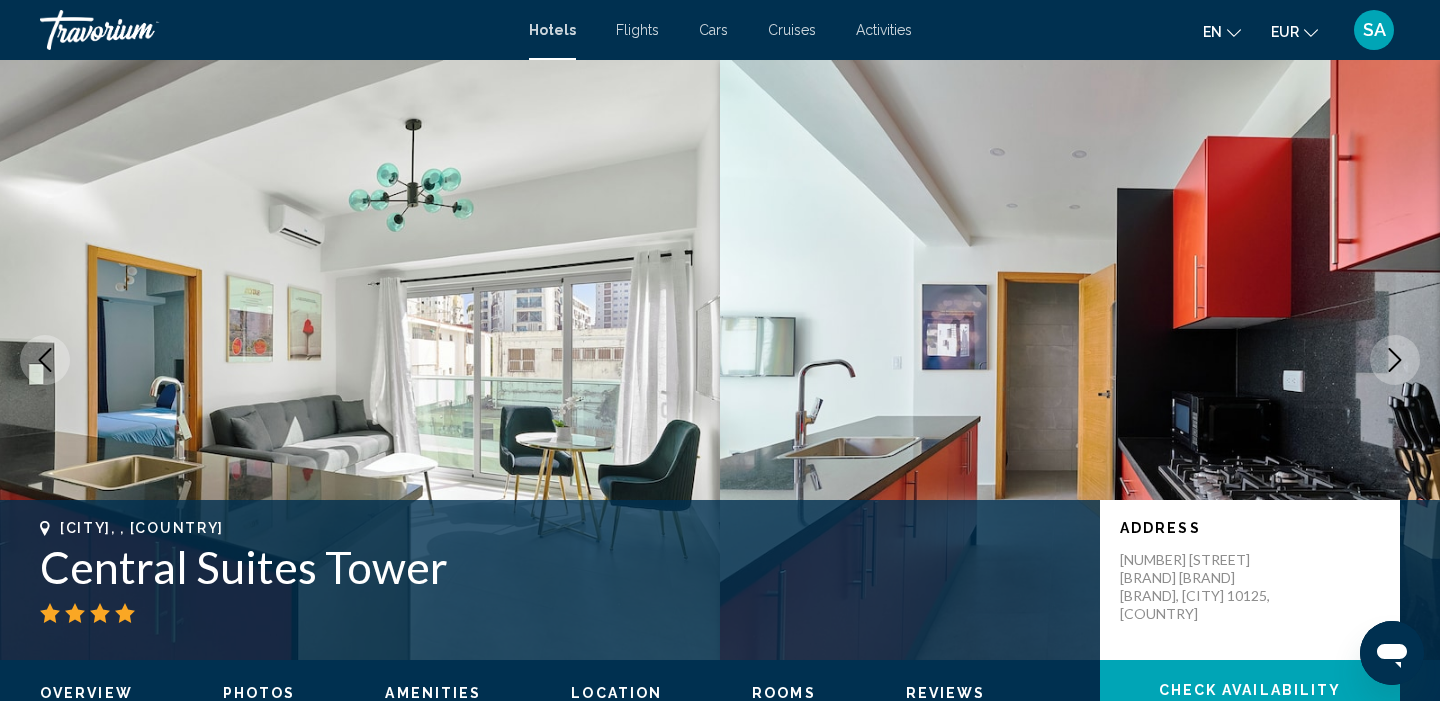 click at bounding box center (1395, 360) 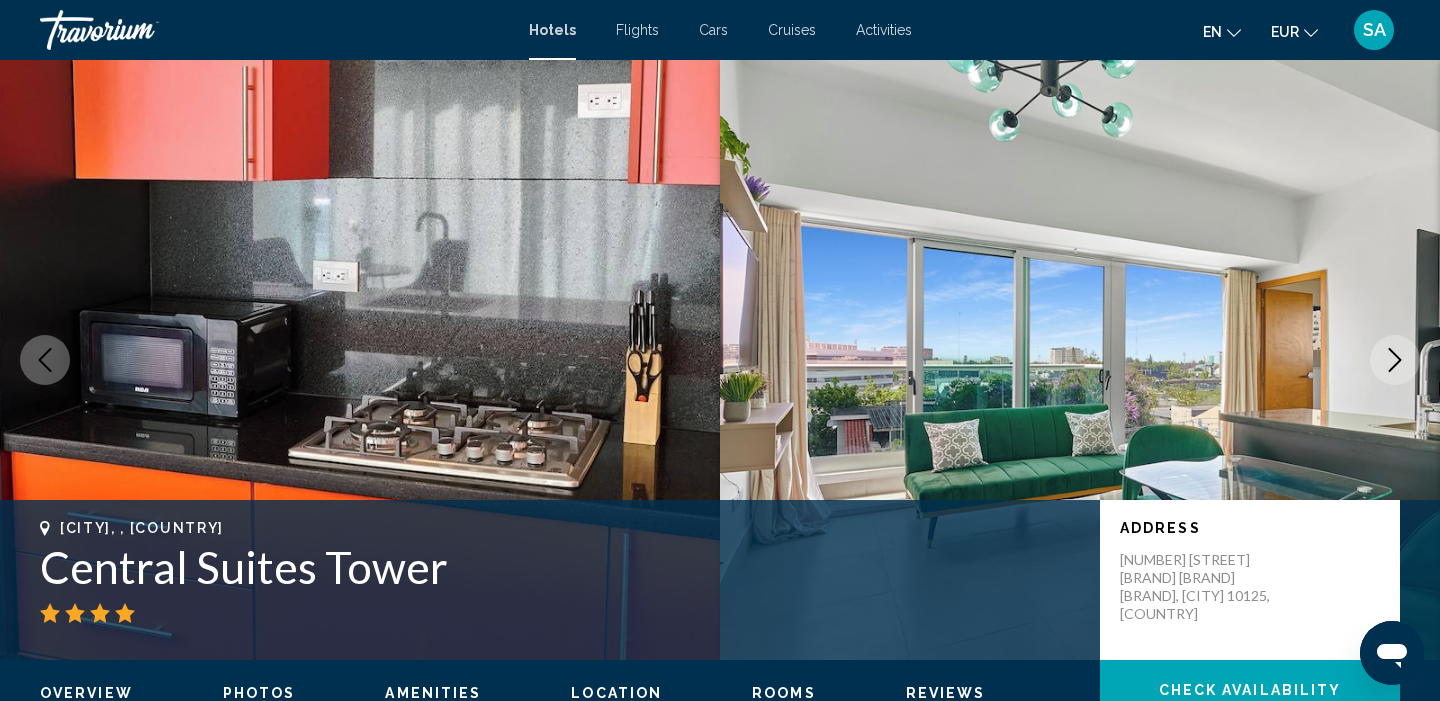 click at bounding box center [1395, 360] 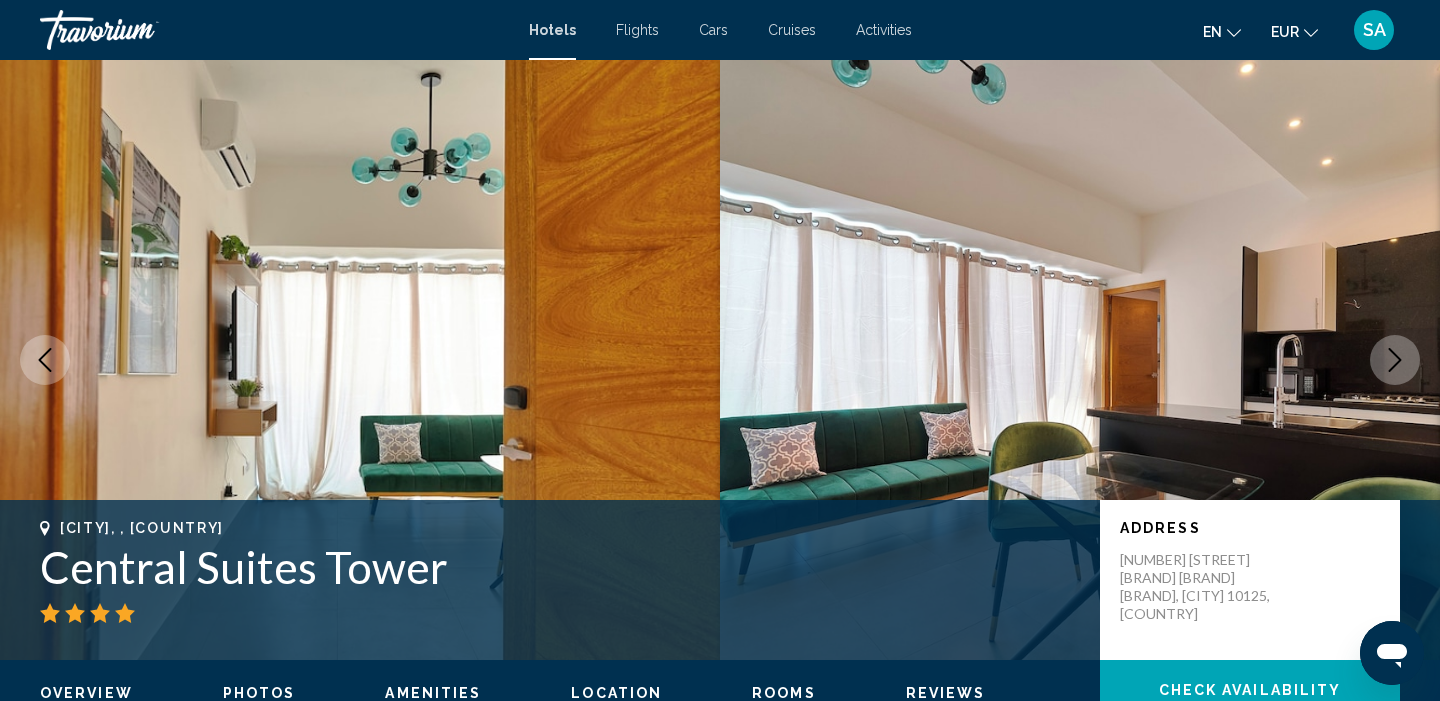 click at bounding box center [1395, 360] 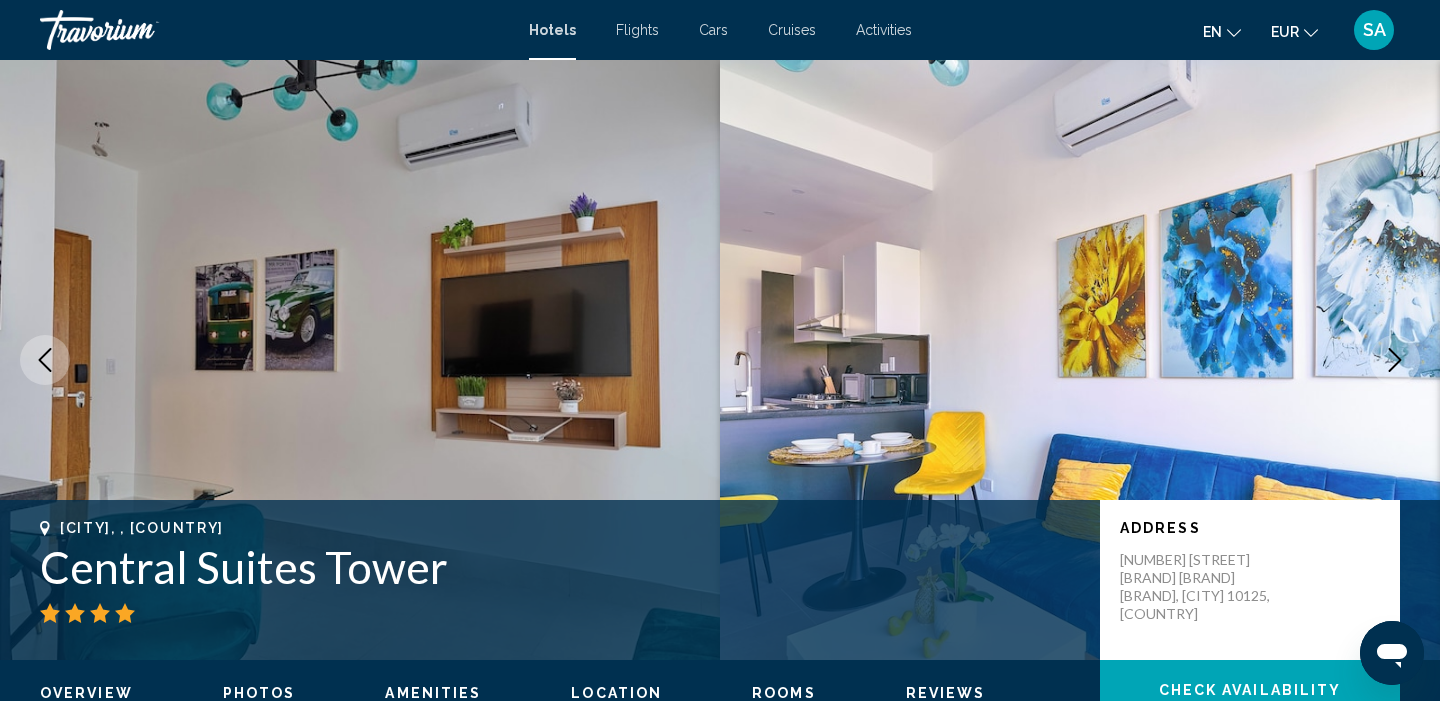 click at bounding box center [1395, 360] 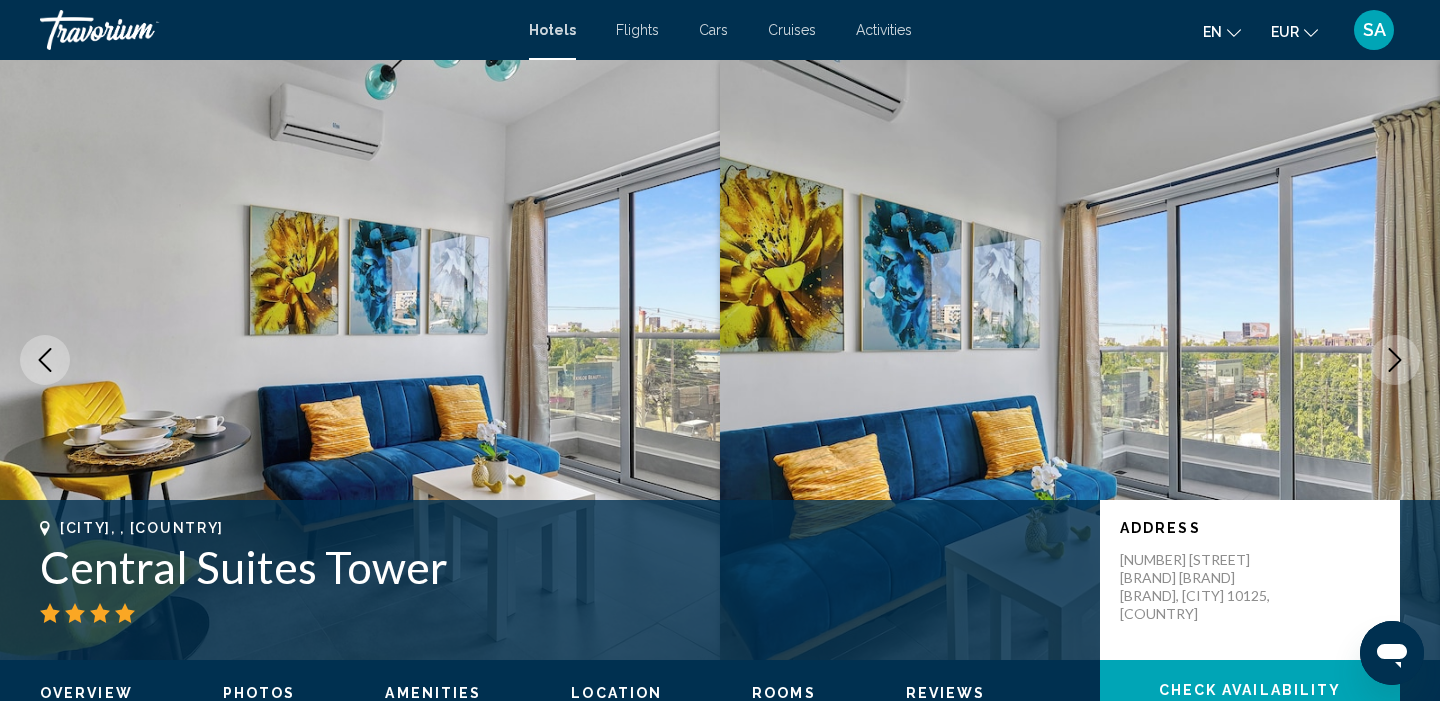 click at bounding box center (1395, 360) 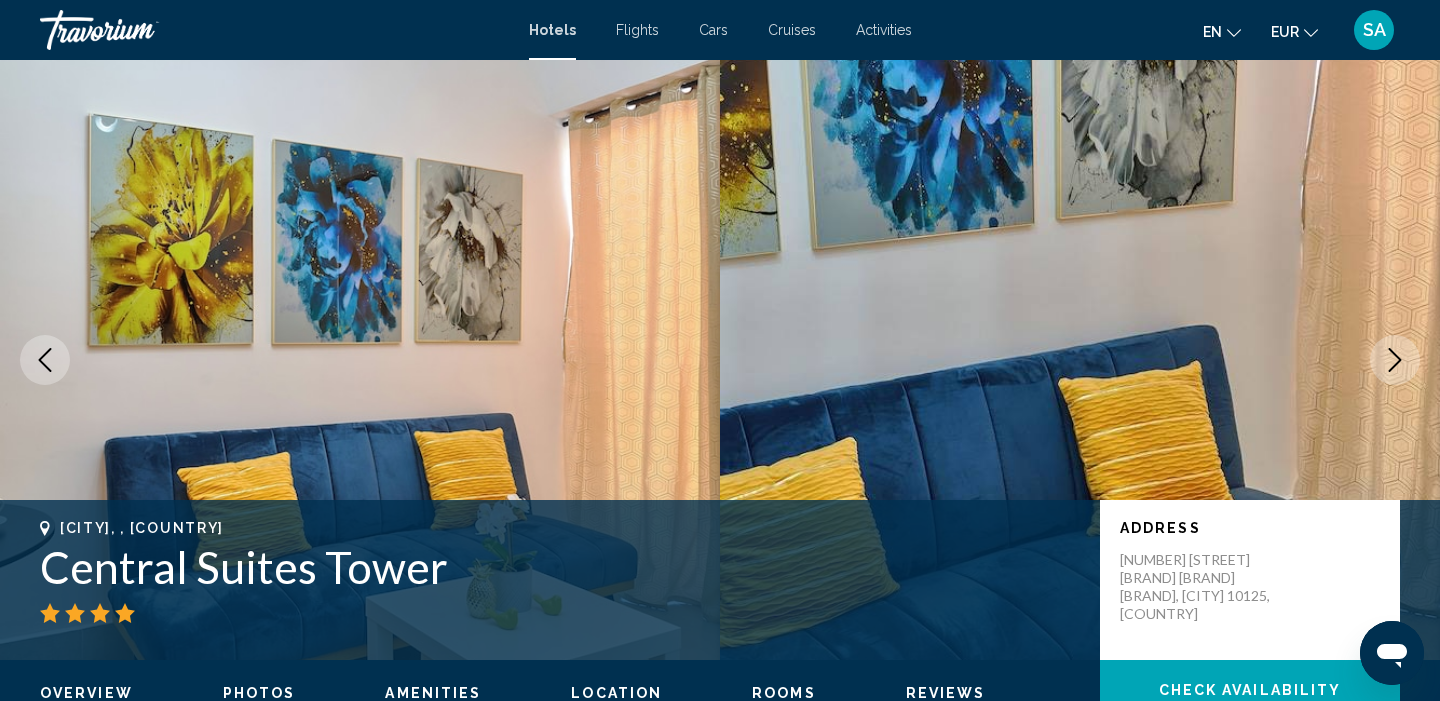 click at bounding box center (1395, 360) 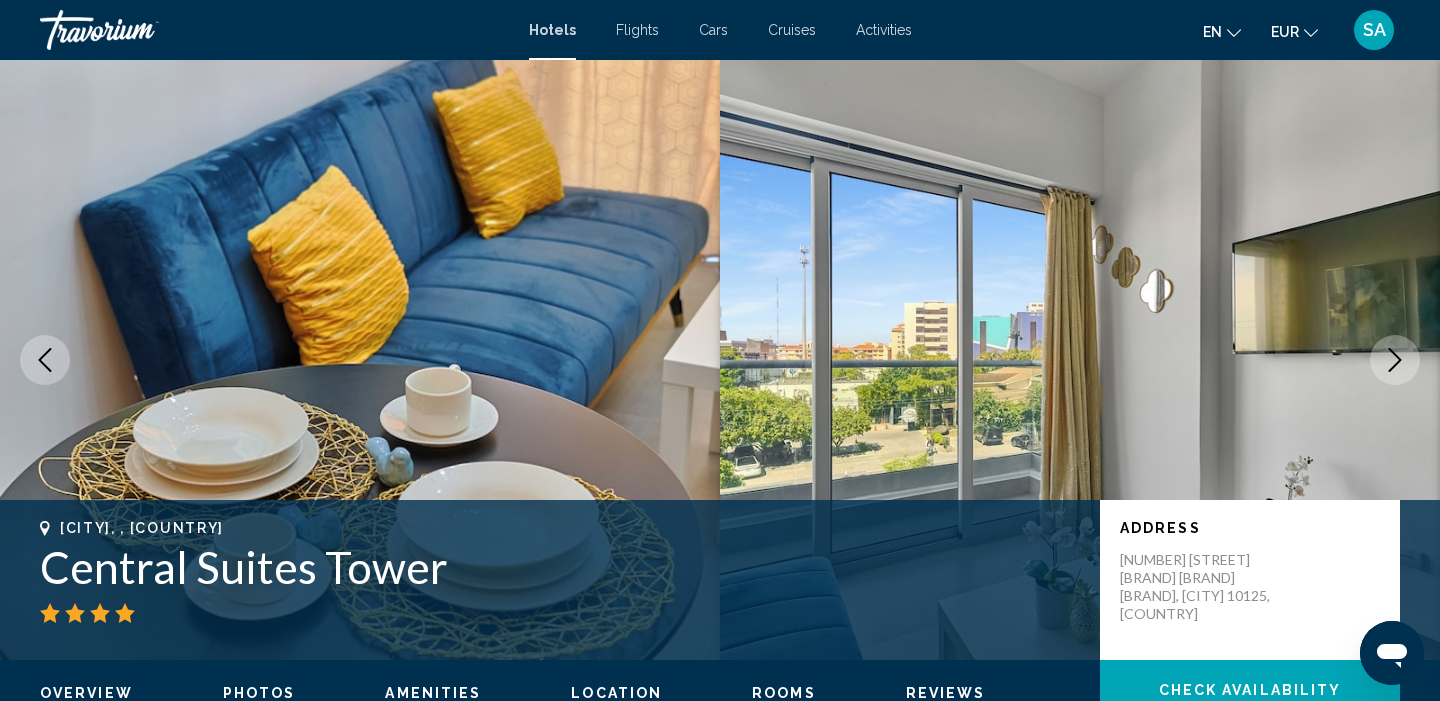 click at bounding box center (1395, 360) 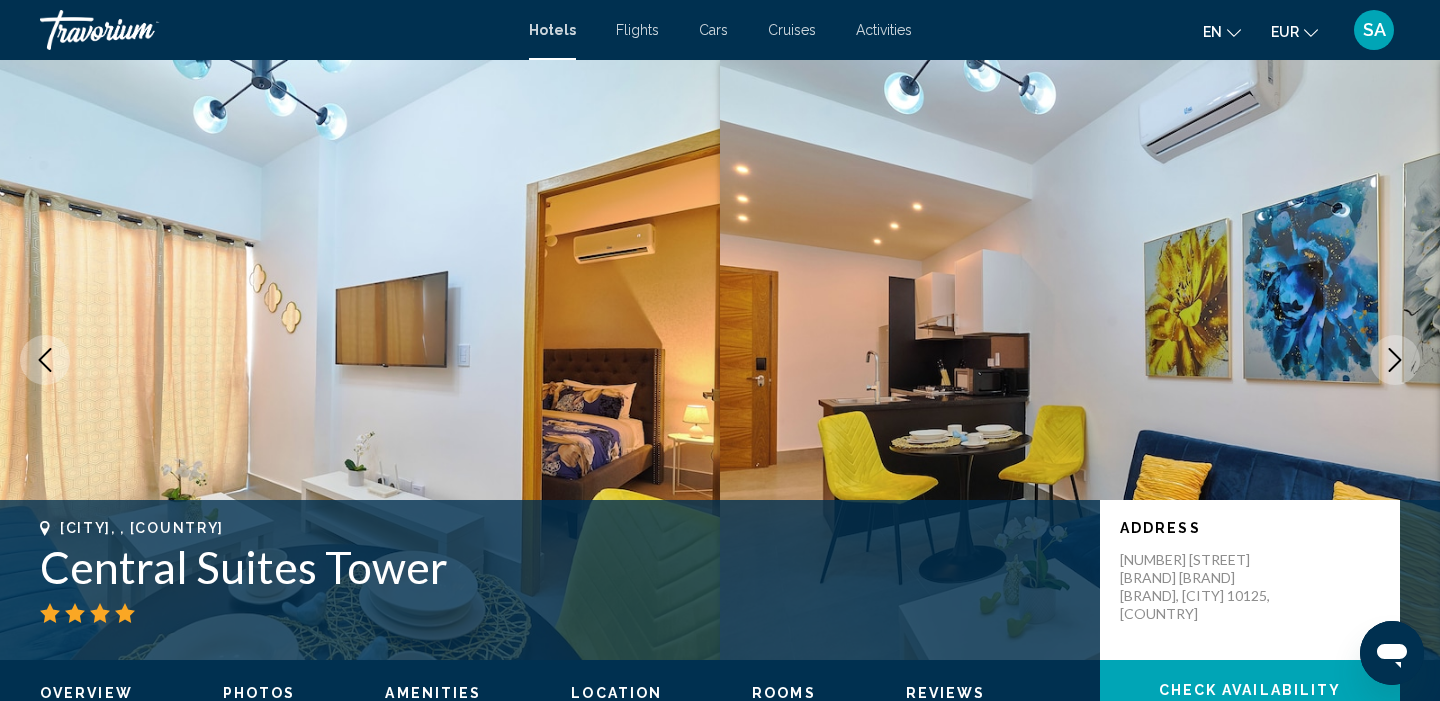 click at bounding box center (1395, 360) 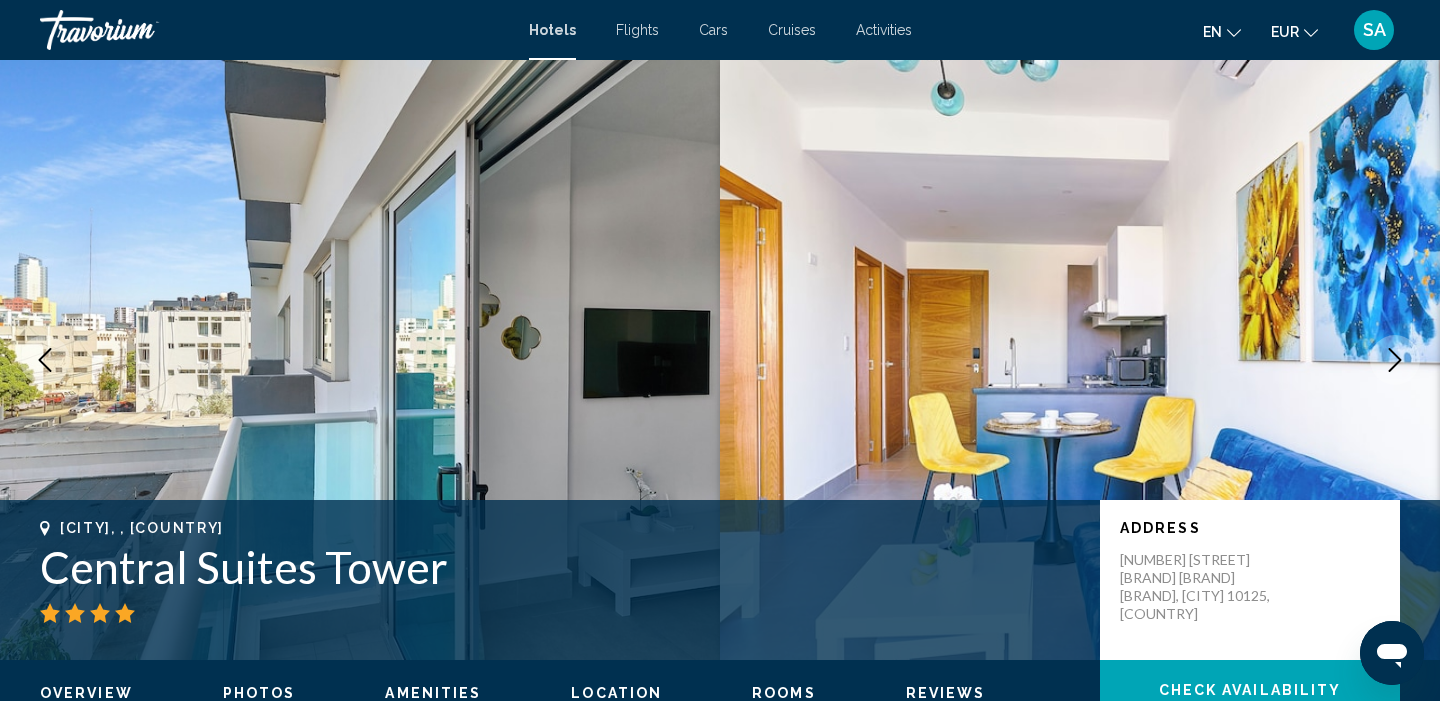 click at bounding box center [1395, 360] 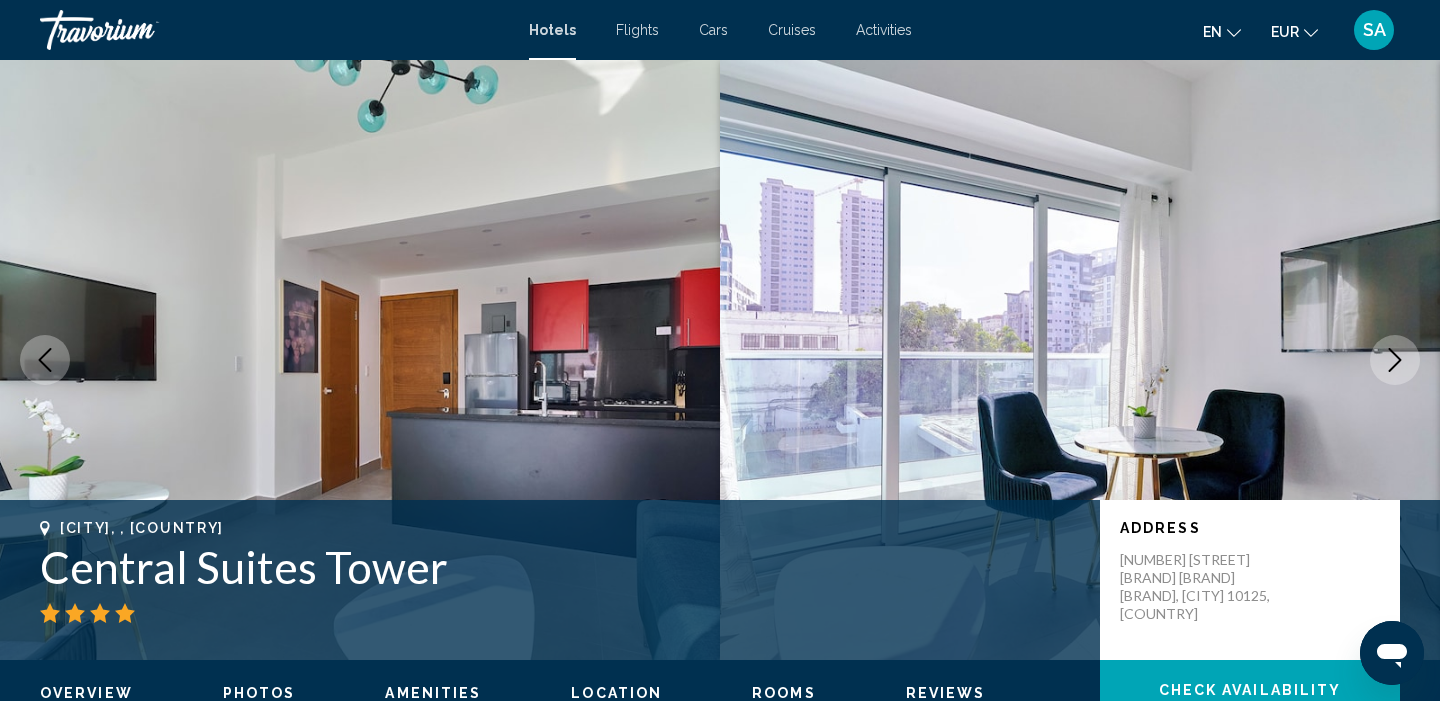 click at bounding box center [1395, 360] 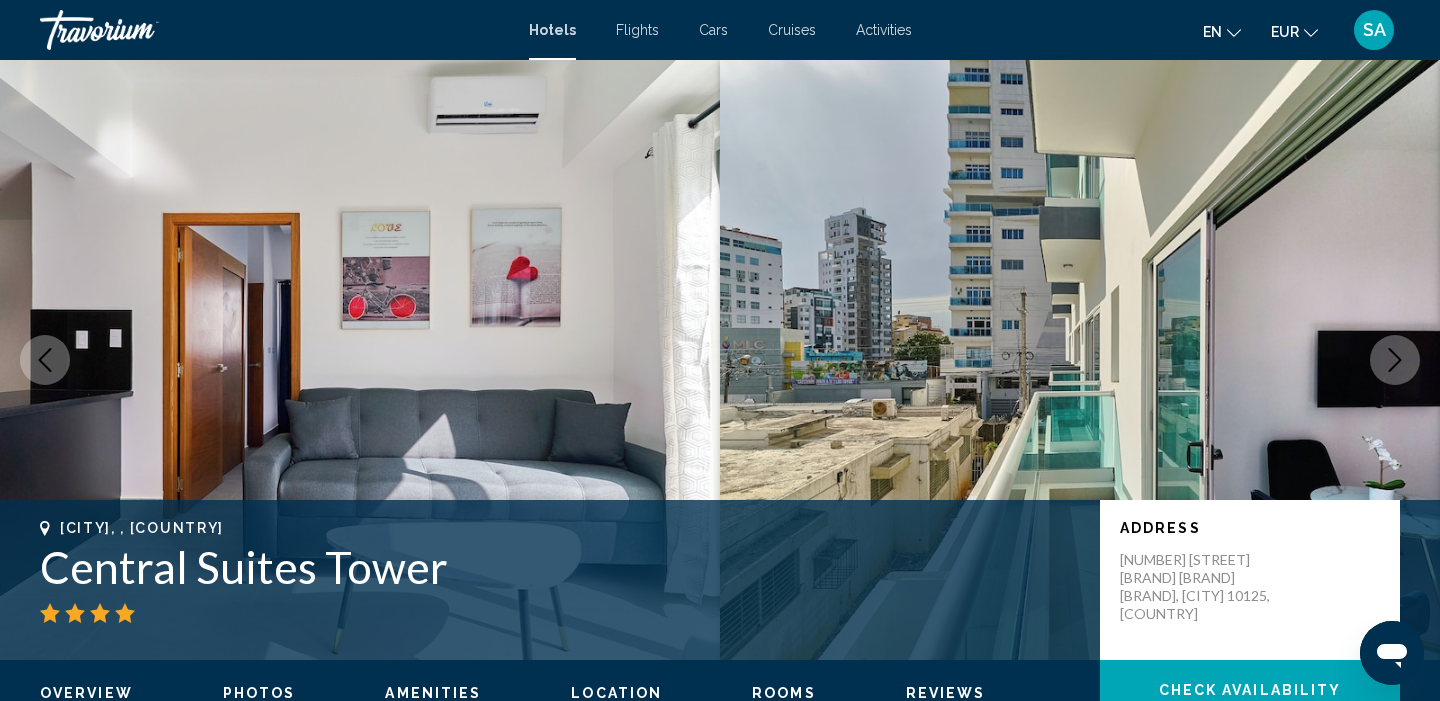 click at bounding box center (1395, 360) 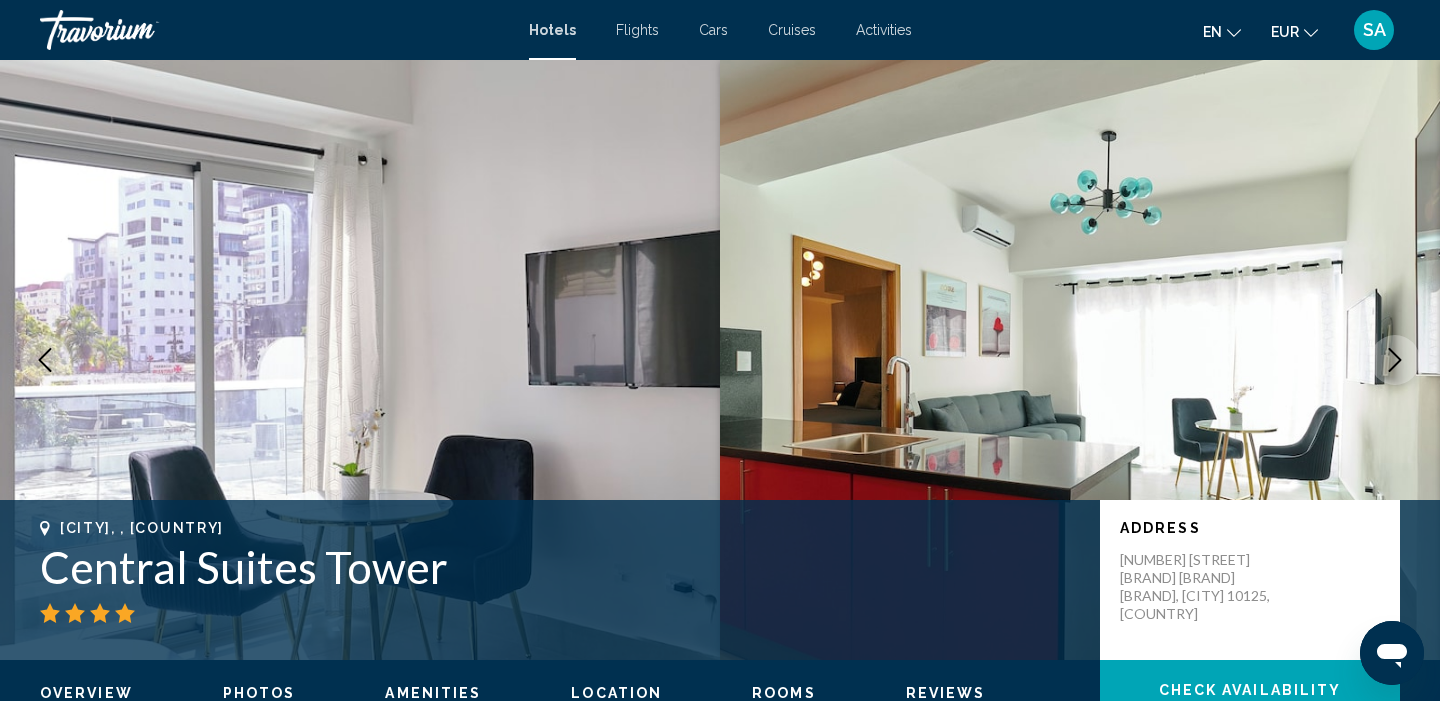 click at bounding box center (1395, 360) 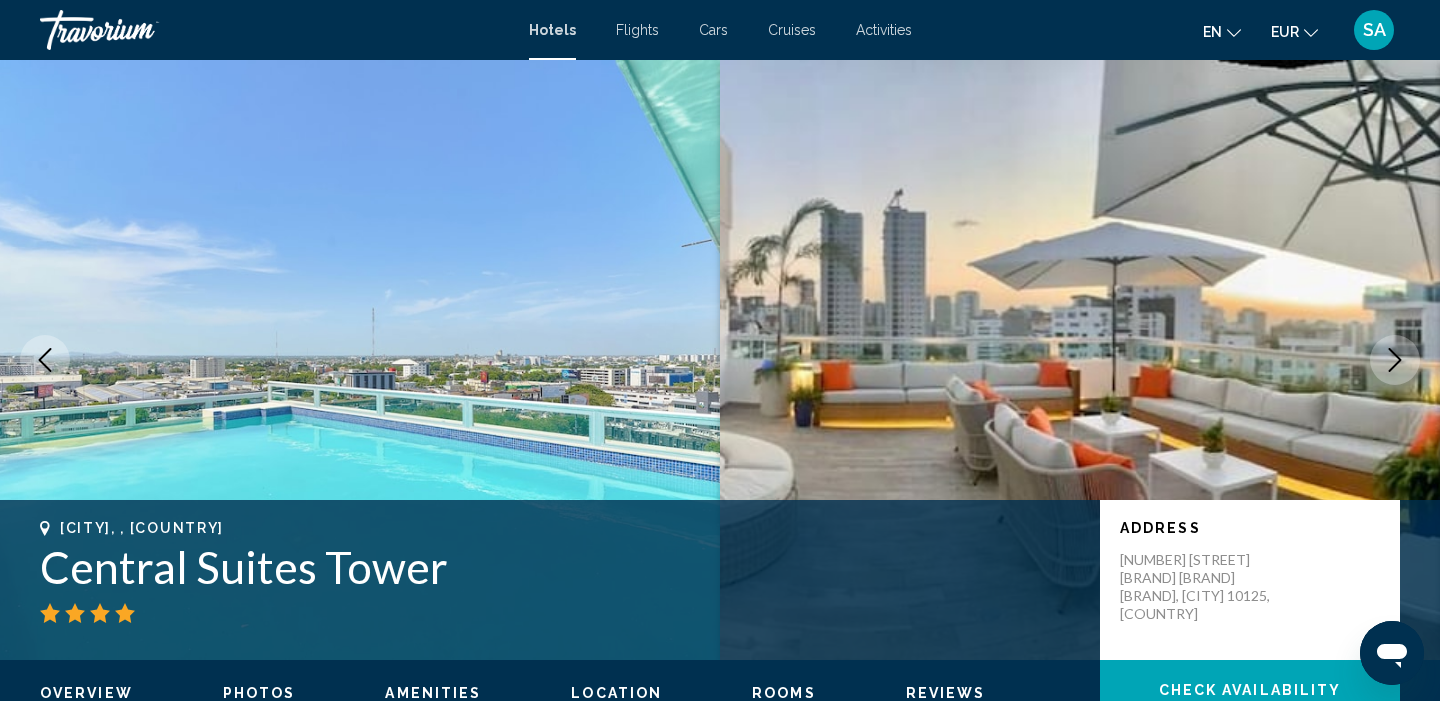 click at bounding box center (1395, 360) 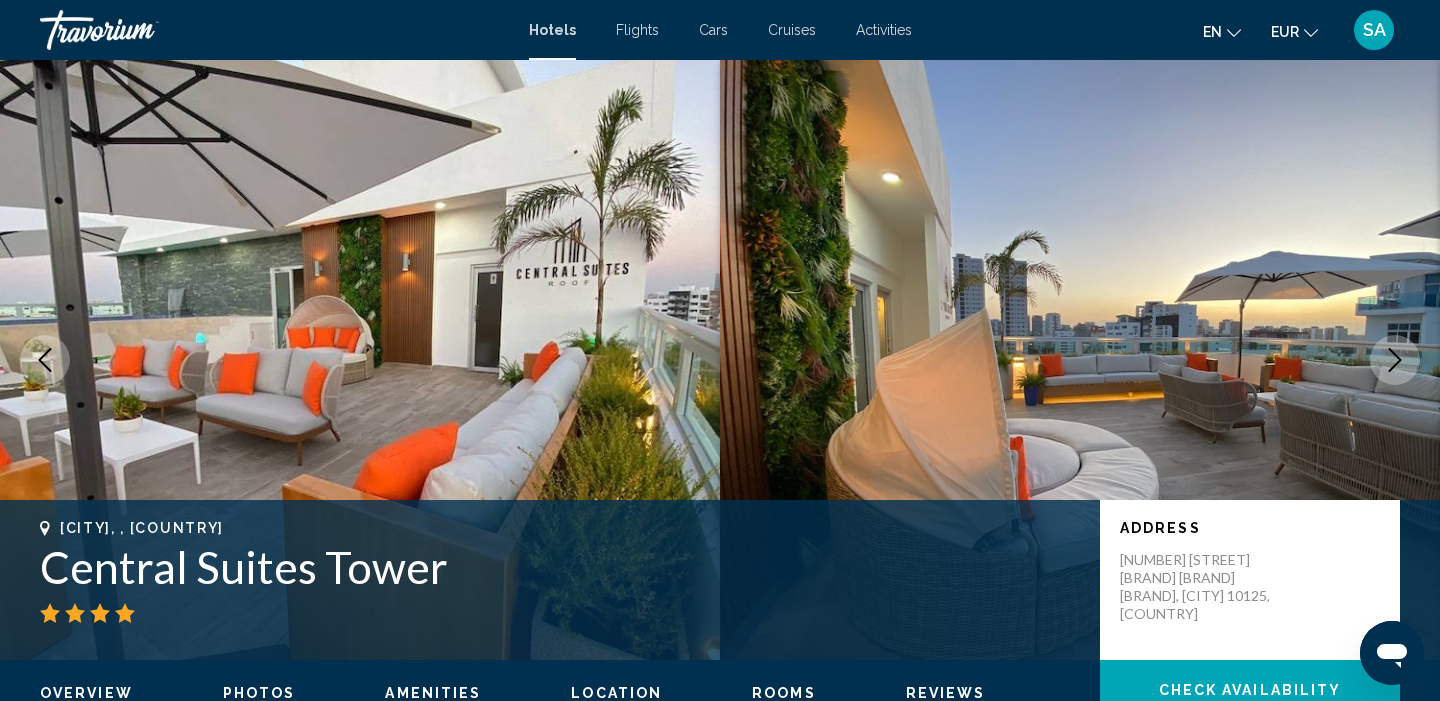 click at bounding box center (1395, 360) 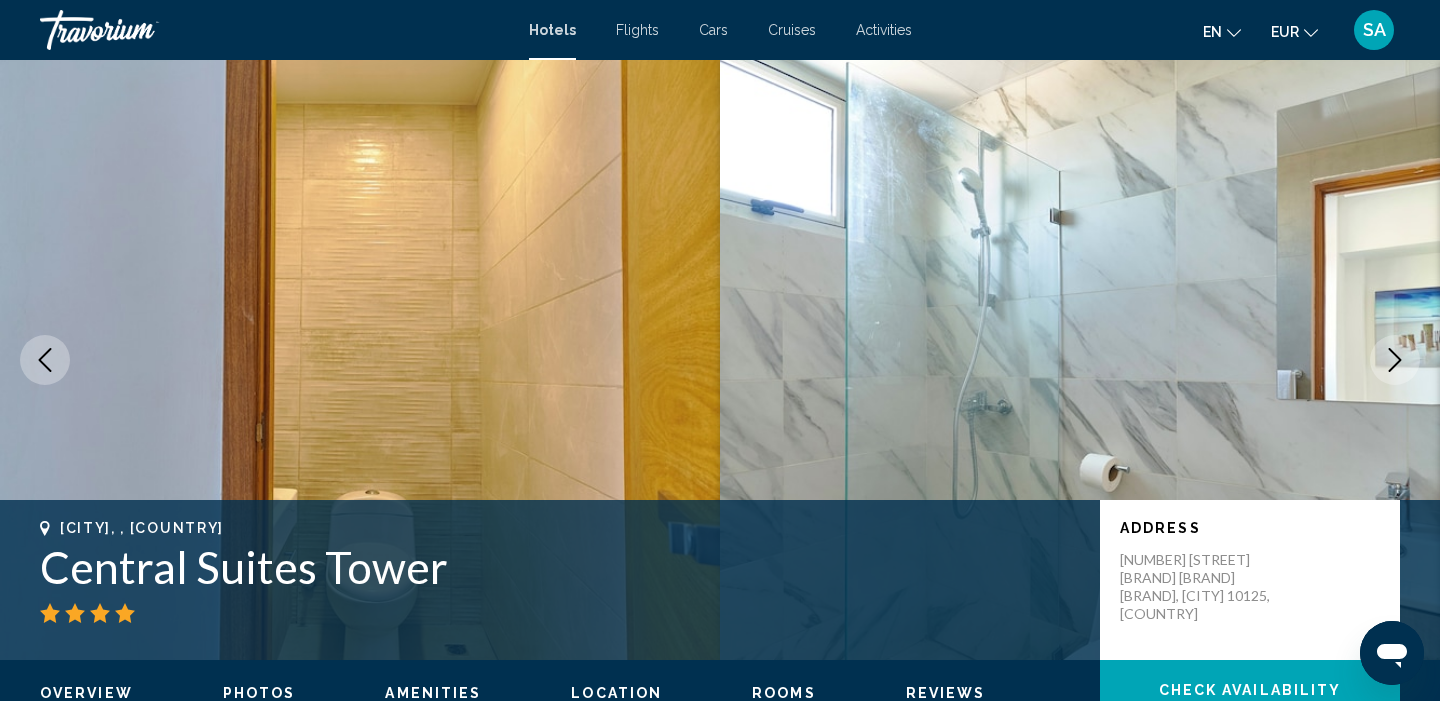 click at bounding box center [1395, 360] 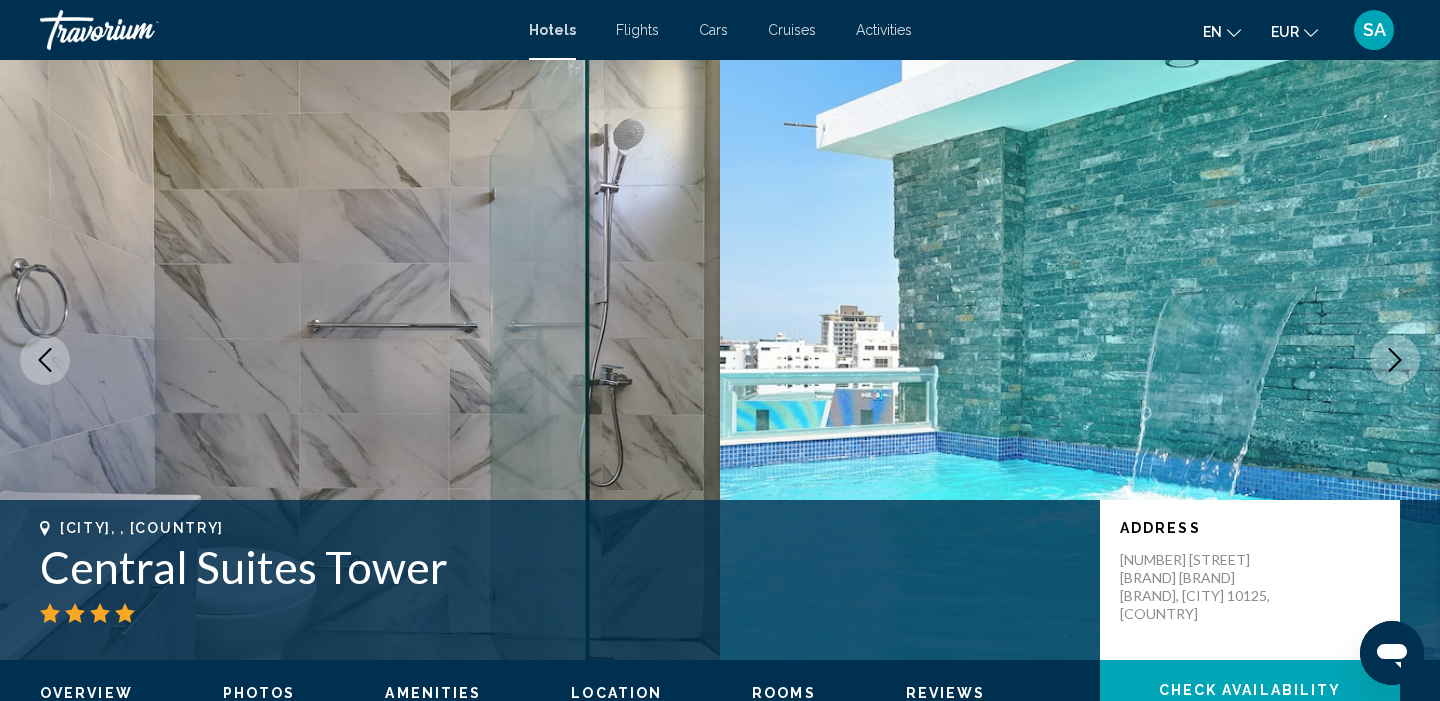 click at bounding box center (1395, 360) 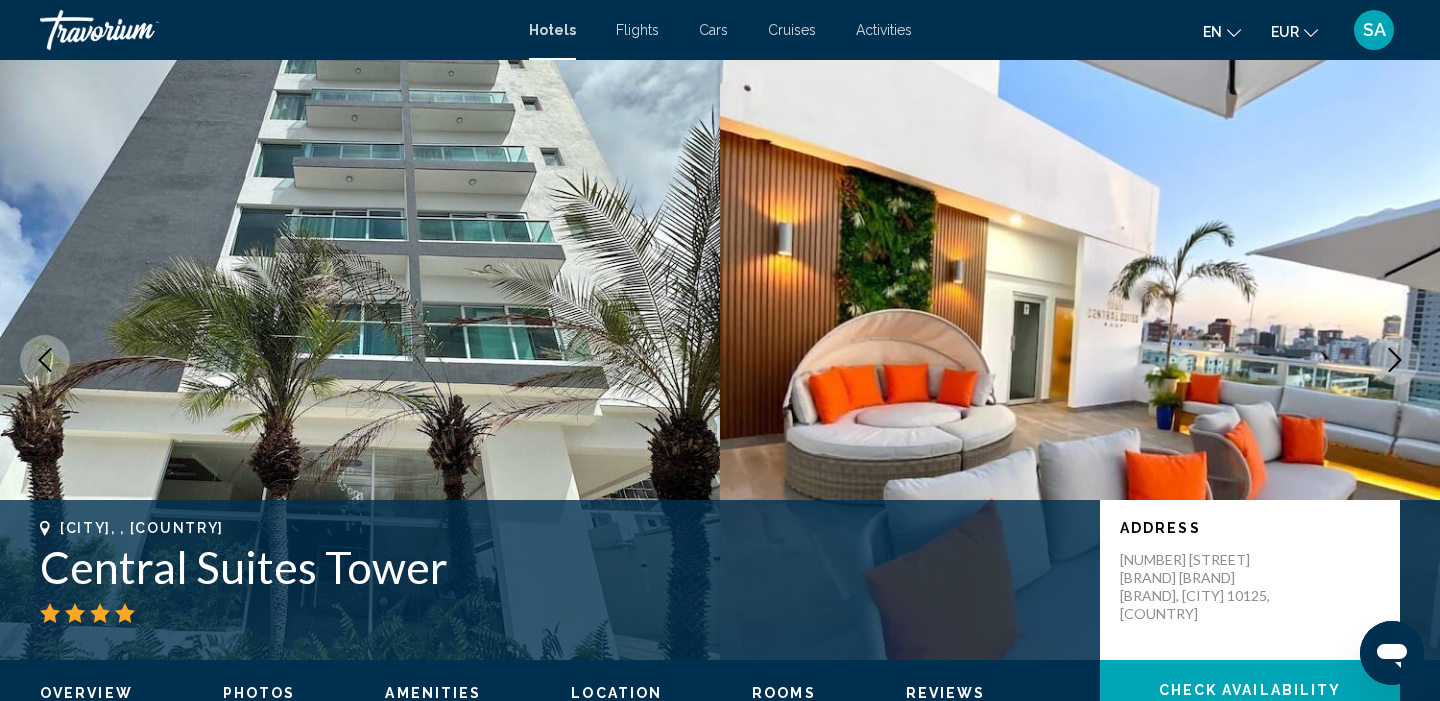 click at bounding box center [1395, 360] 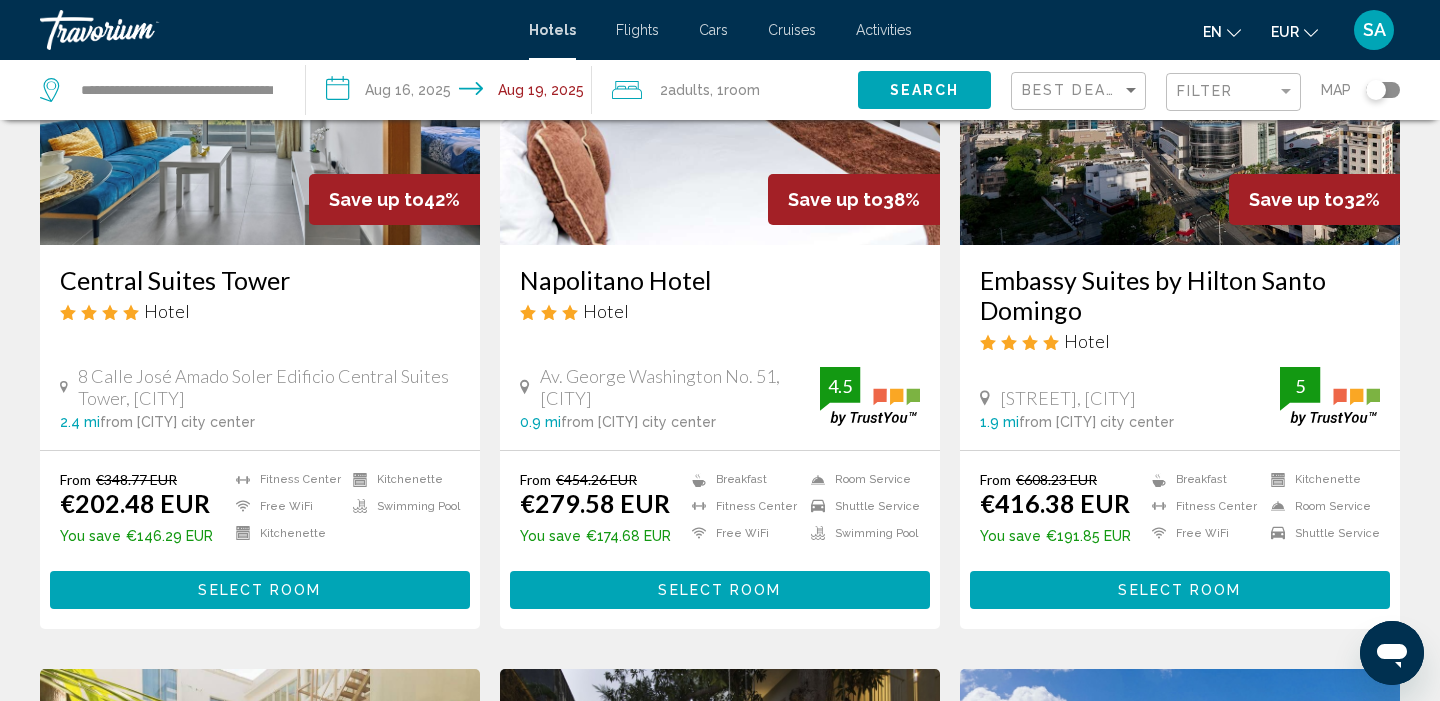 scroll, scrollTop: 181, scrollLeft: 0, axis: vertical 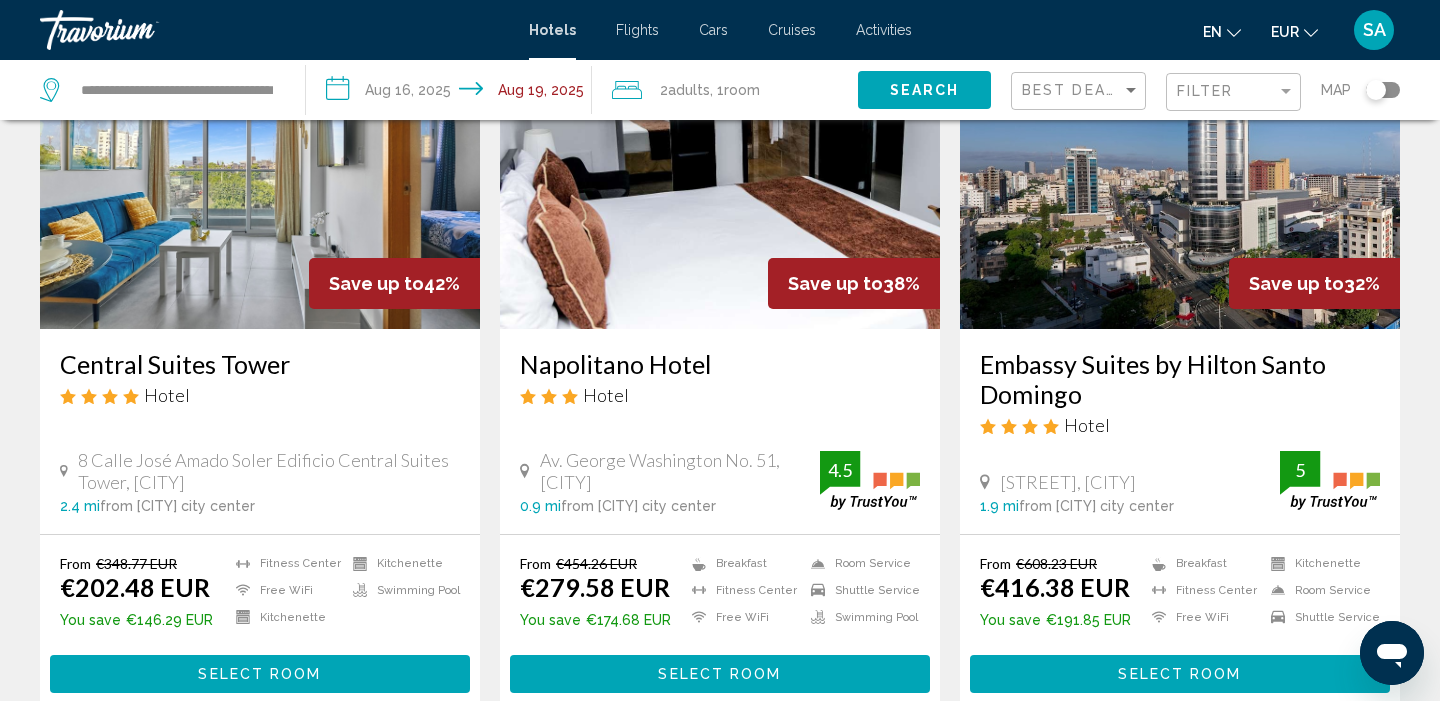 click at bounding box center [1180, 169] 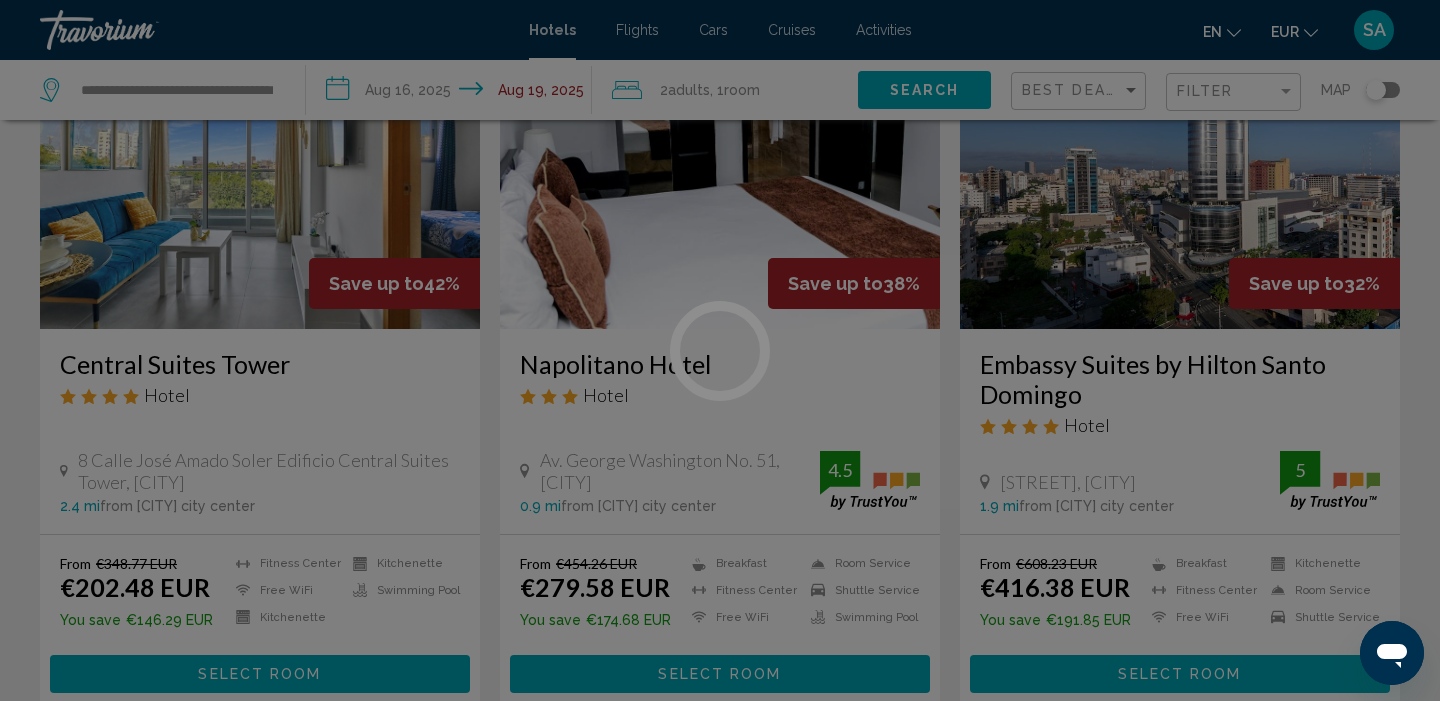 scroll, scrollTop: 0, scrollLeft: 0, axis: both 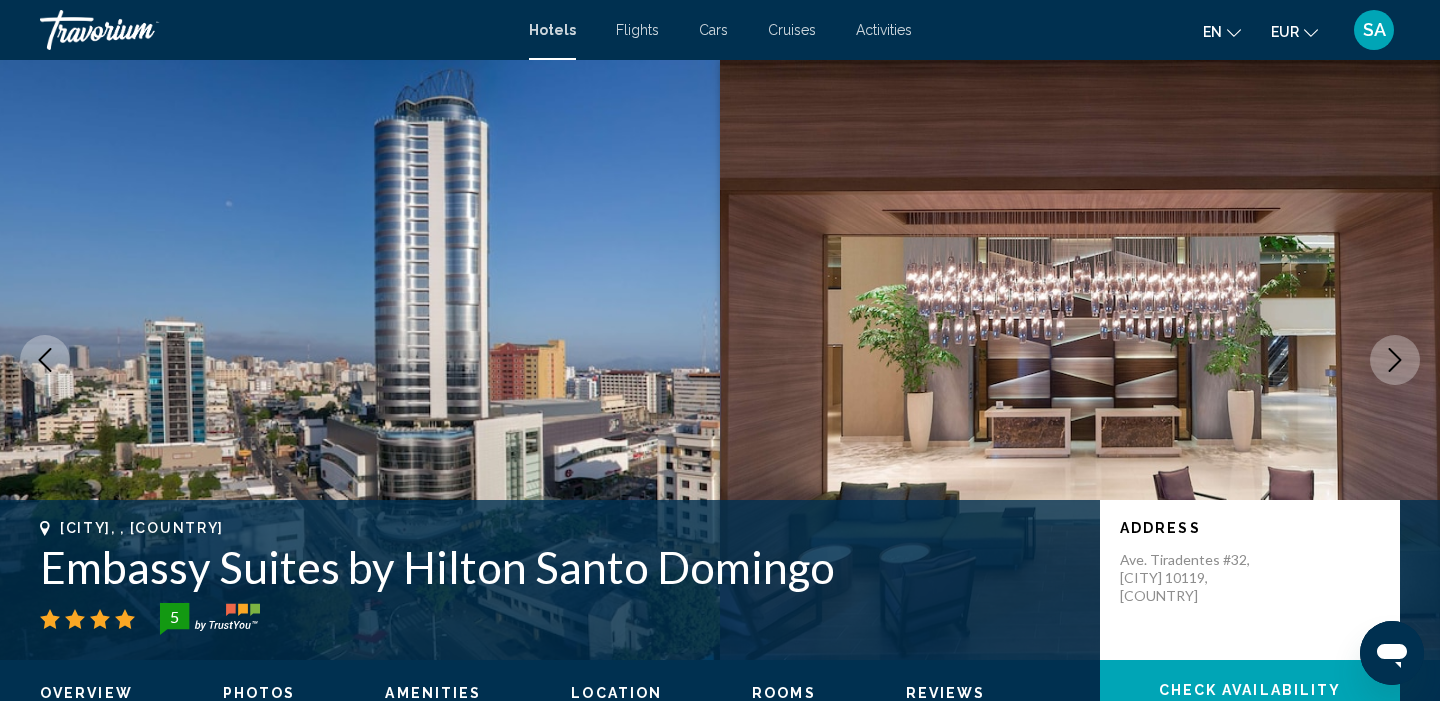 click 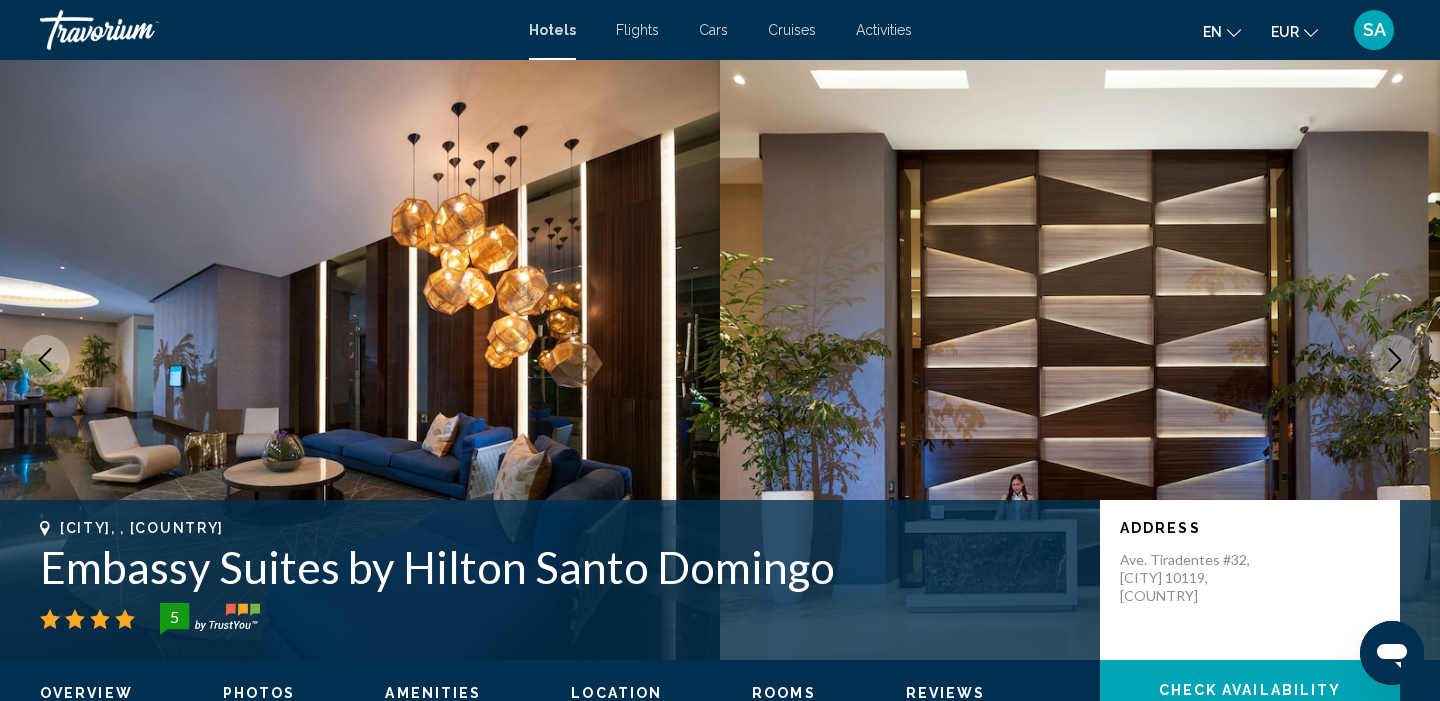 click 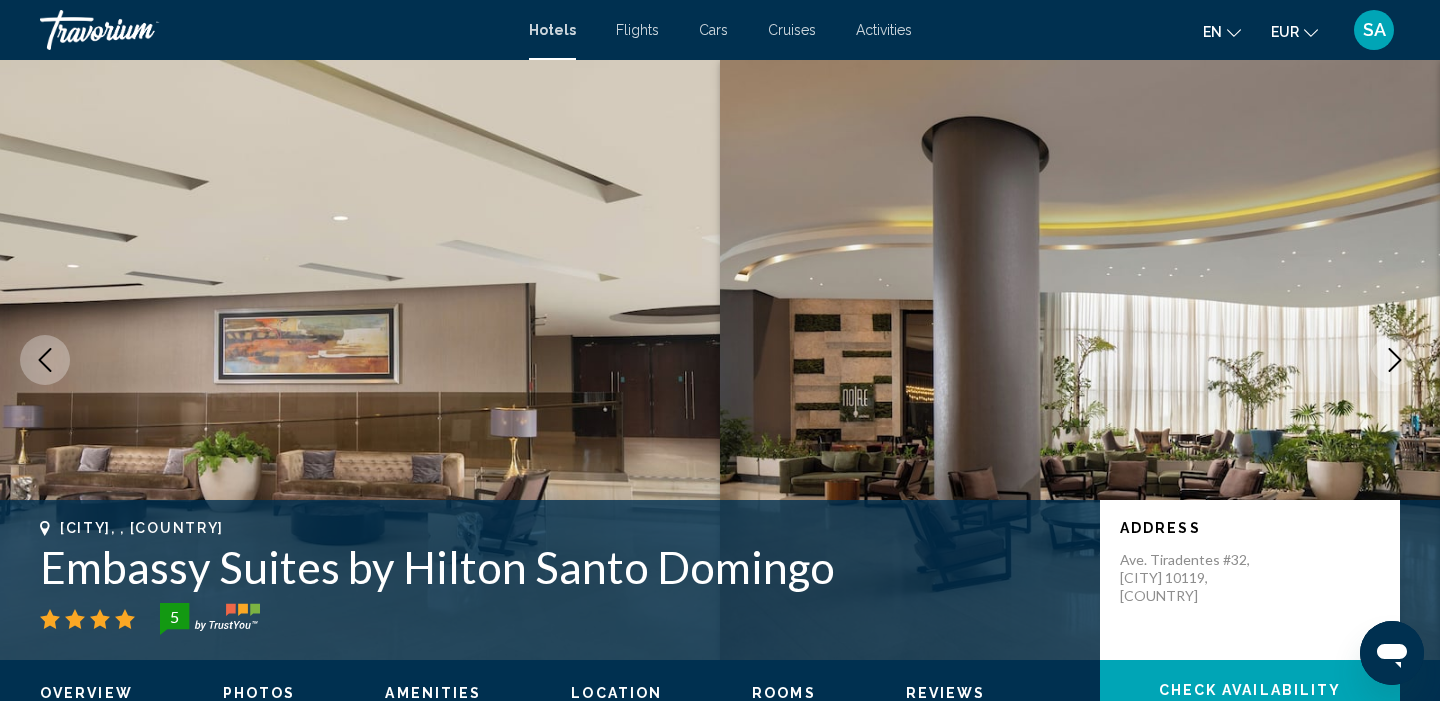 click 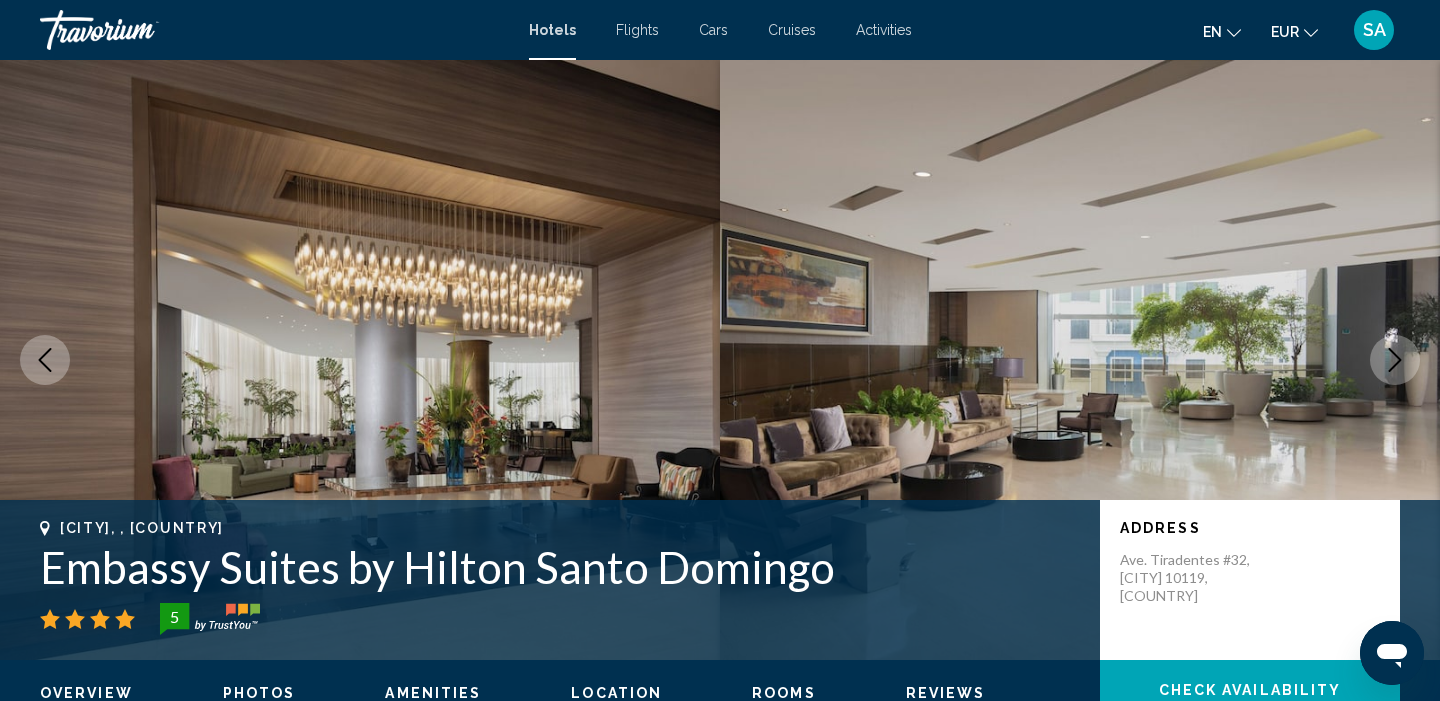 click 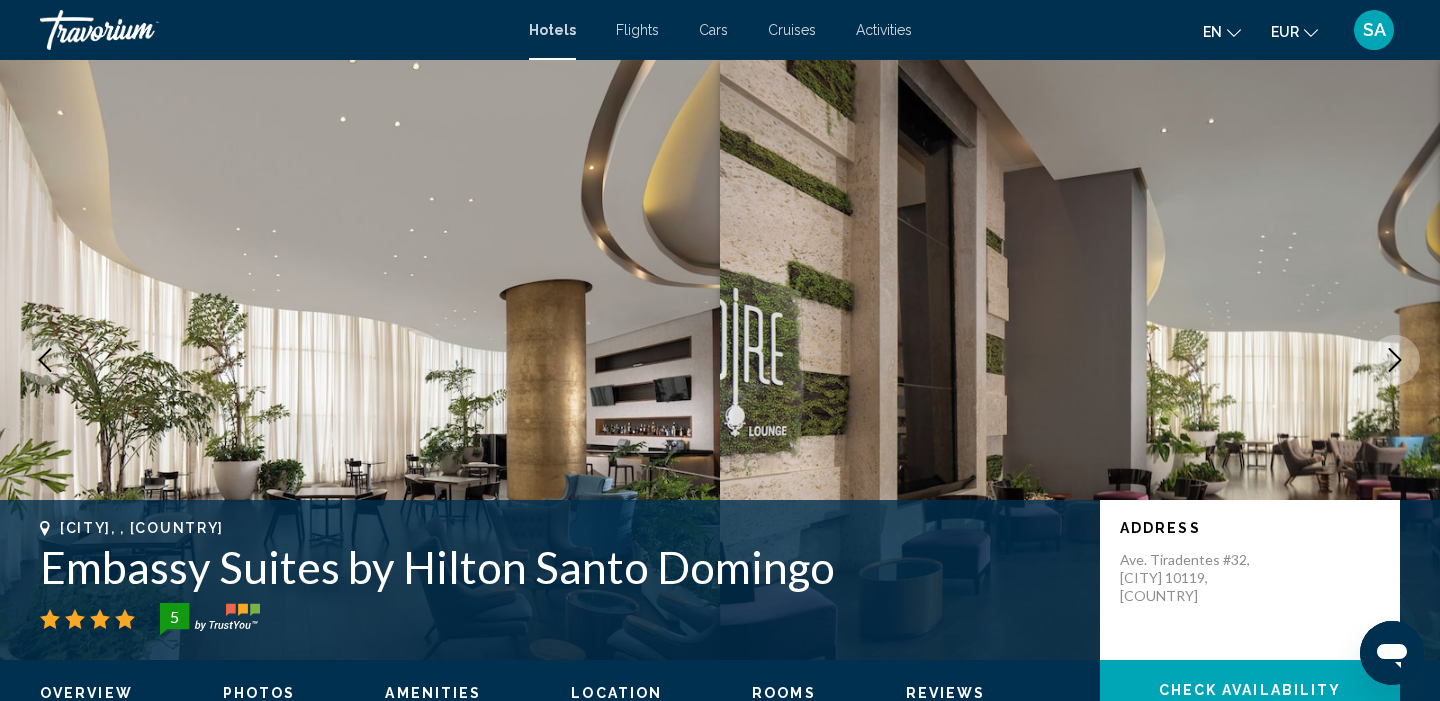 click 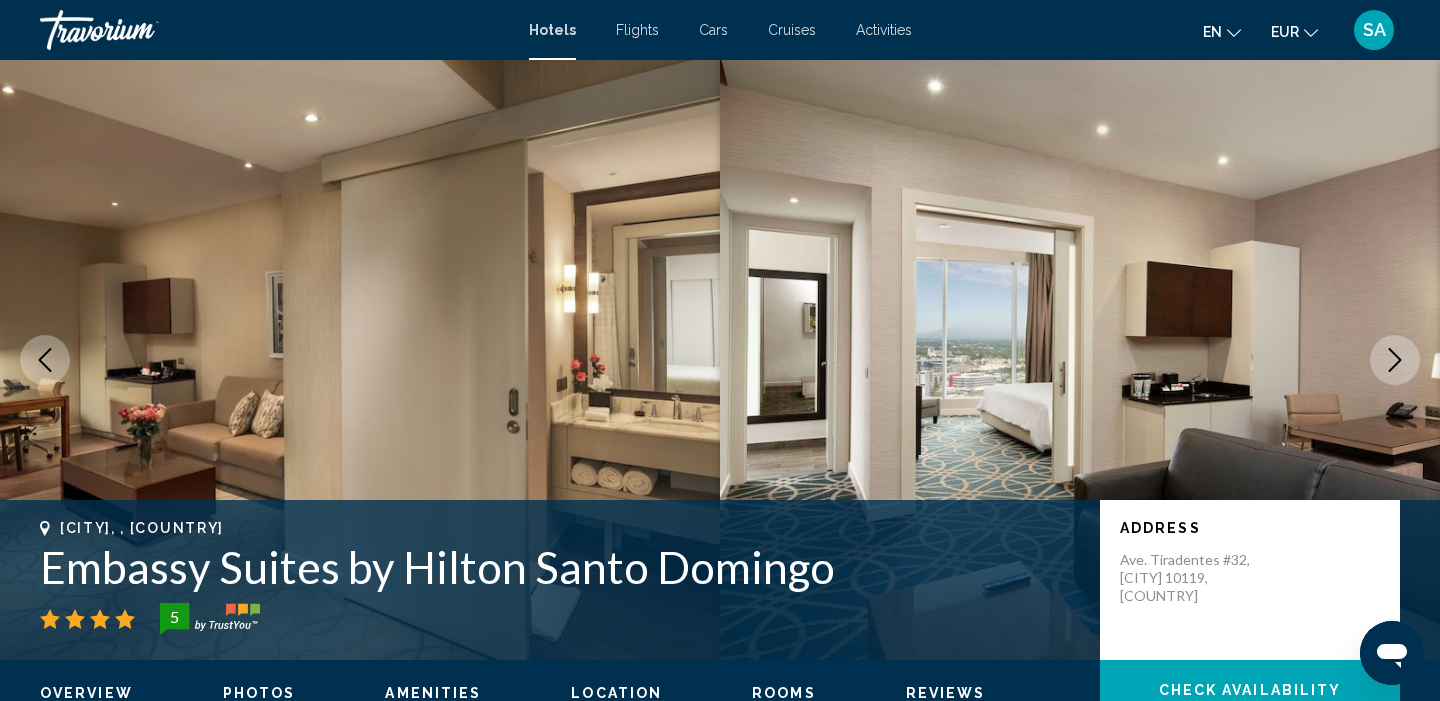 click 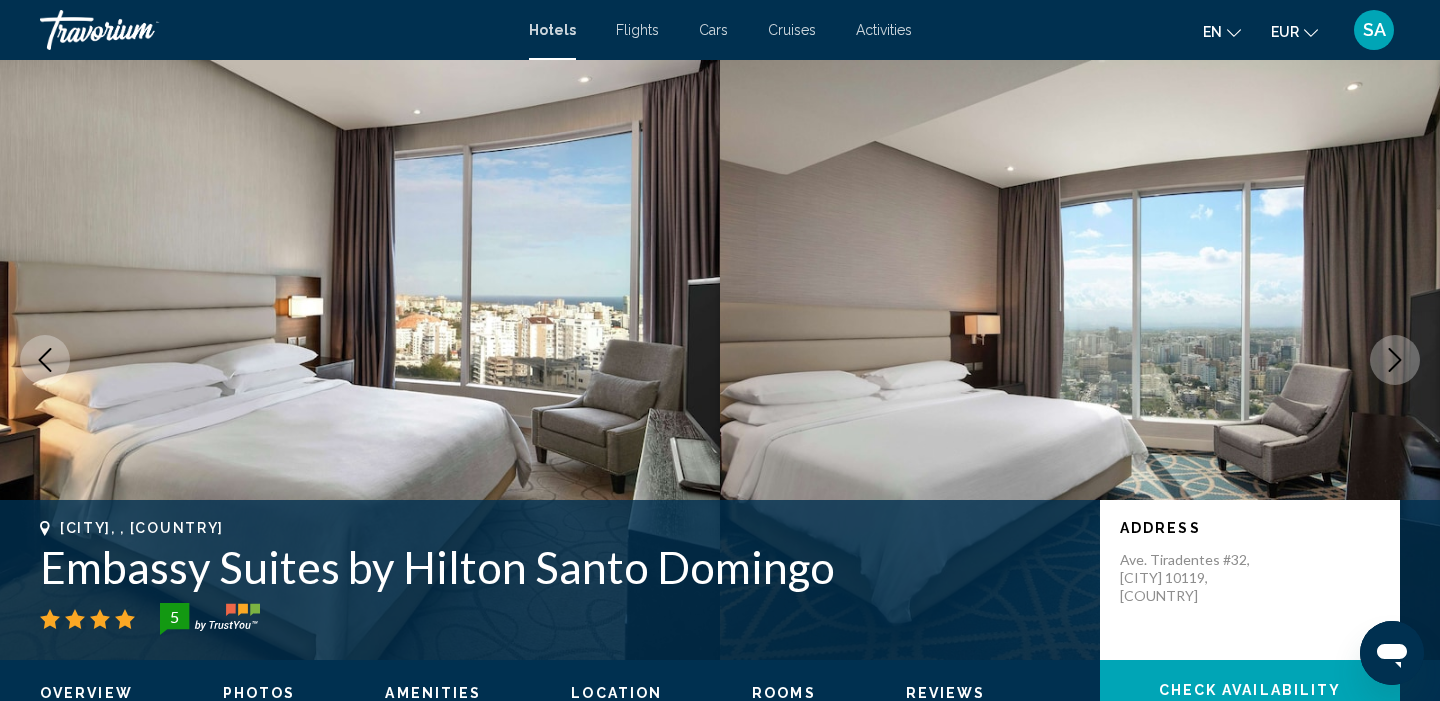 click 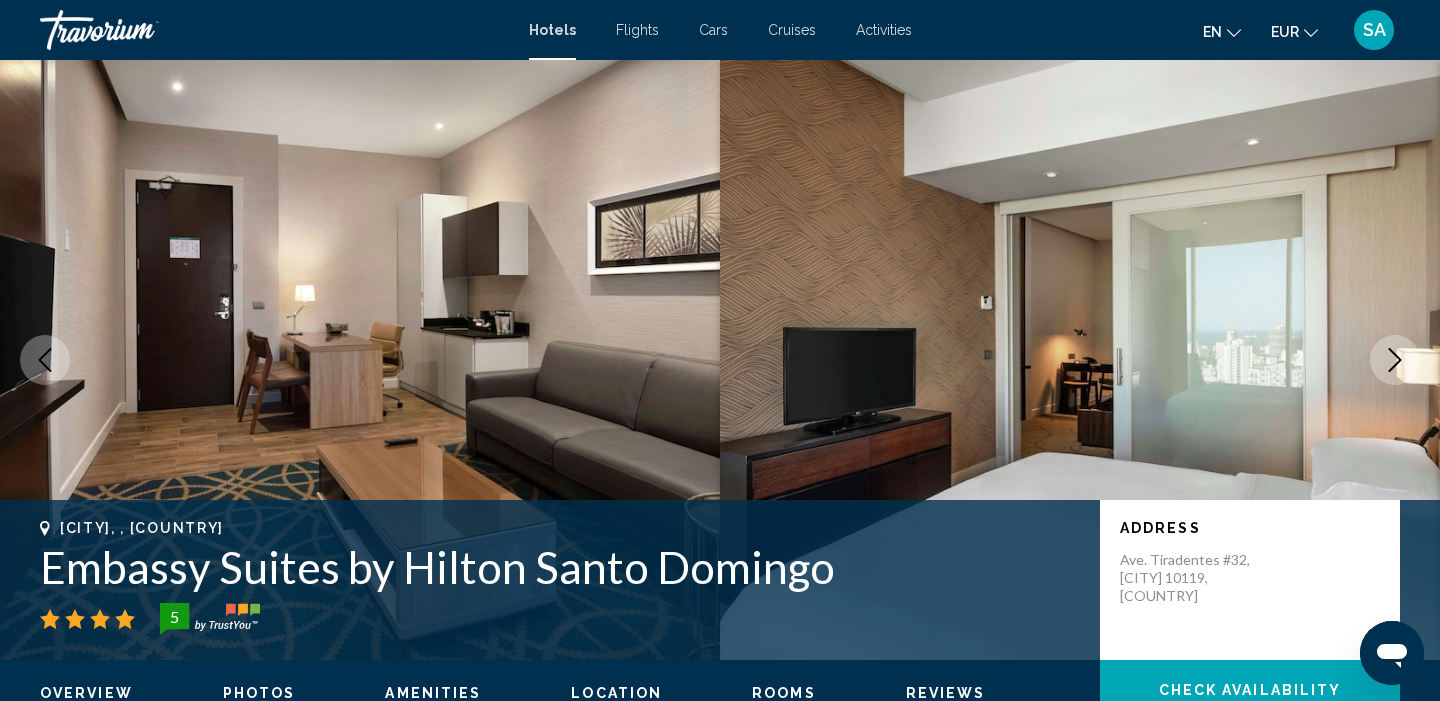 click 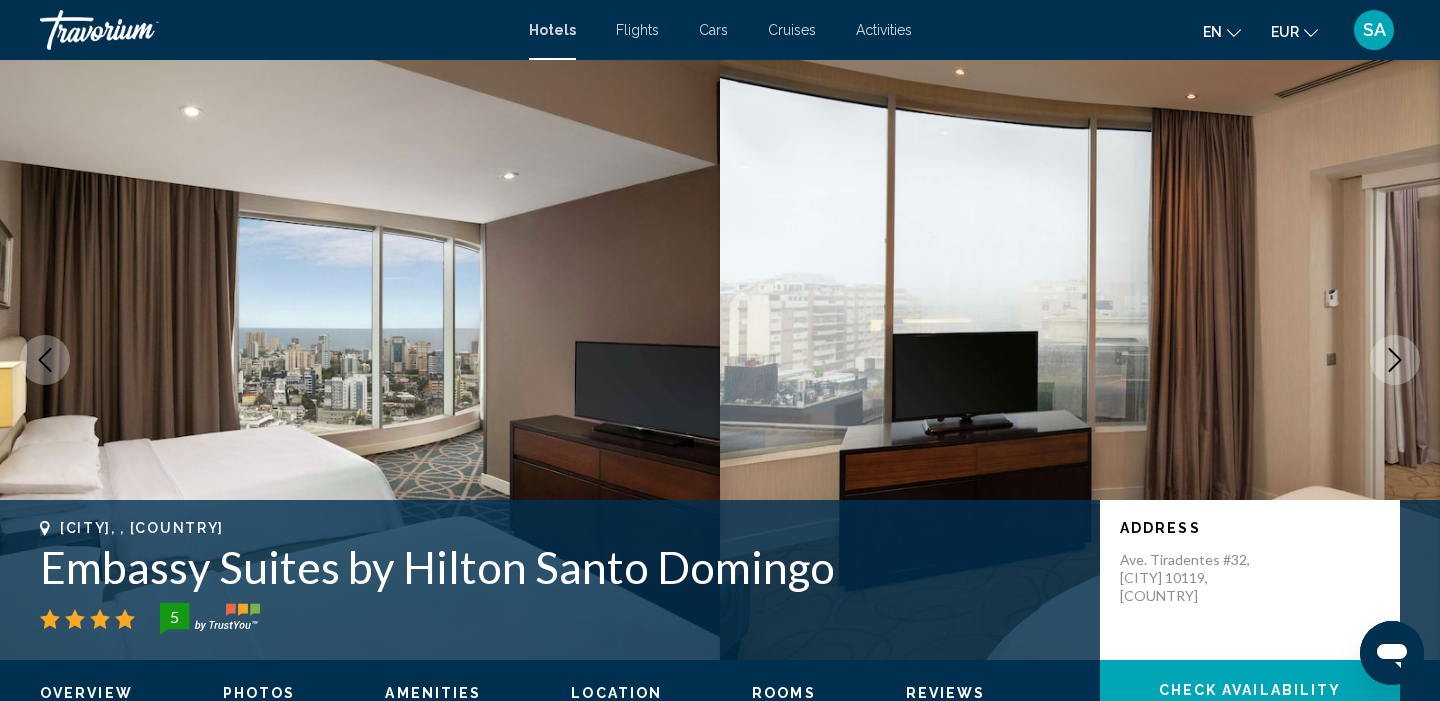 click 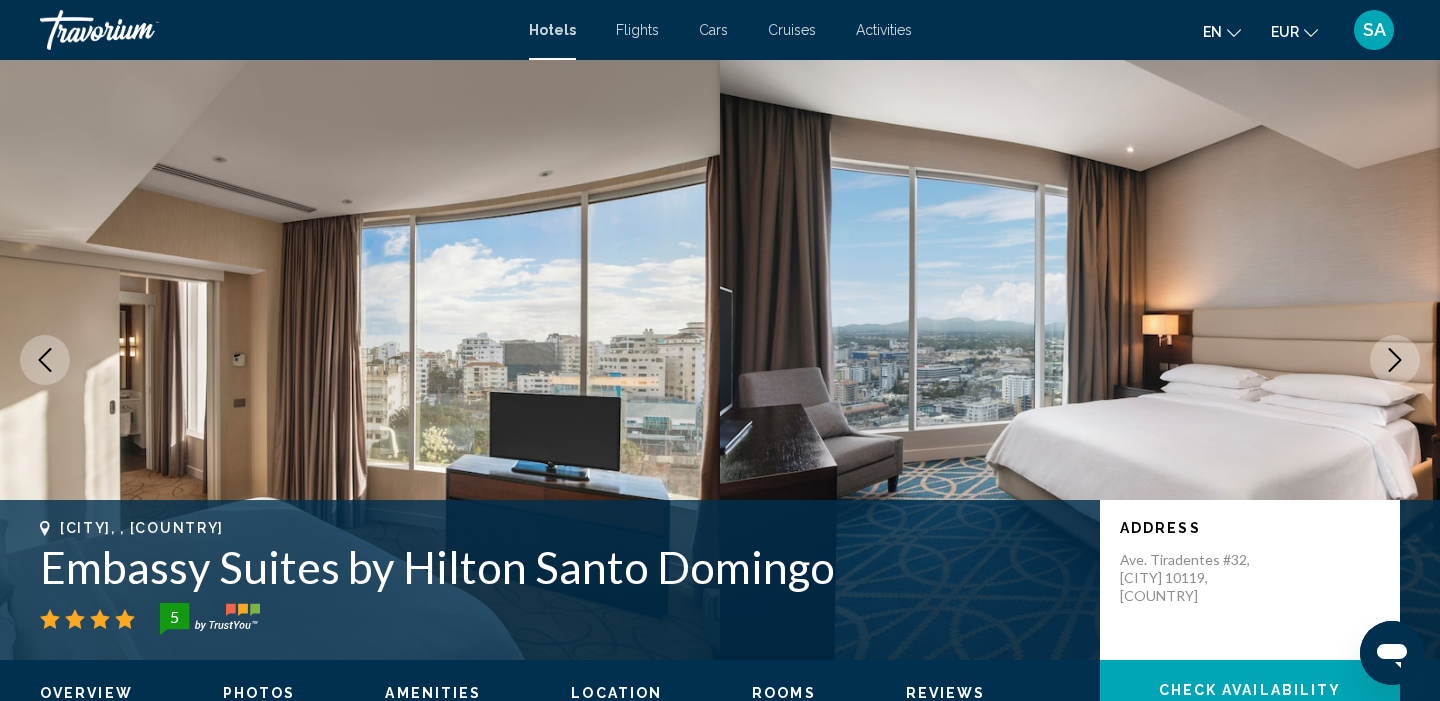 click 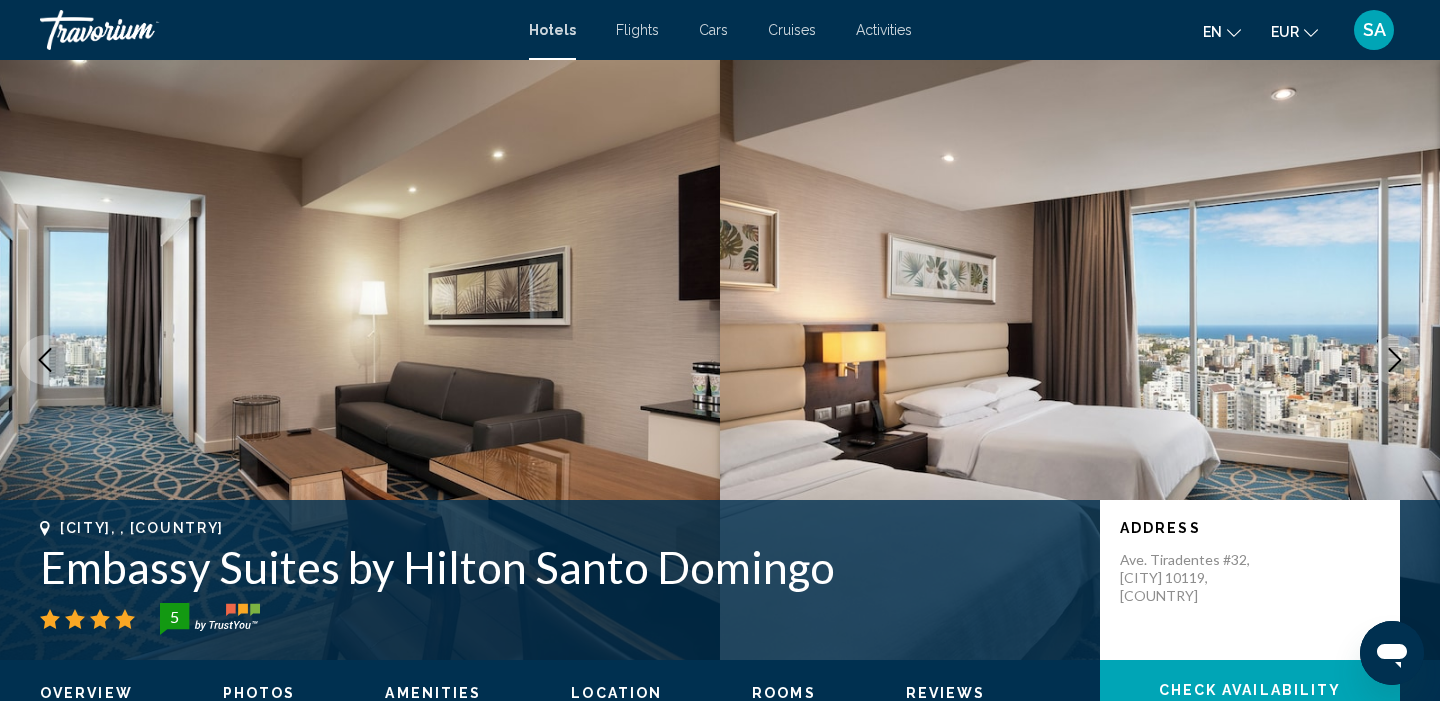 click 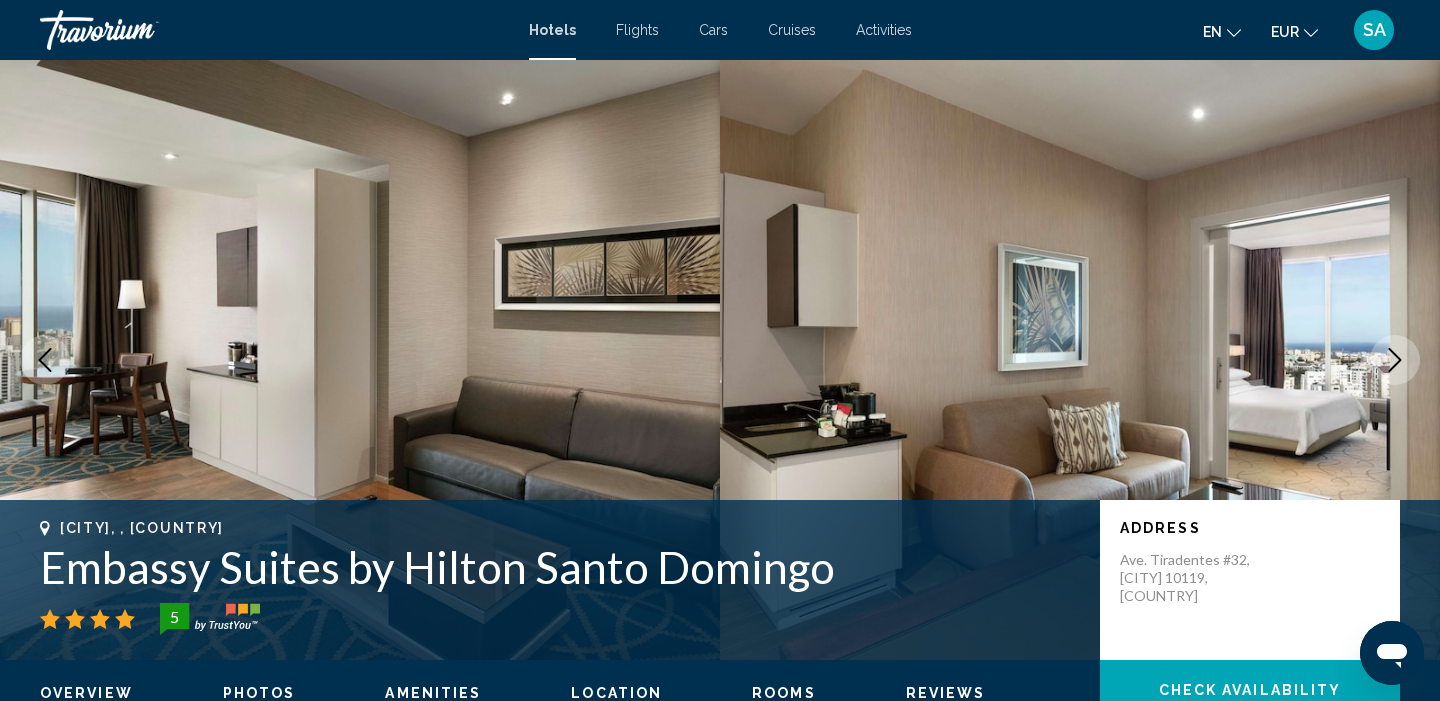click 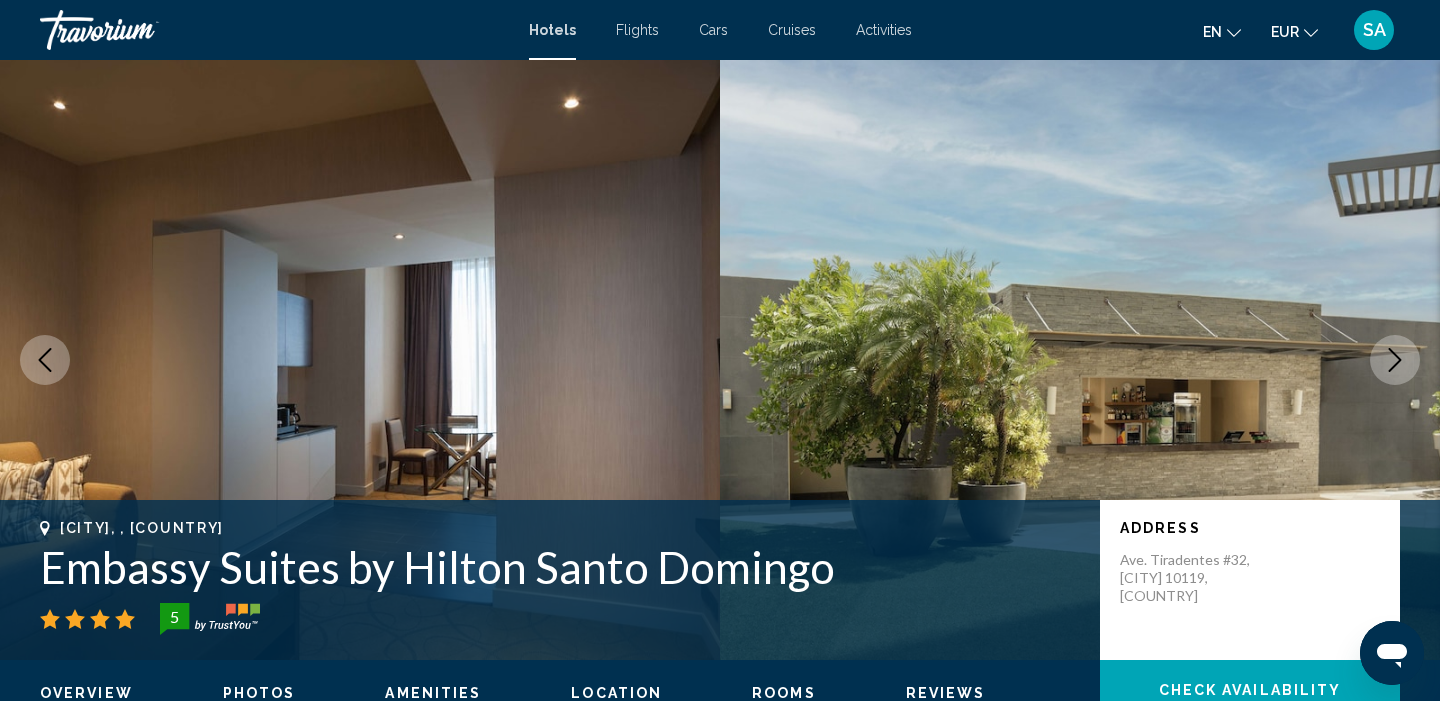 click 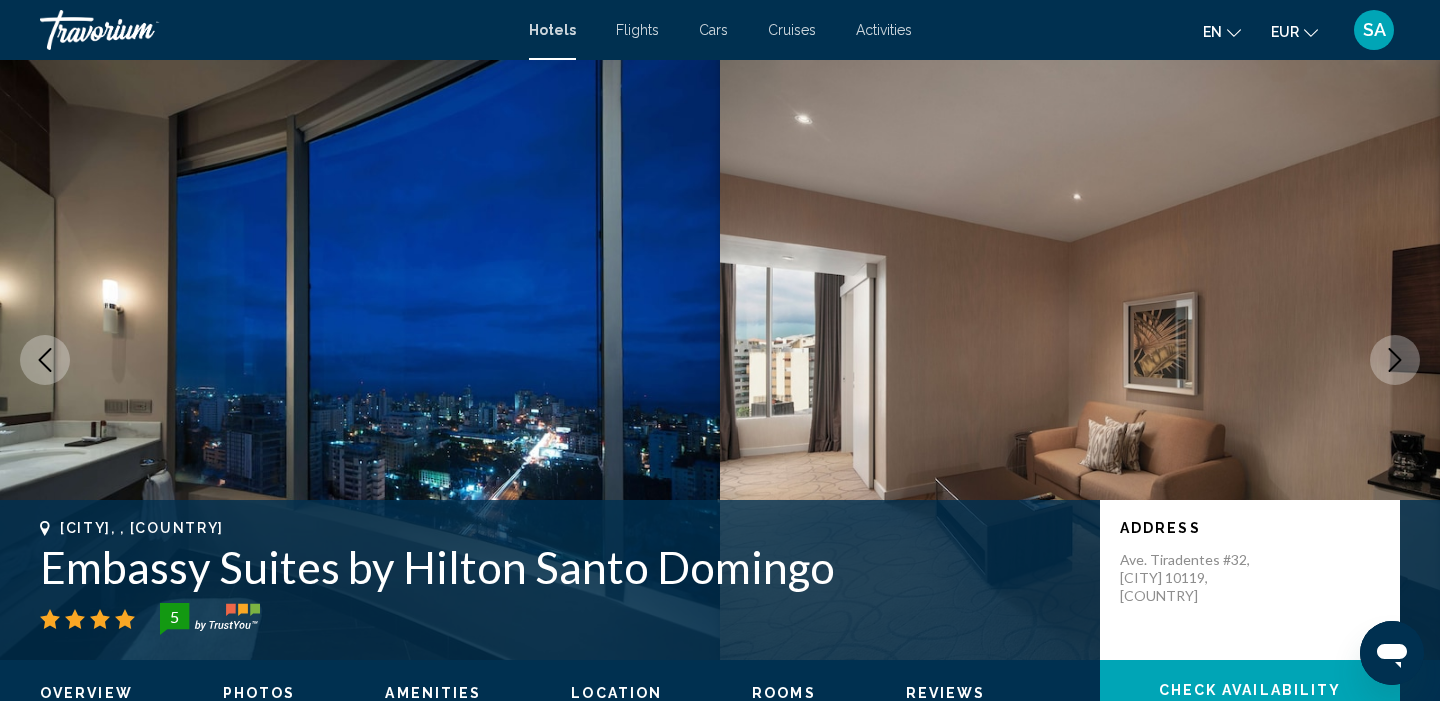 click 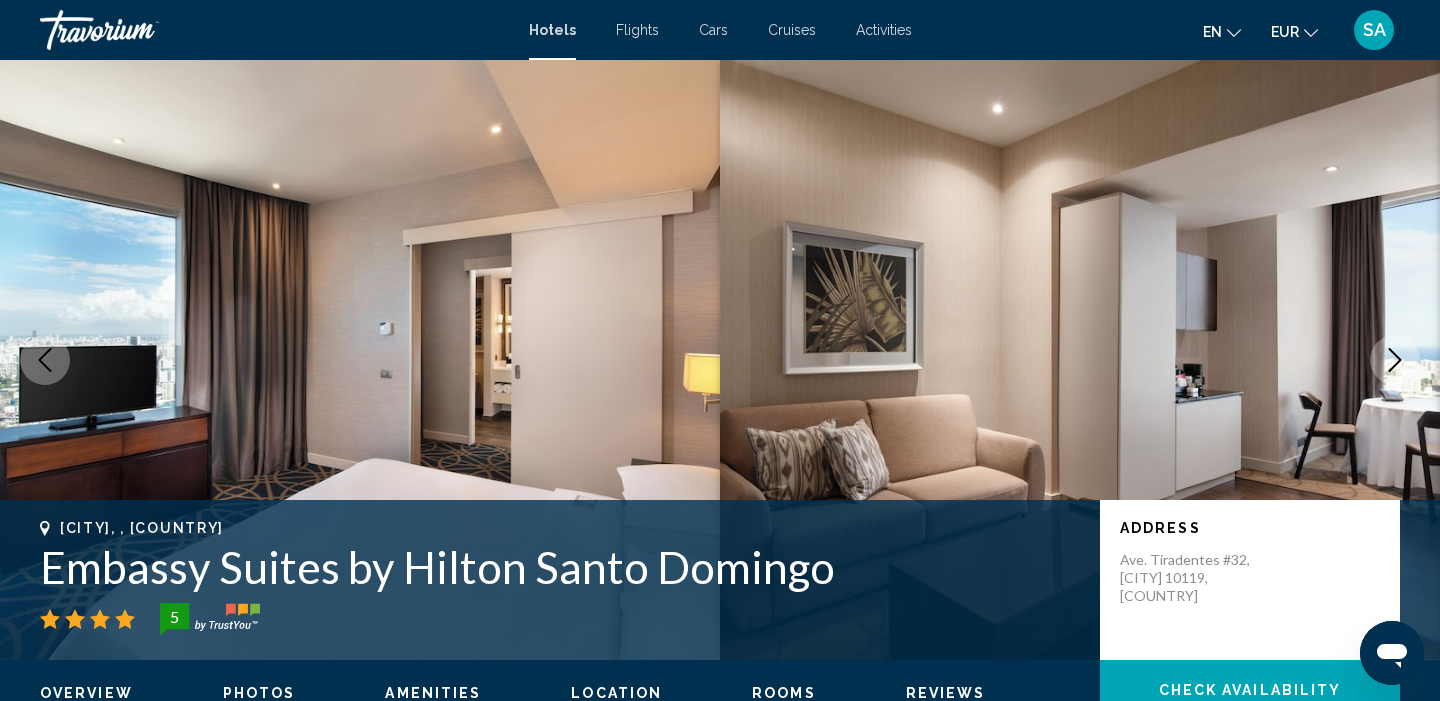 click 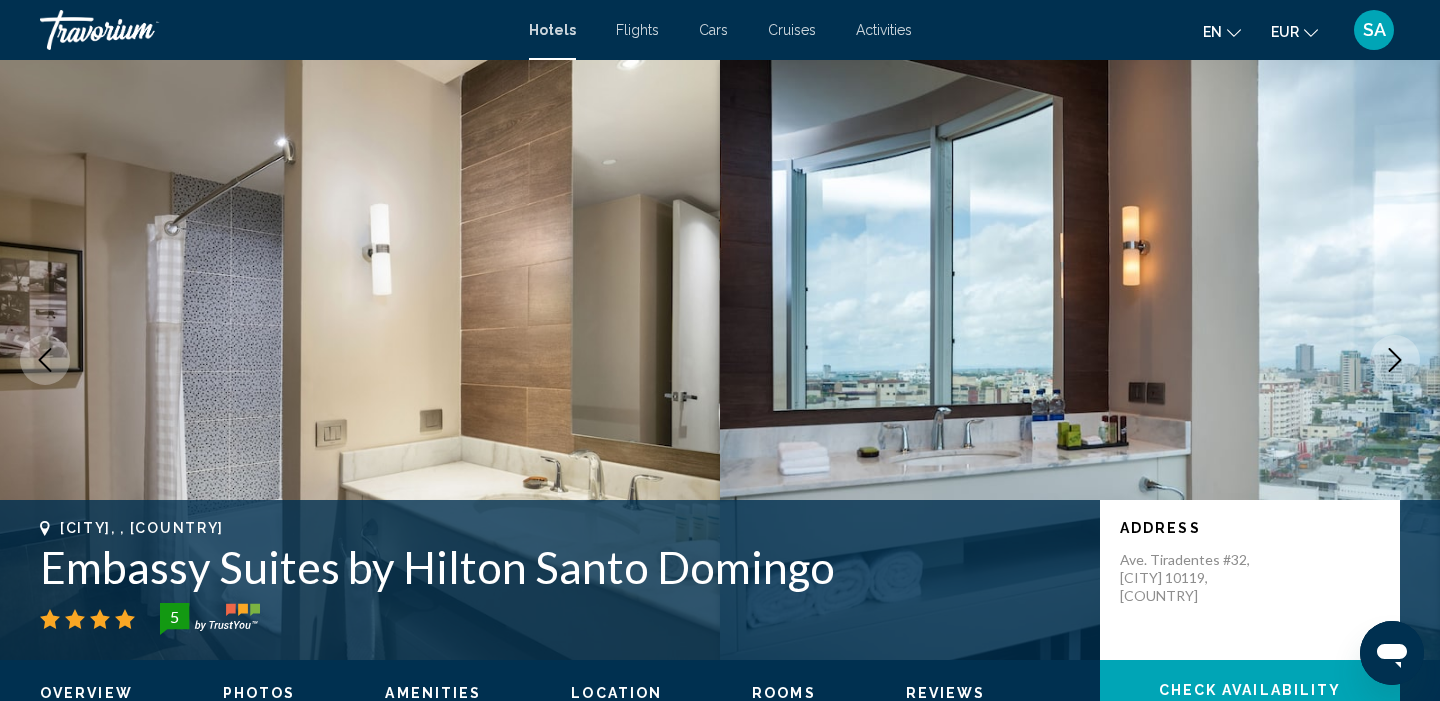 scroll, scrollTop: 0, scrollLeft: 0, axis: both 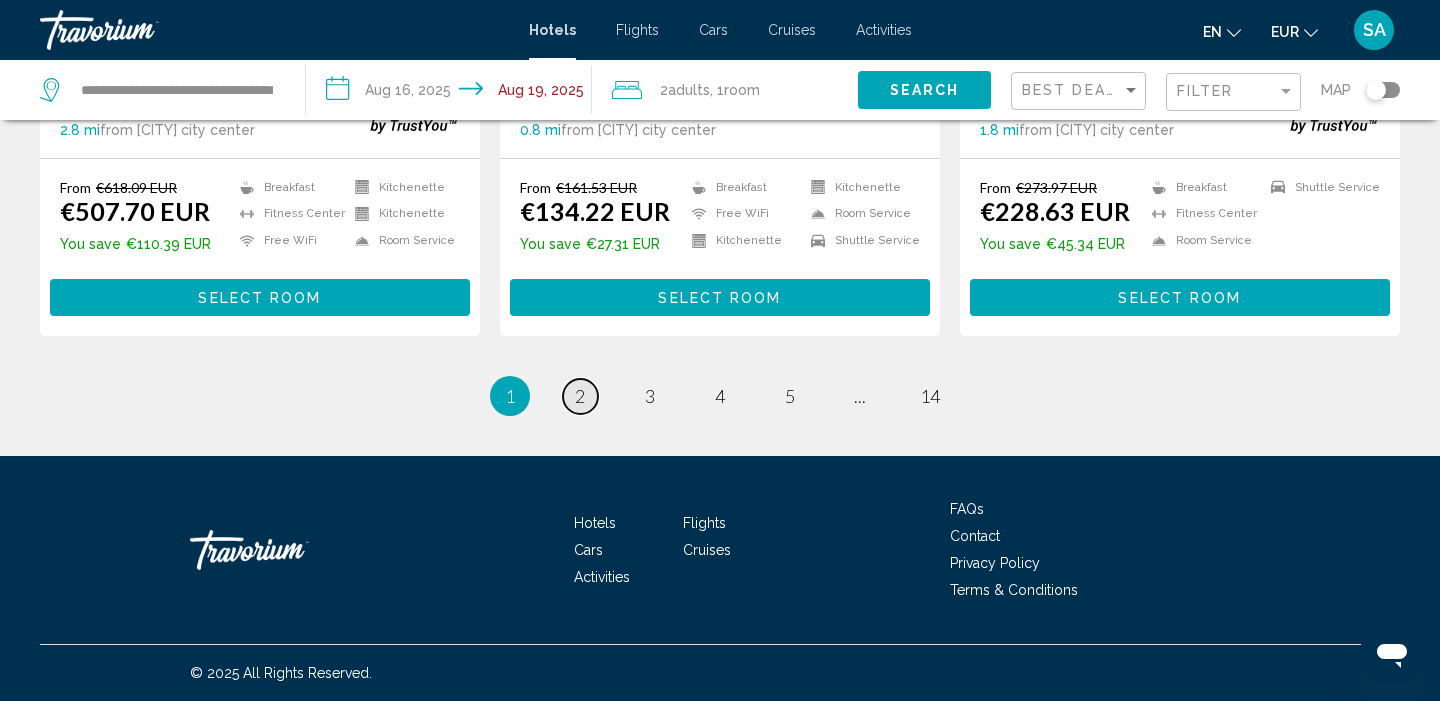 click on "page  2" at bounding box center (580, 396) 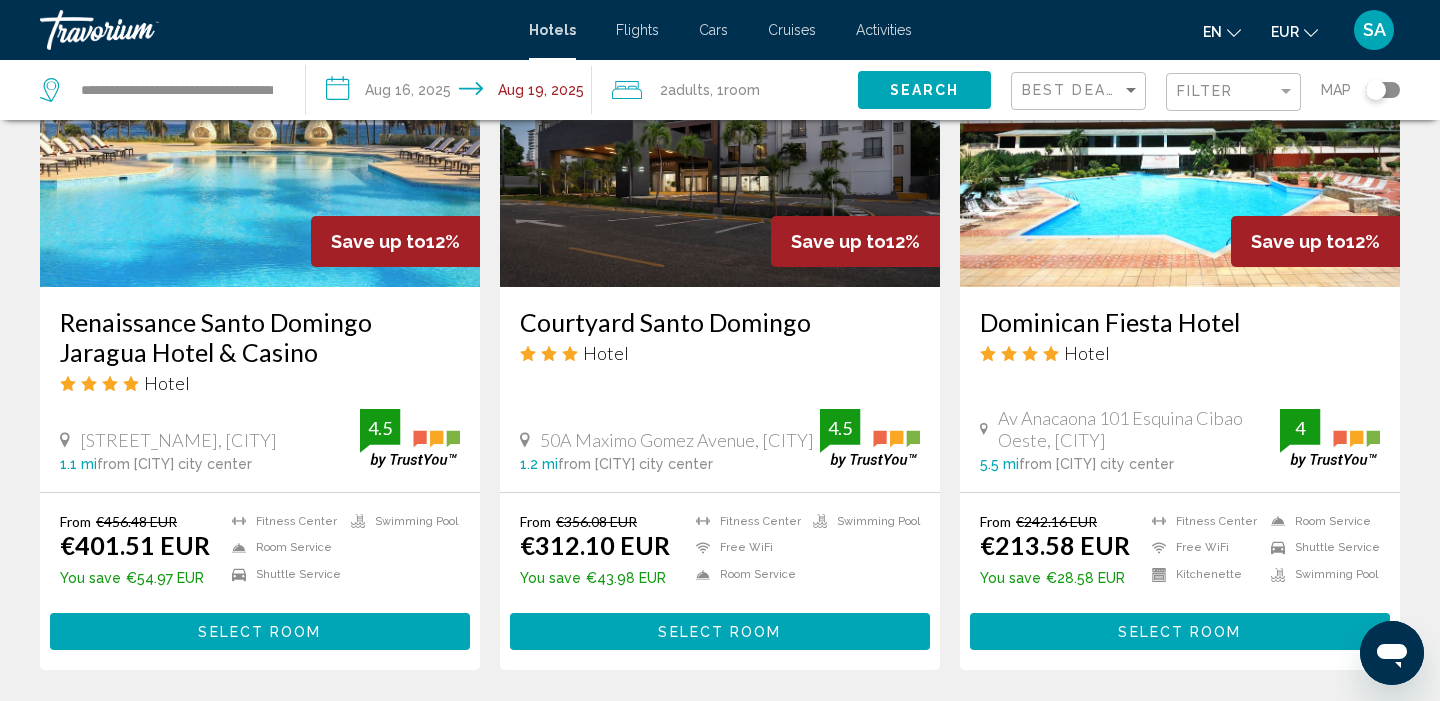 scroll, scrollTop: 1719, scrollLeft: 0, axis: vertical 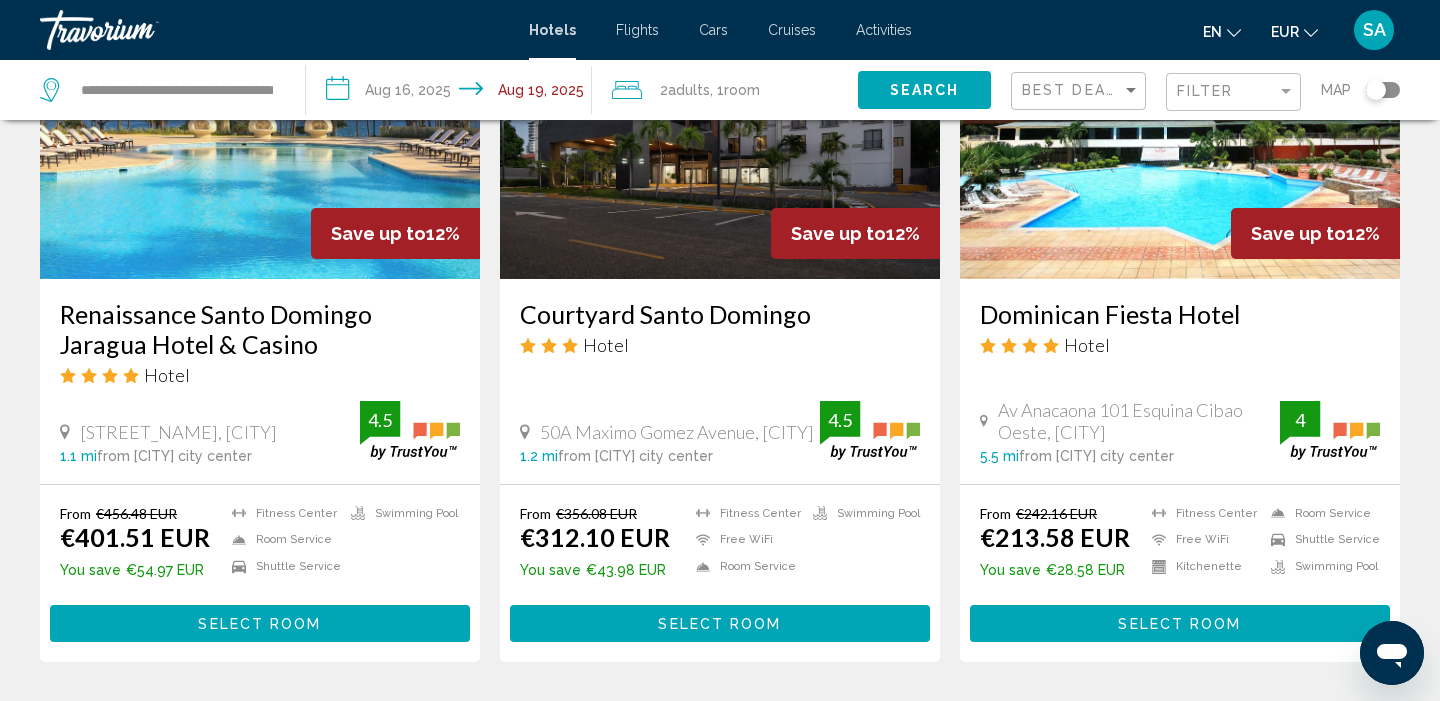 click on "Select Room" at bounding box center [260, 623] 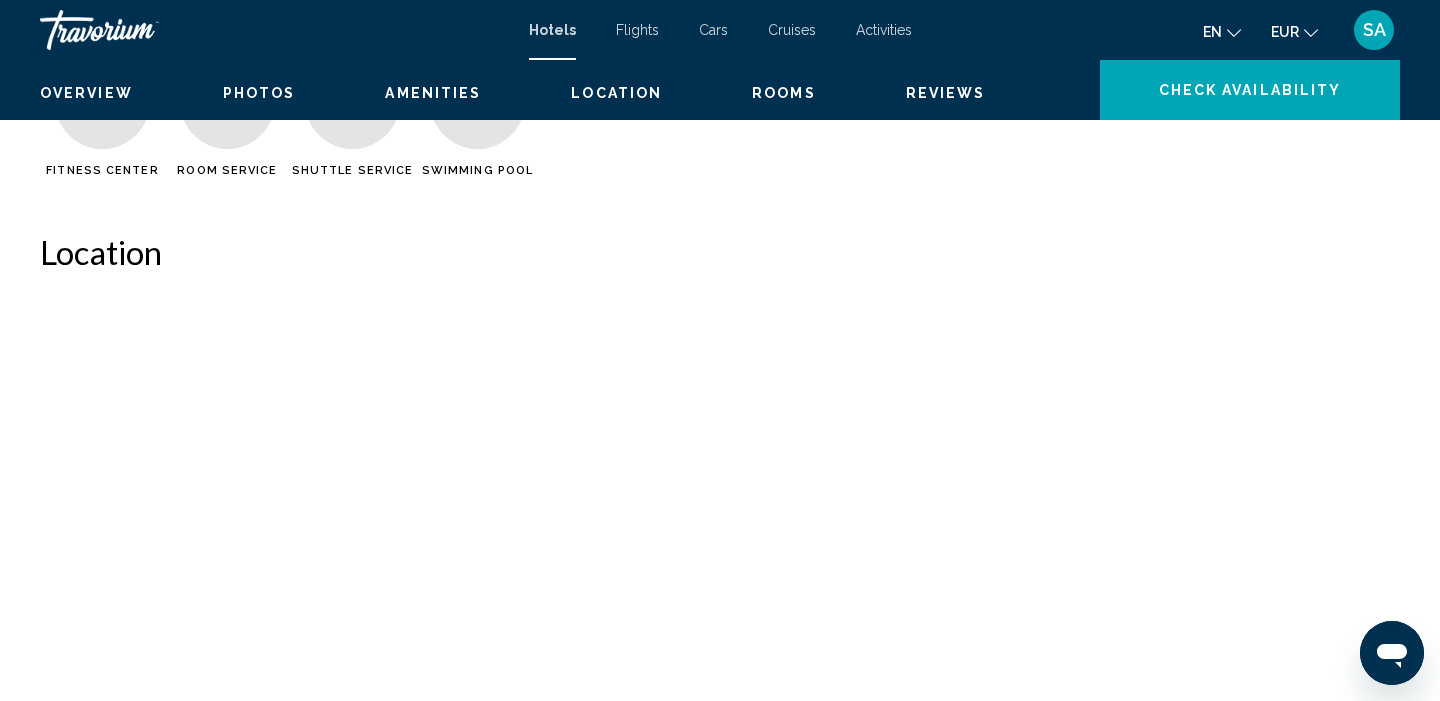 scroll, scrollTop: 0, scrollLeft: 0, axis: both 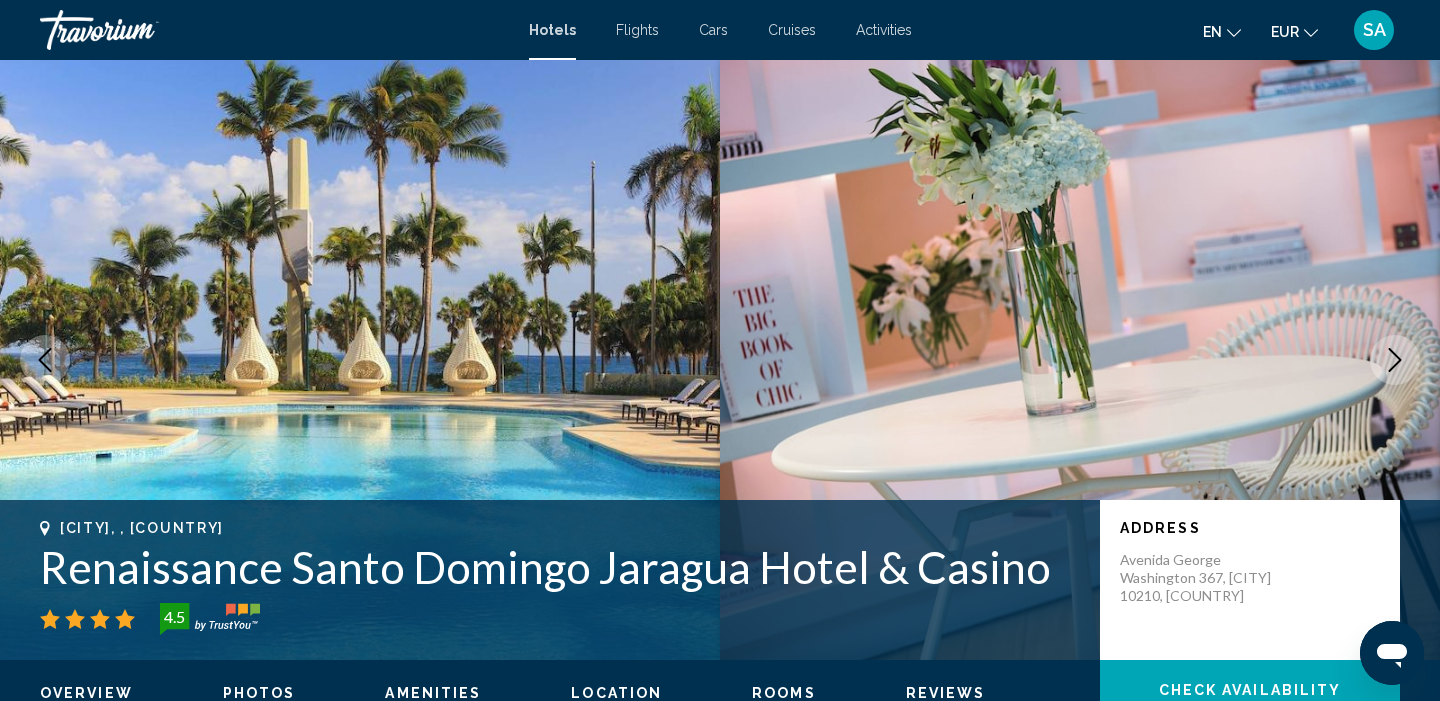click 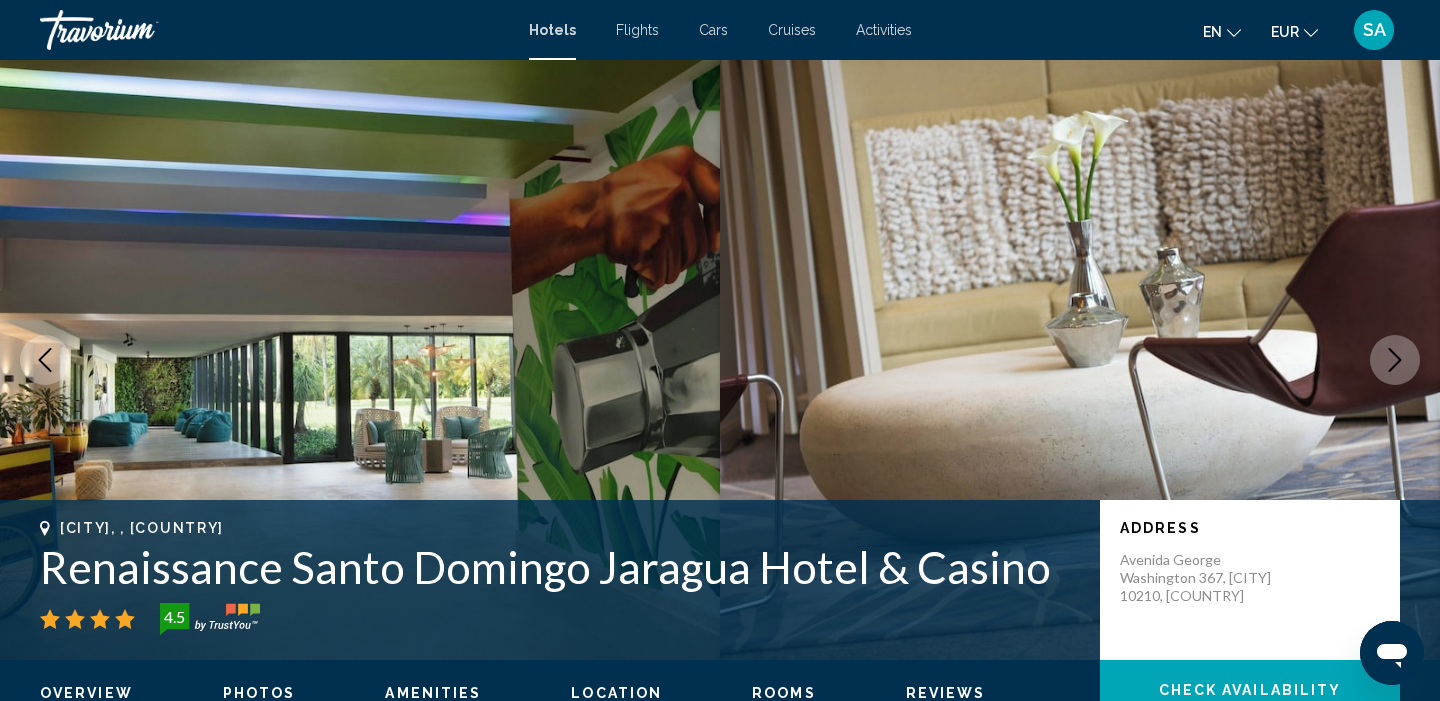 click 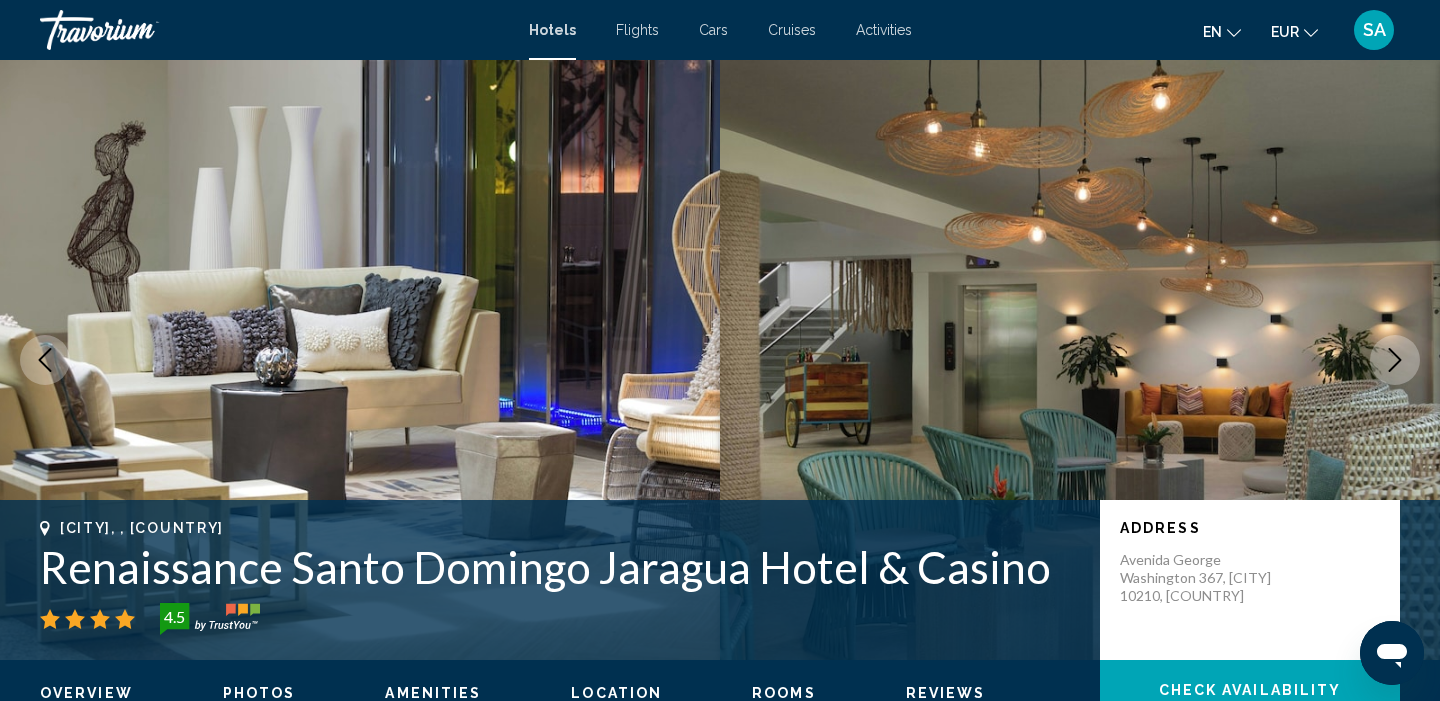 click 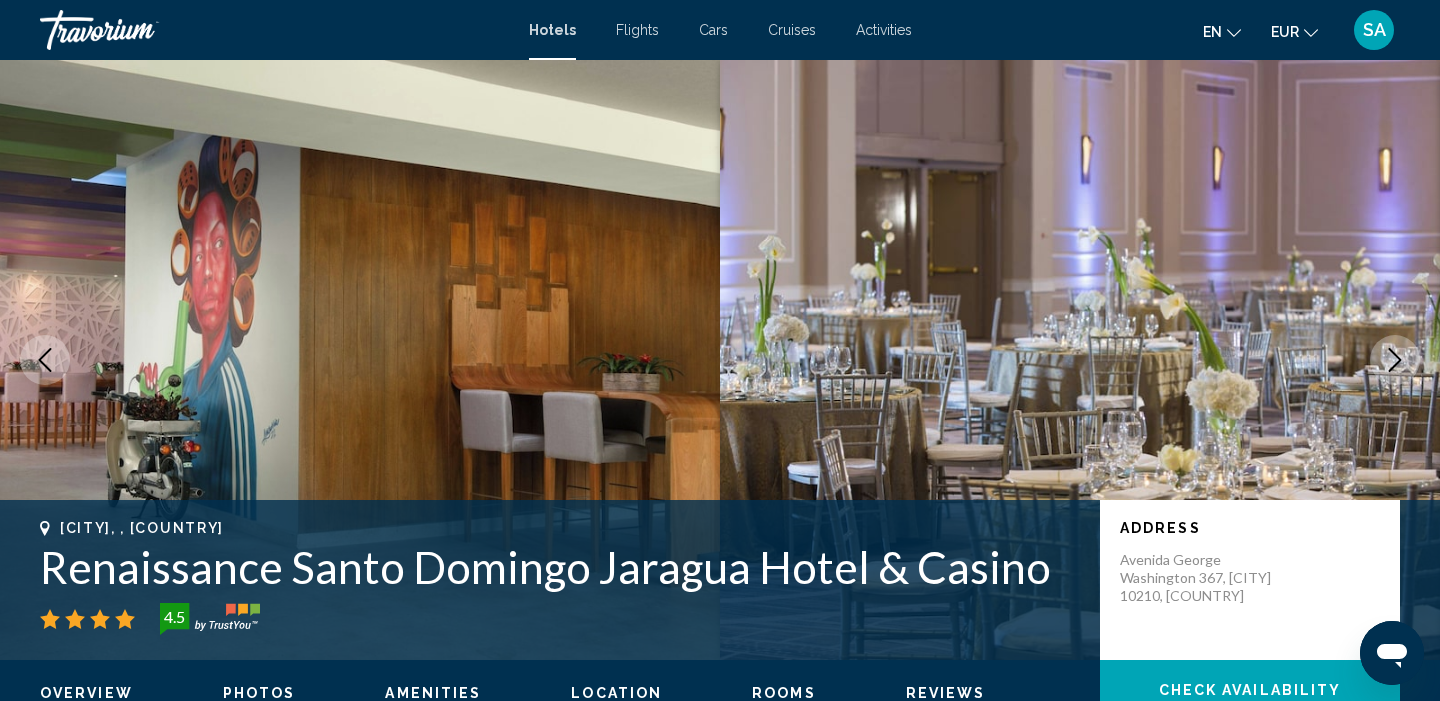 click 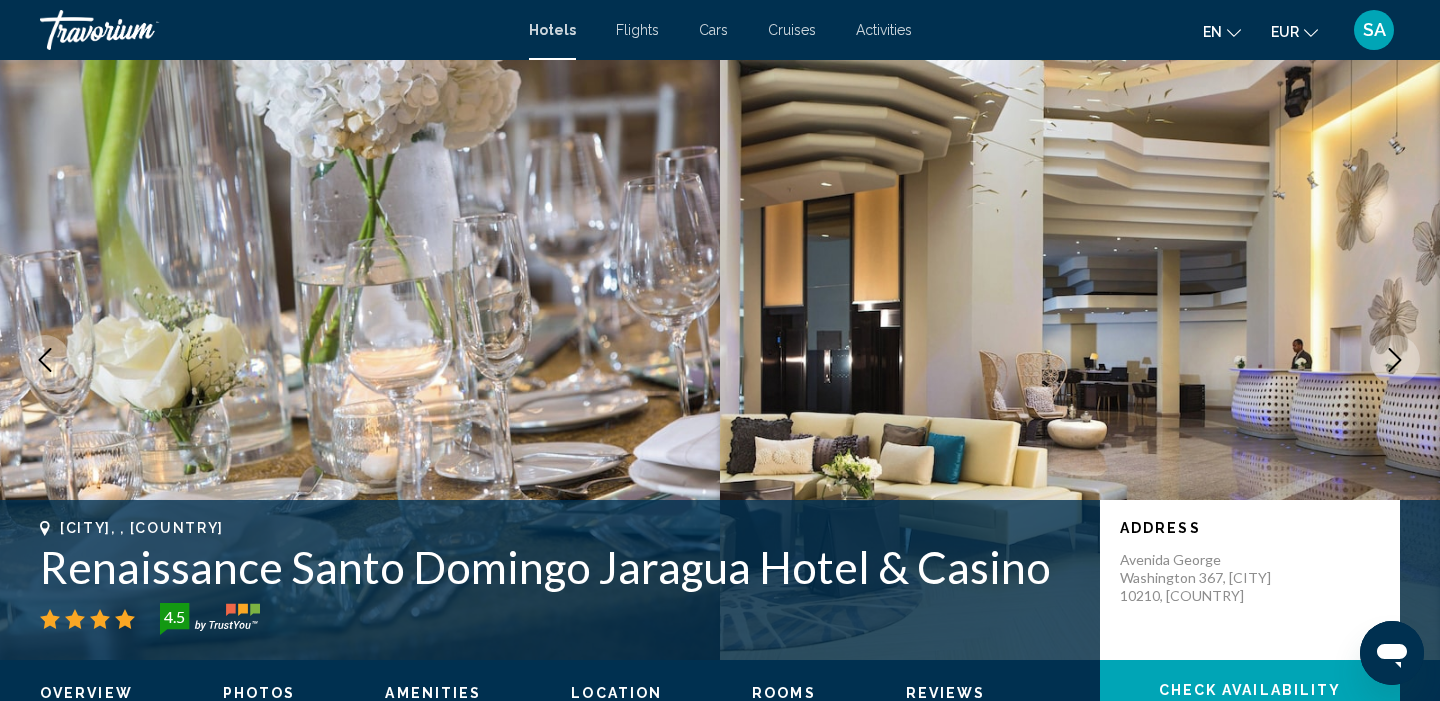 click 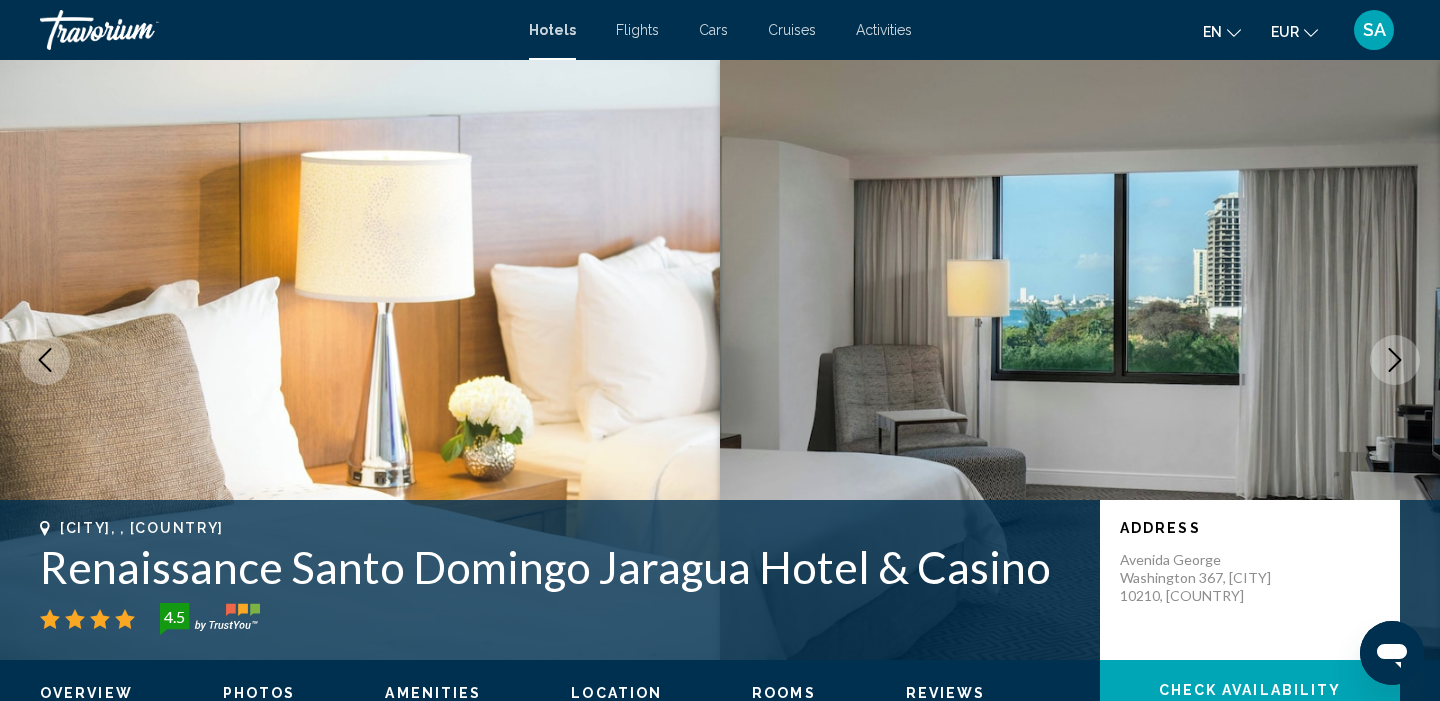 click 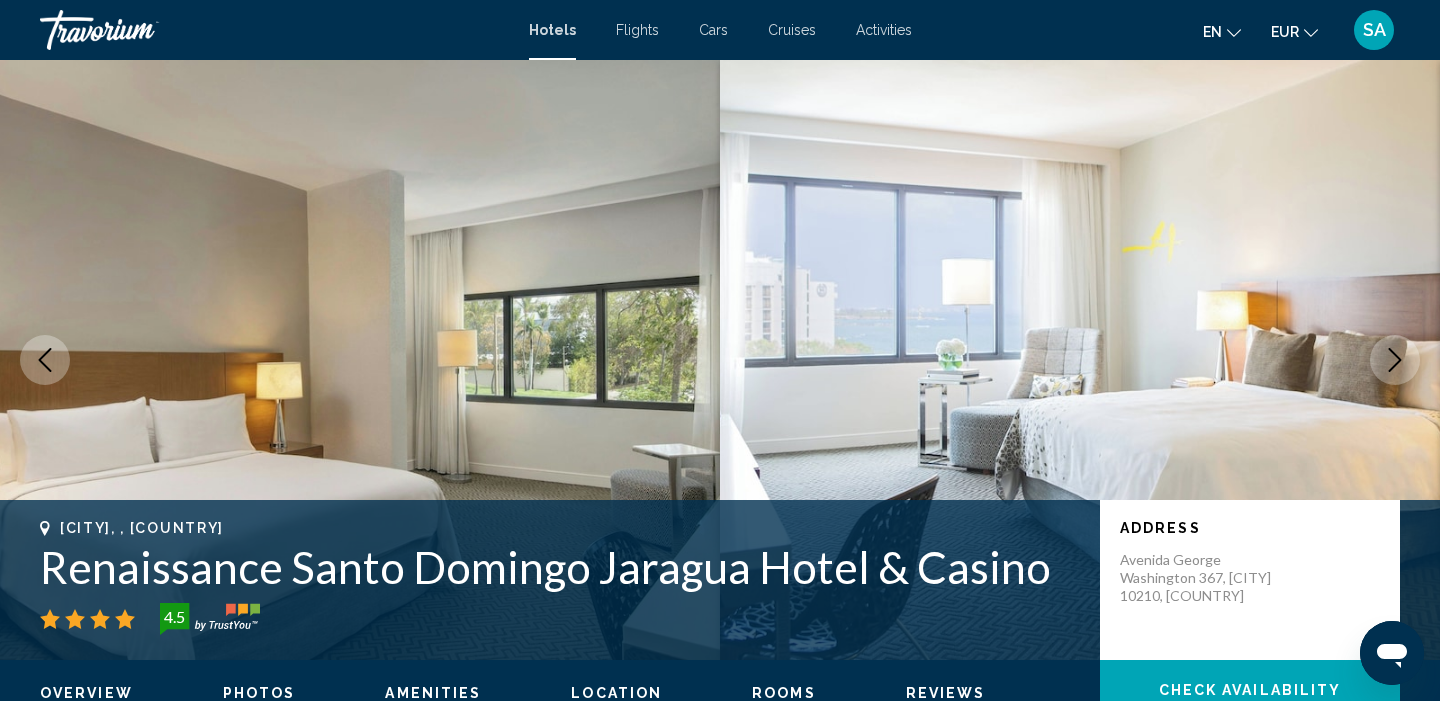 click 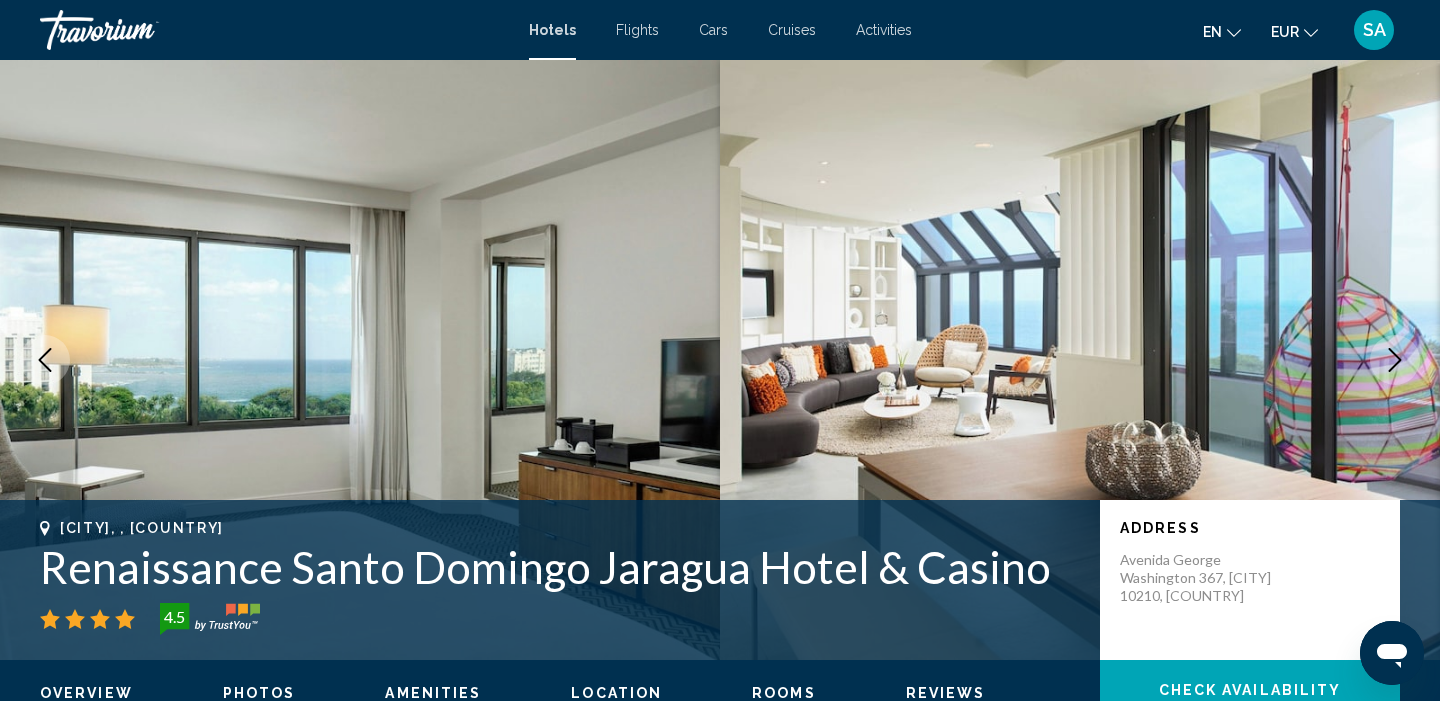click 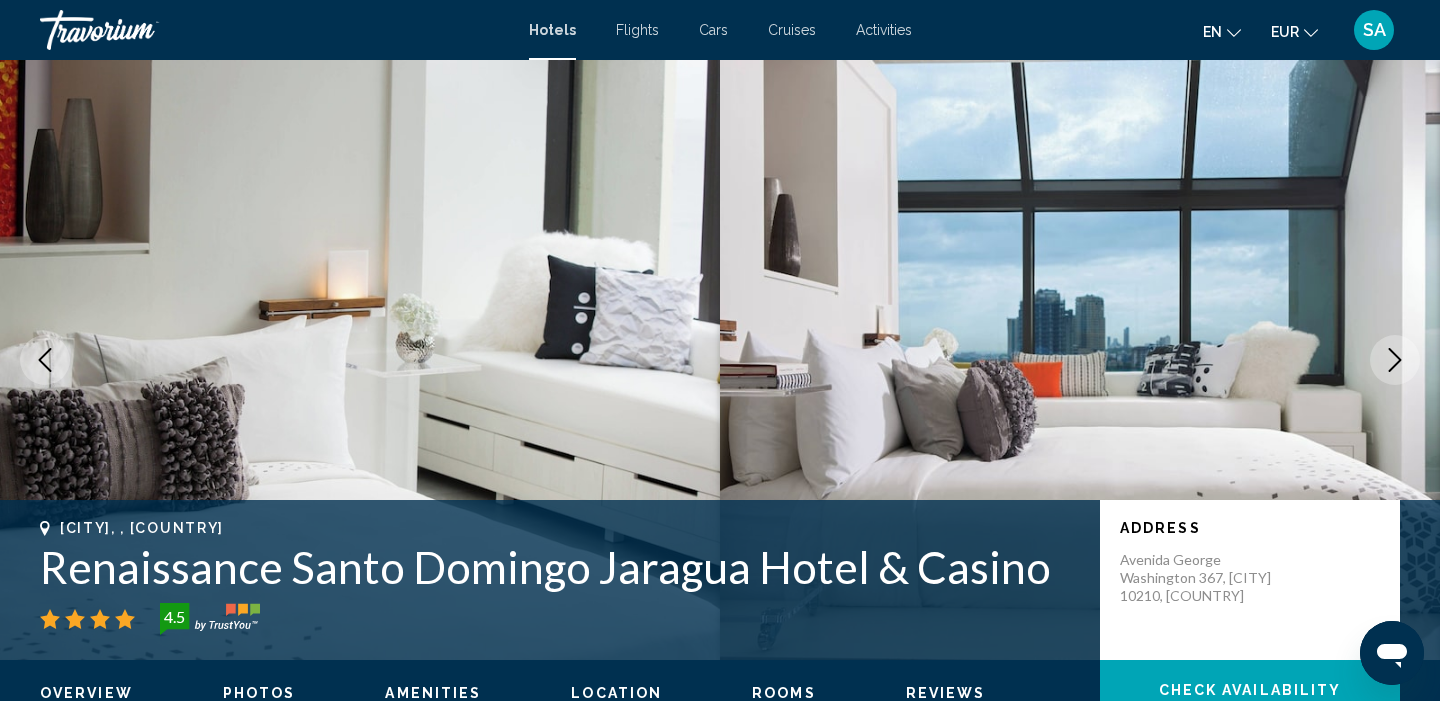 click 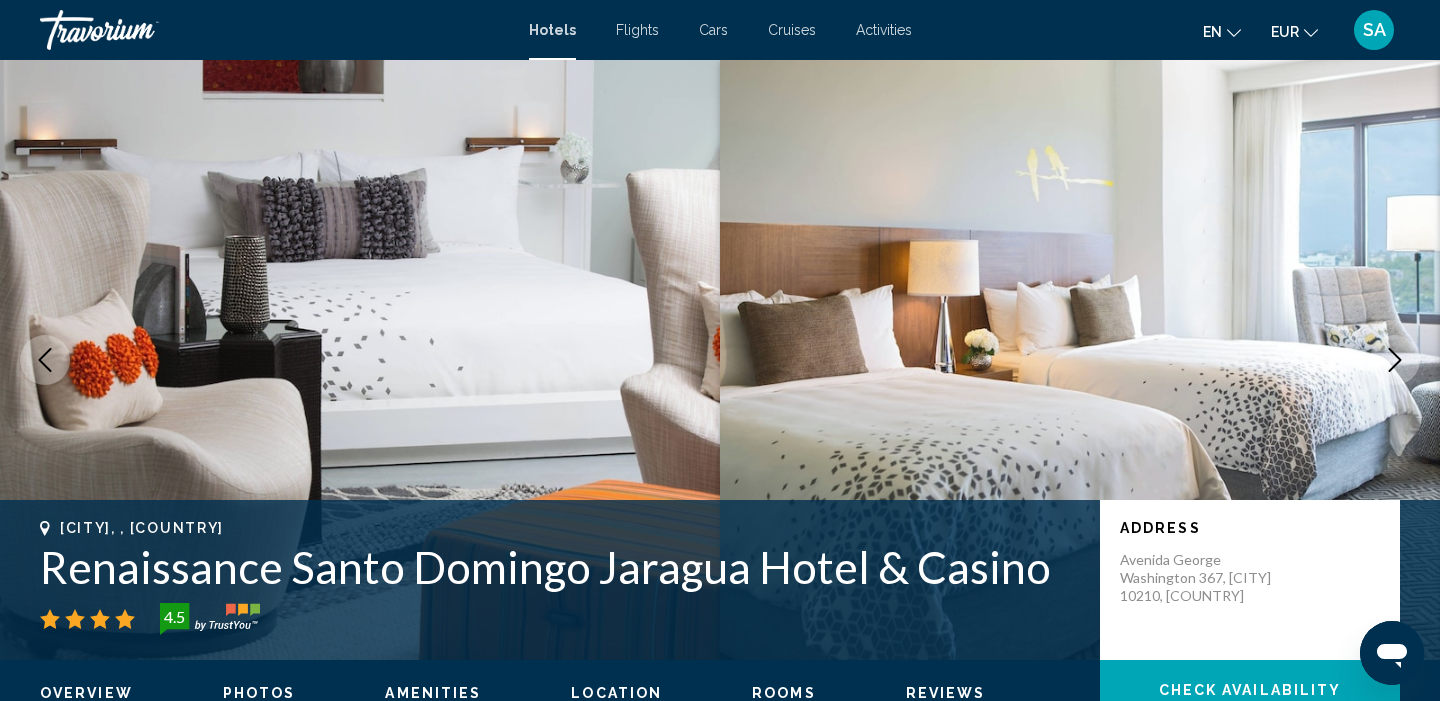 click 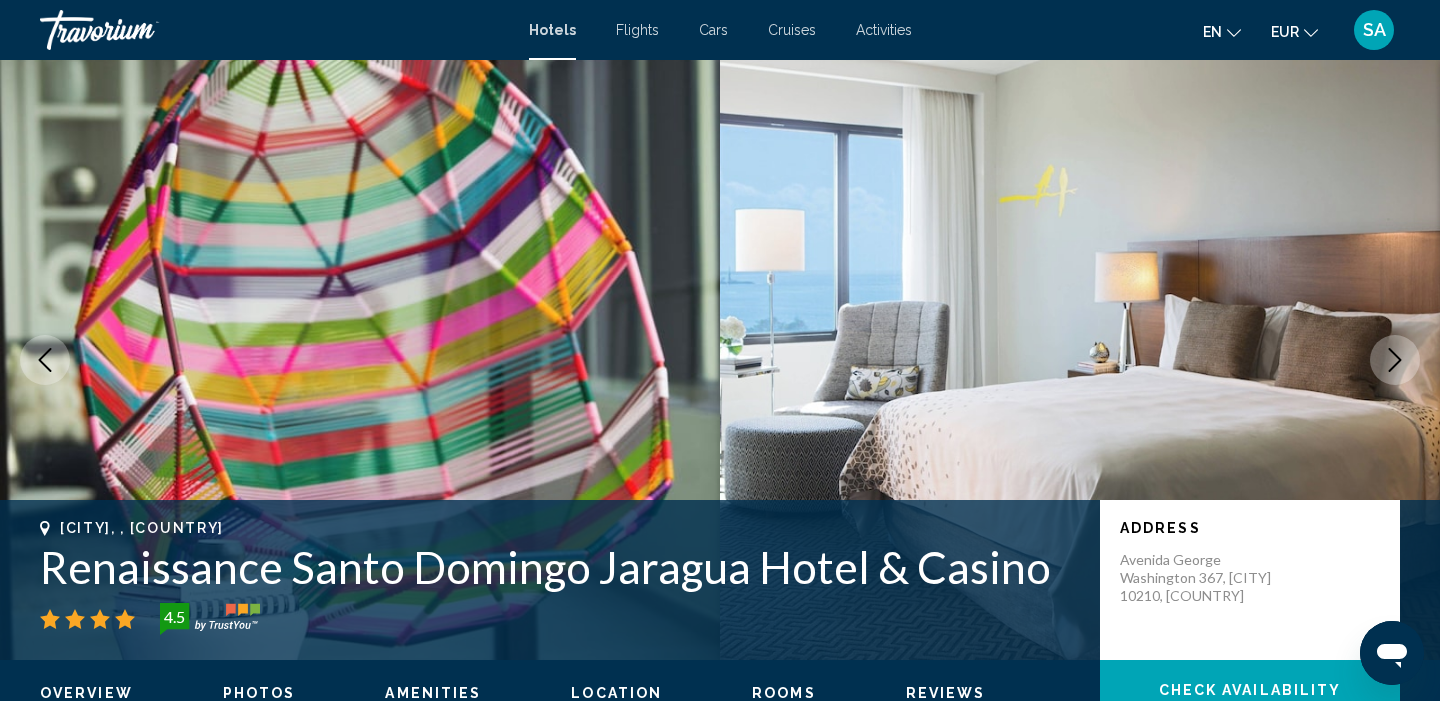 click 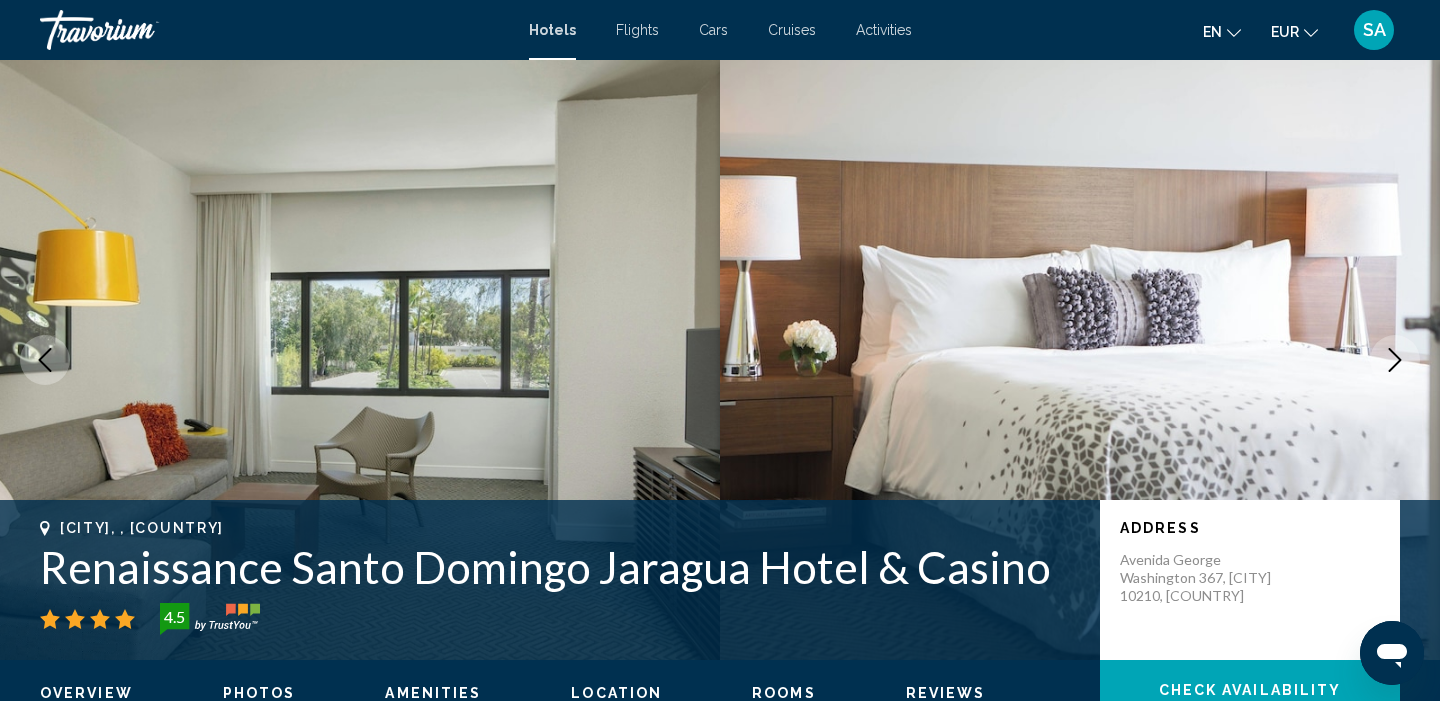 click 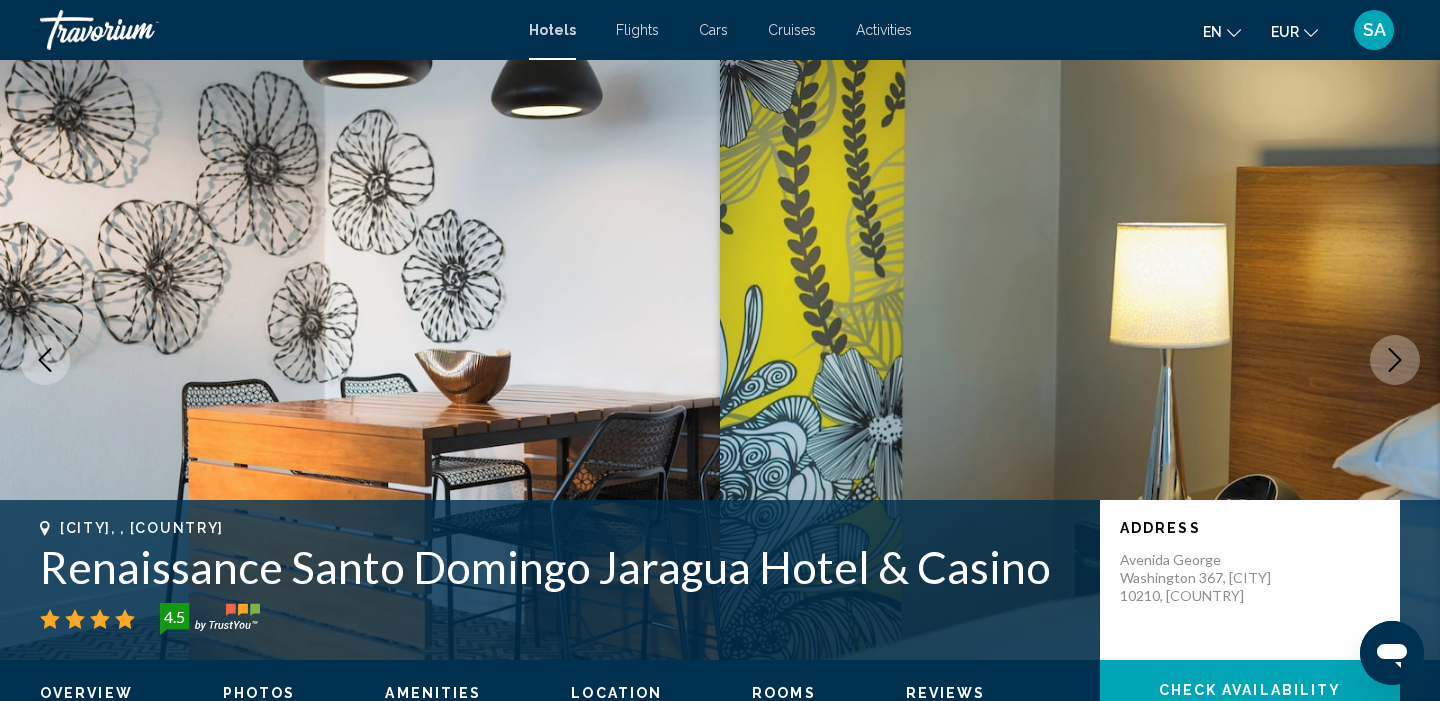 click 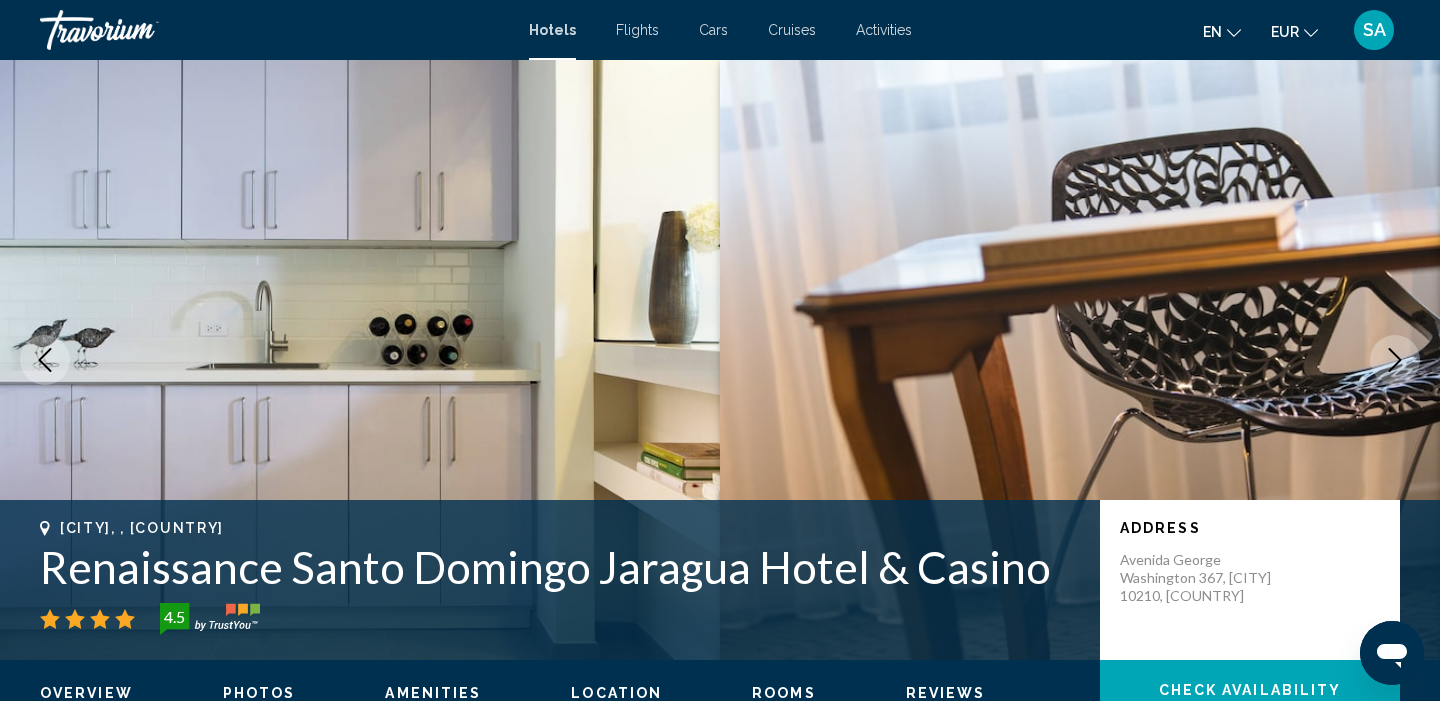 click 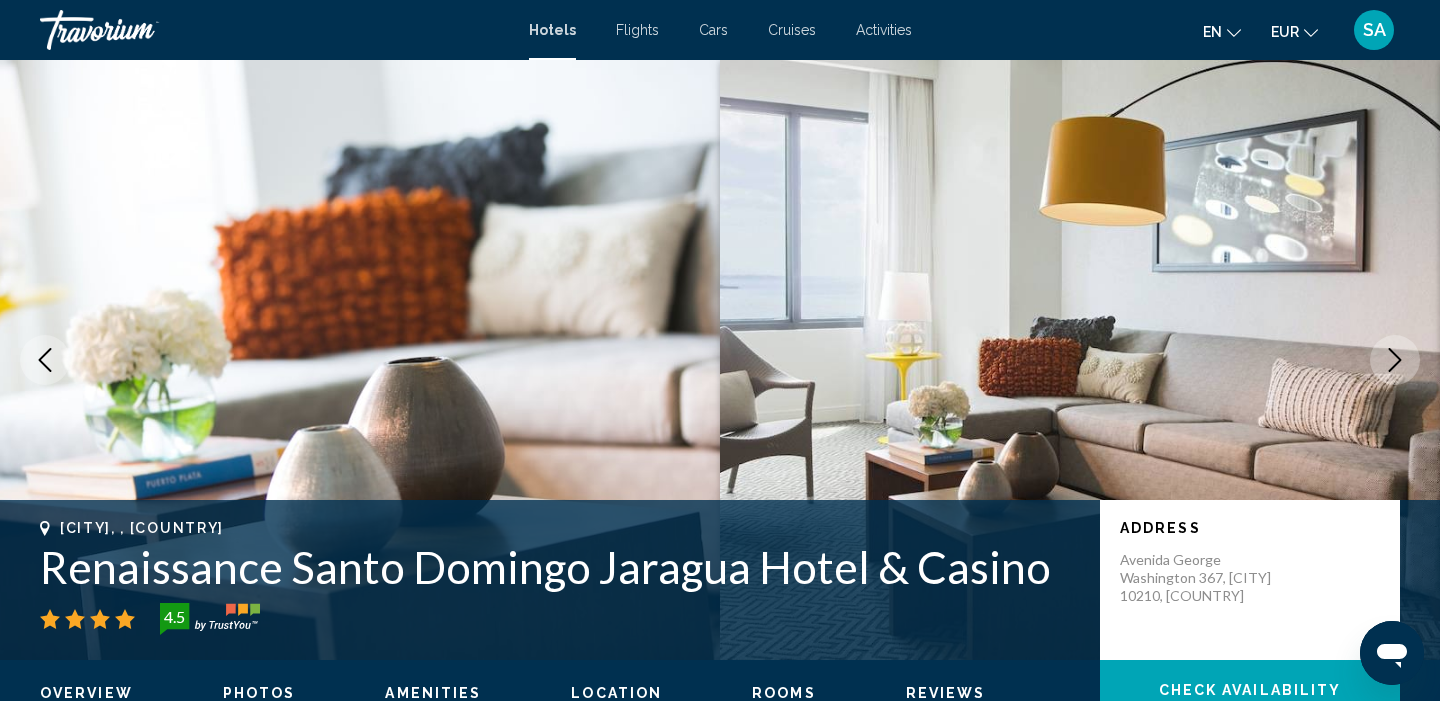 click 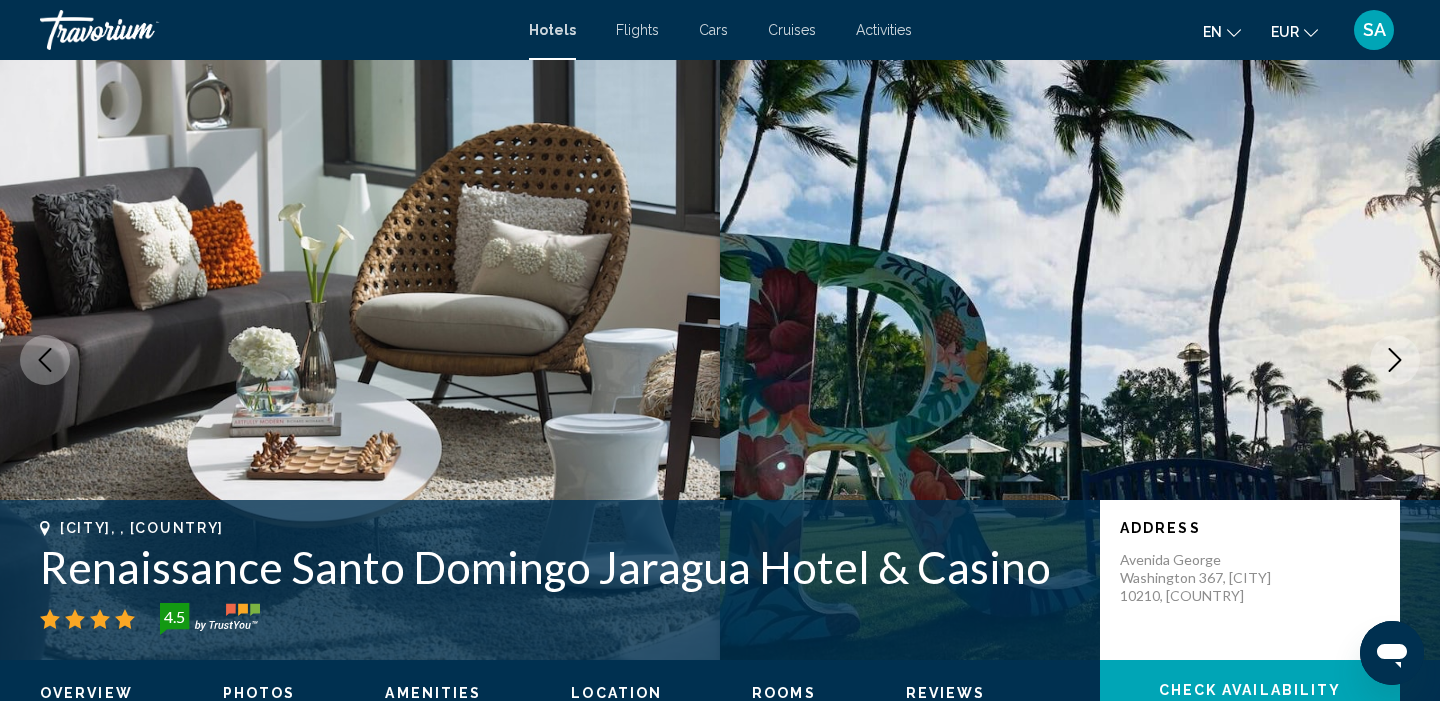 click 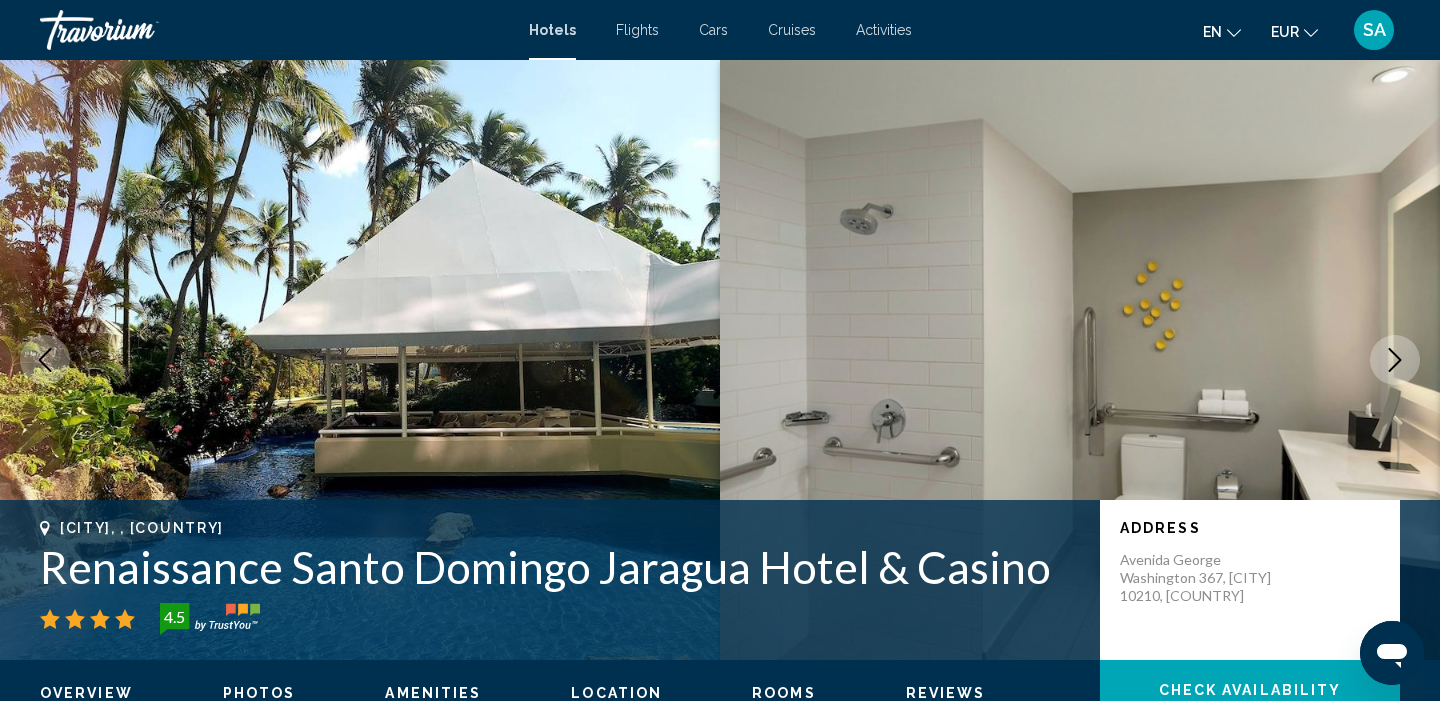 click 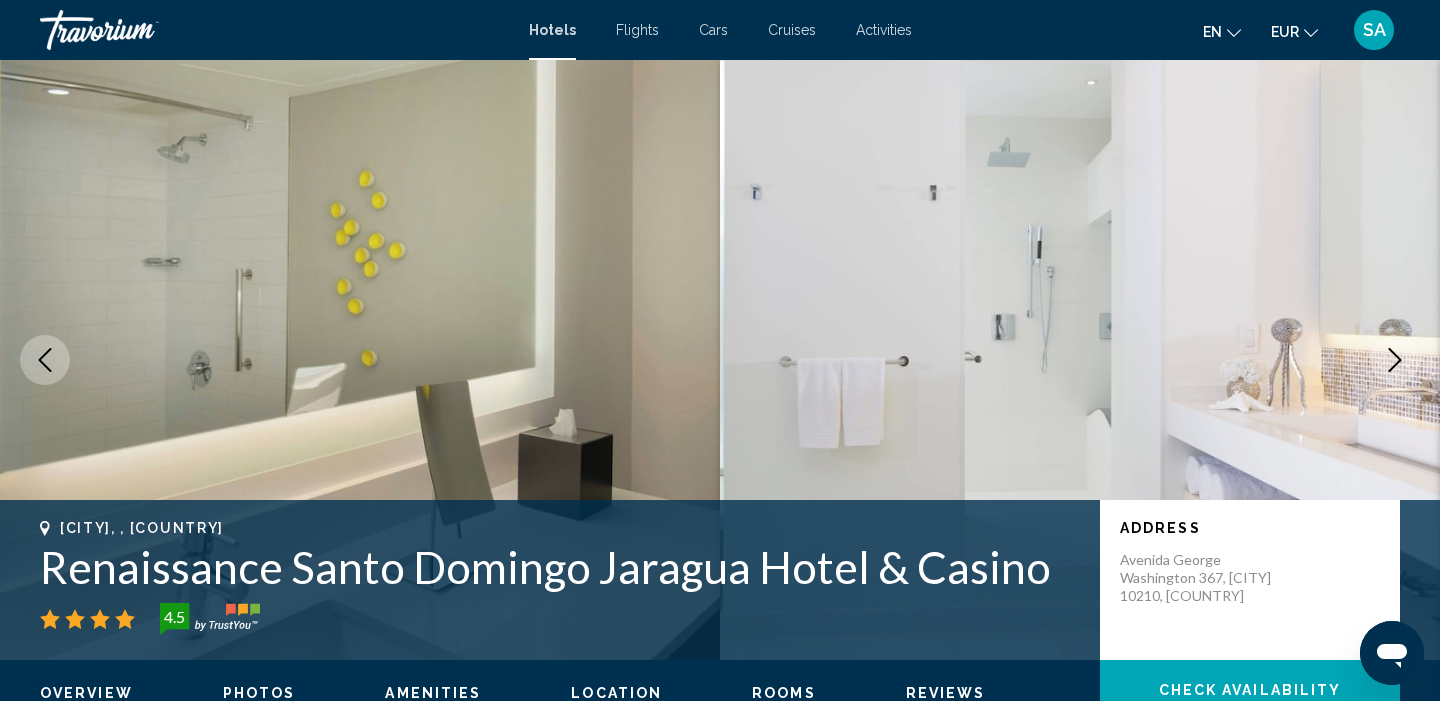 click 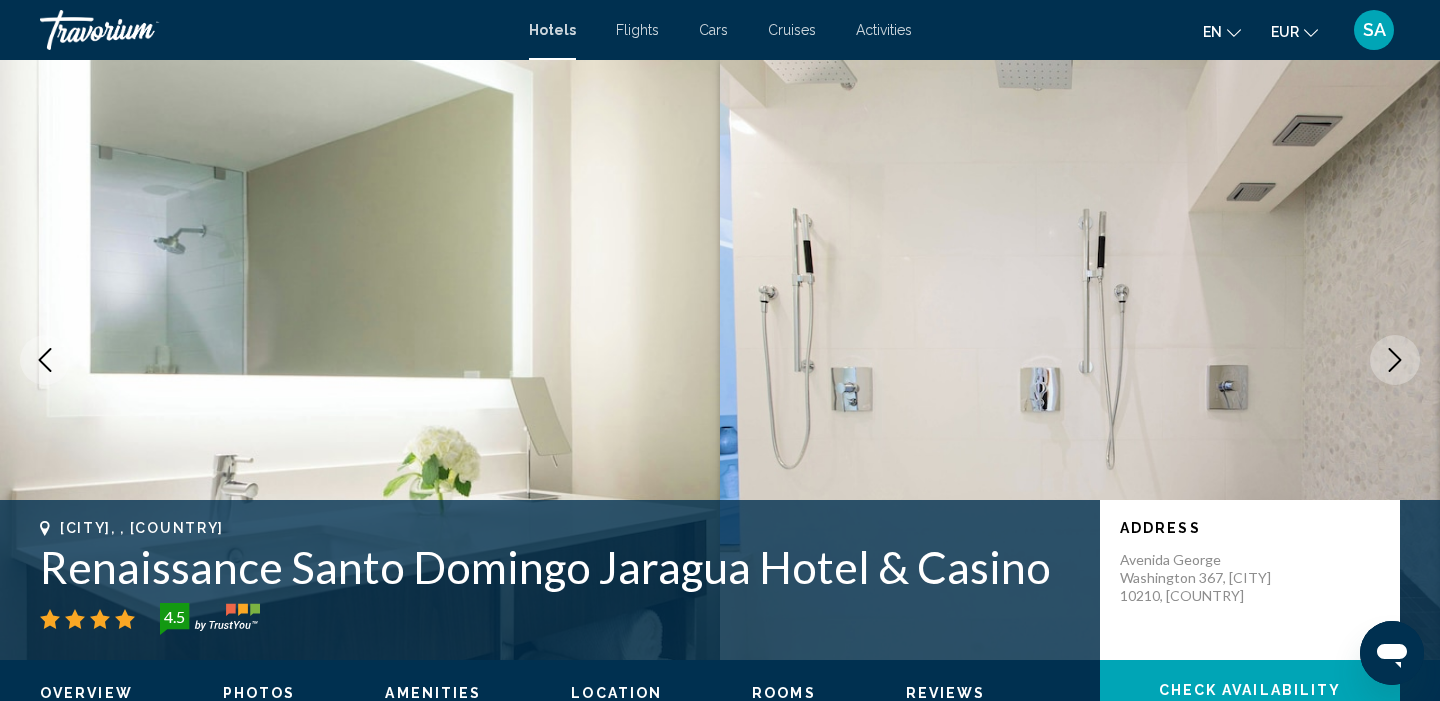 click 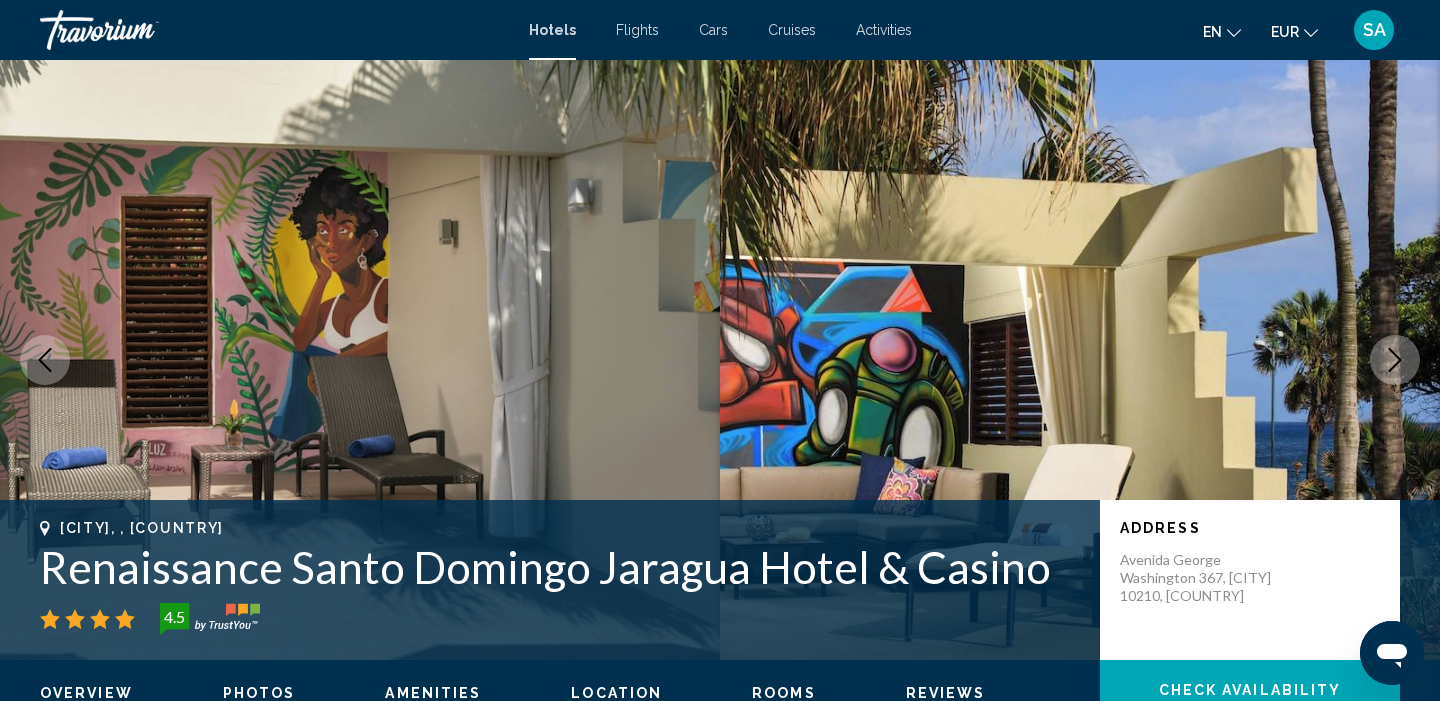 click 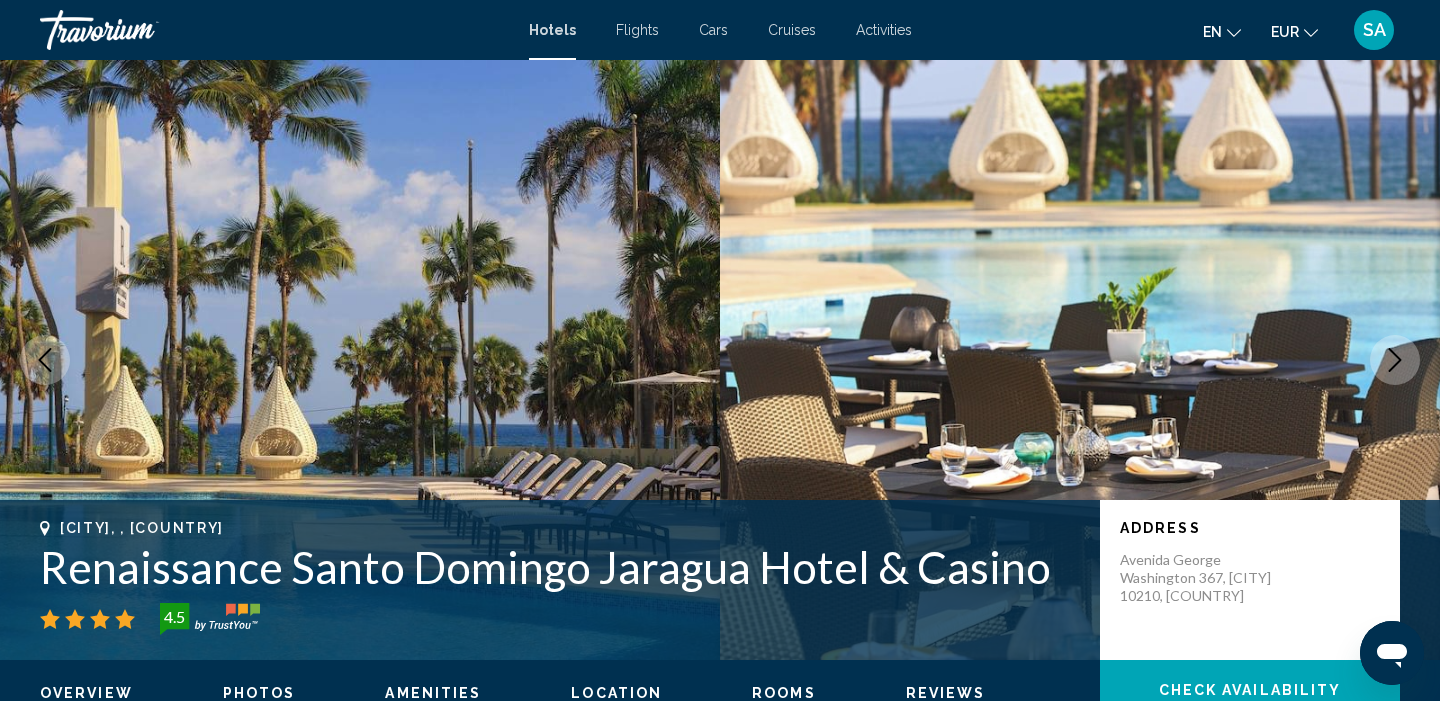 click 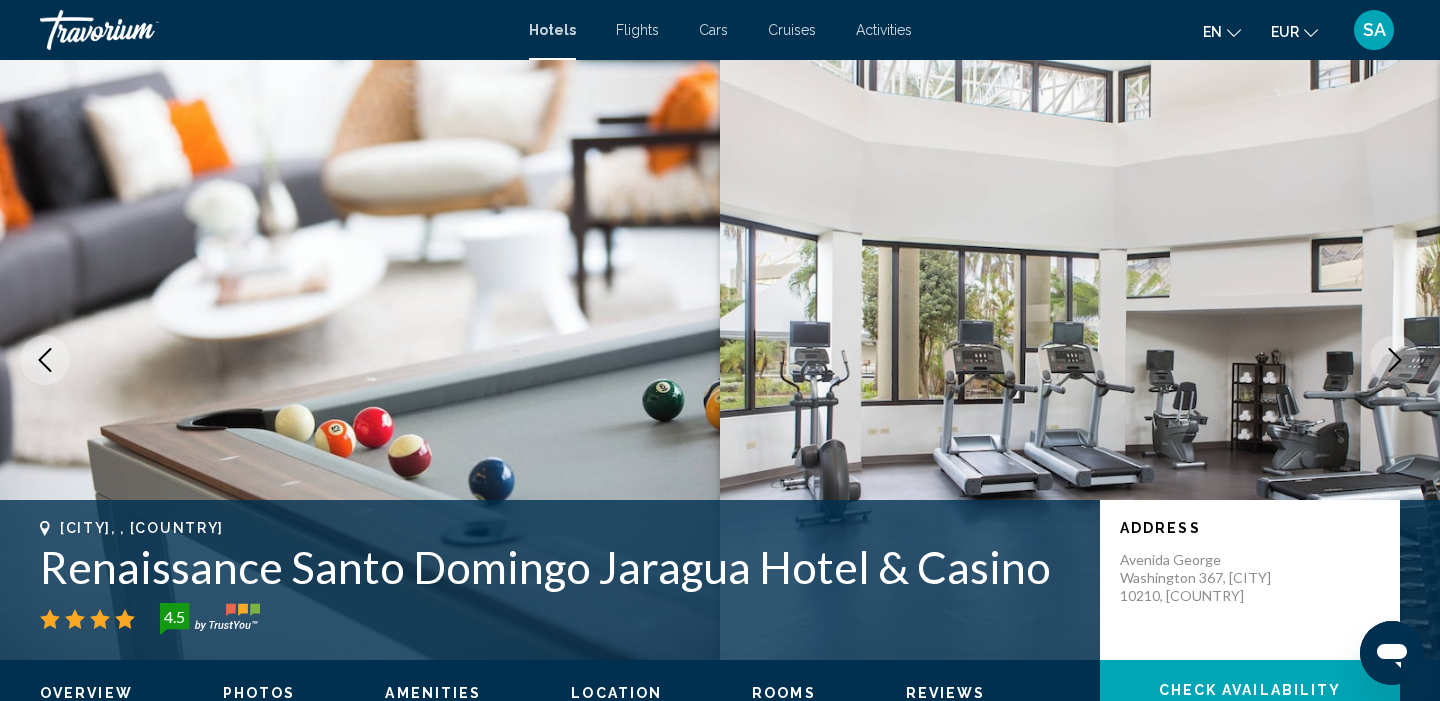 click 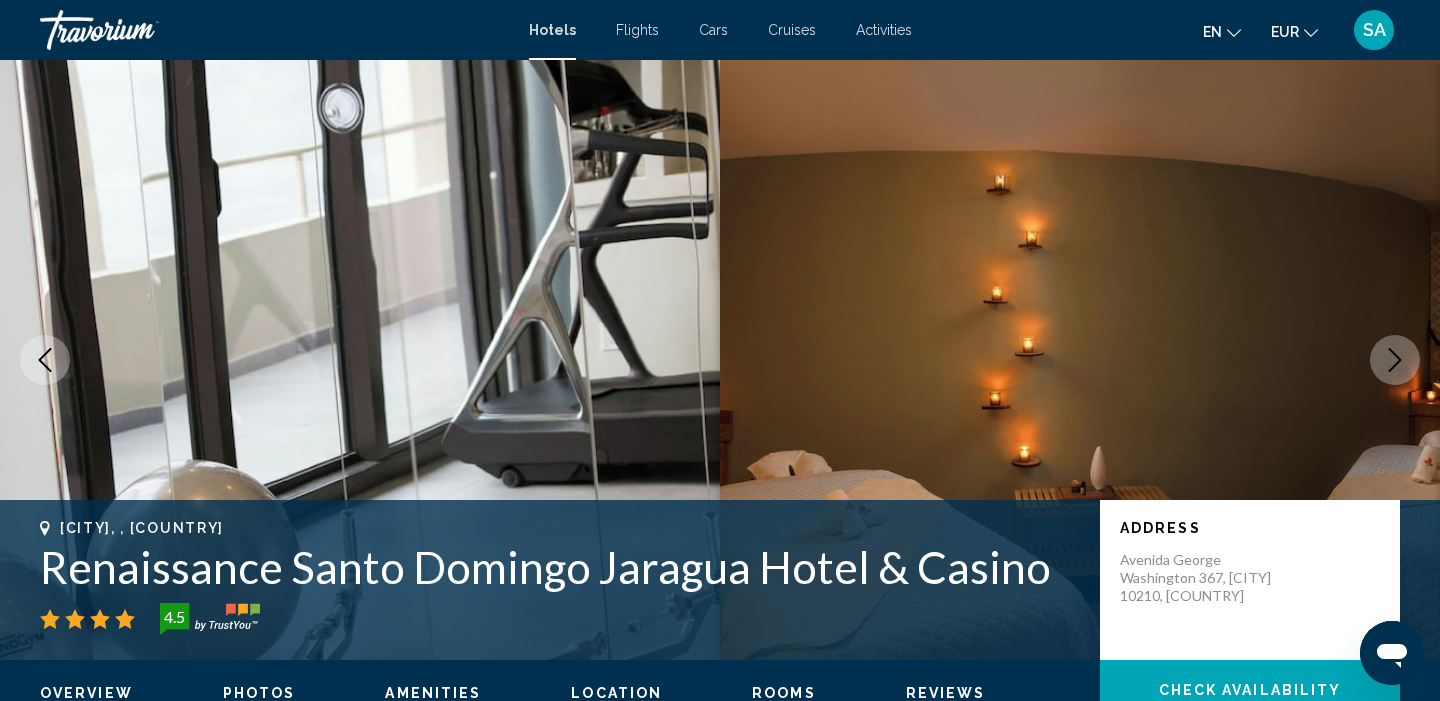 click 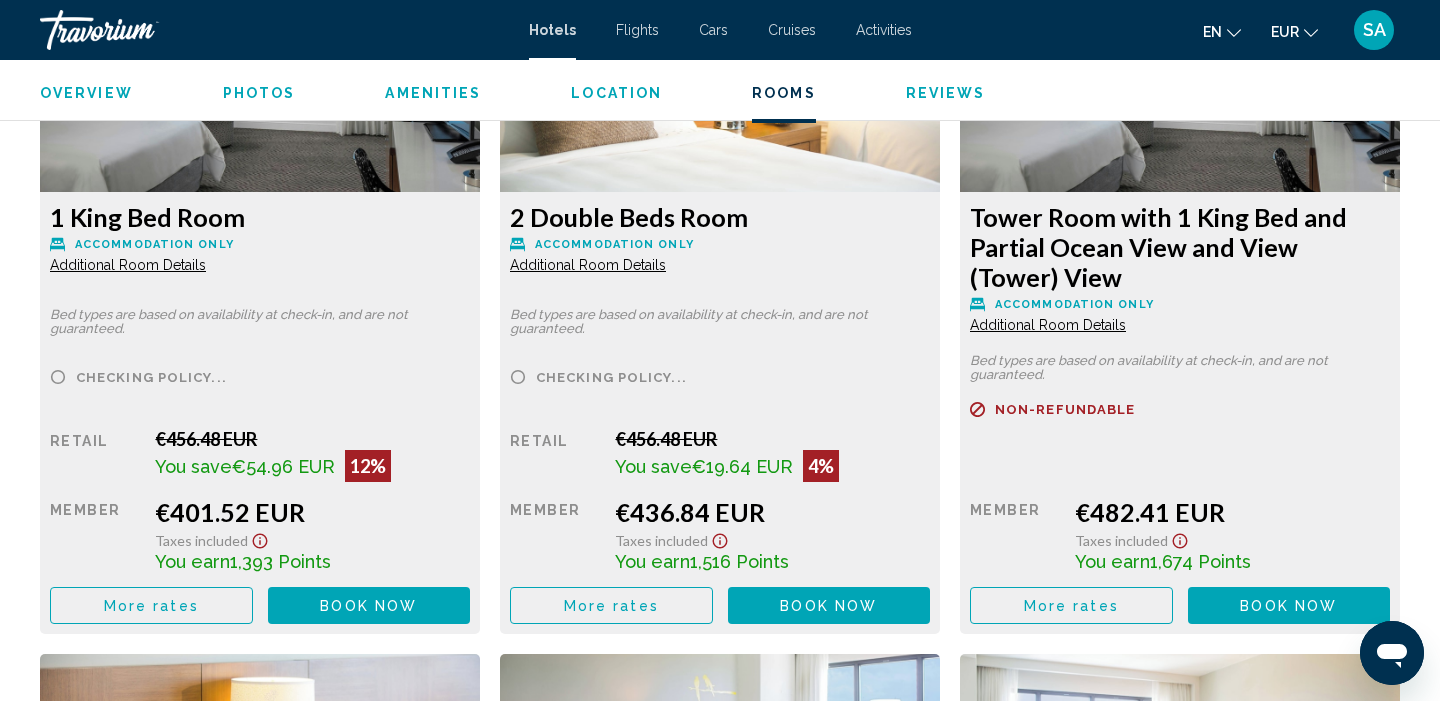scroll, scrollTop: 2891, scrollLeft: 0, axis: vertical 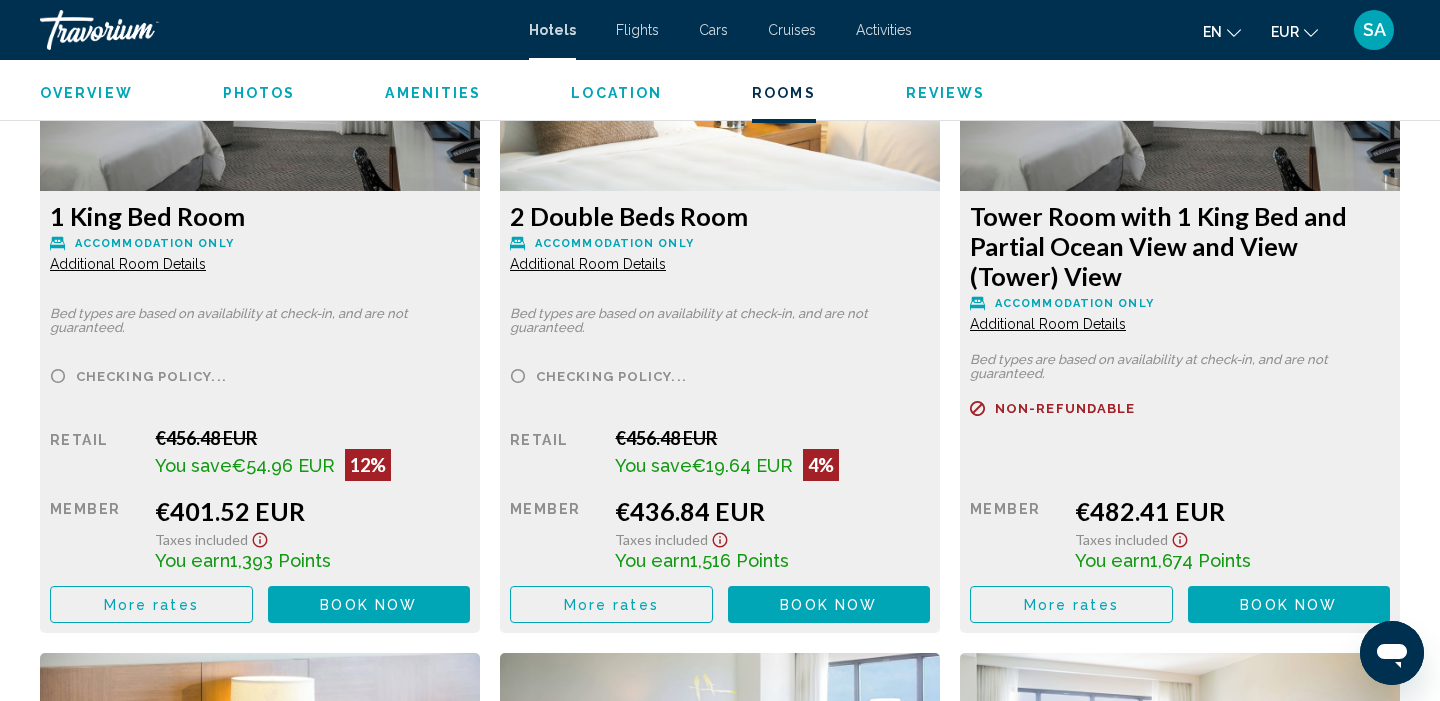 click on "More rates" at bounding box center [151, 604] 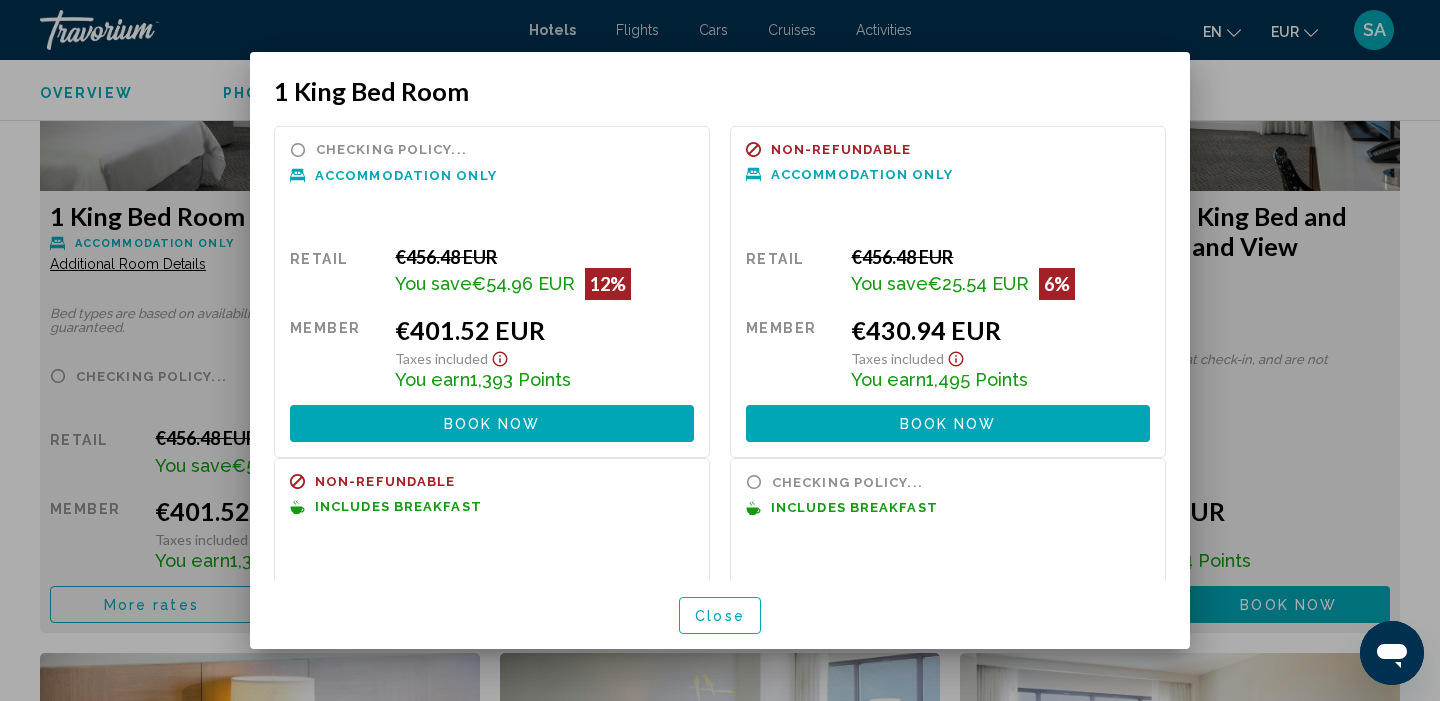 scroll, scrollTop: 0, scrollLeft: 0, axis: both 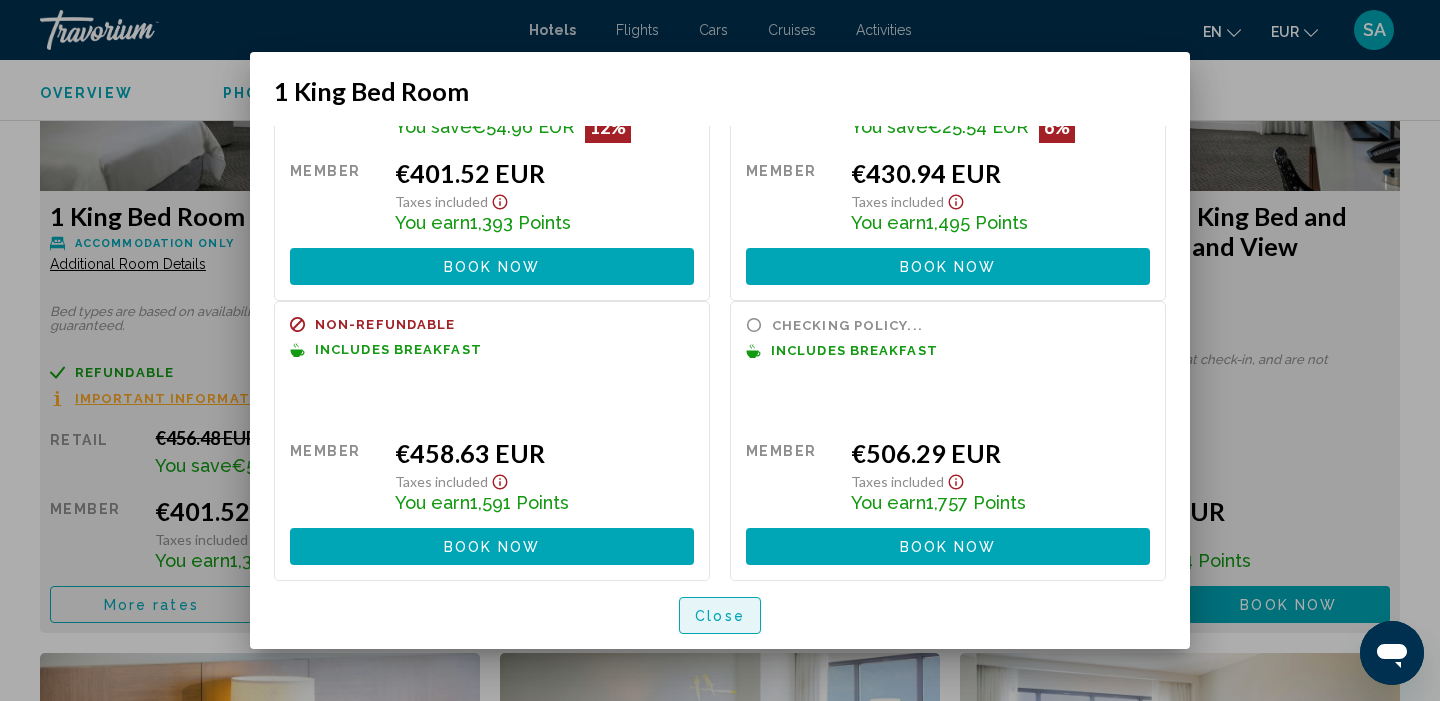 click on "Close" at bounding box center (720, 616) 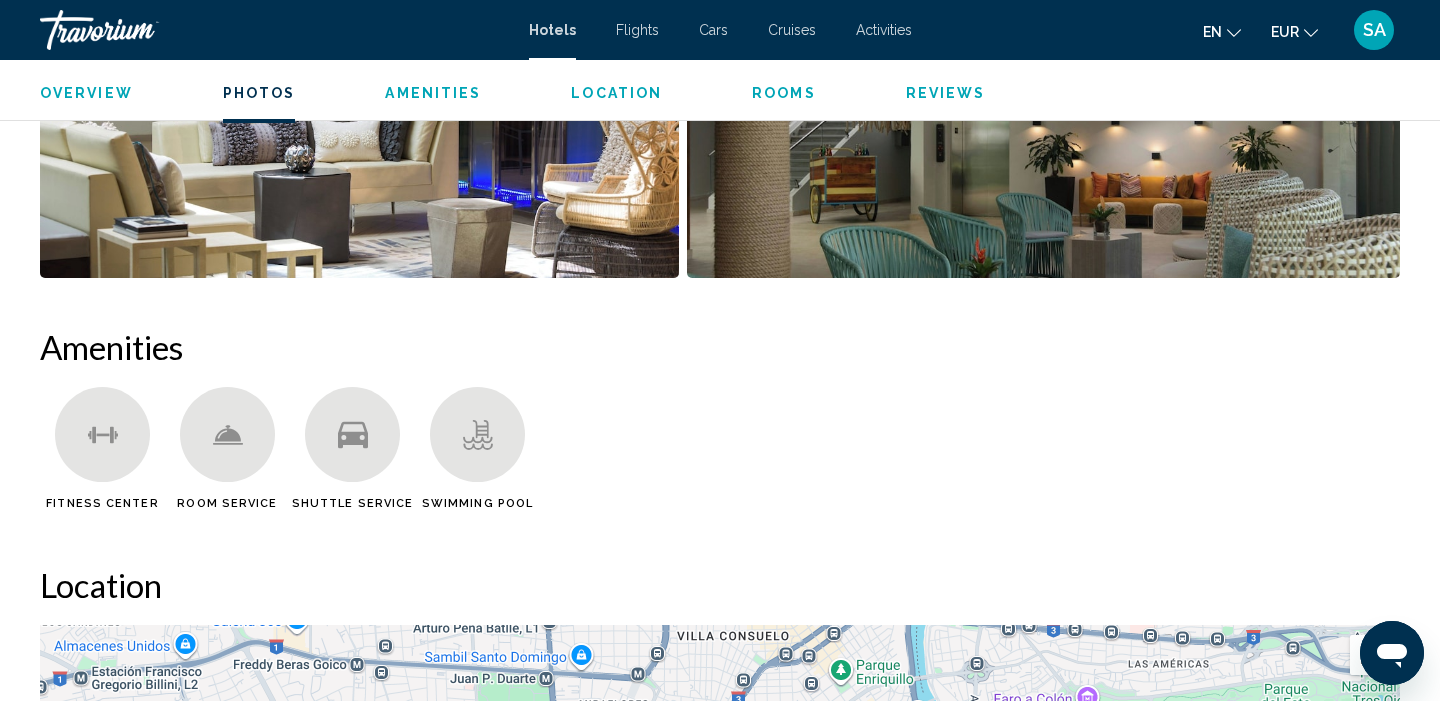 scroll, scrollTop: 1362, scrollLeft: 0, axis: vertical 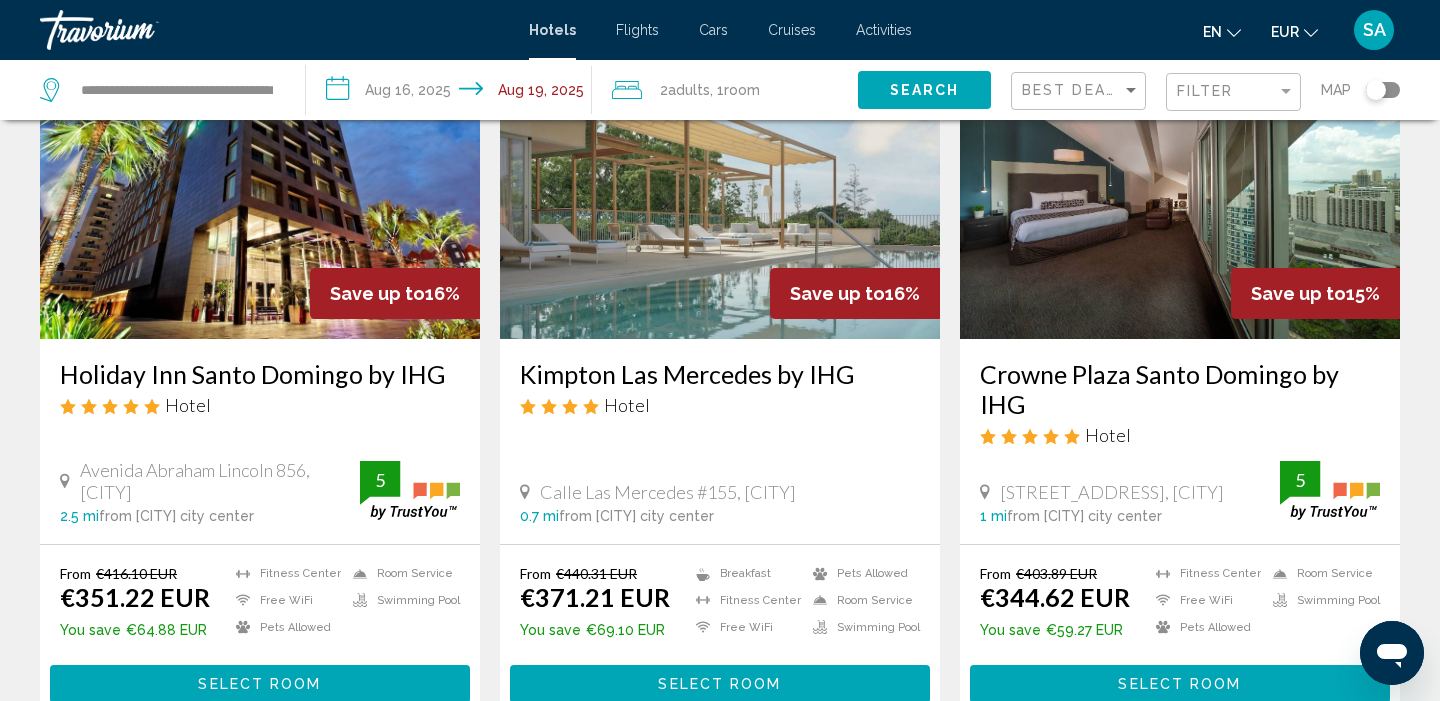 click at bounding box center [720, 179] 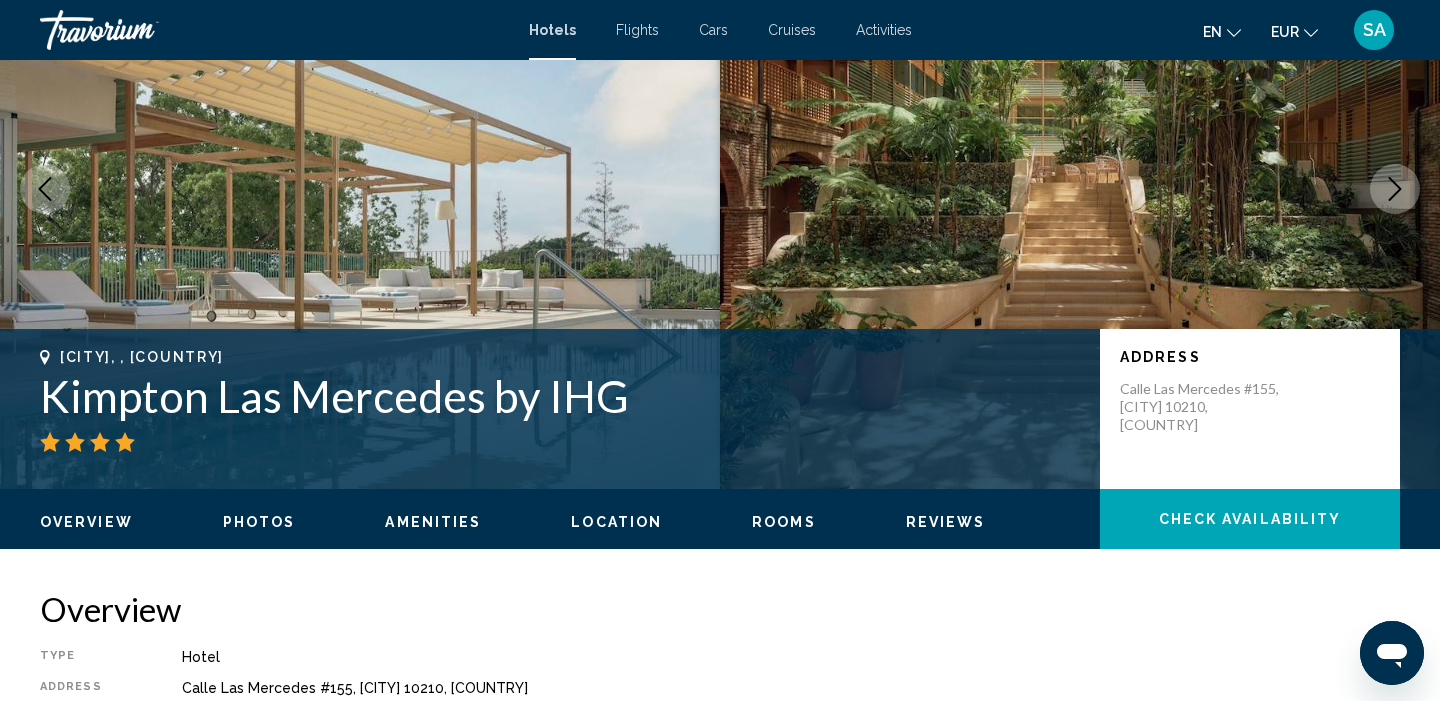 scroll, scrollTop: 0, scrollLeft: 0, axis: both 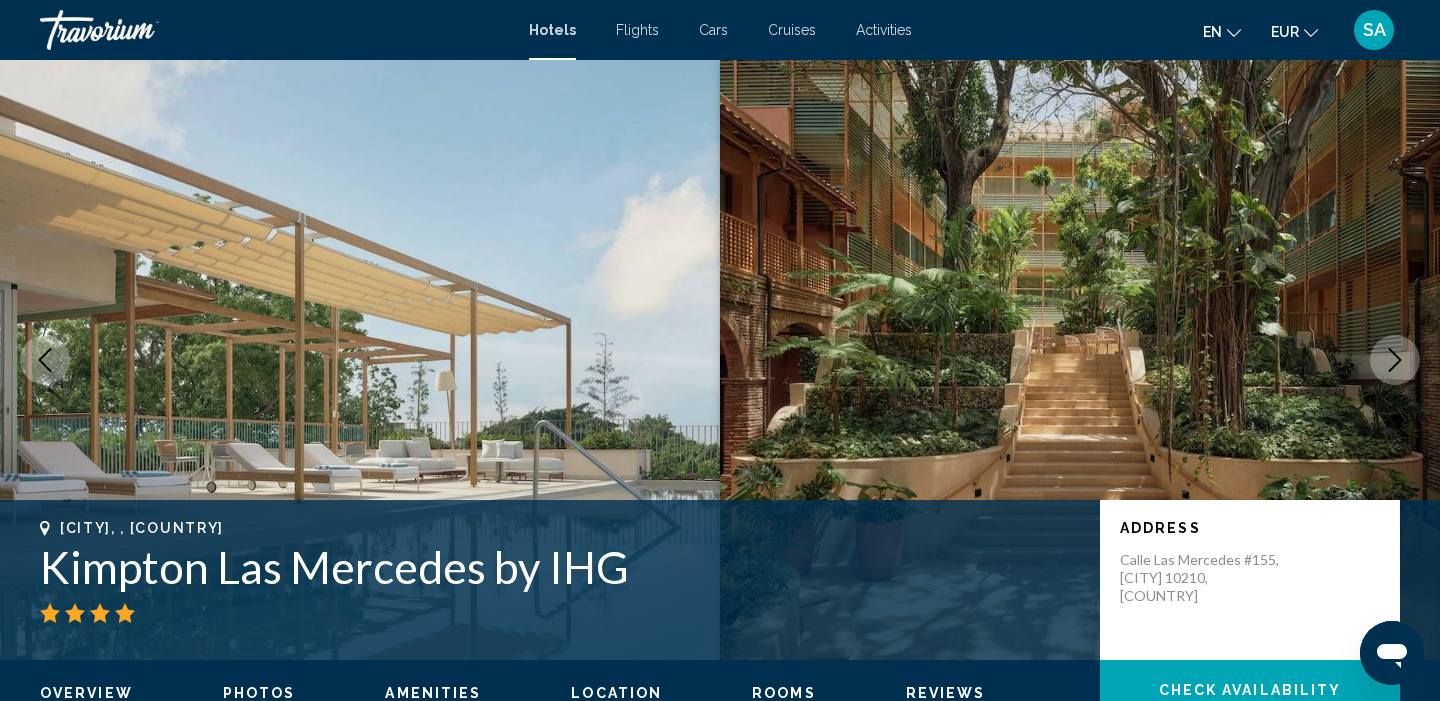 click 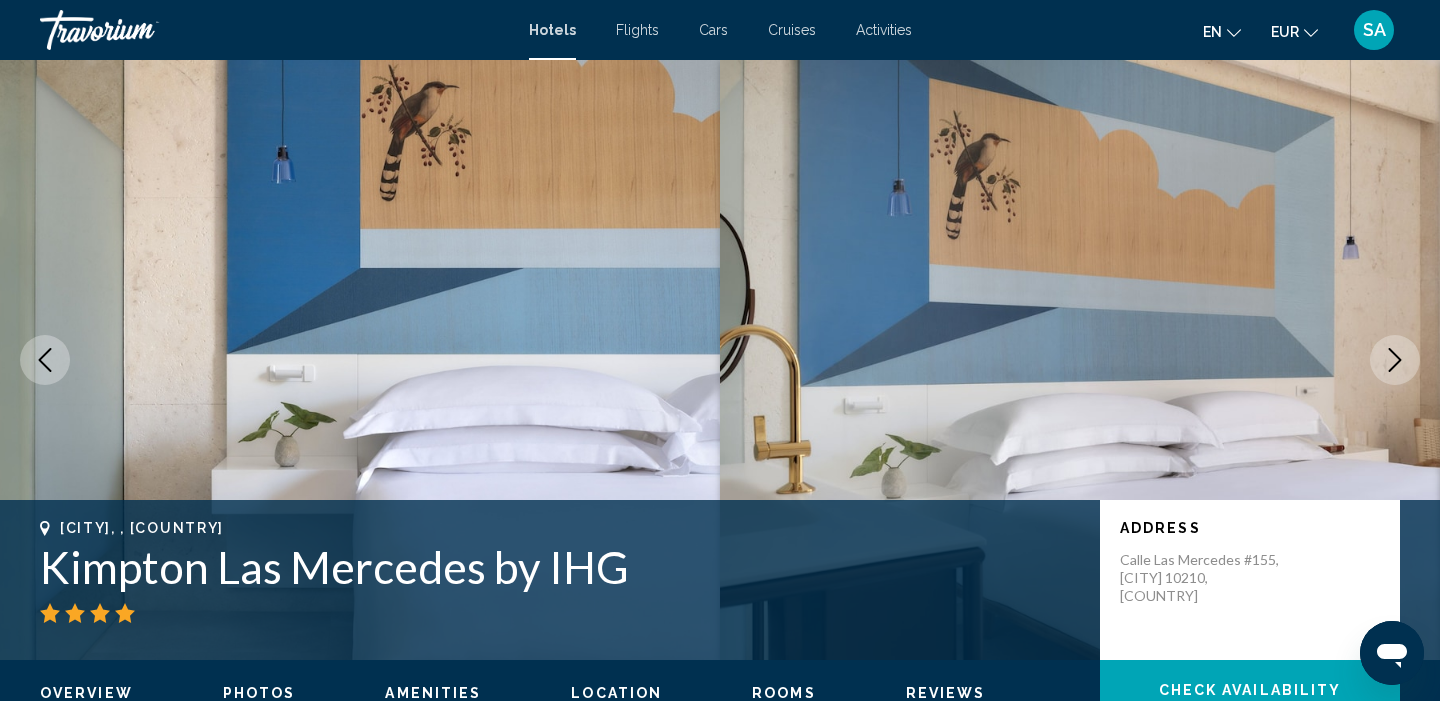 click 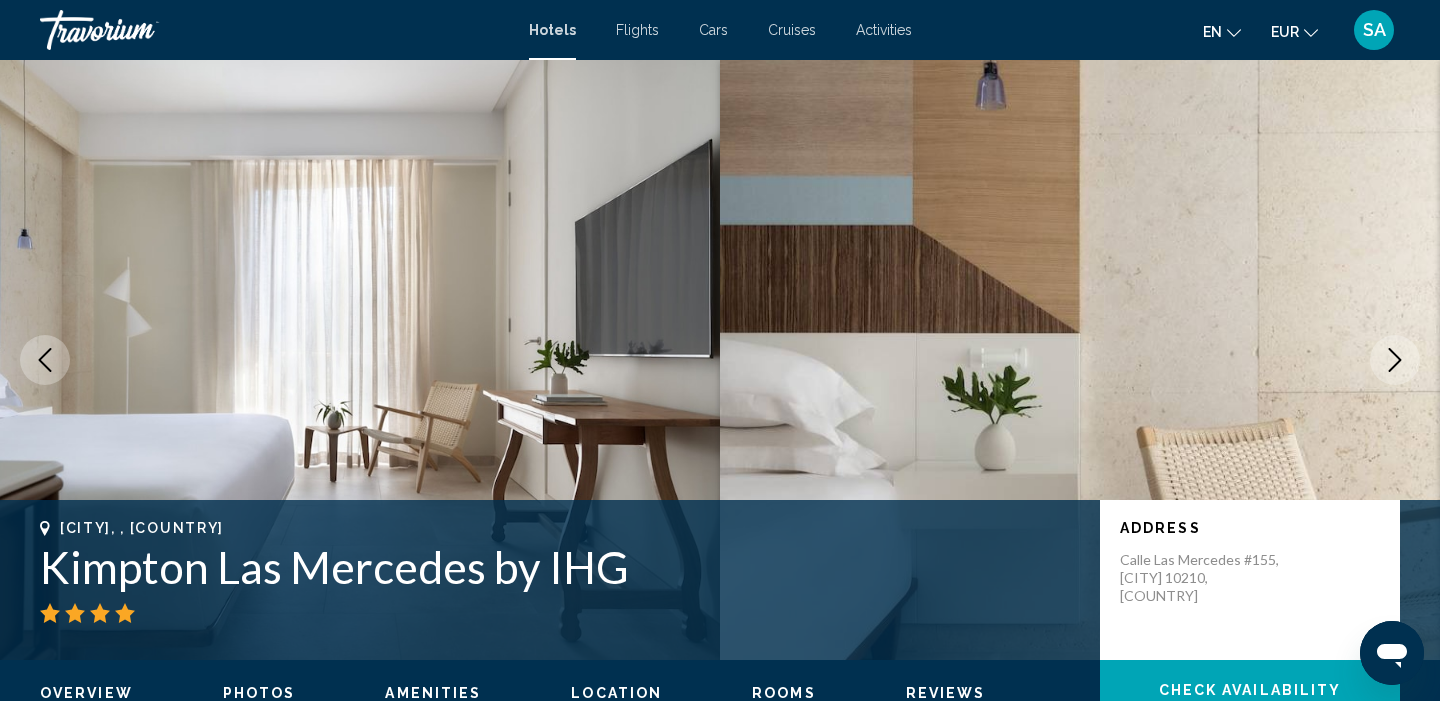 click 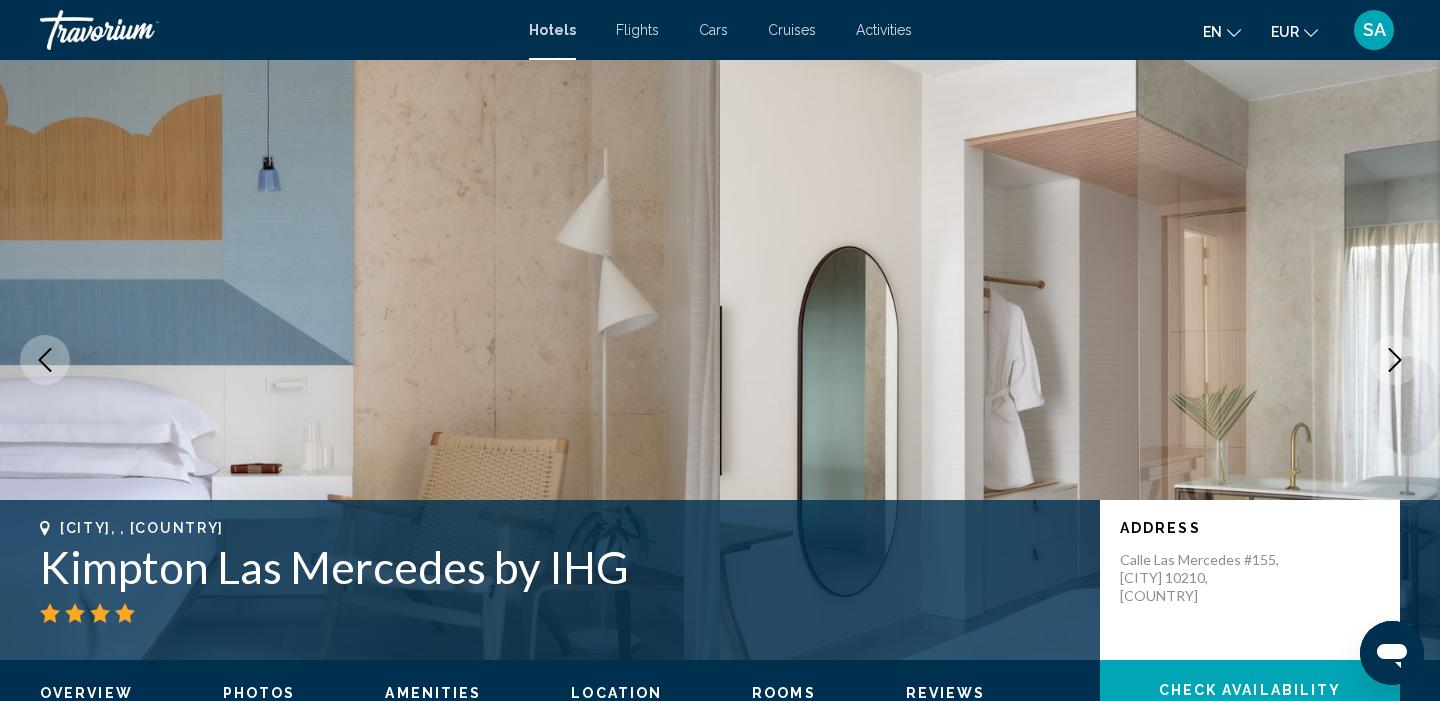 click 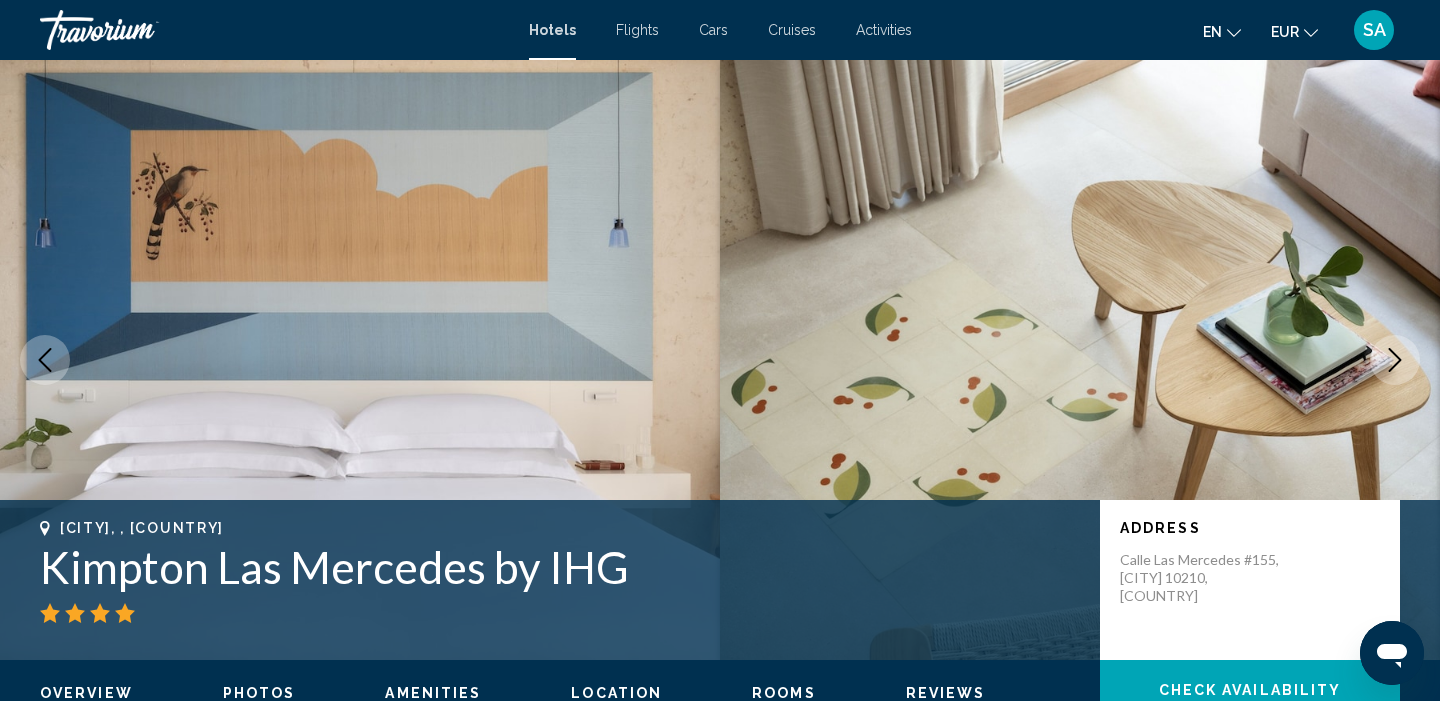 click 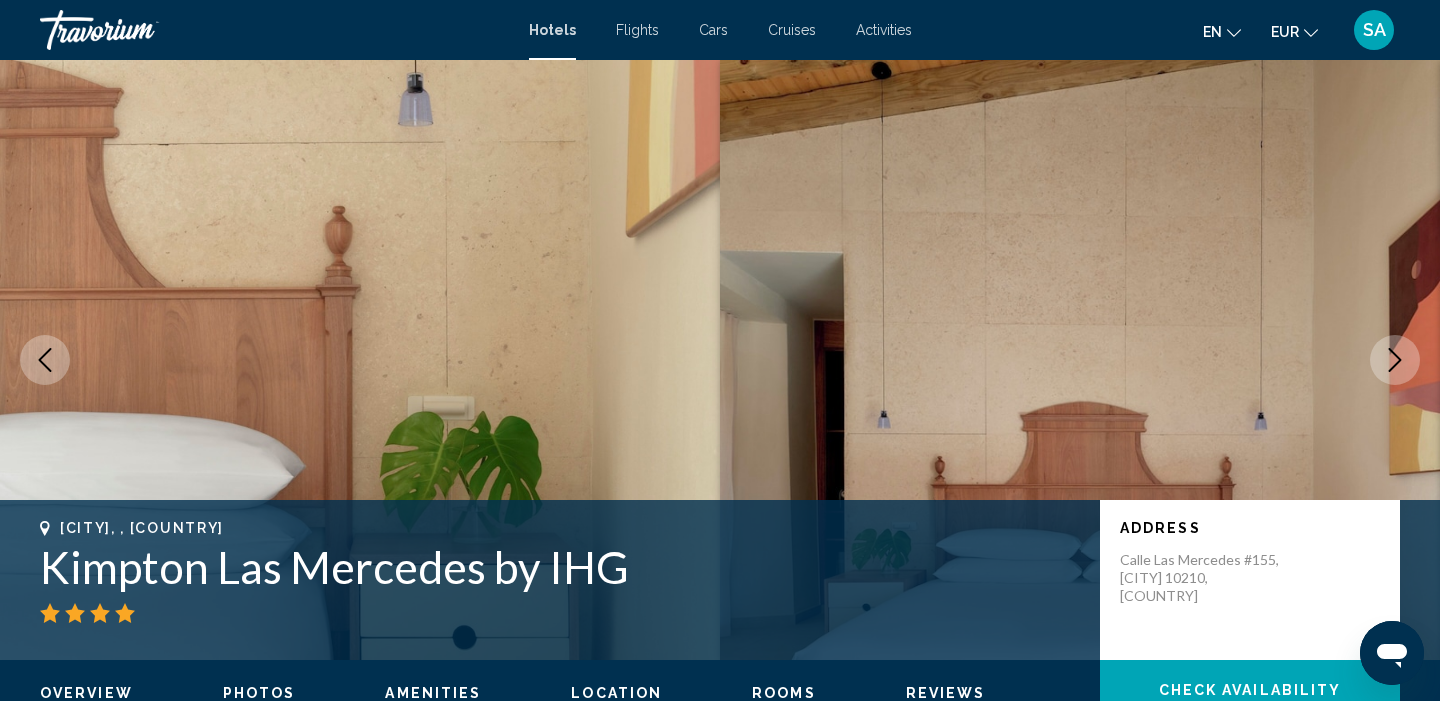 click 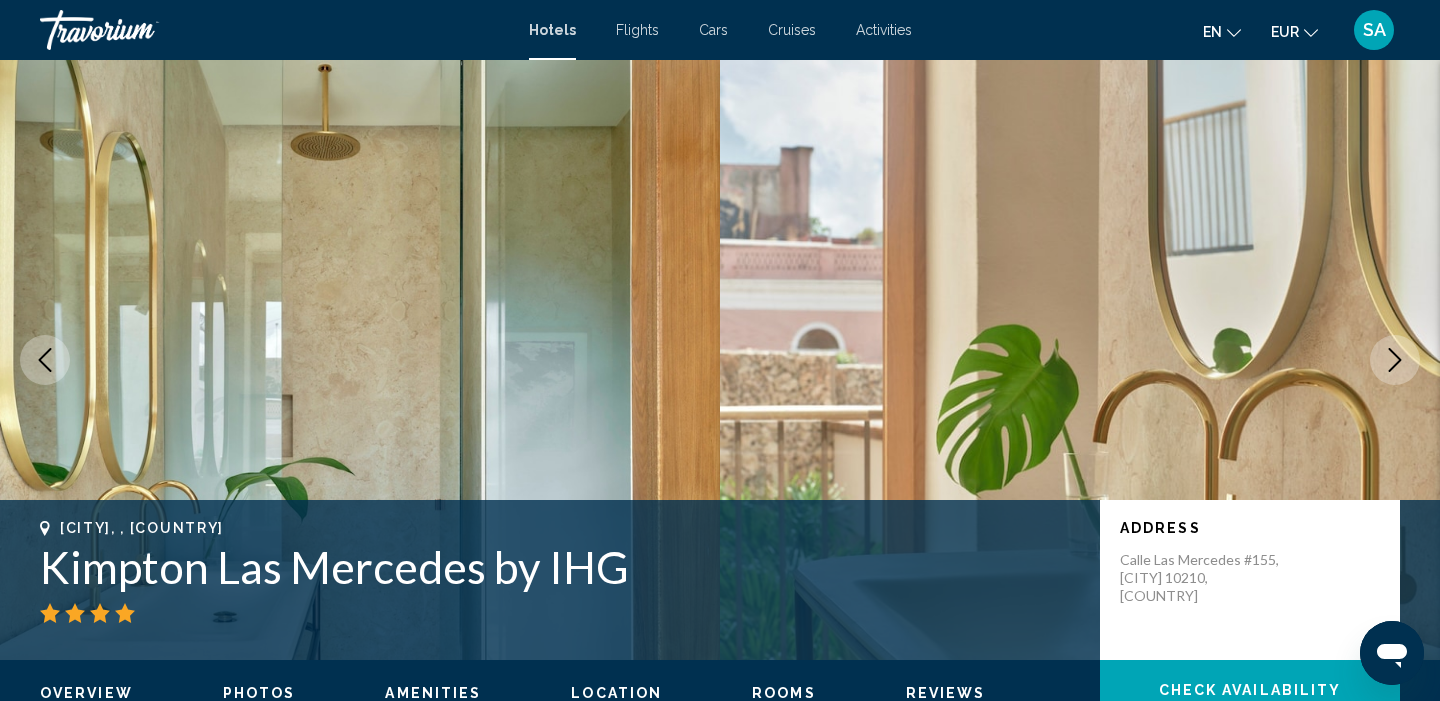 click 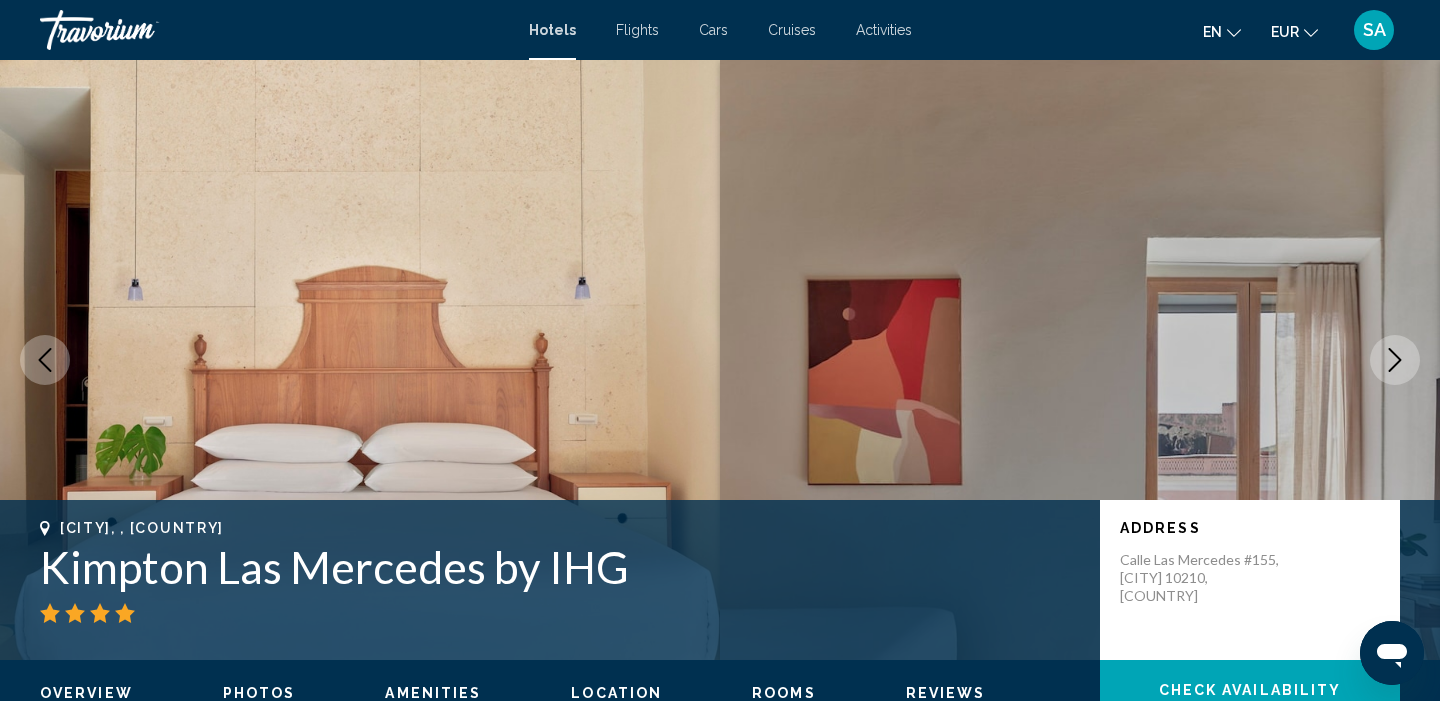 click 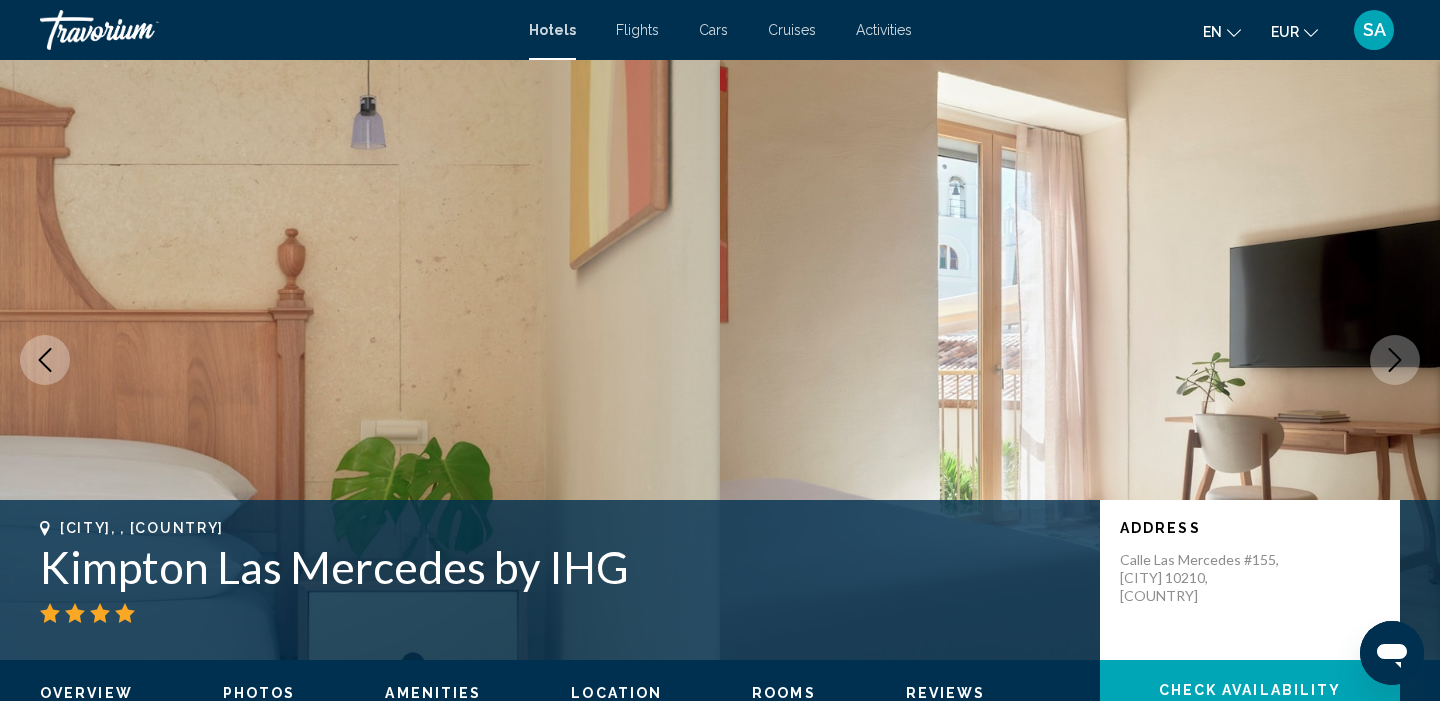 click 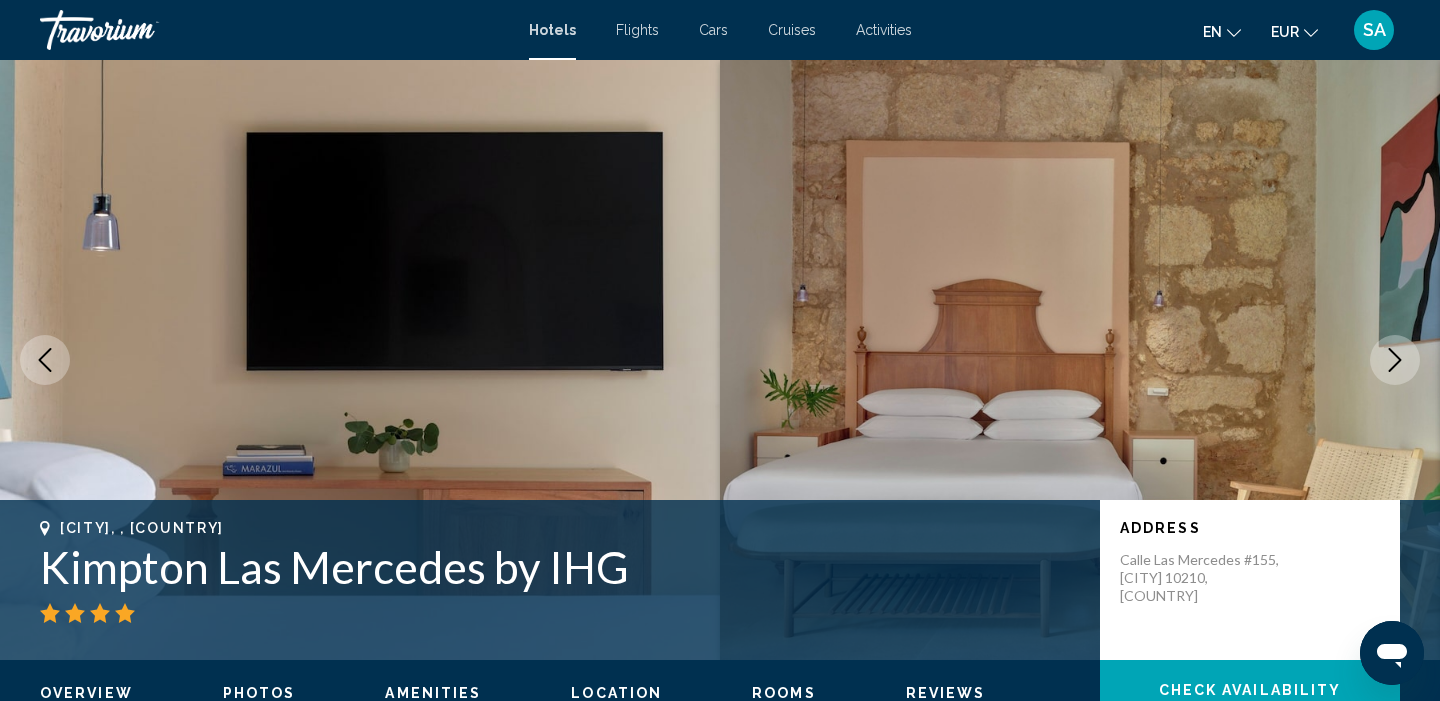 click 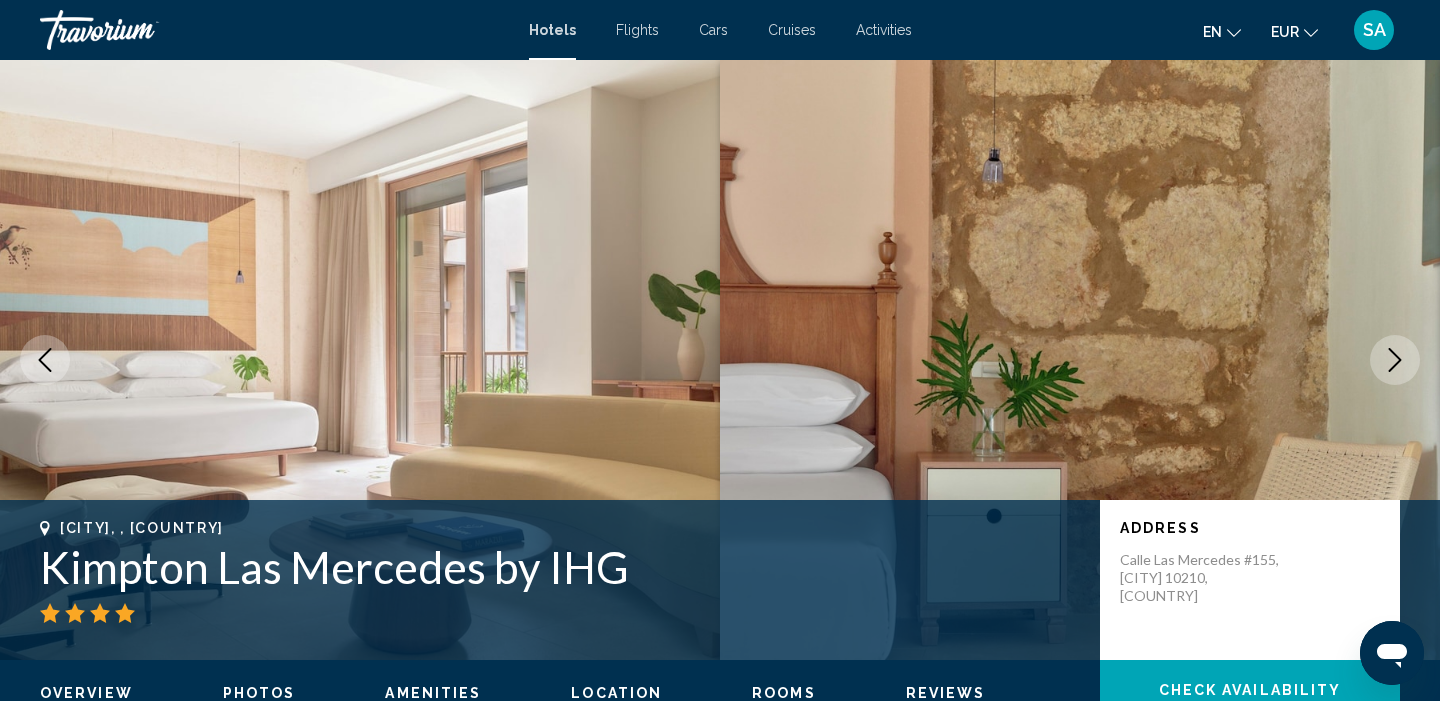 click 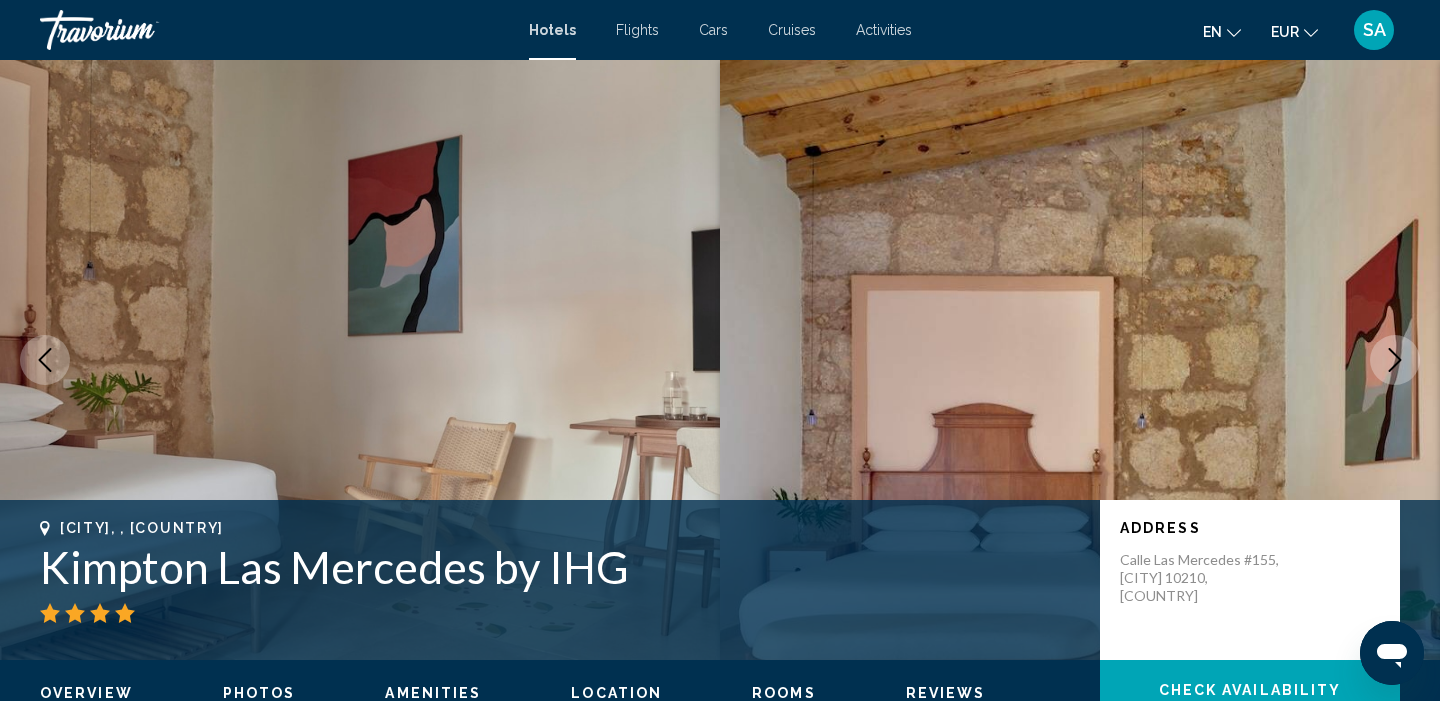 click 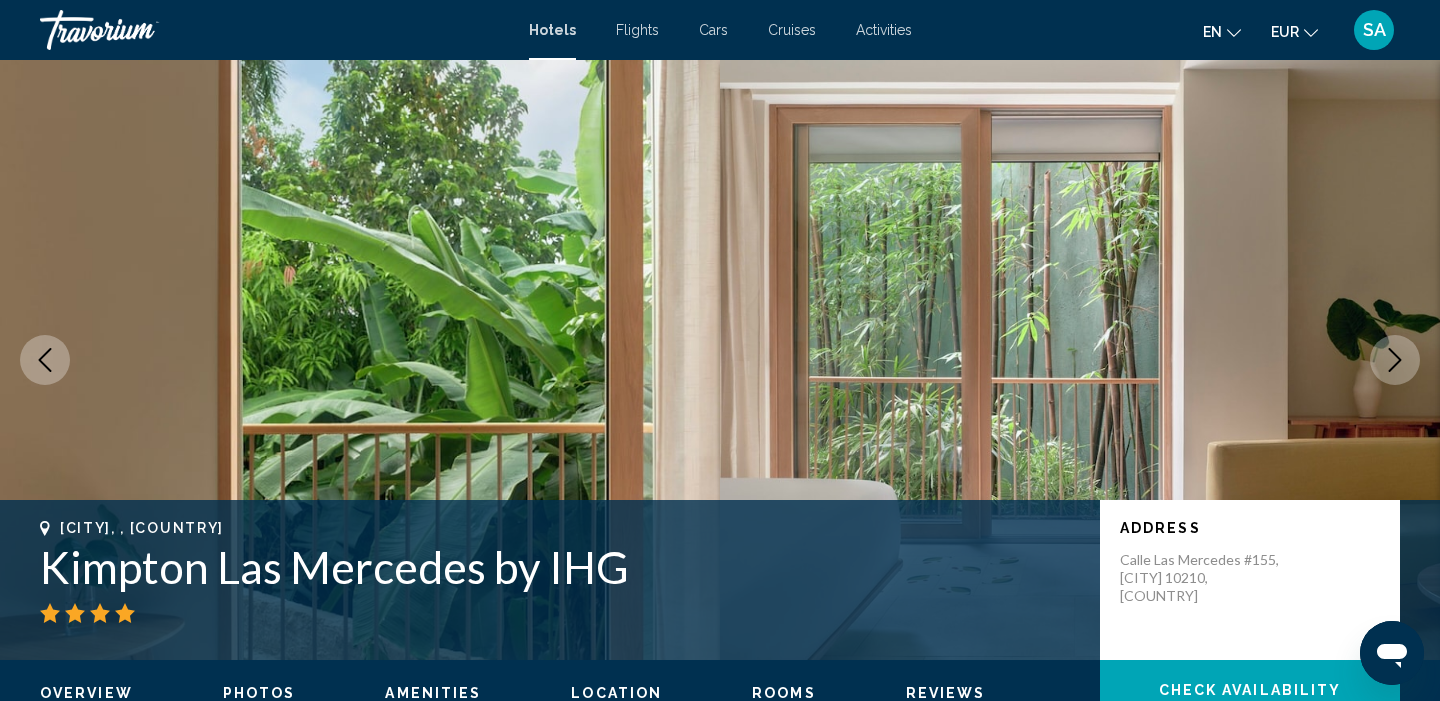 click 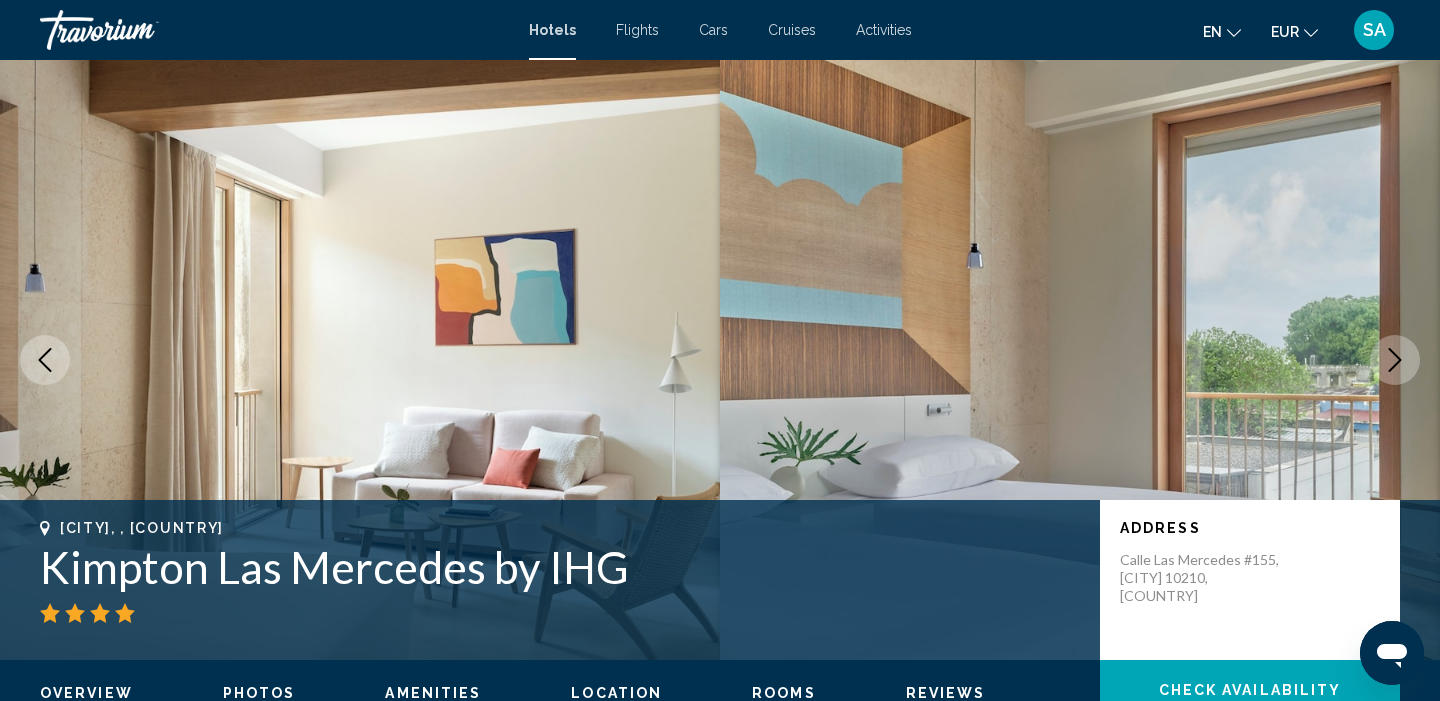 click 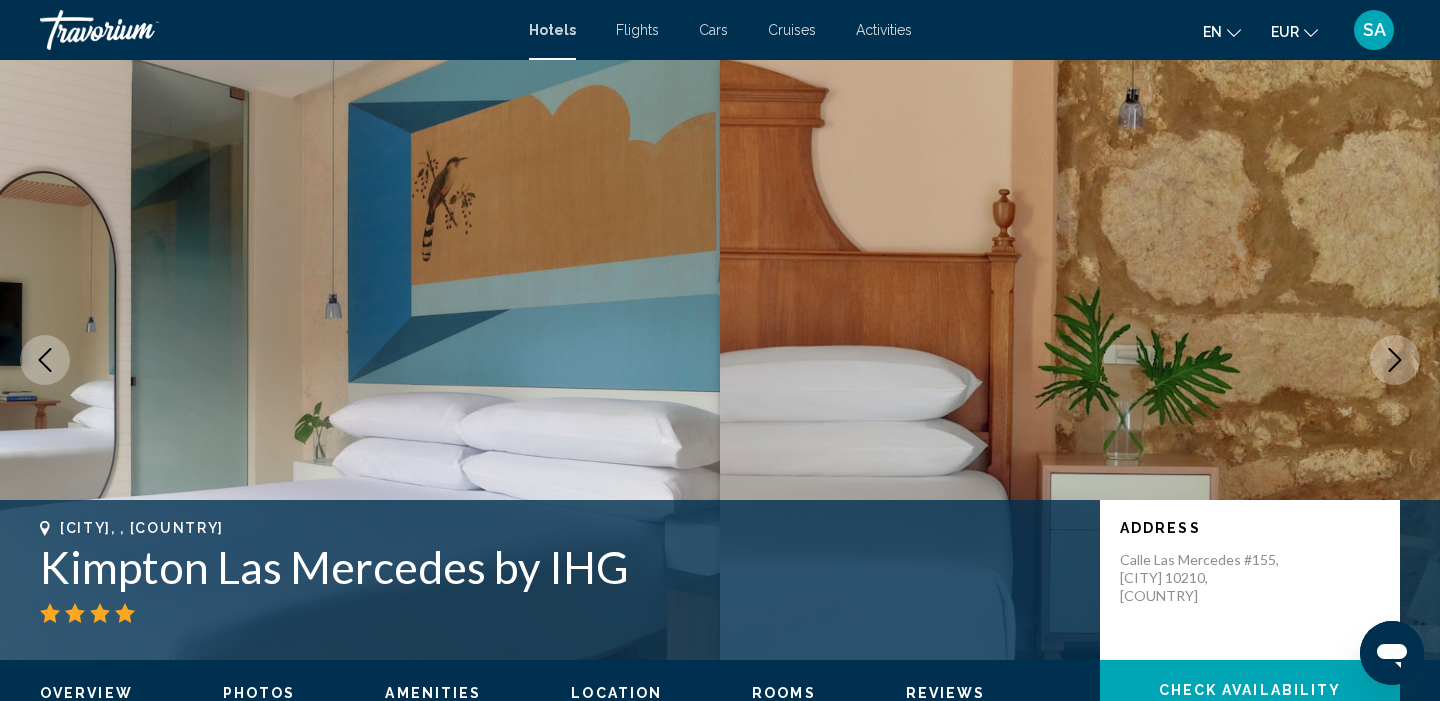click 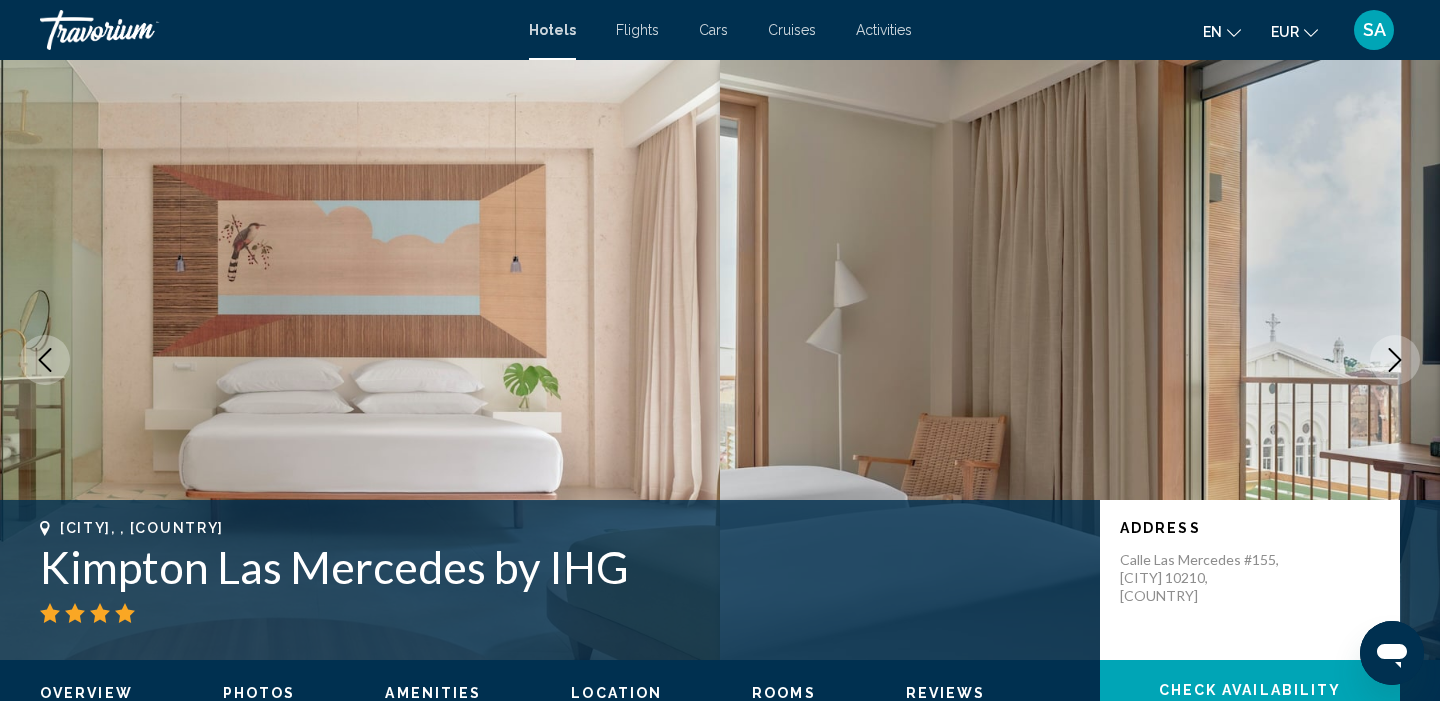click 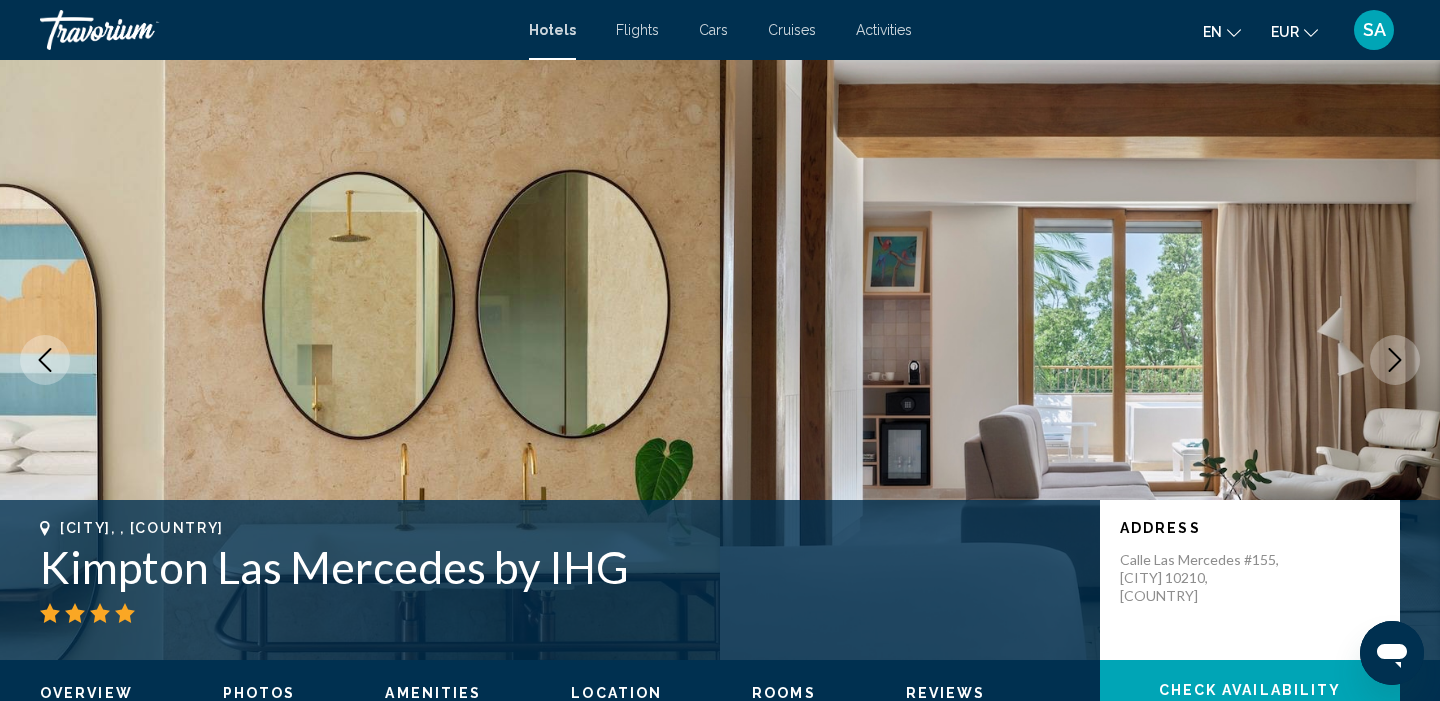 click 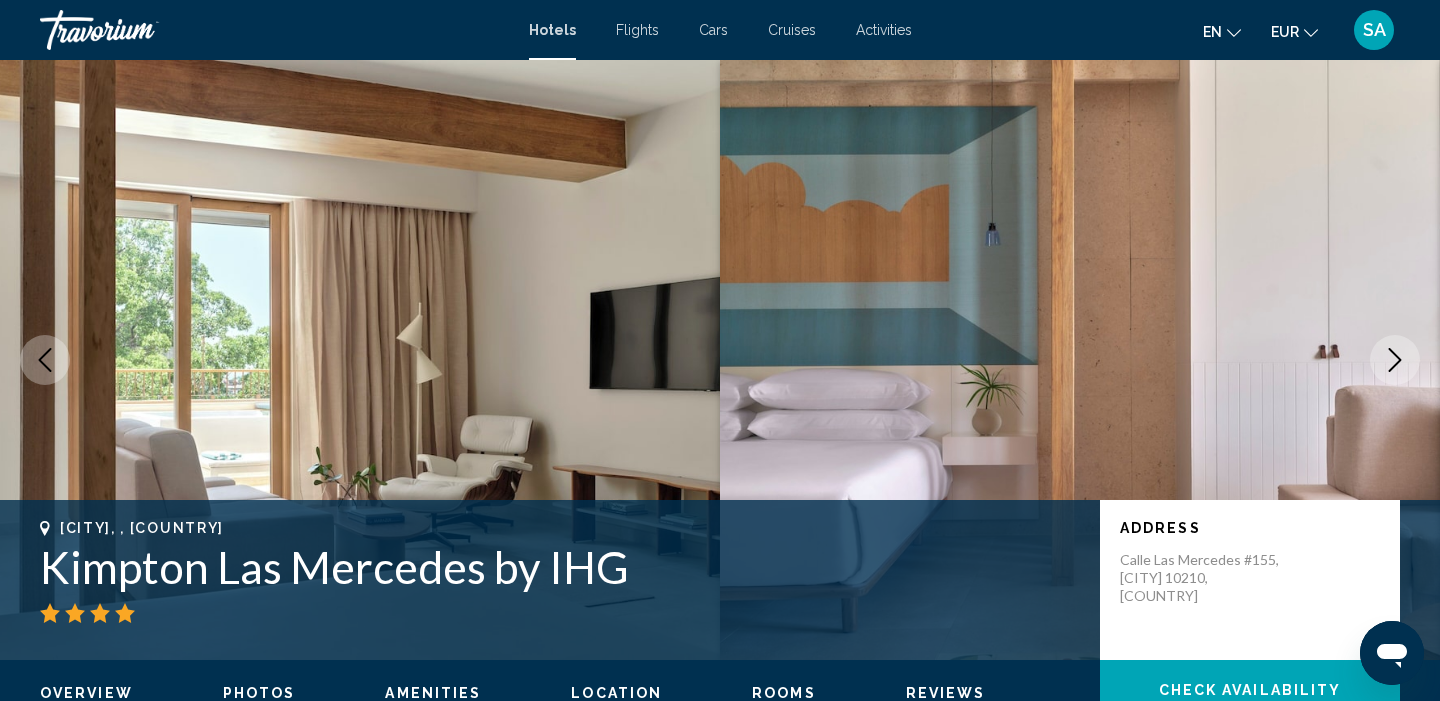scroll, scrollTop: 0, scrollLeft: 0, axis: both 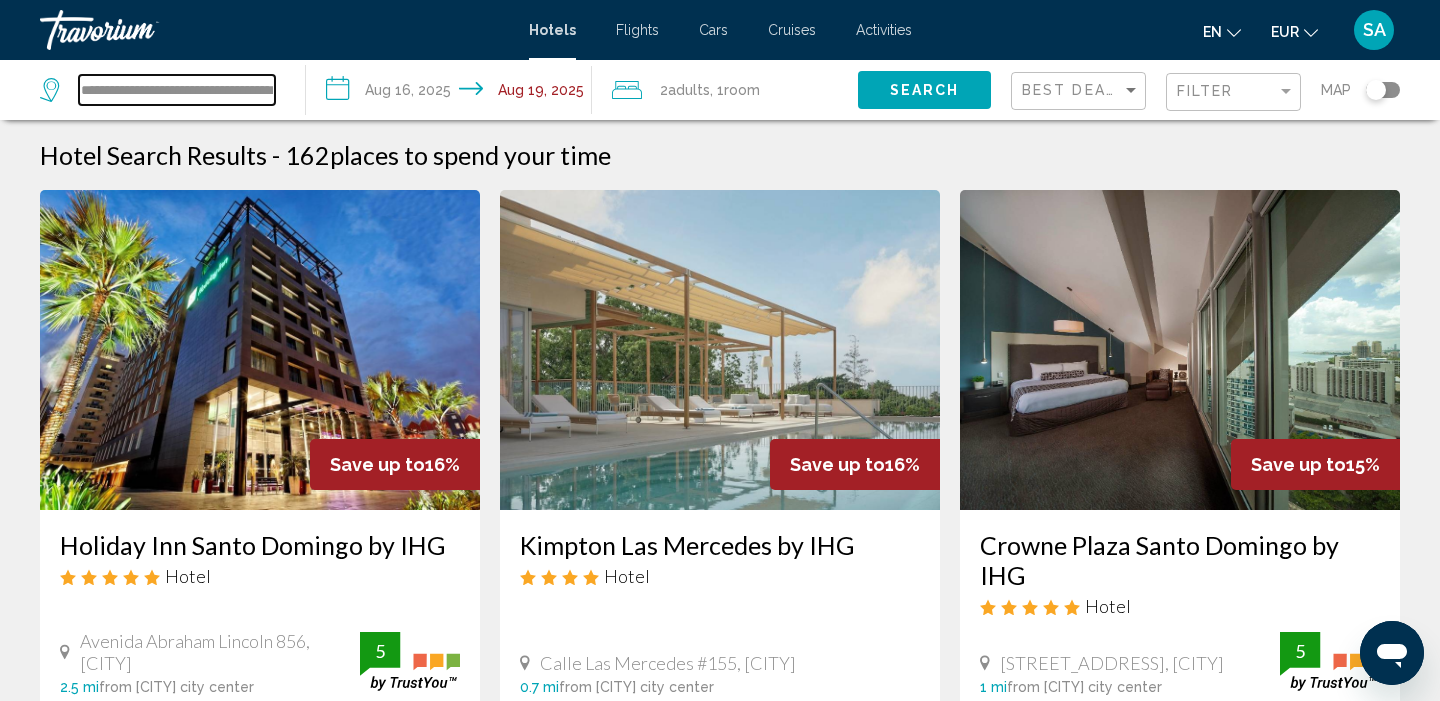 click on "**********" at bounding box center (177, 90) 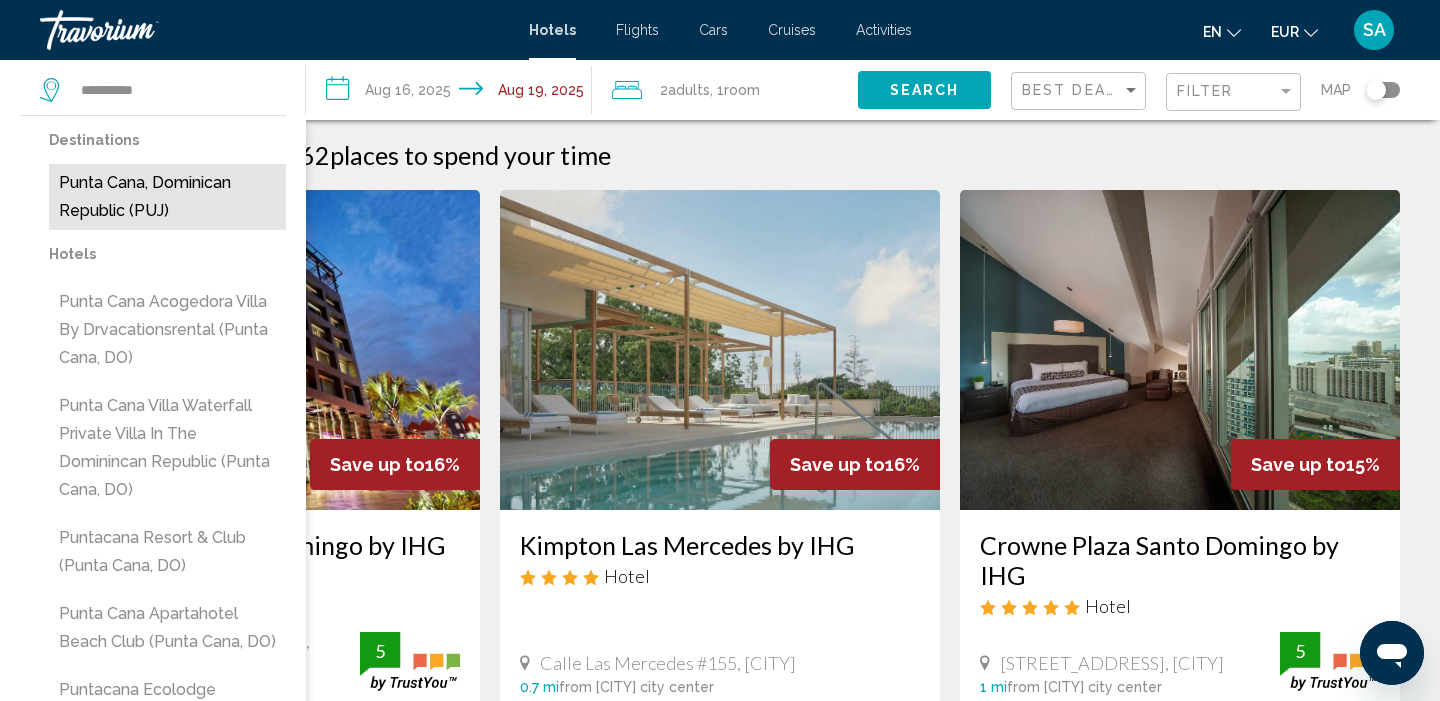 click on "Punta Cana, Dominican Republic (PUJ)" at bounding box center [167, 197] 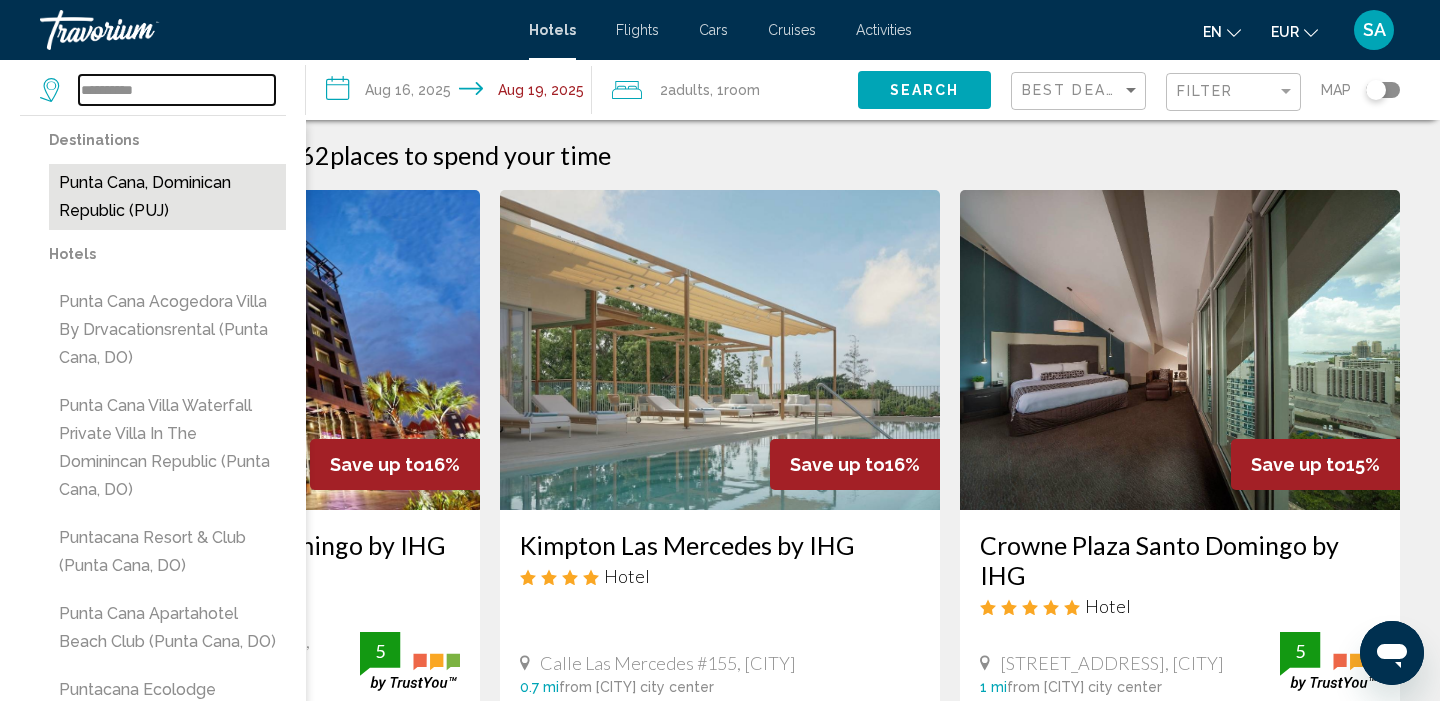 type on "**********" 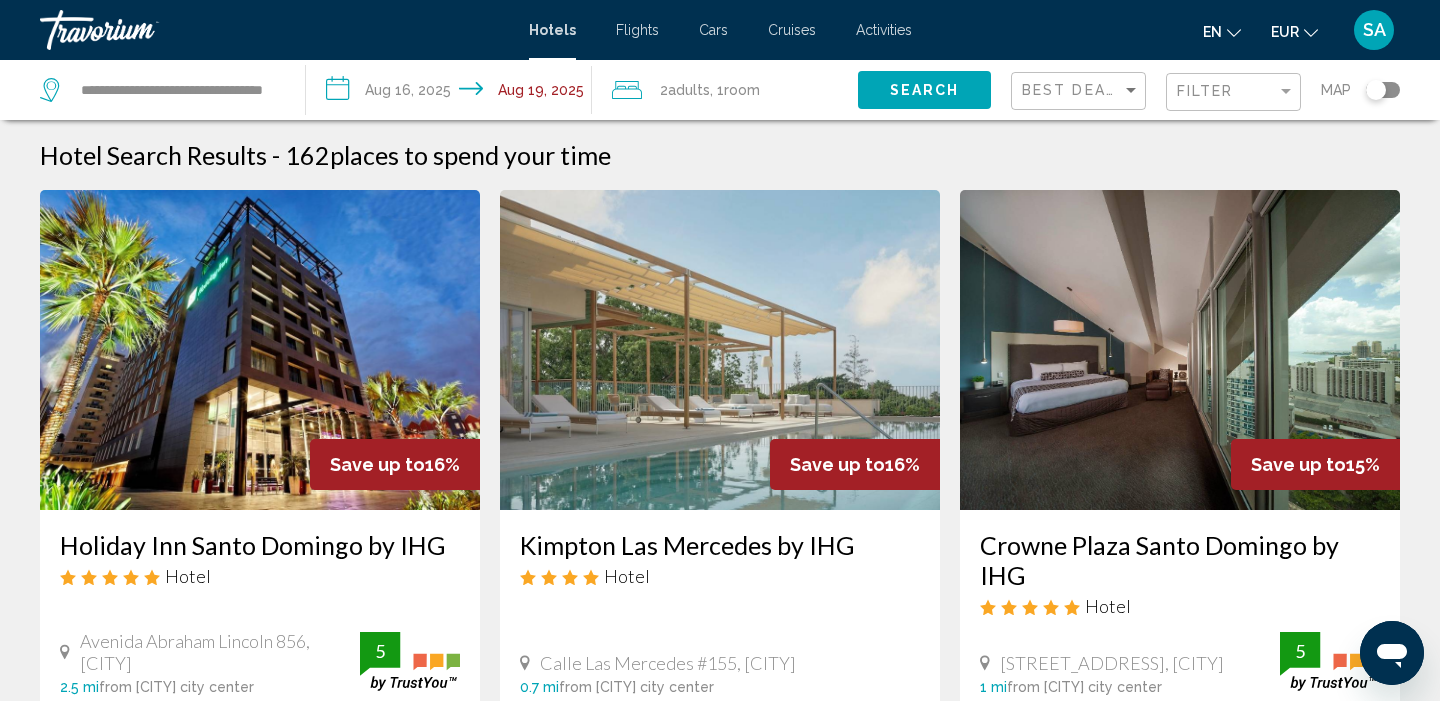 click on "Search" 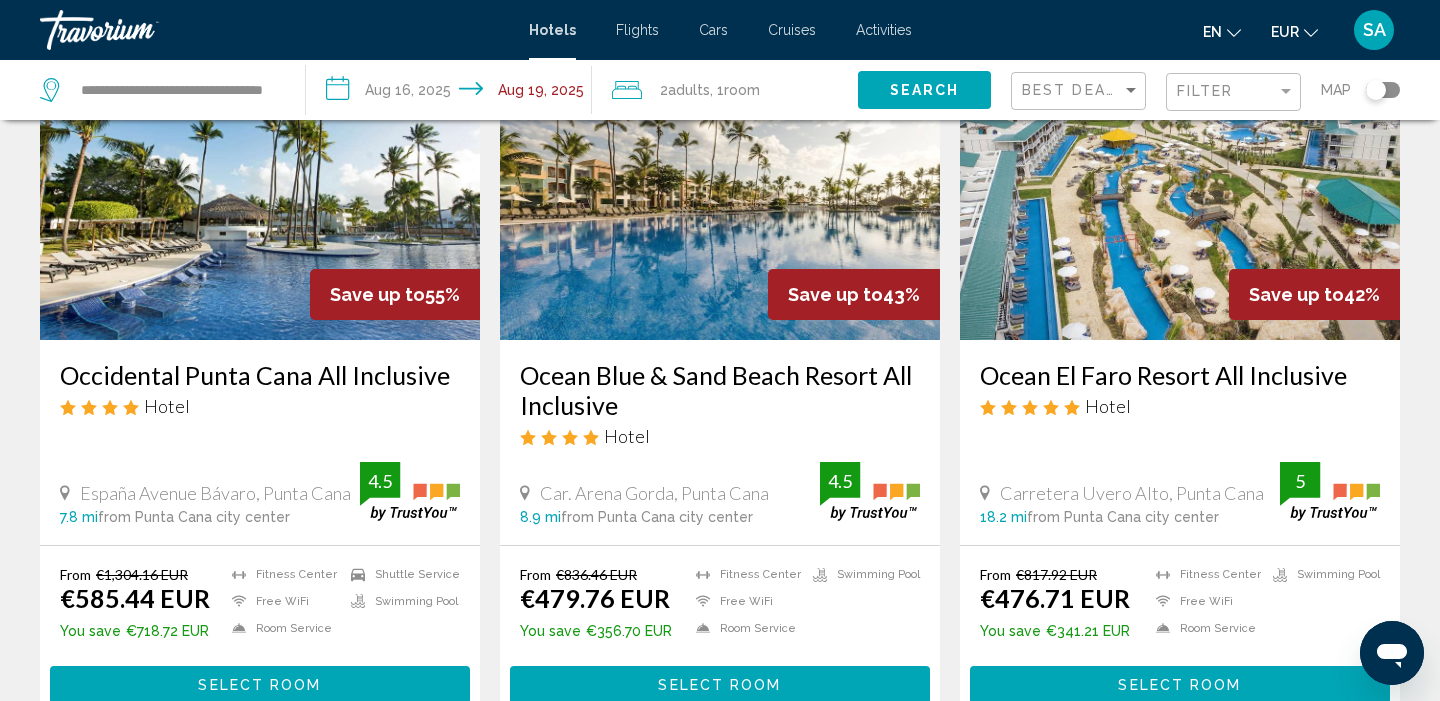 scroll, scrollTop: 205, scrollLeft: 0, axis: vertical 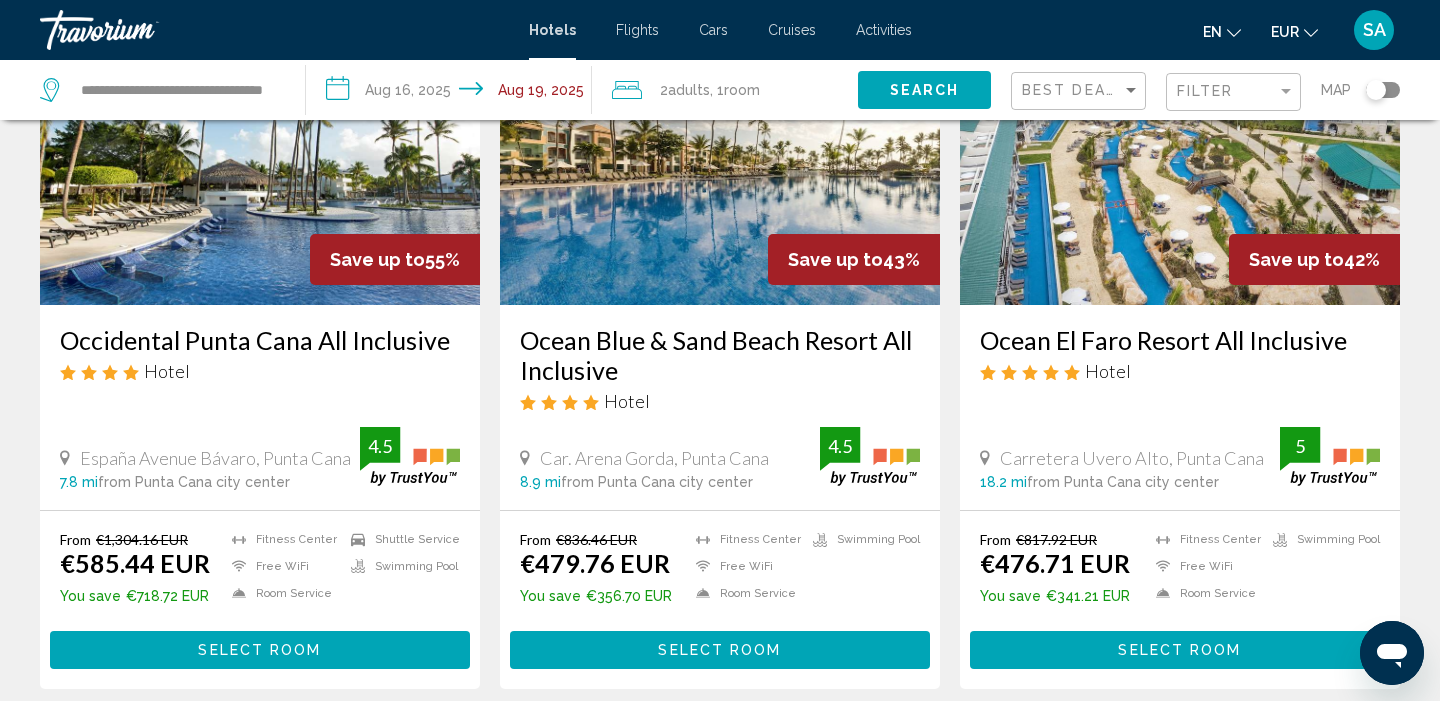 click on "Select Room" at bounding box center [719, 651] 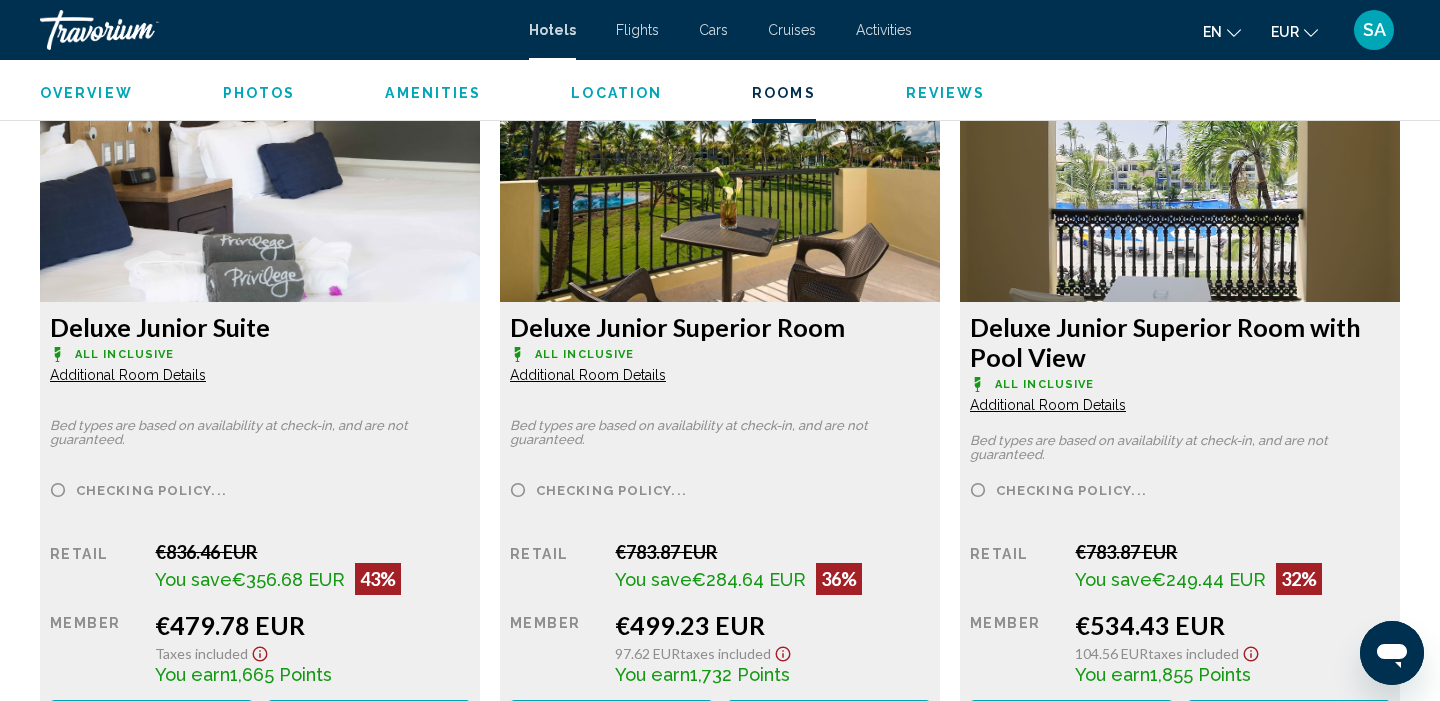 scroll, scrollTop: 2859, scrollLeft: 0, axis: vertical 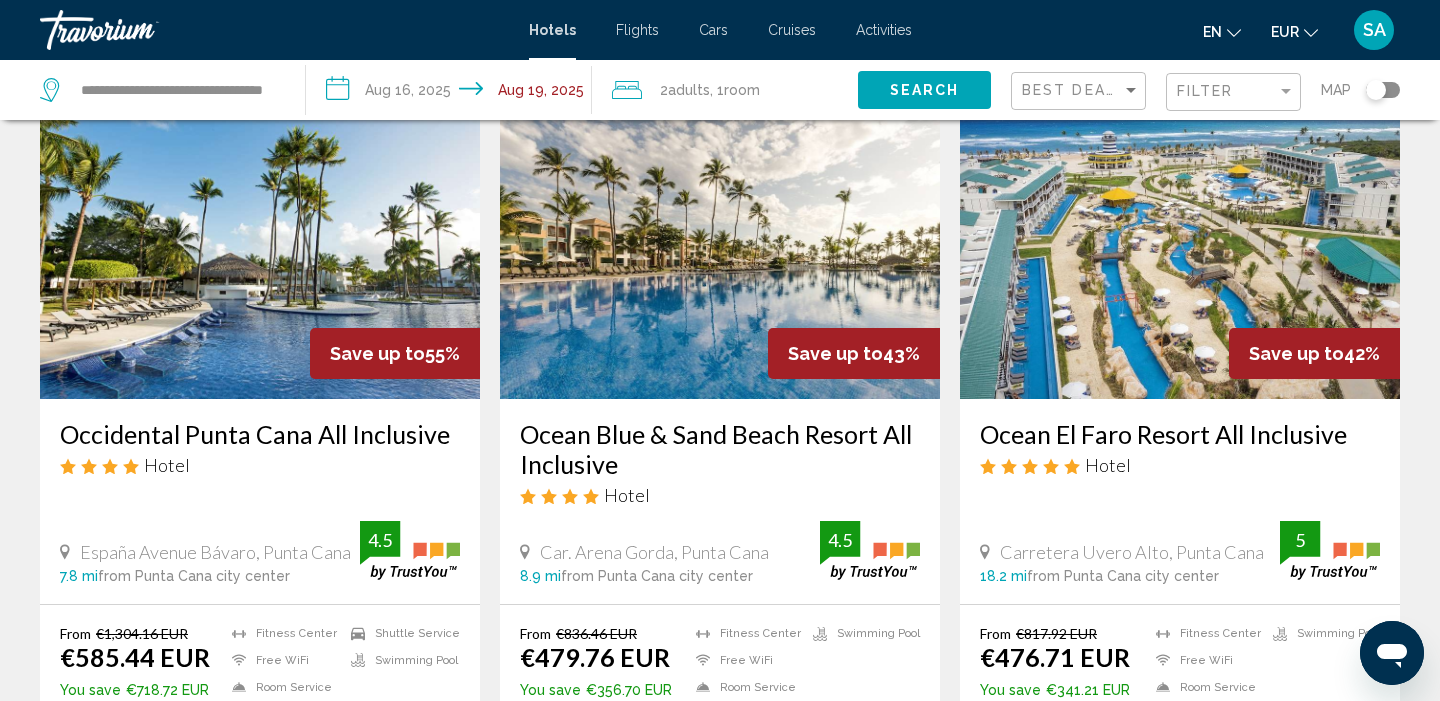 click at bounding box center (1180, 239) 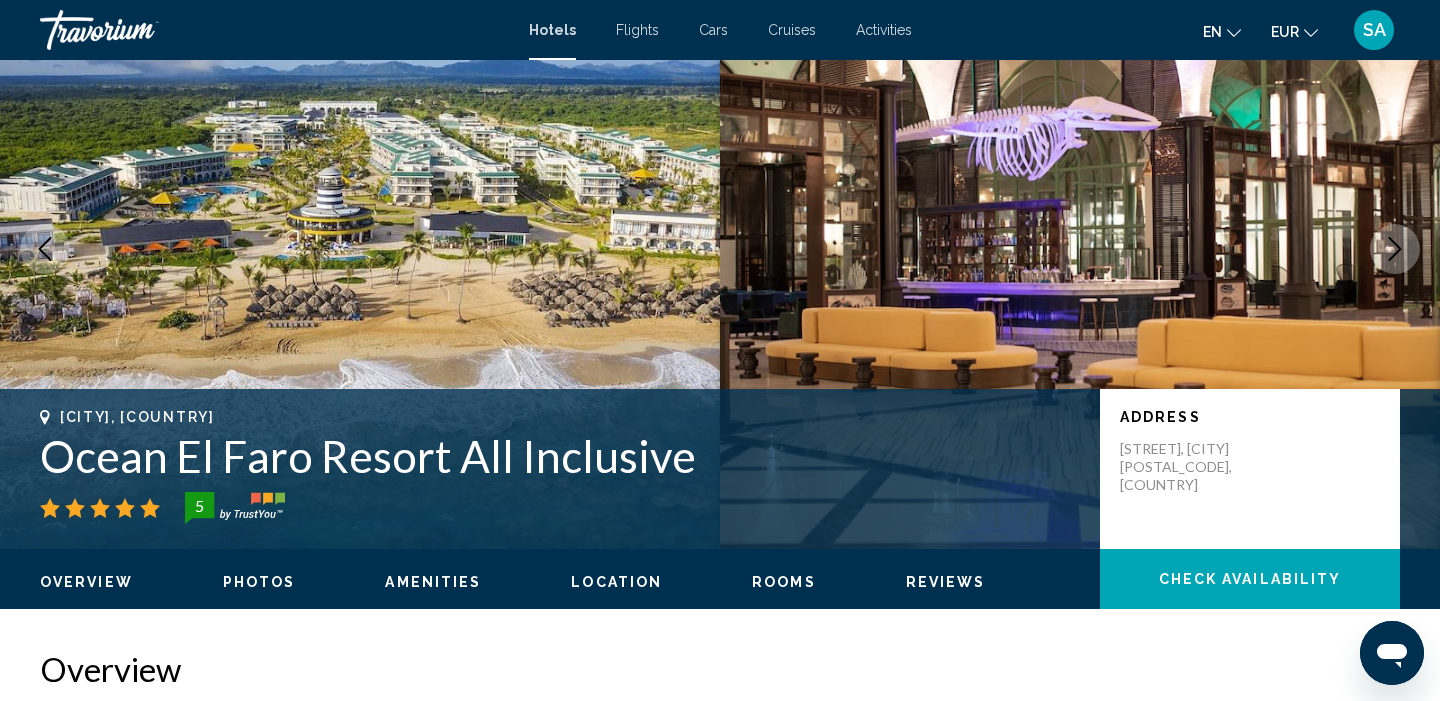 scroll, scrollTop: 0, scrollLeft: 0, axis: both 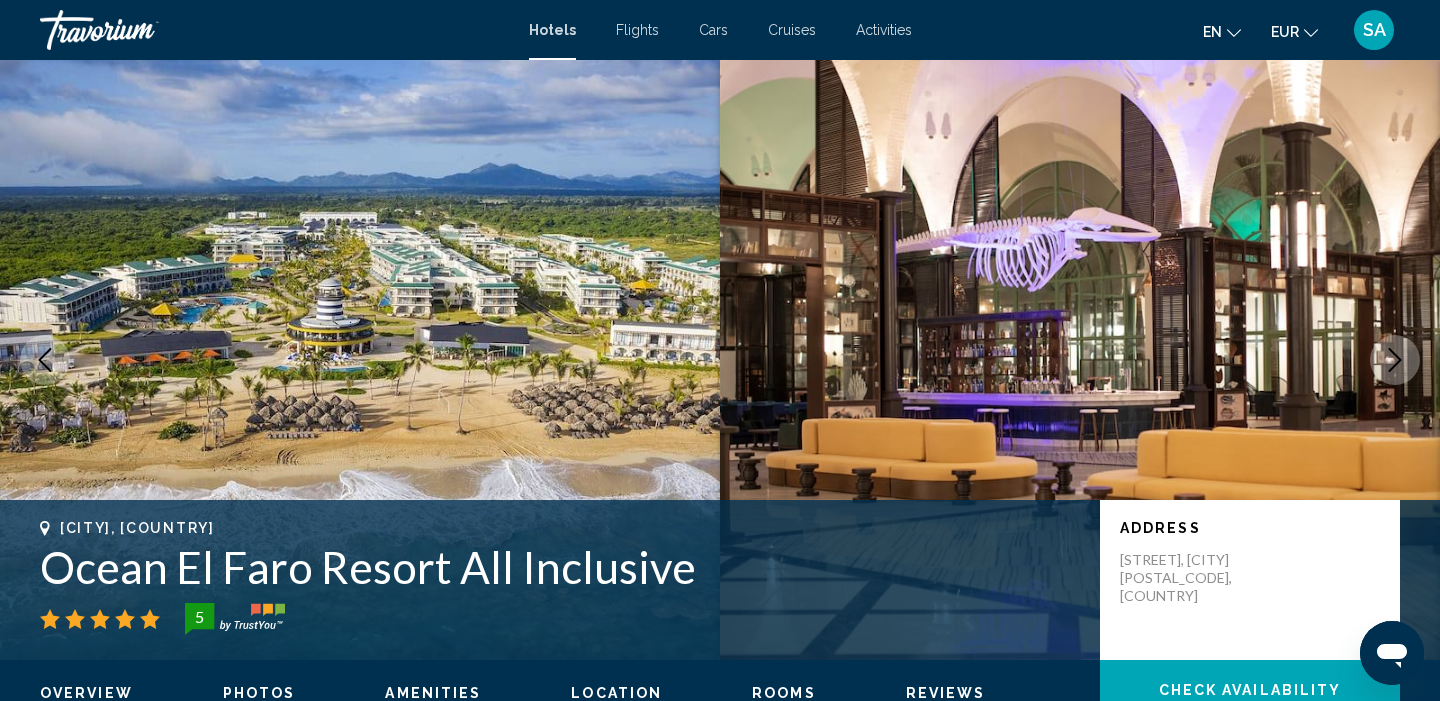 click 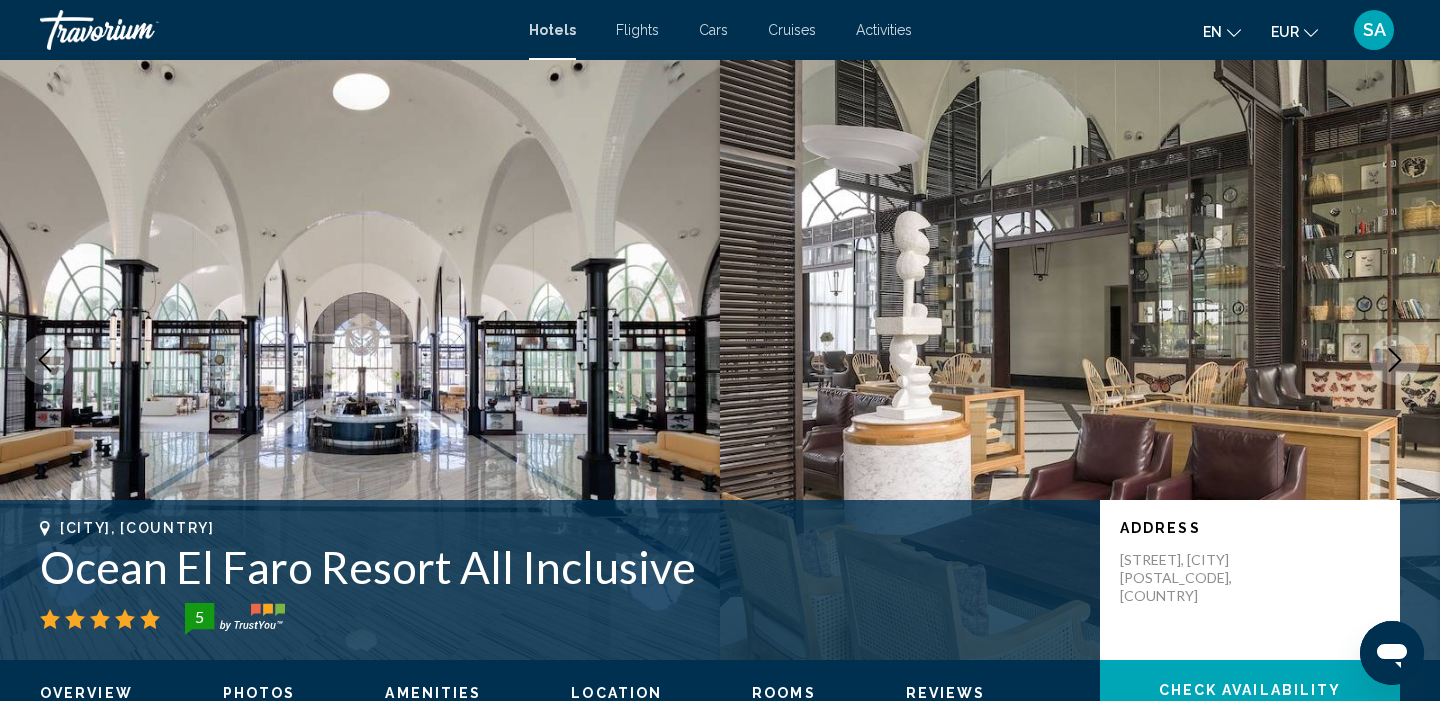 click 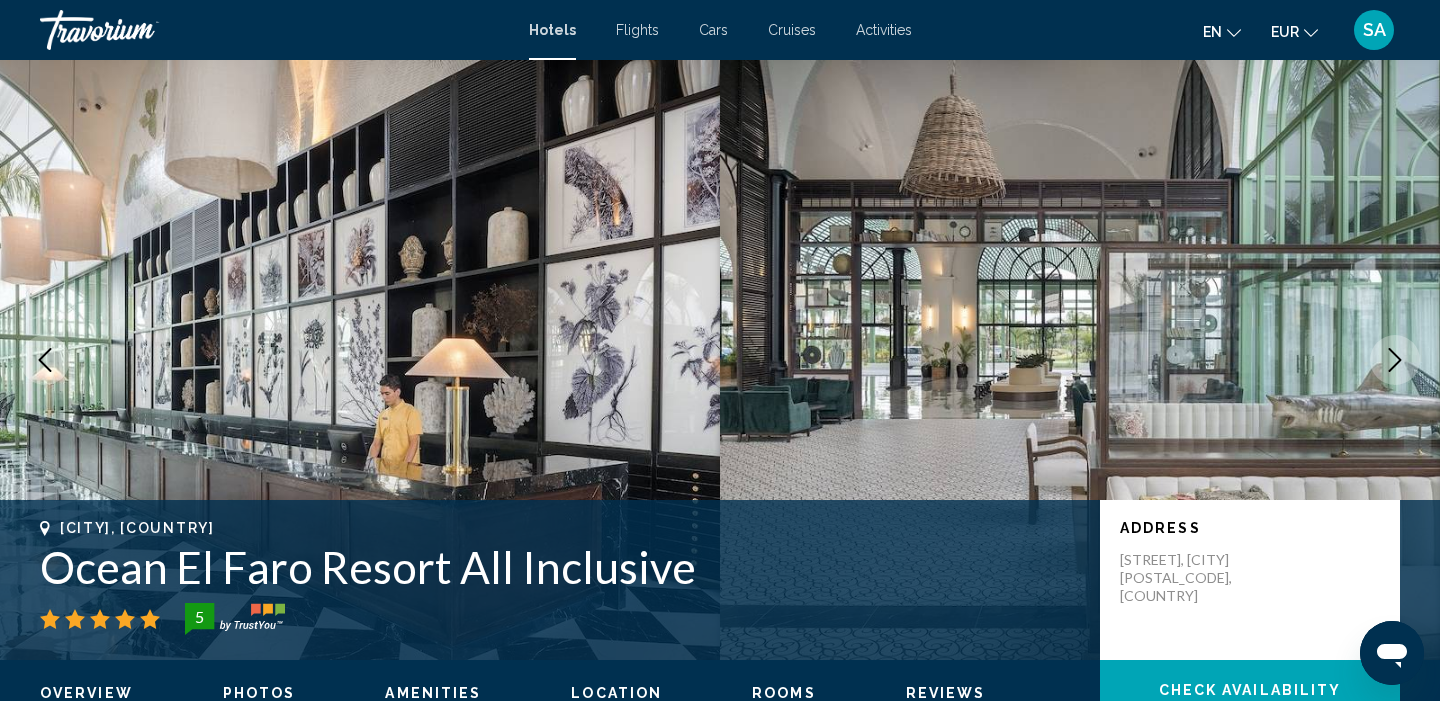 click 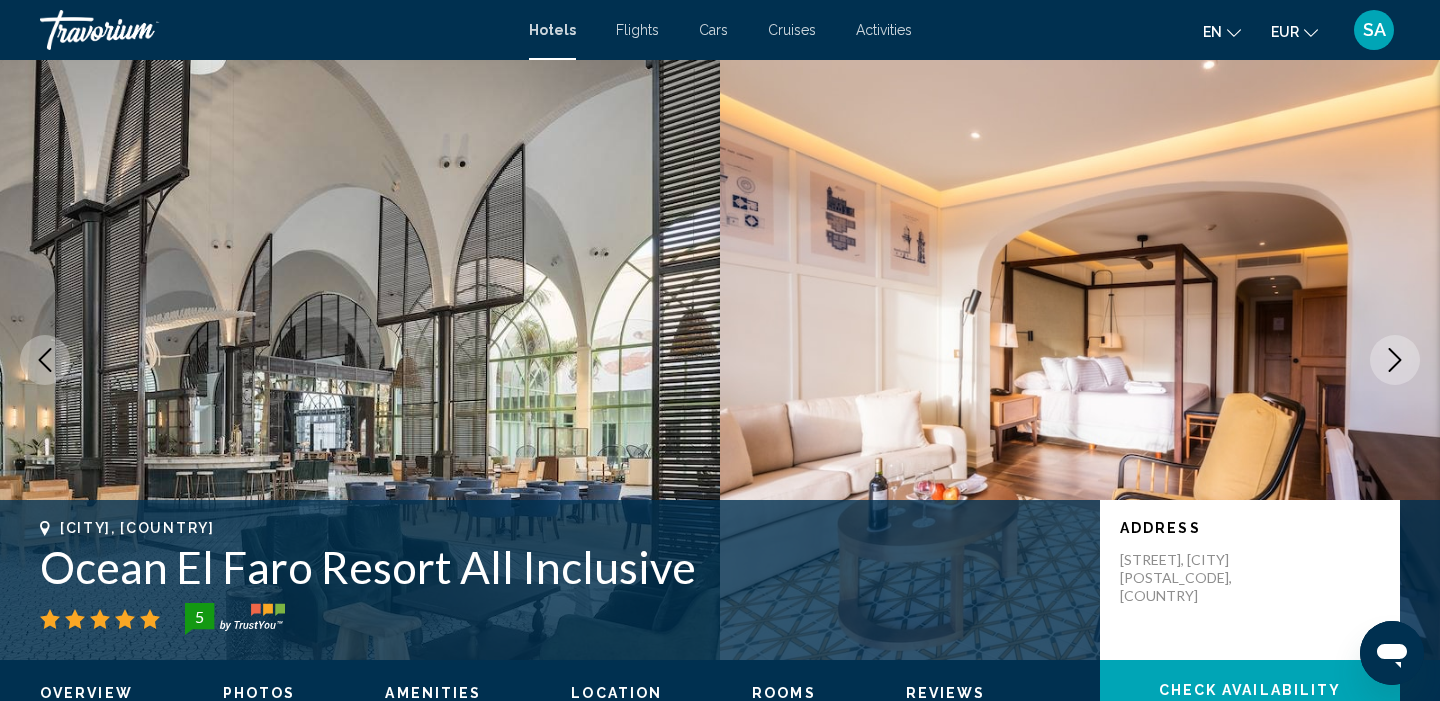 click 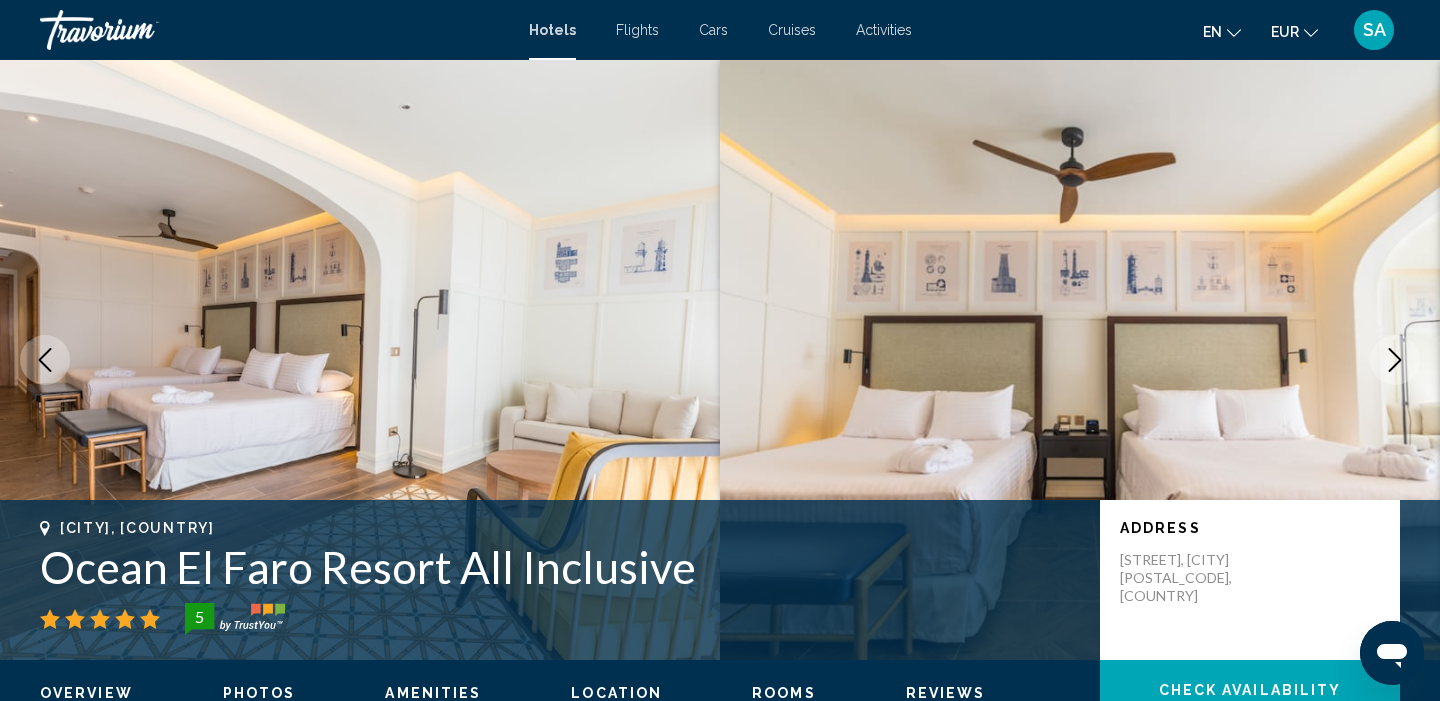 click 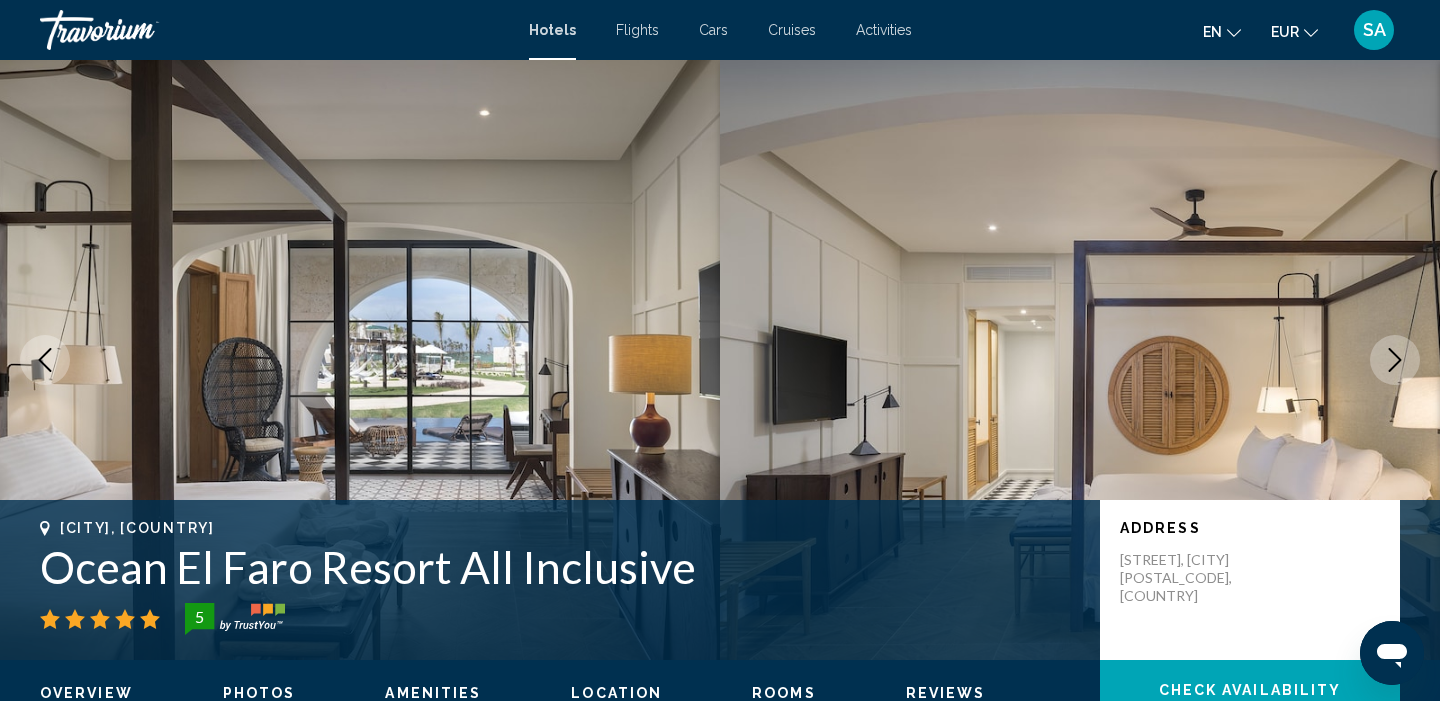 click 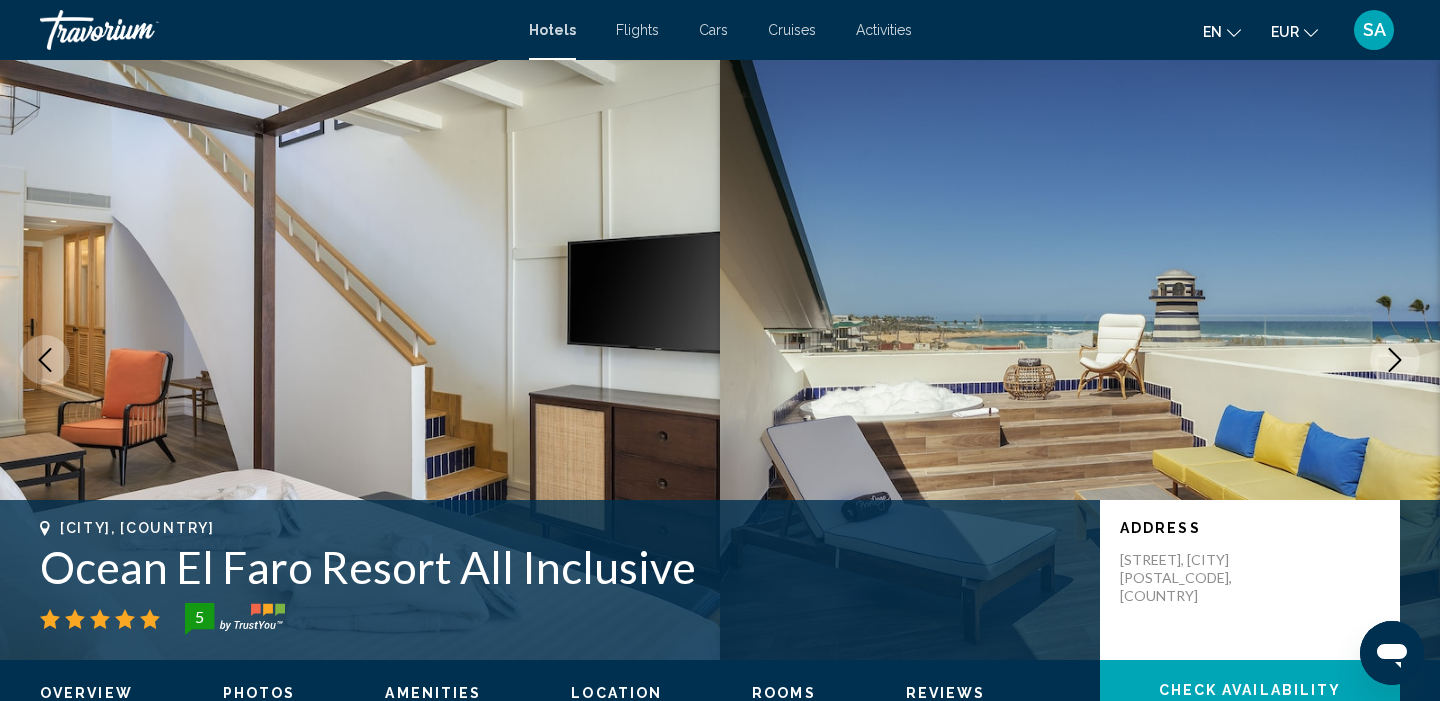 click 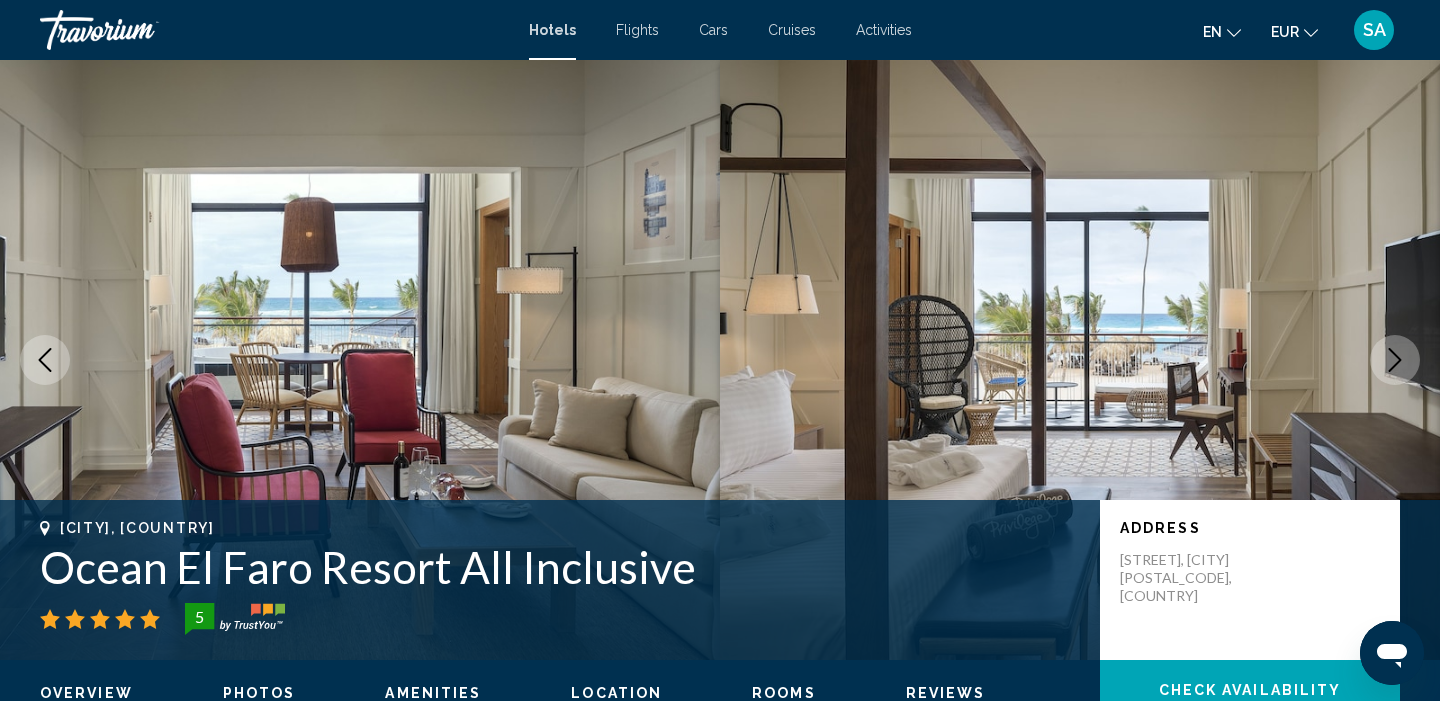 click 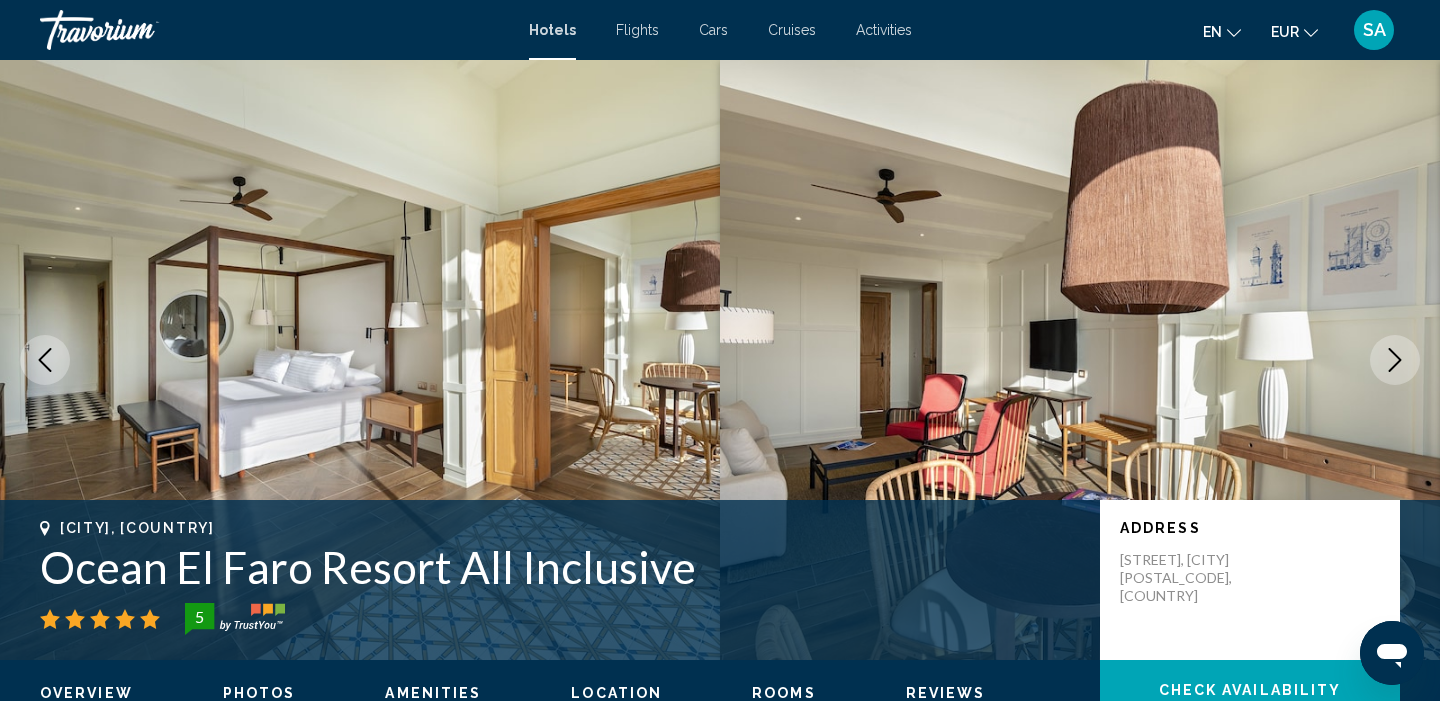 click 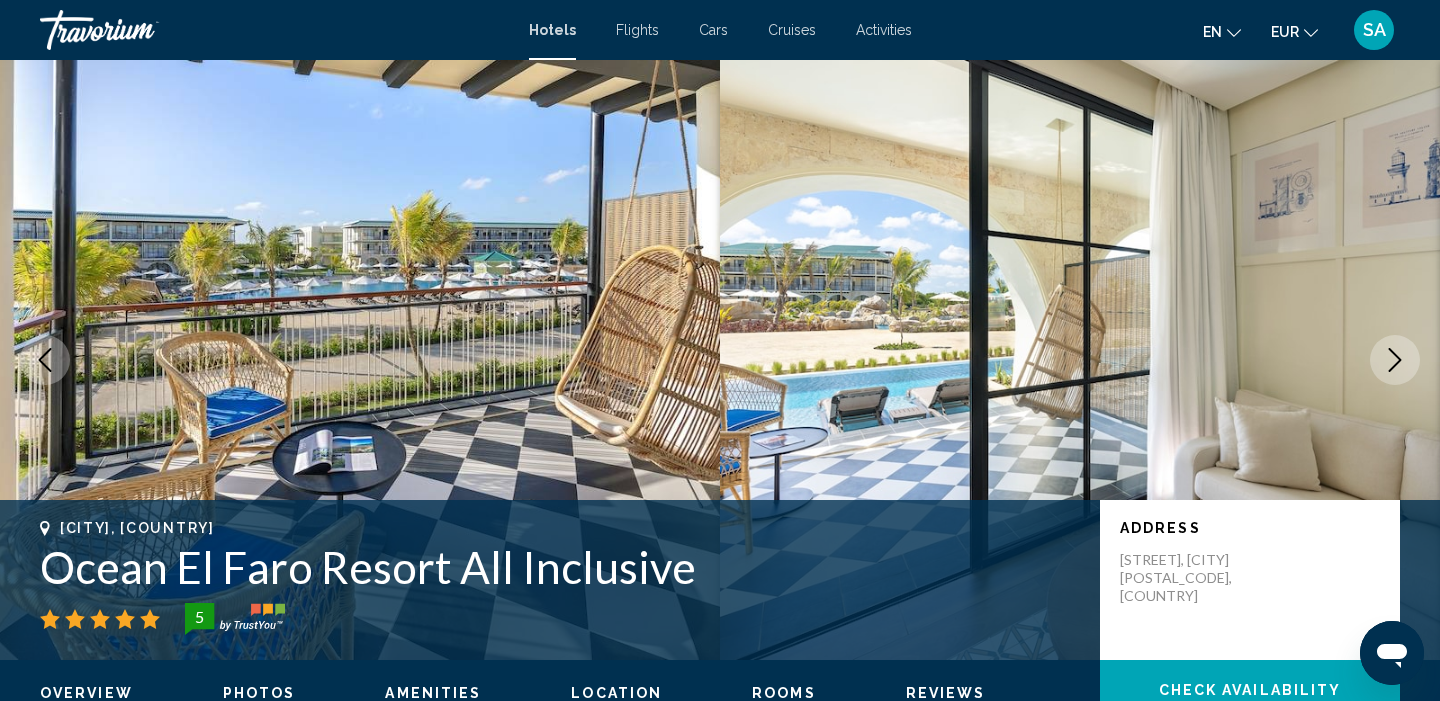 click at bounding box center (1395, 360) 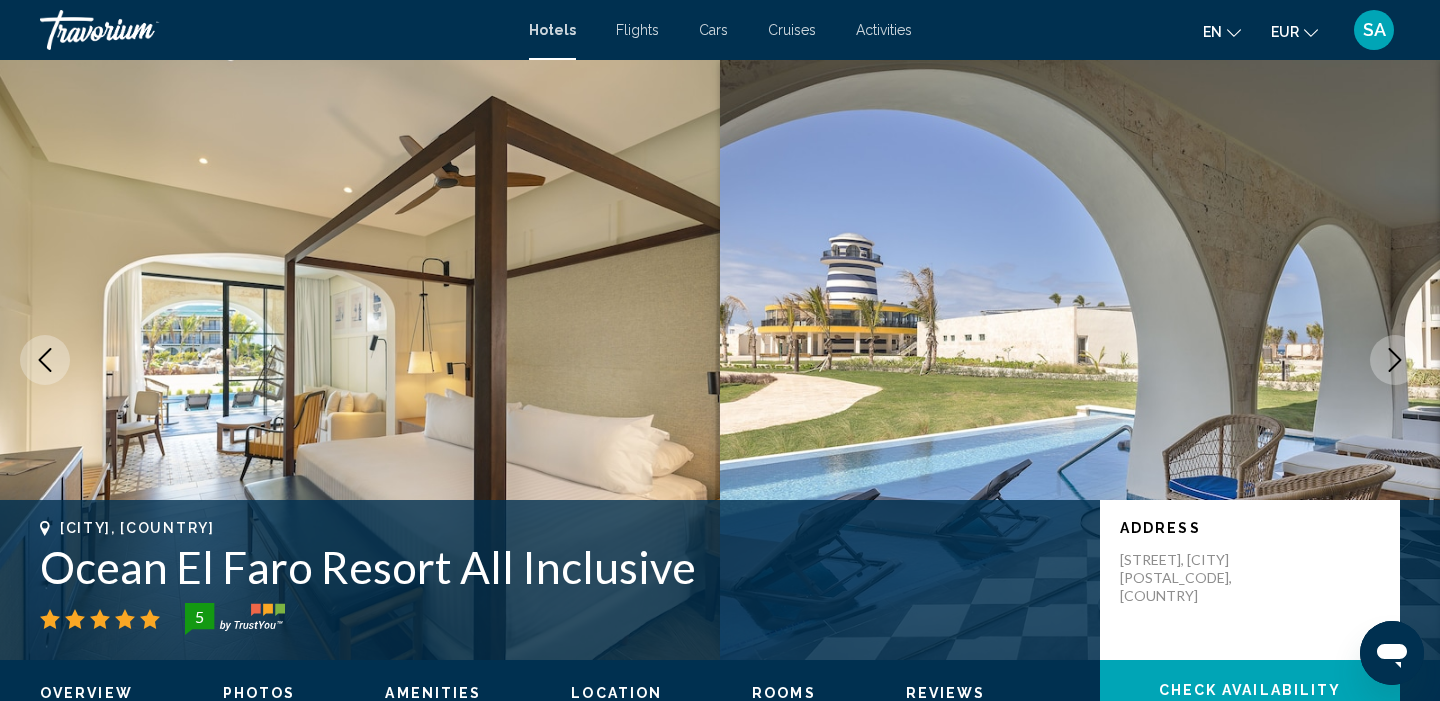 click at bounding box center (1395, 360) 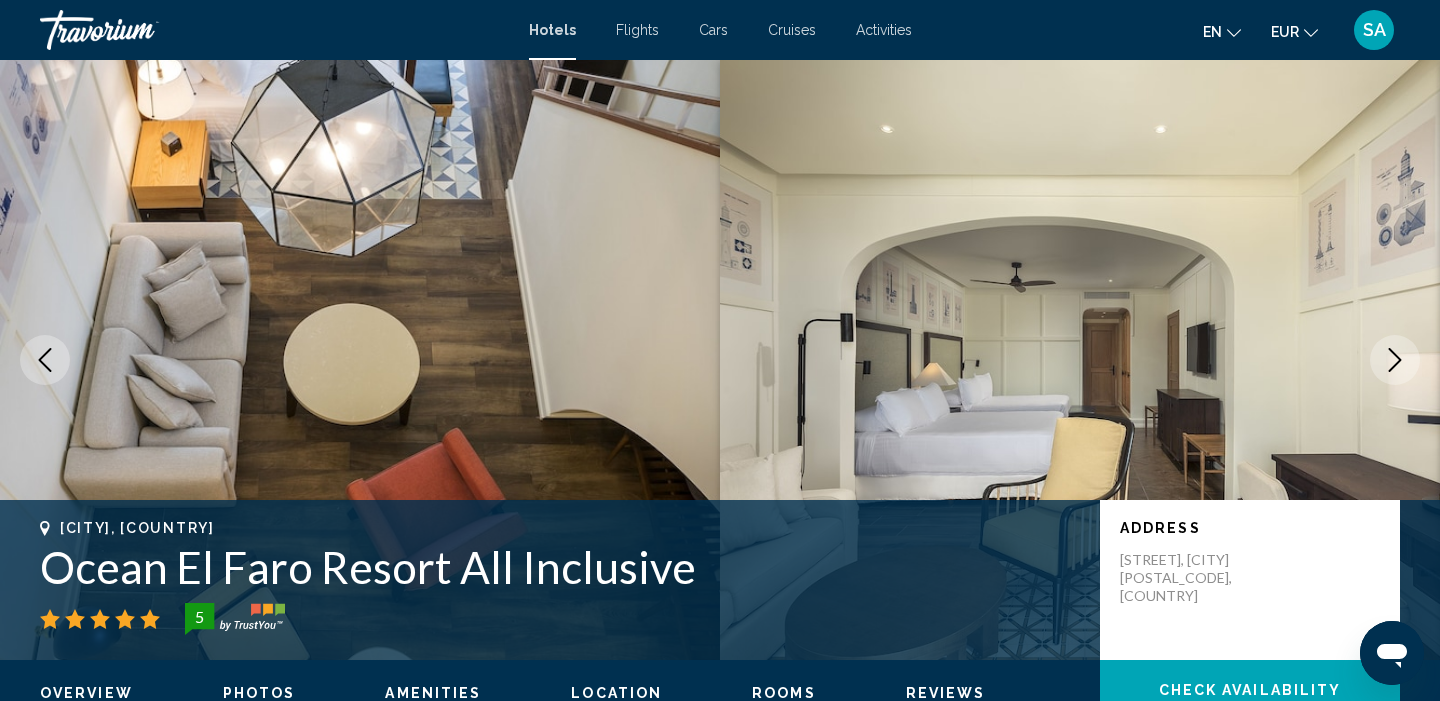 click at bounding box center (1395, 360) 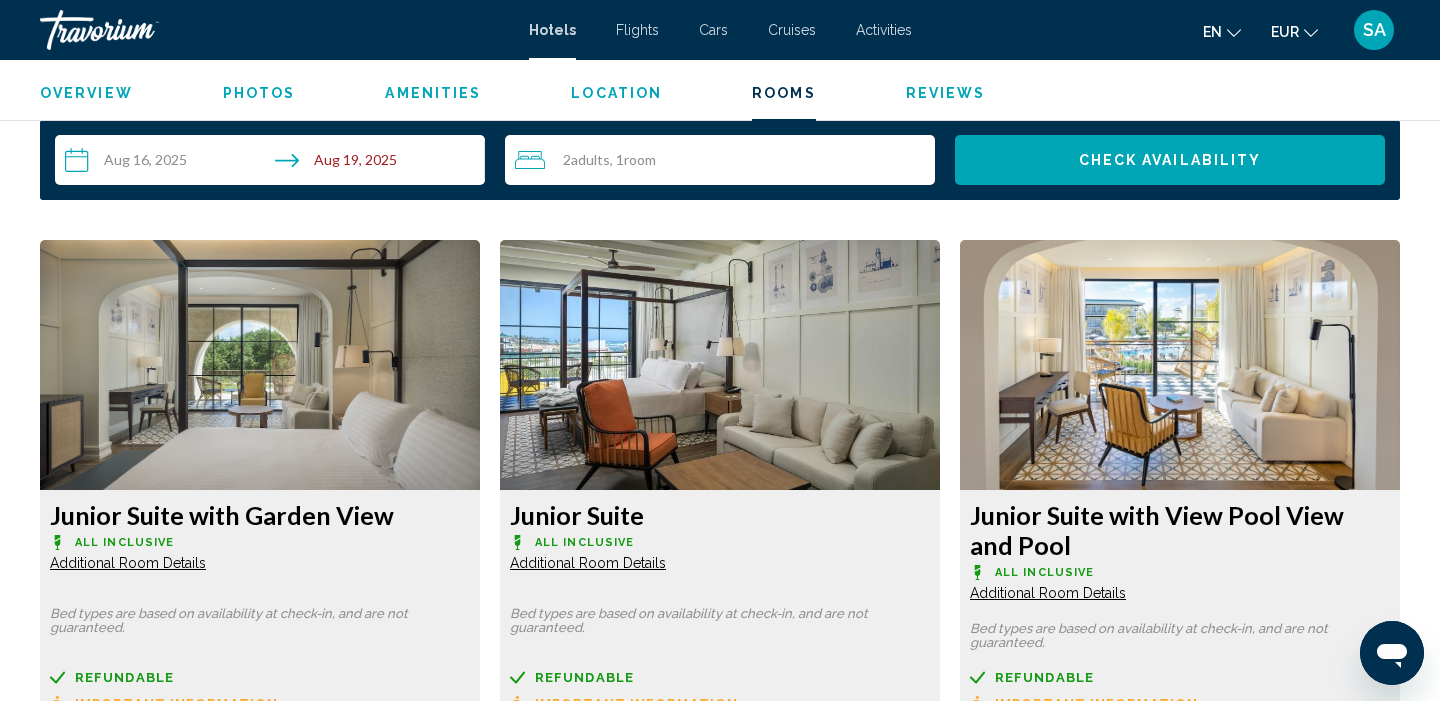 scroll, scrollTop: 2525, scrollLeft: 0, axis: vertical 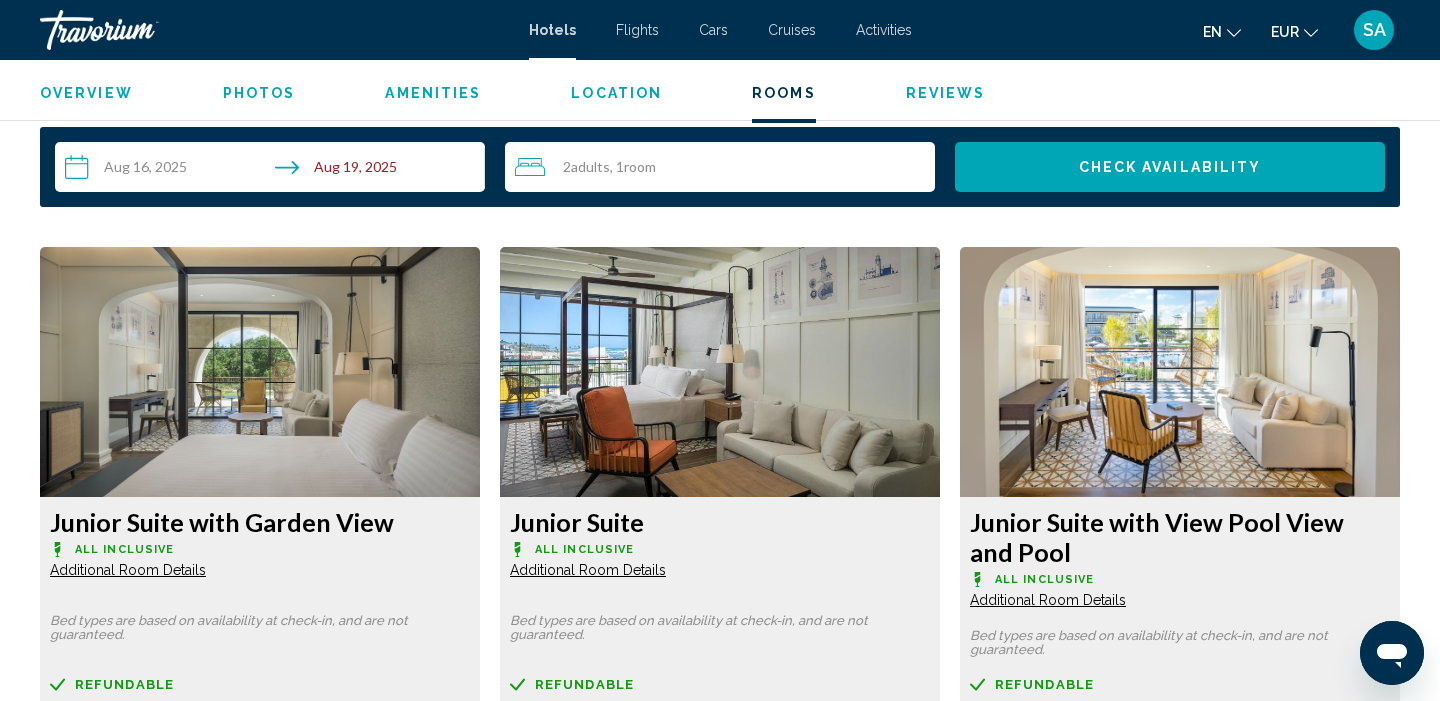 click at bounding box center (260, 372) 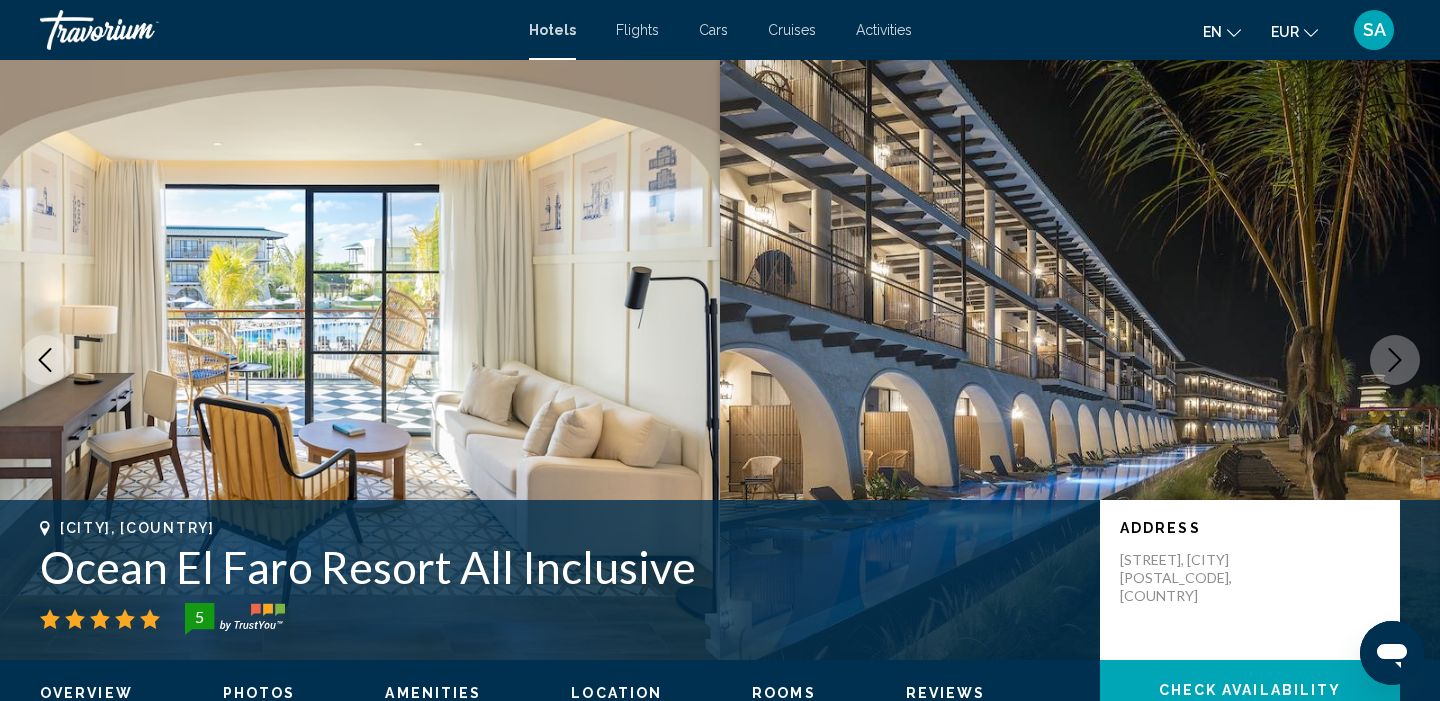 scroll, scrollTop: 0, scrollLeft: 0, axis: both 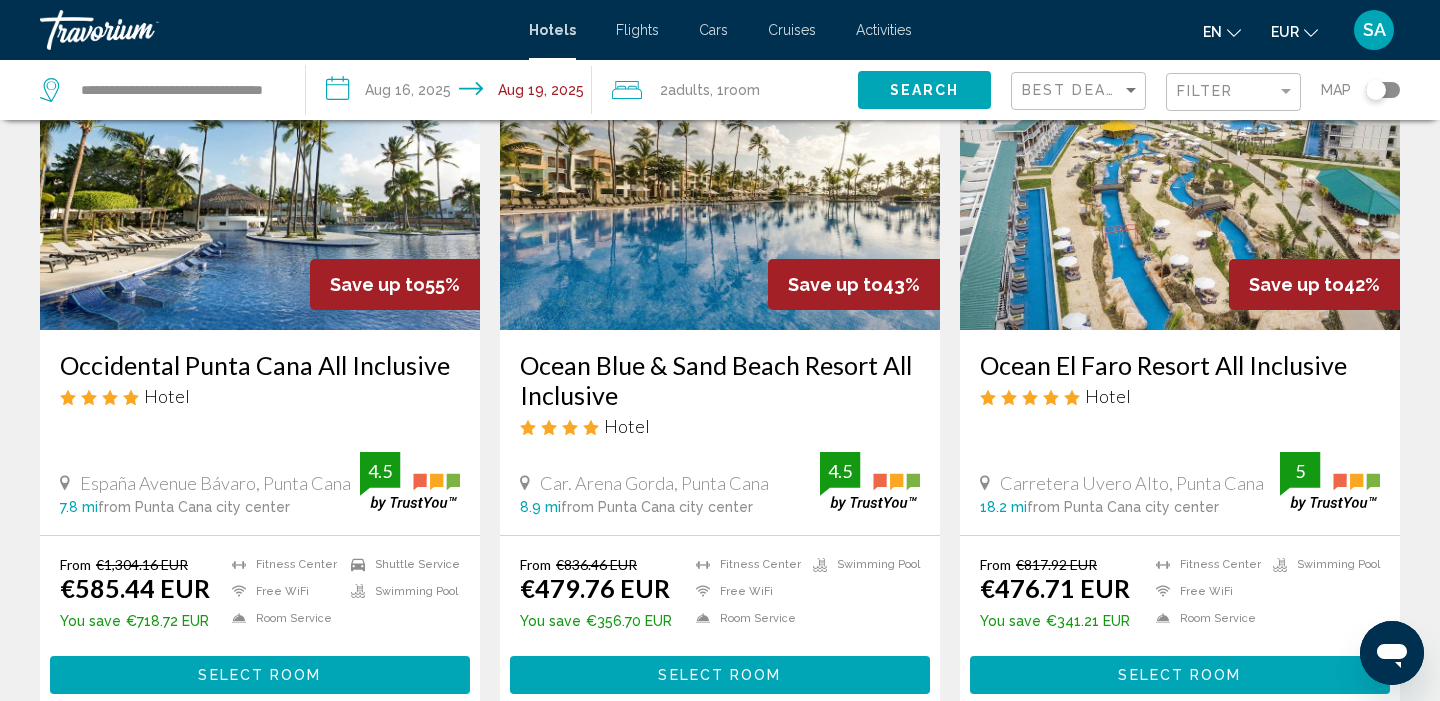 click at bounding box center (720, 170) 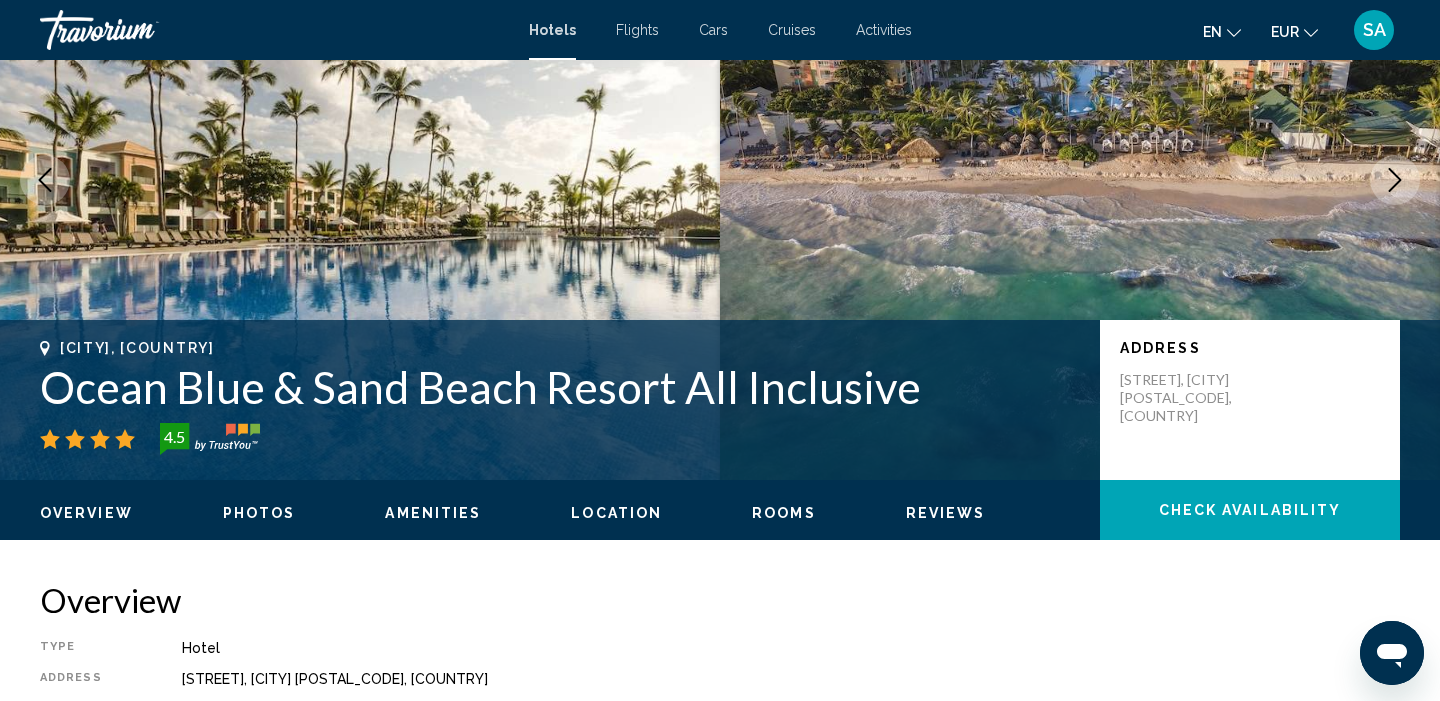 scroll, scrollTop: 0, scrollLeft: 0, axis: both 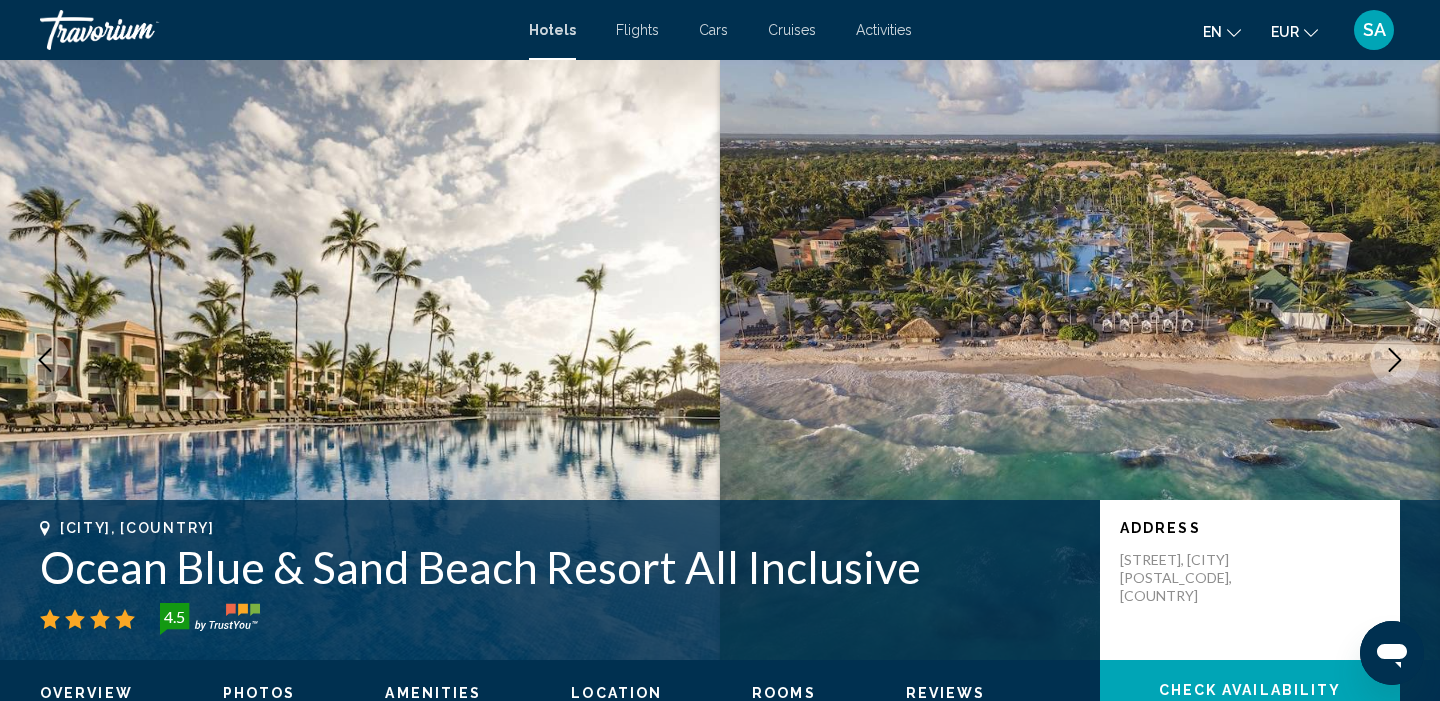 click on "Ocean Blue & Sand Beach Resort All Inclusive" at bounding box center (560, 567) 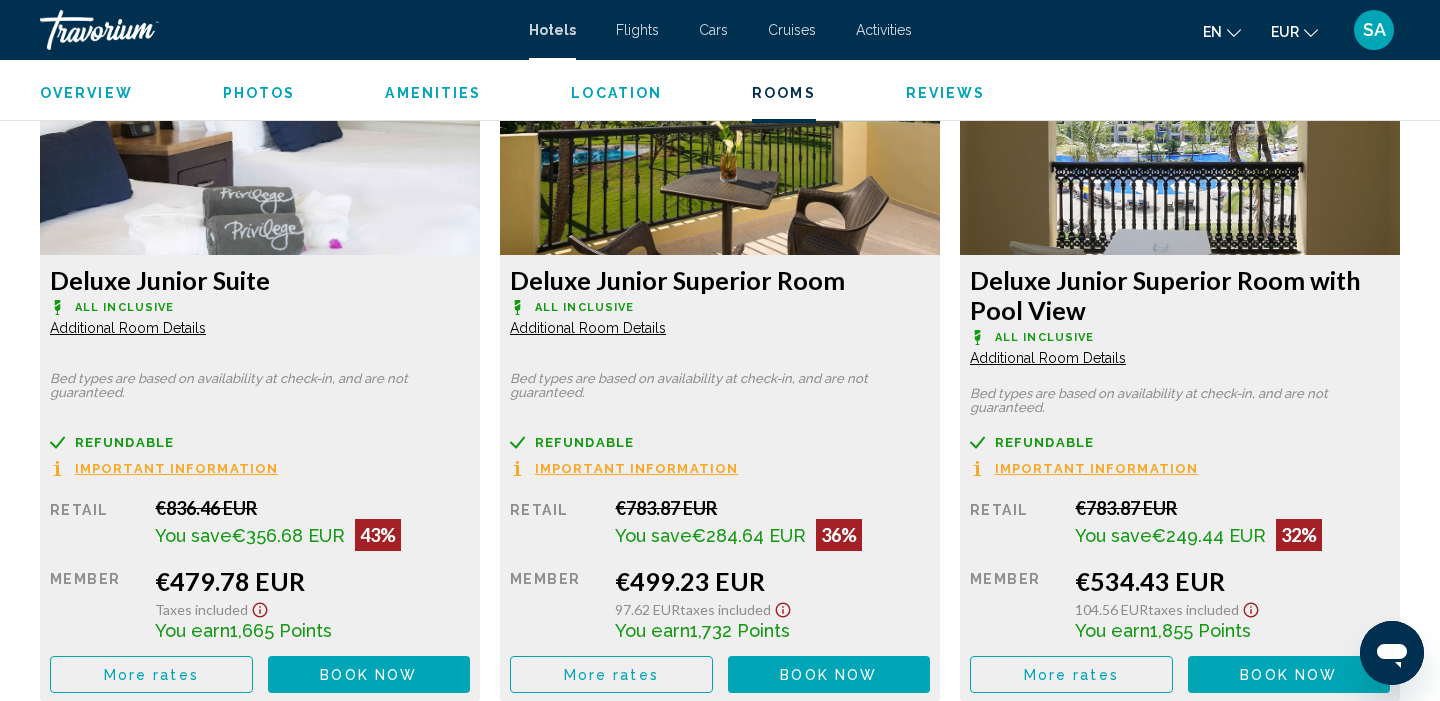 scroll, scrollTop: 2821, scrollLeft: 0, axis: vertical 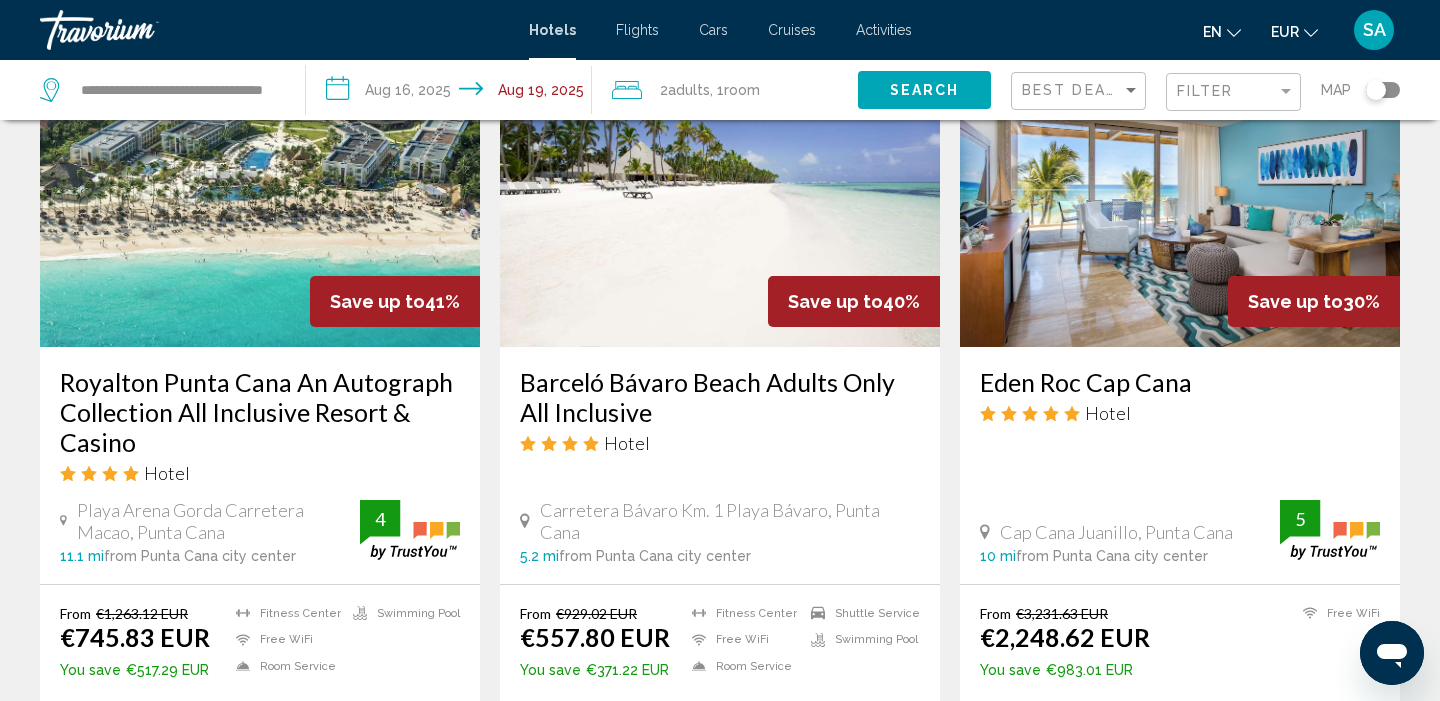 click at bounding box center [720, 187] 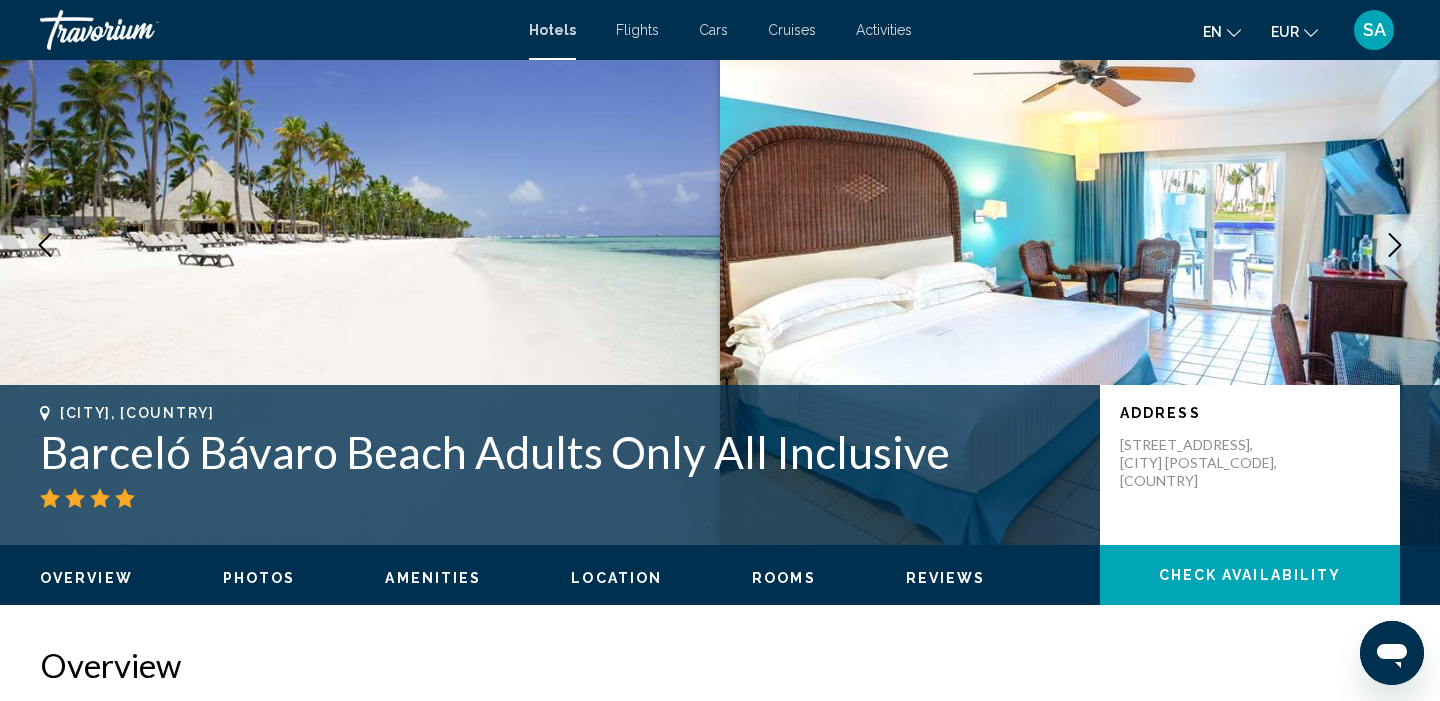 scroll, scrollTop: 130, scrollLeft: 0, axis: vertical 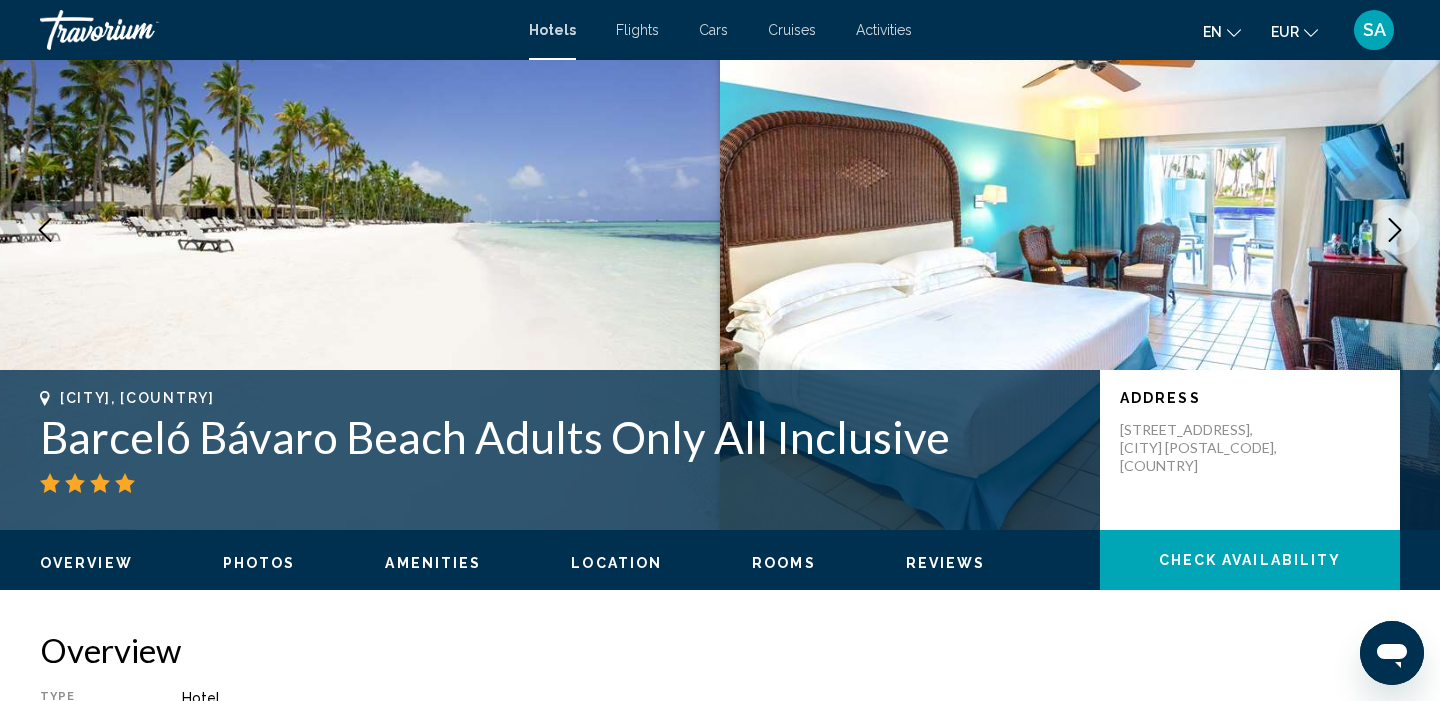 click 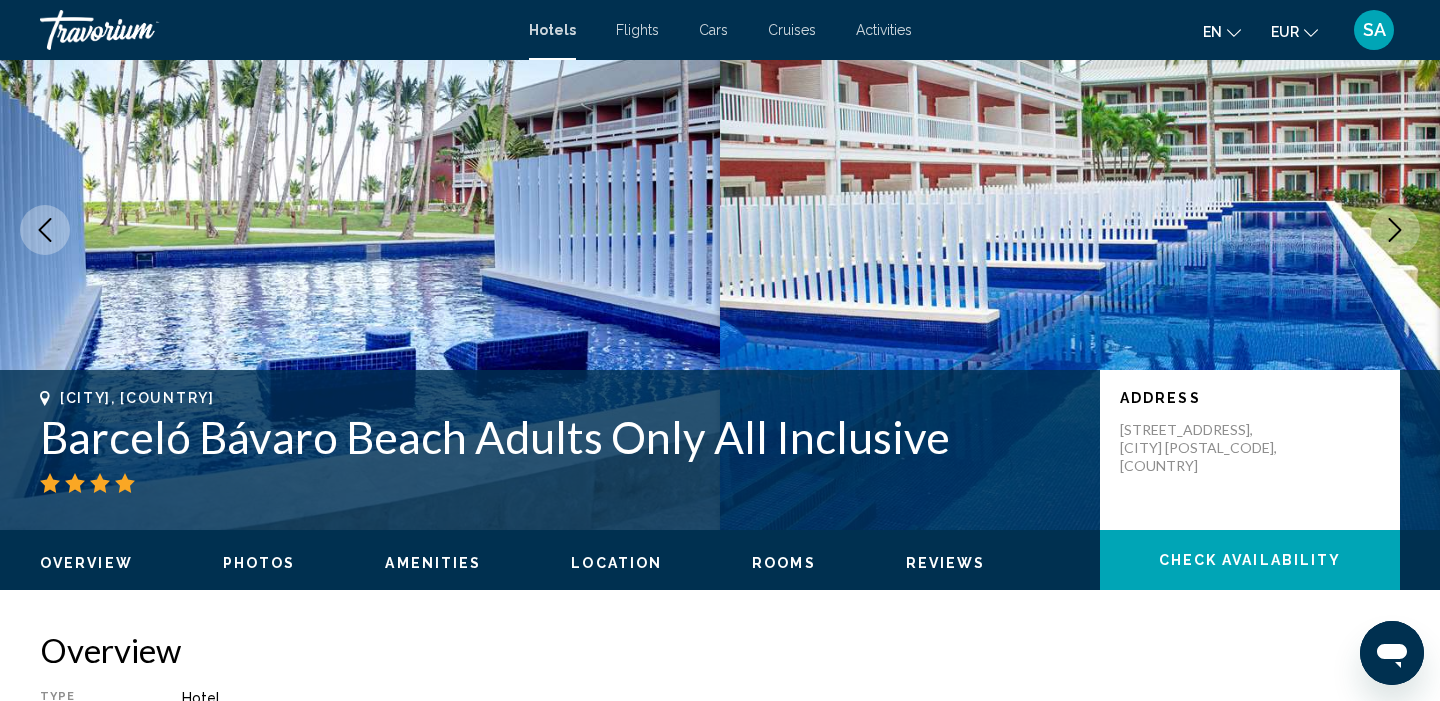 click 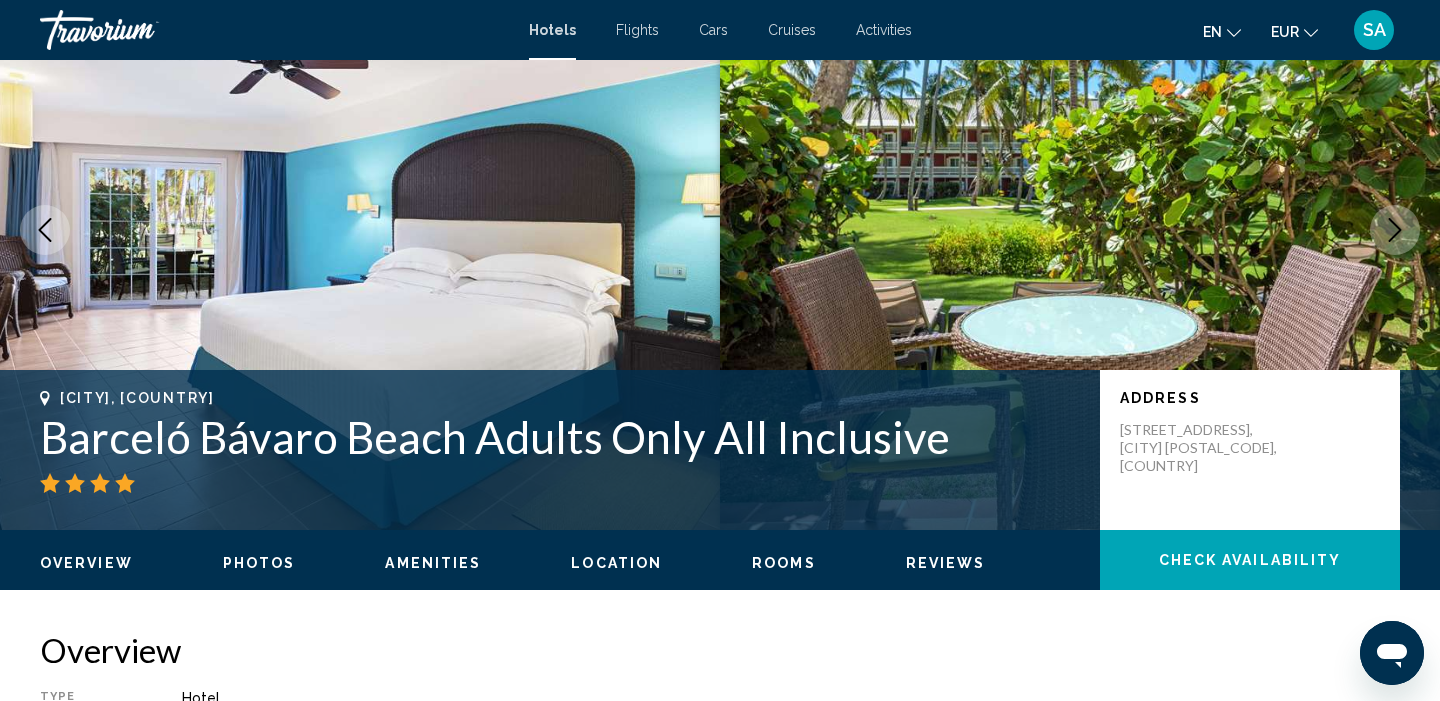 click 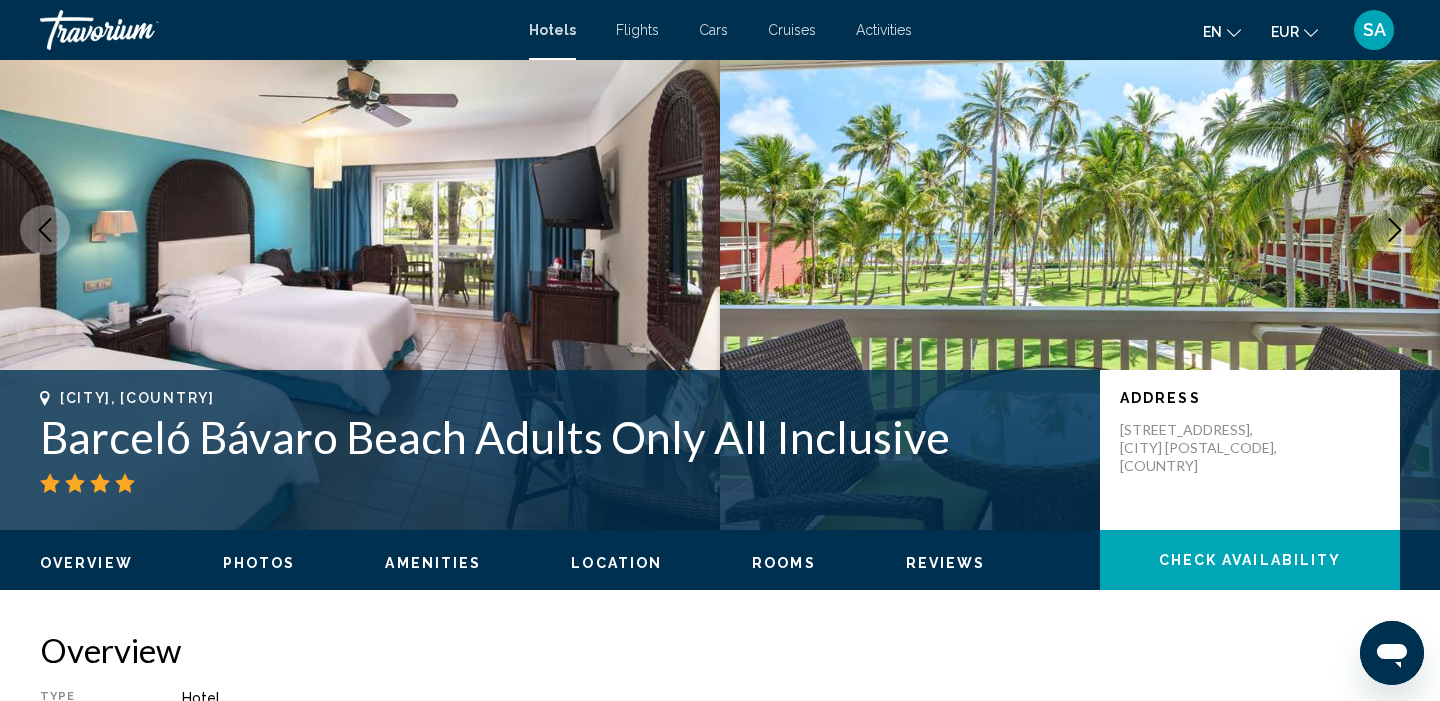 click 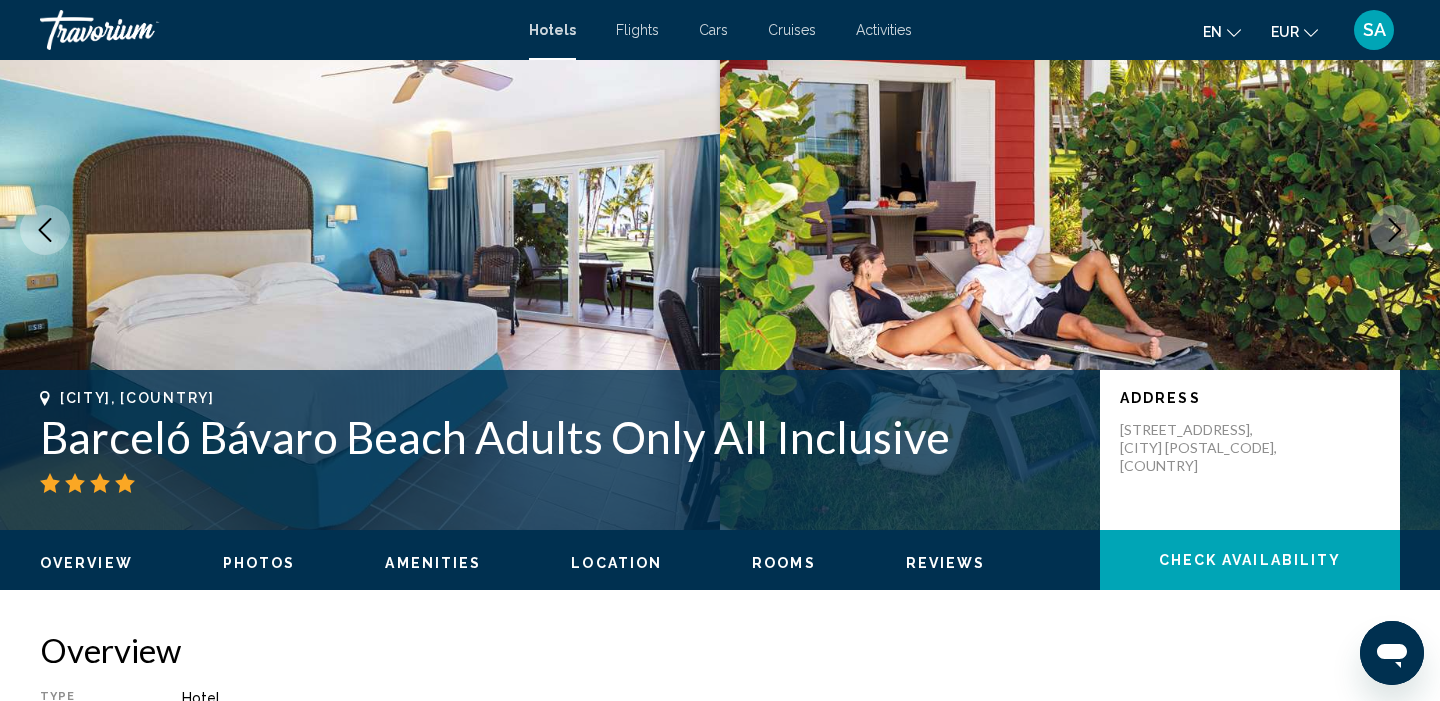 click 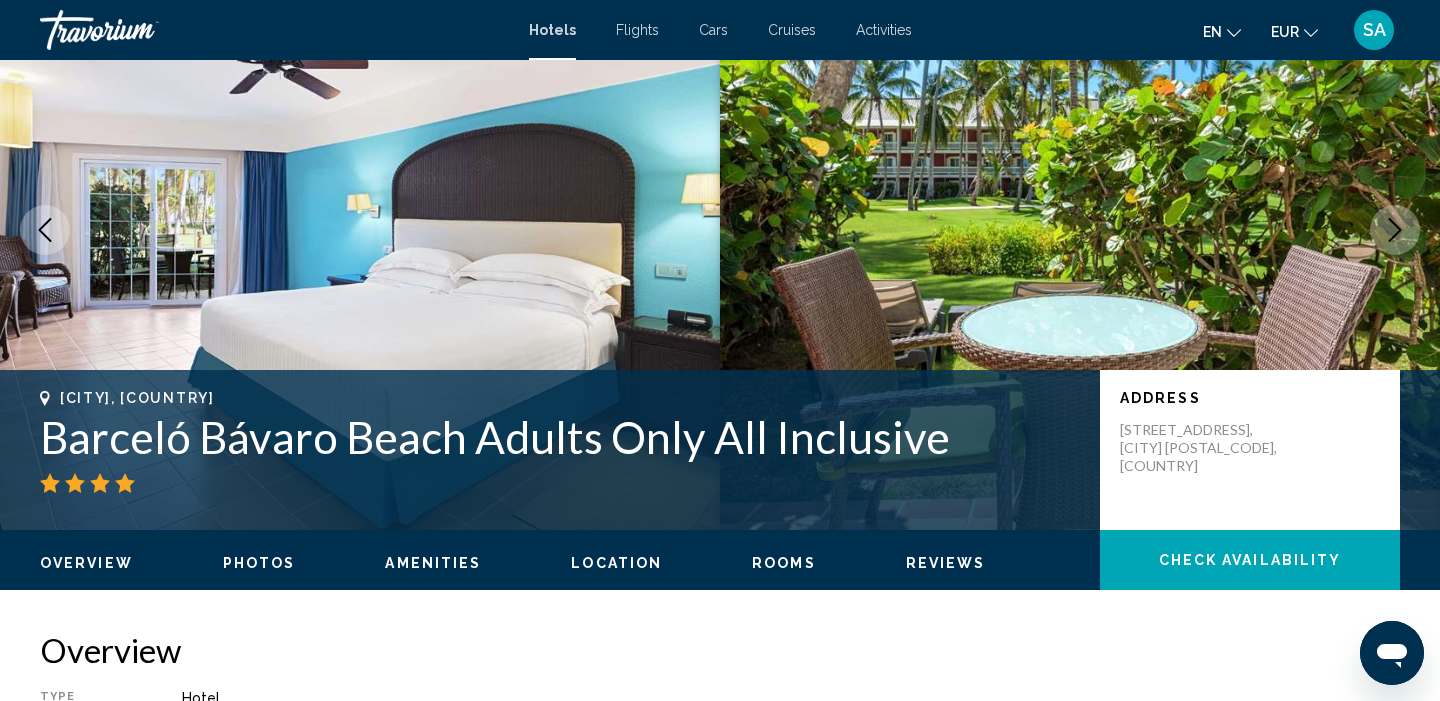 click 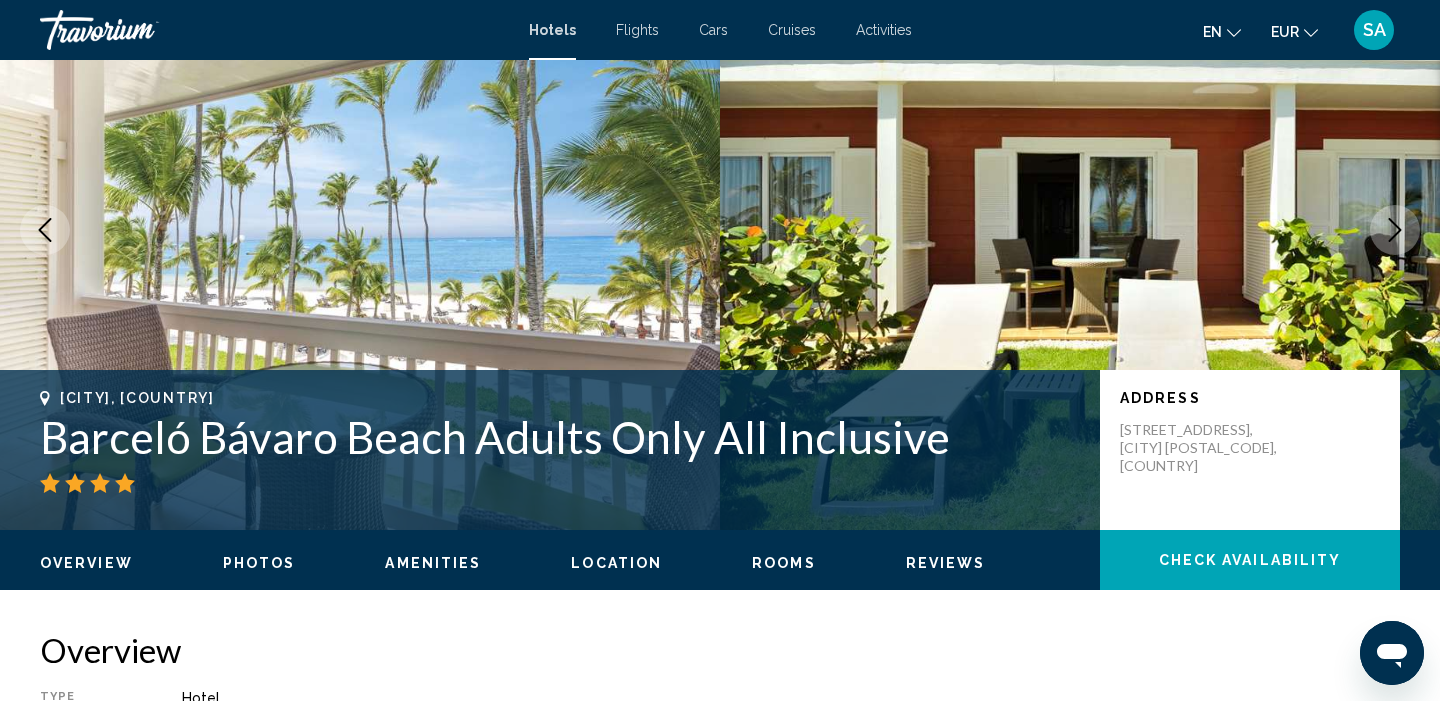 click 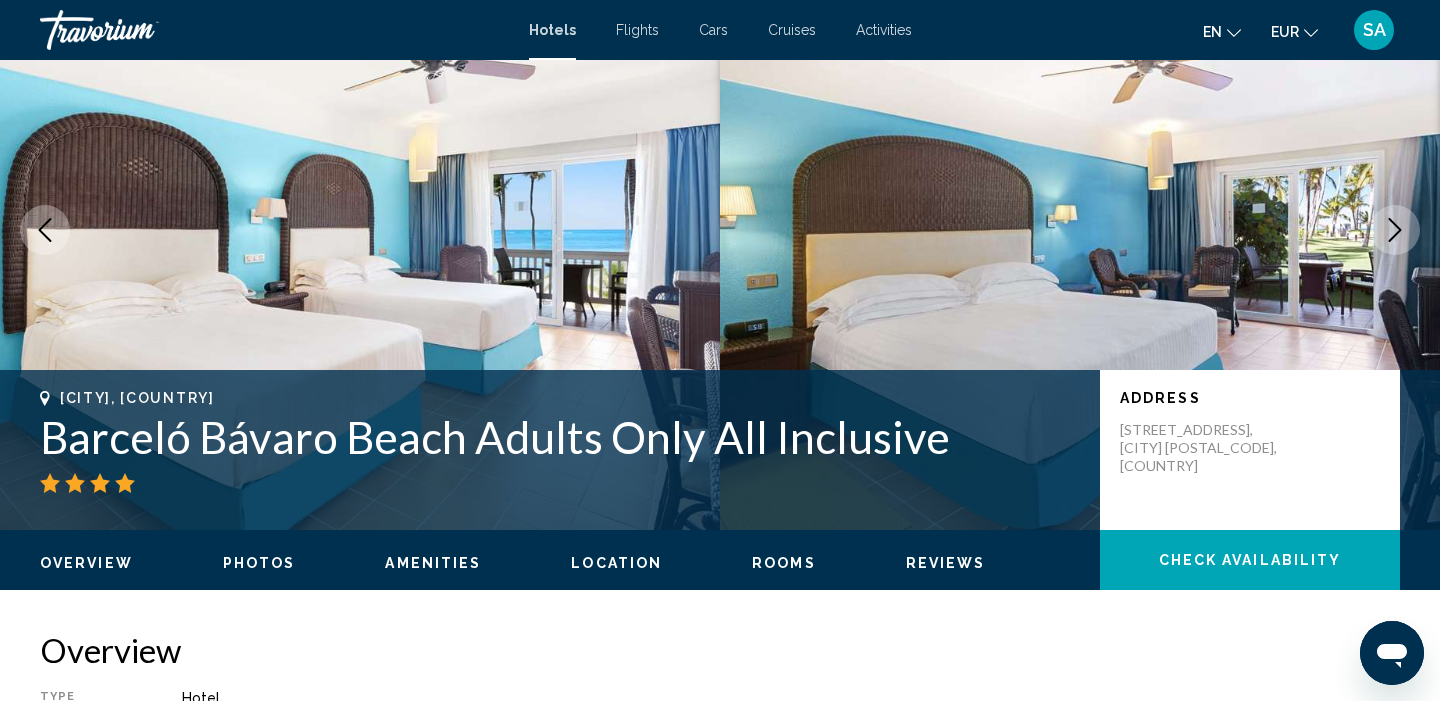 click 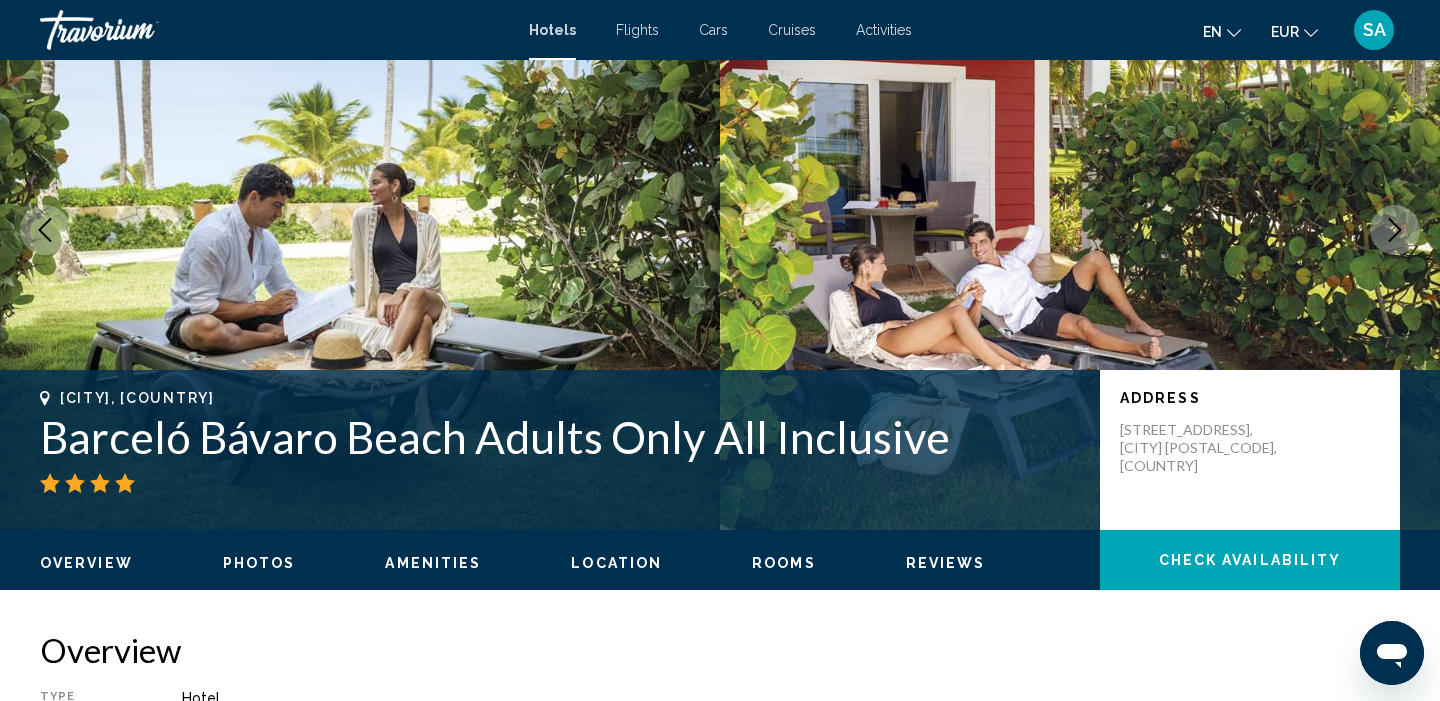 click 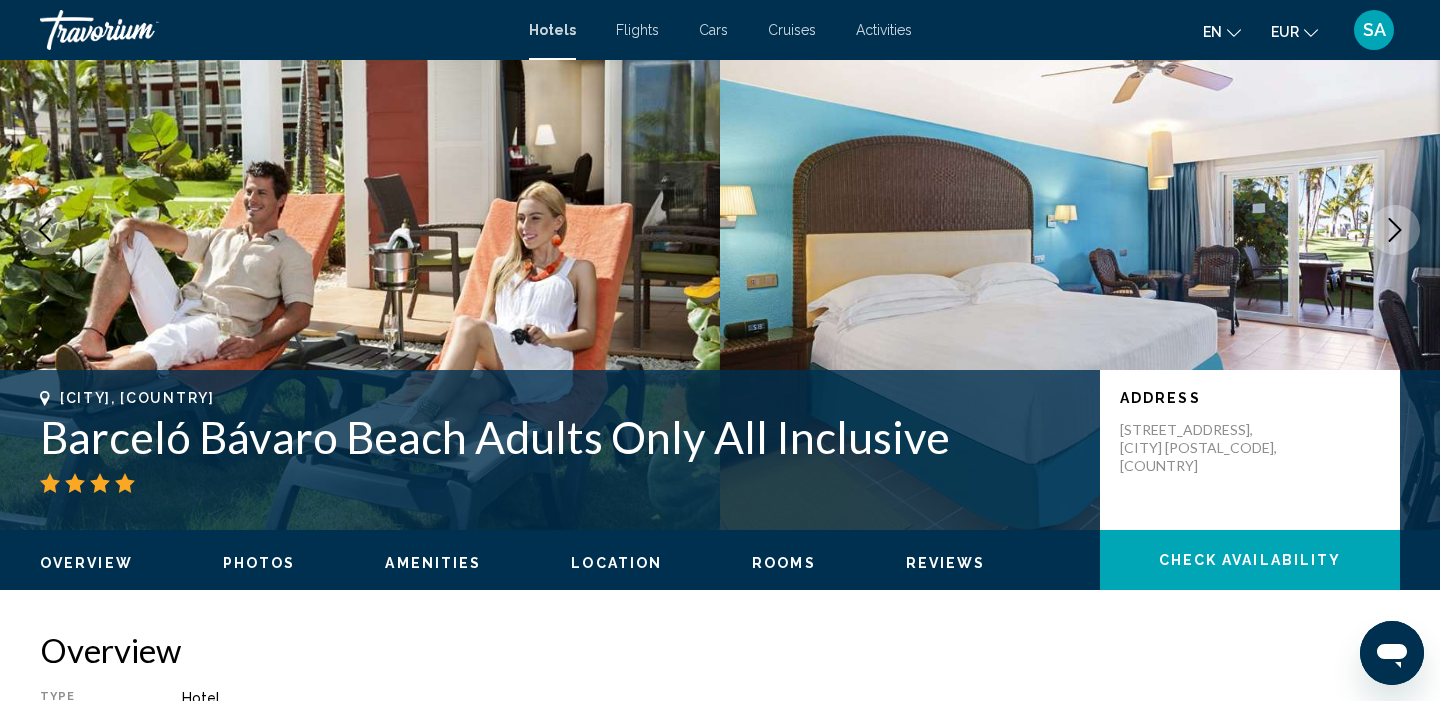 click 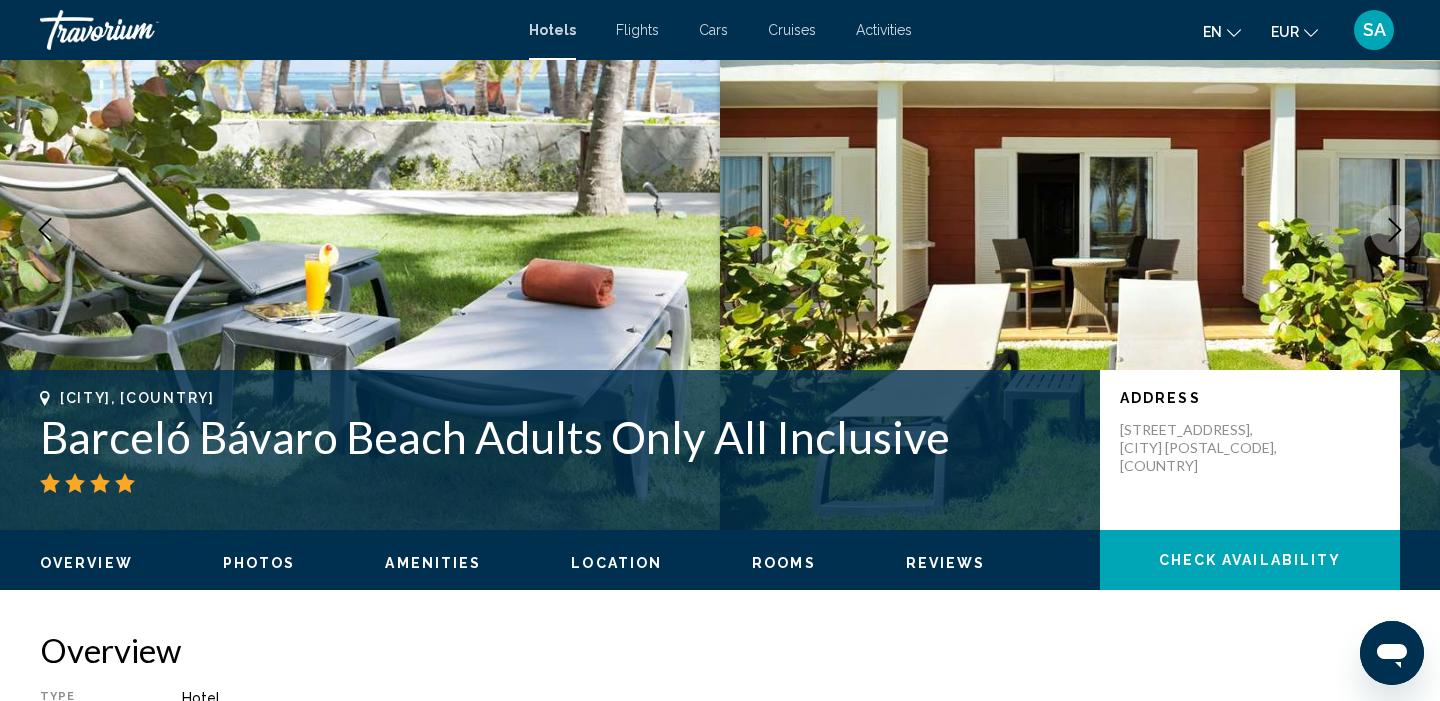 click 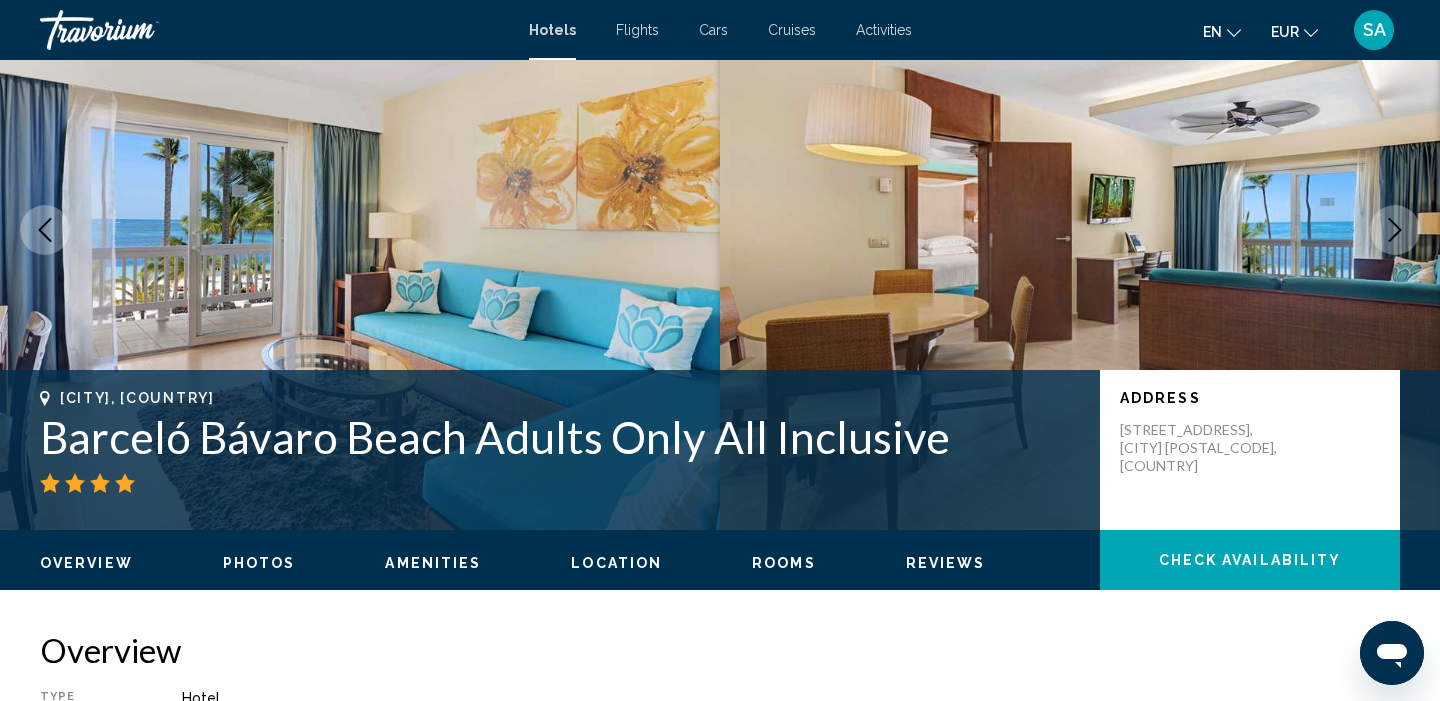 click 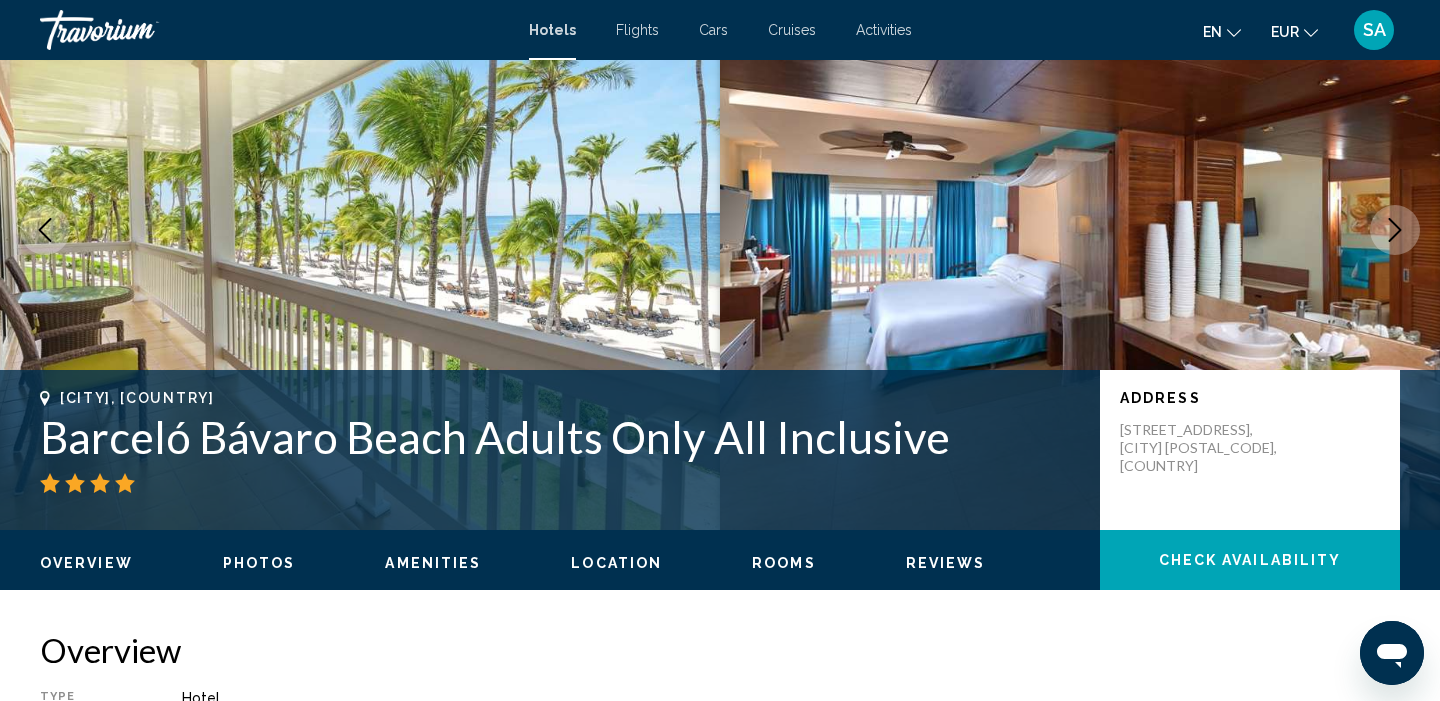 click 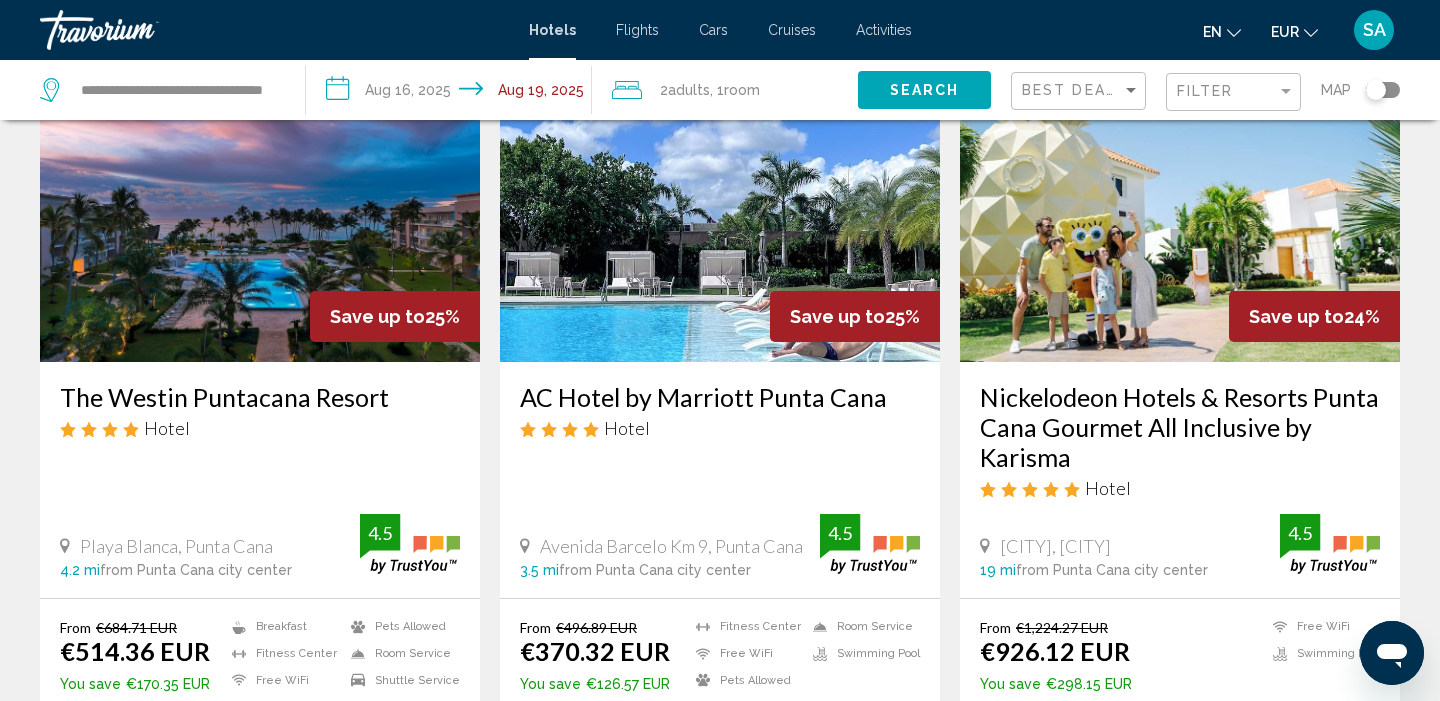 scroll, scrollTop: 1666, scrollLeft: 0, axis: vertical 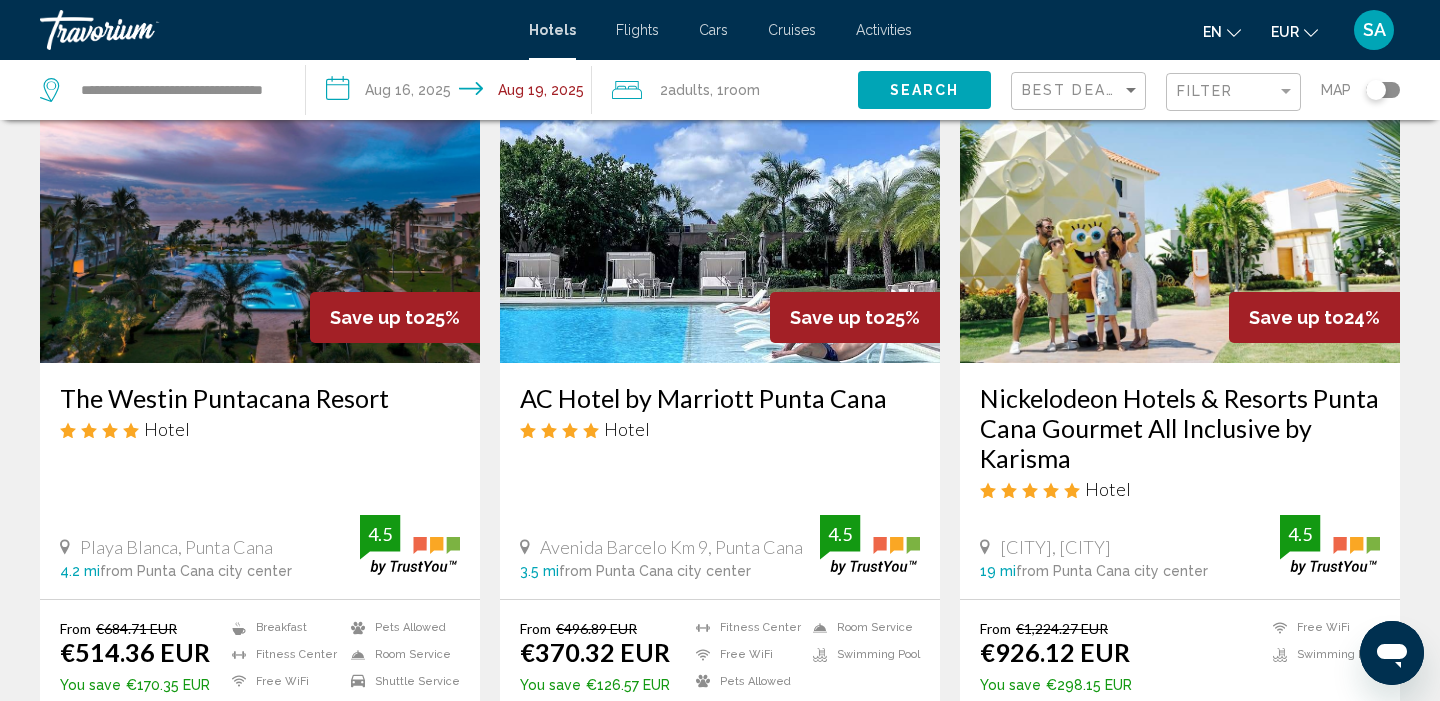 click at bounding box center (720, 203) 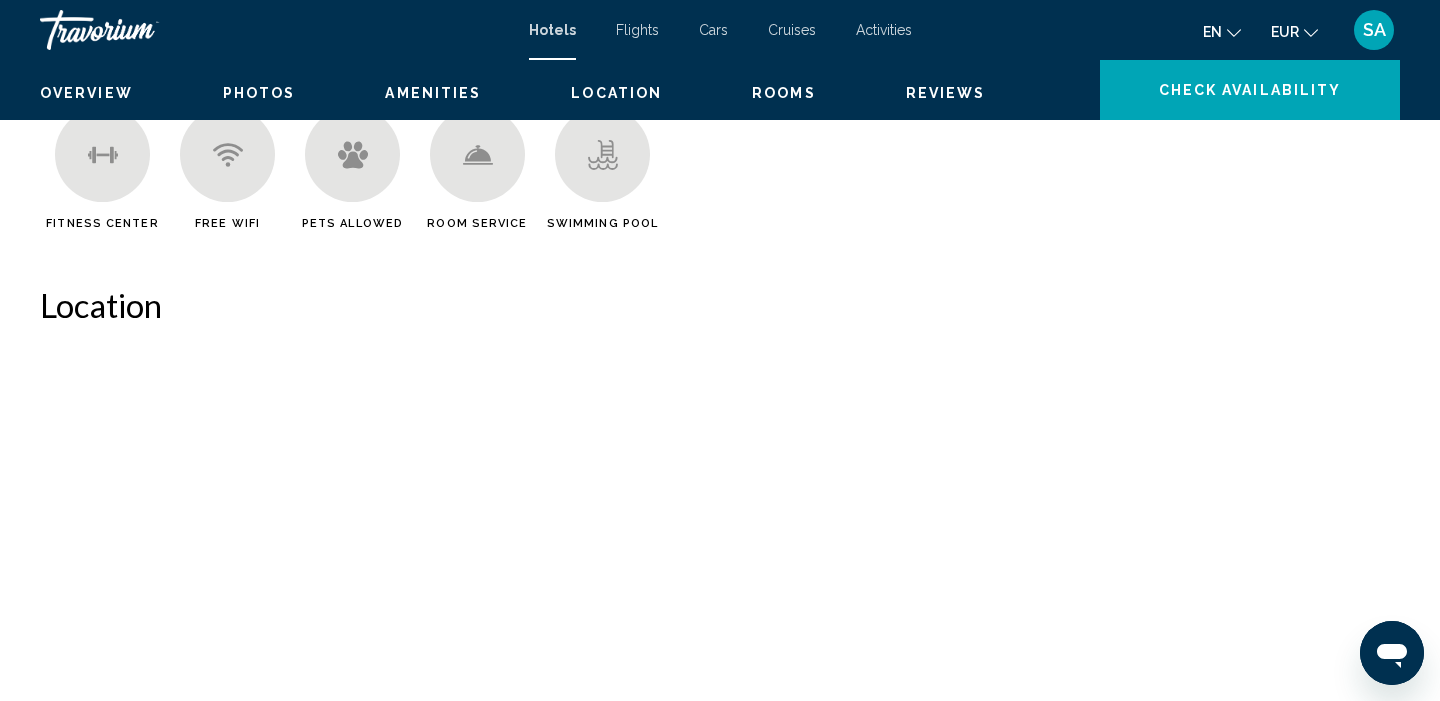 scroll, scrollTop: 0, scrollLeft: 0, axis: both 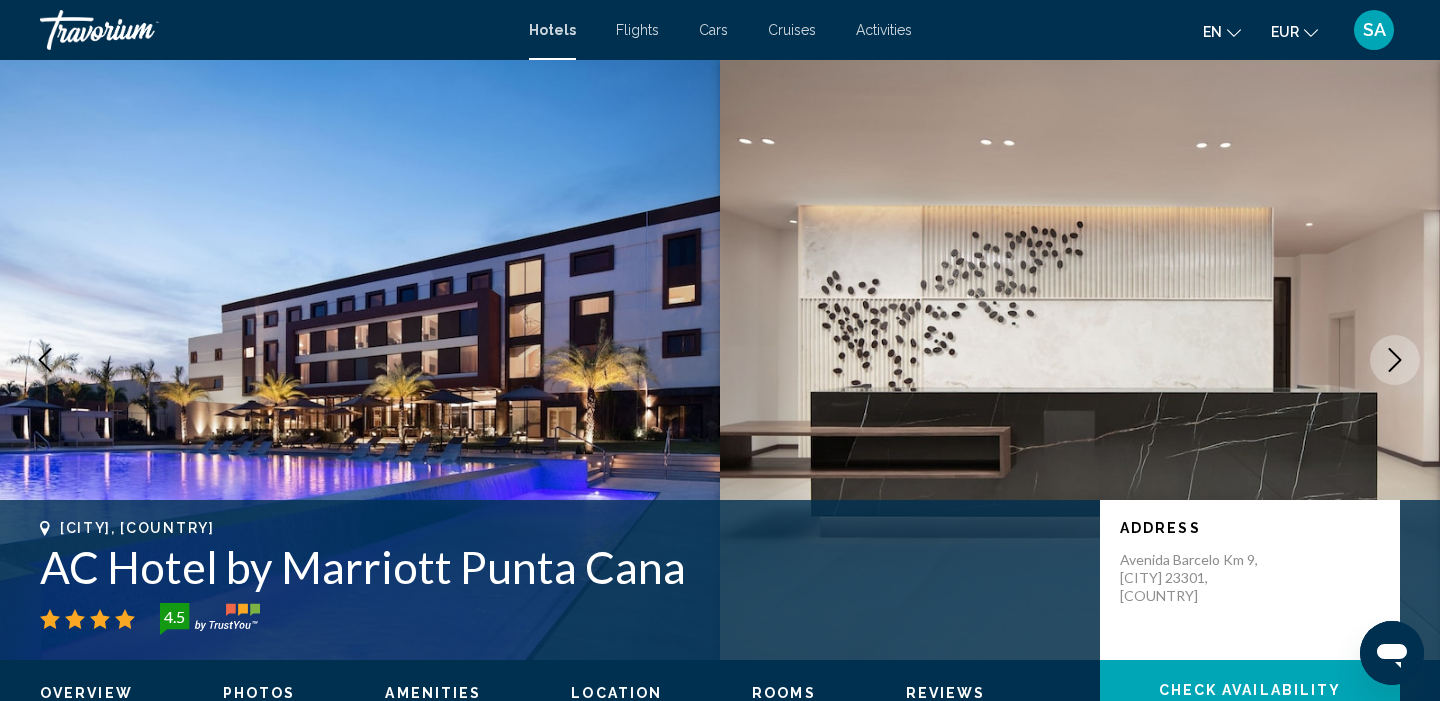 click 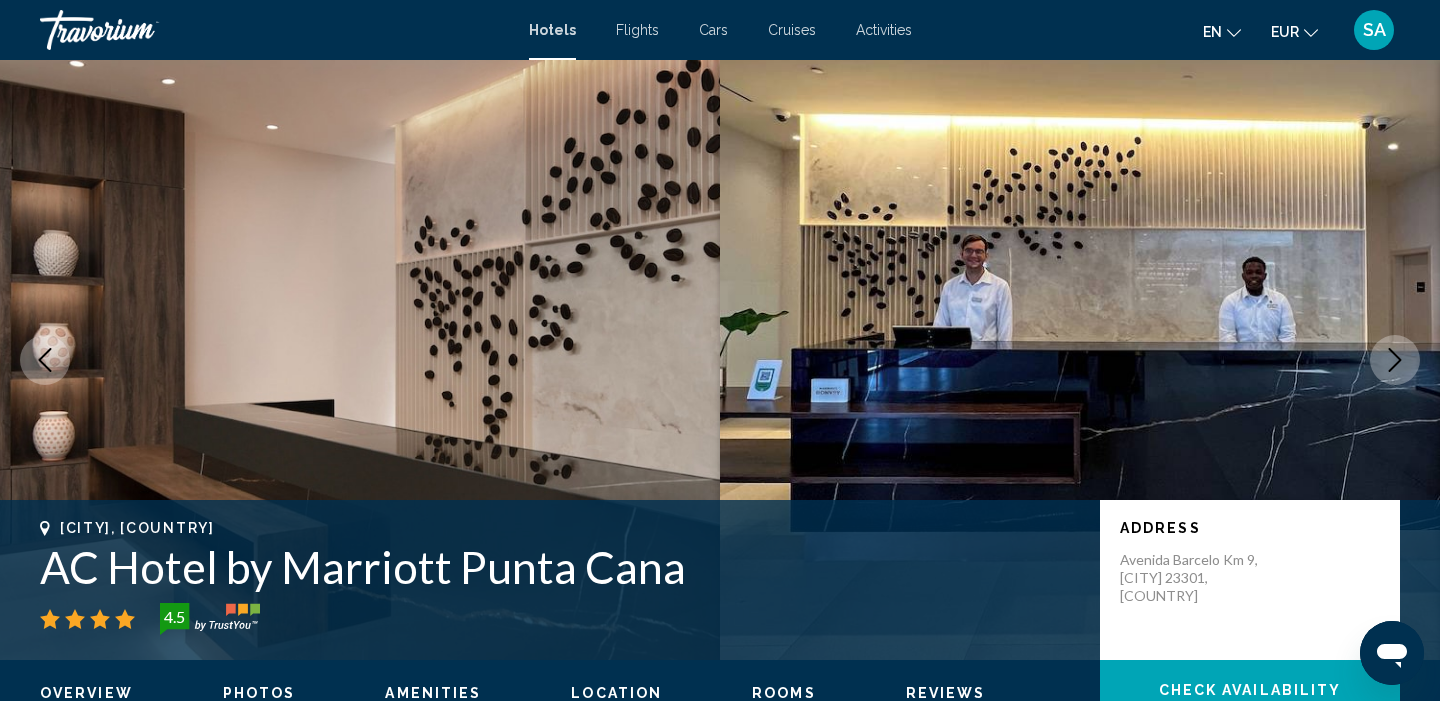 click 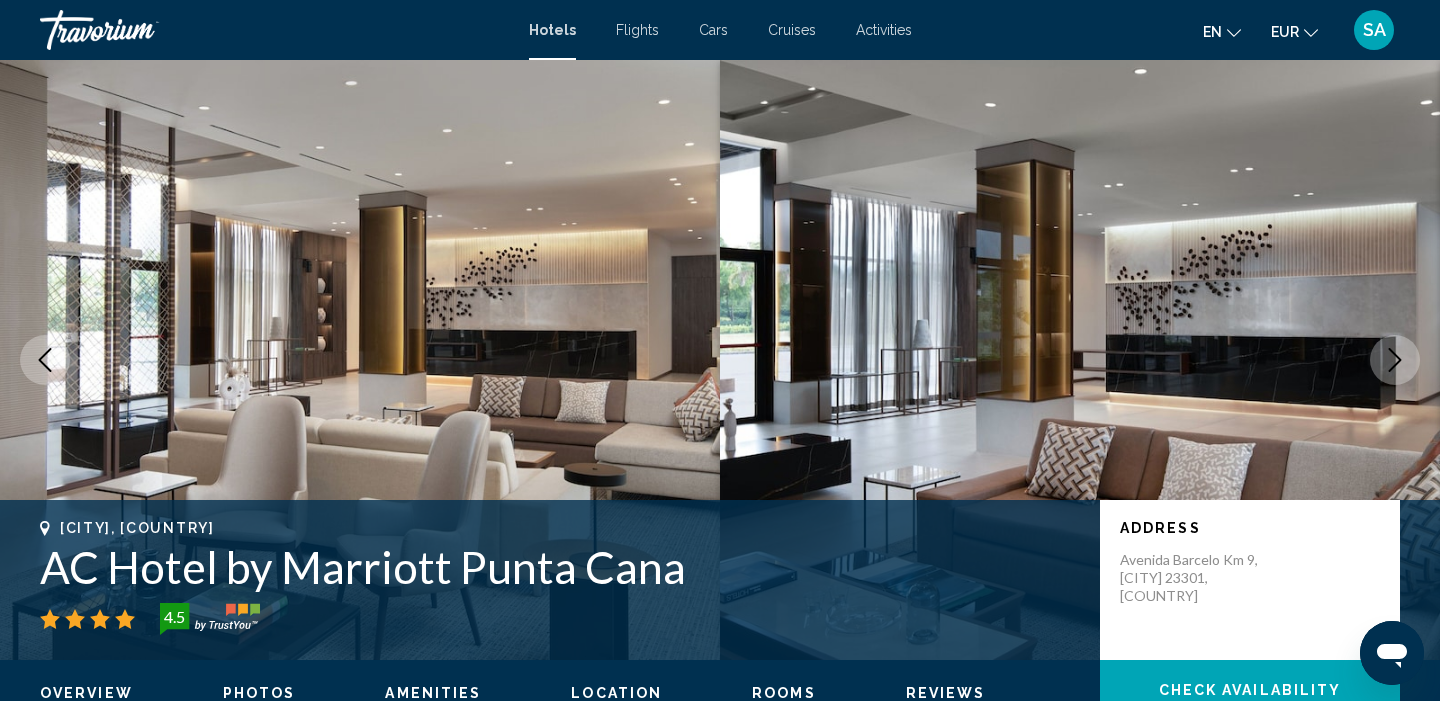 click 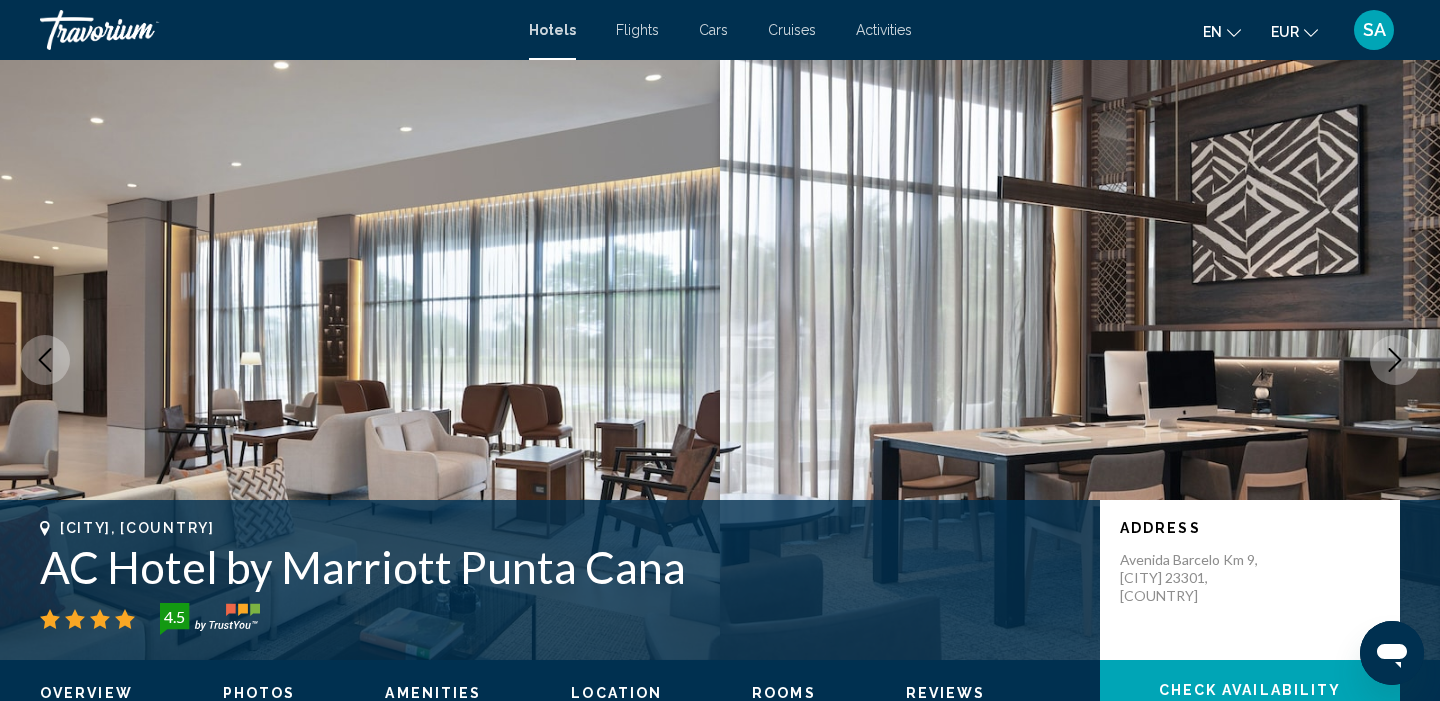 click 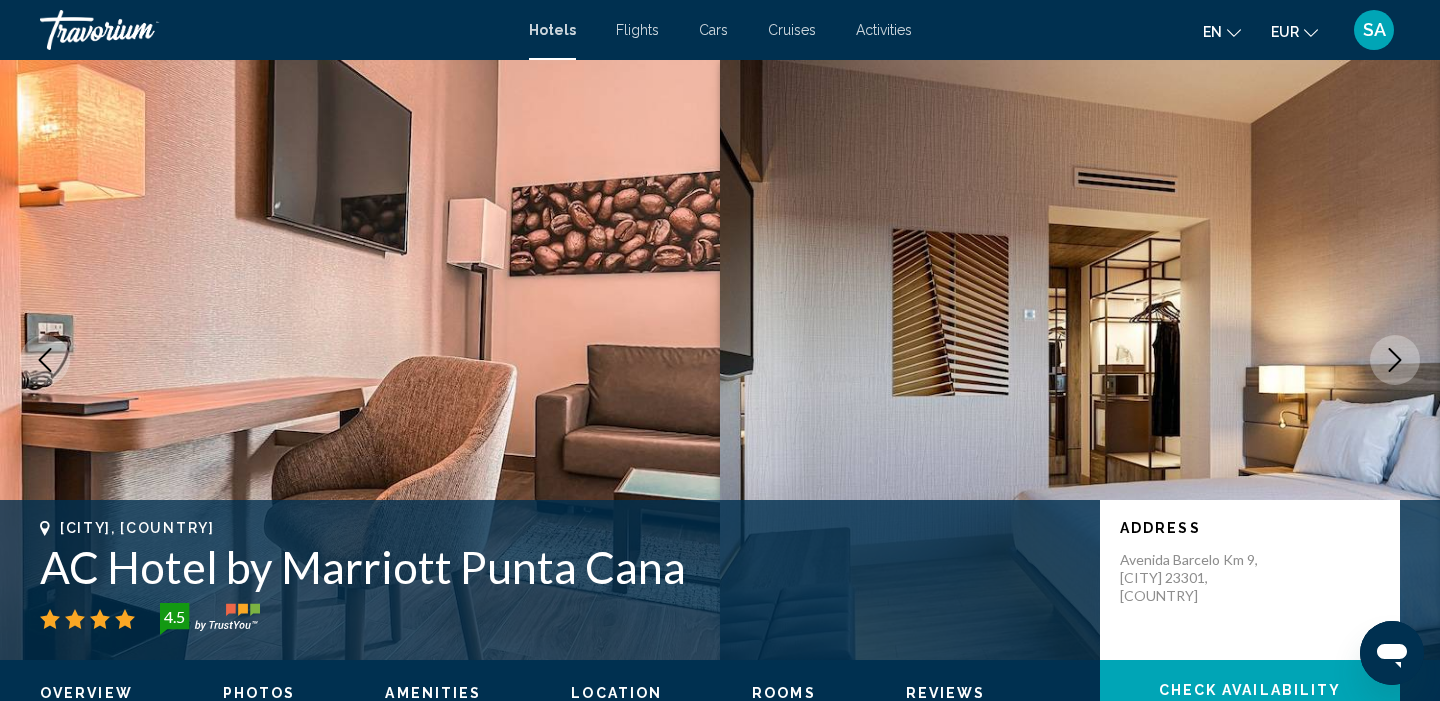 click 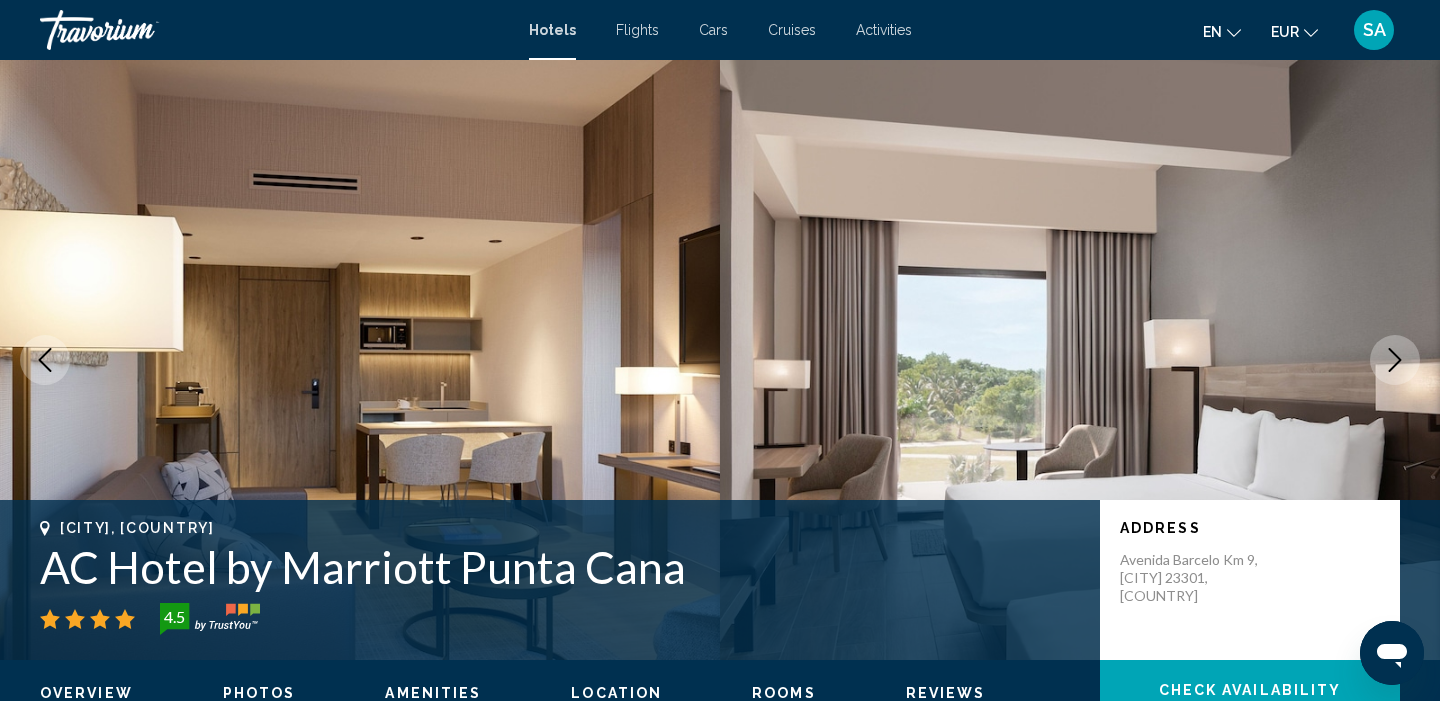 click 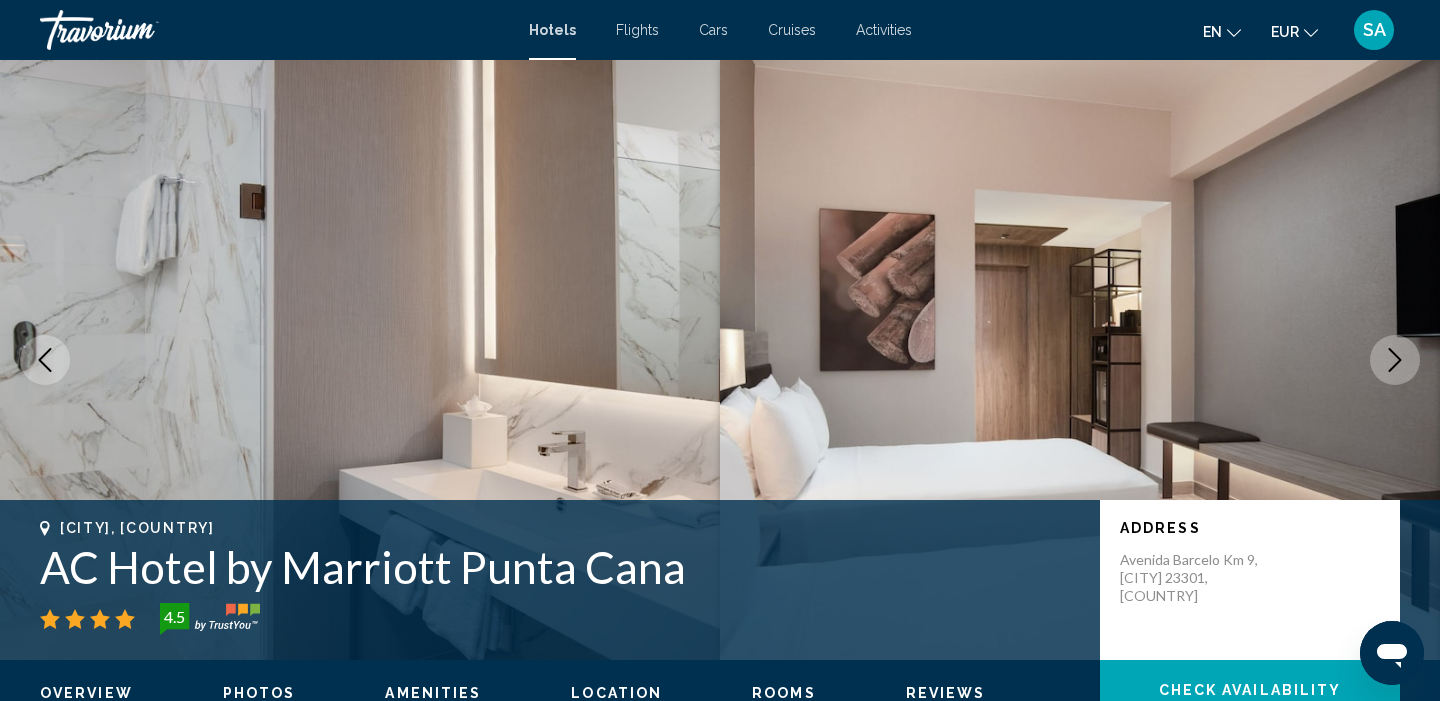 click 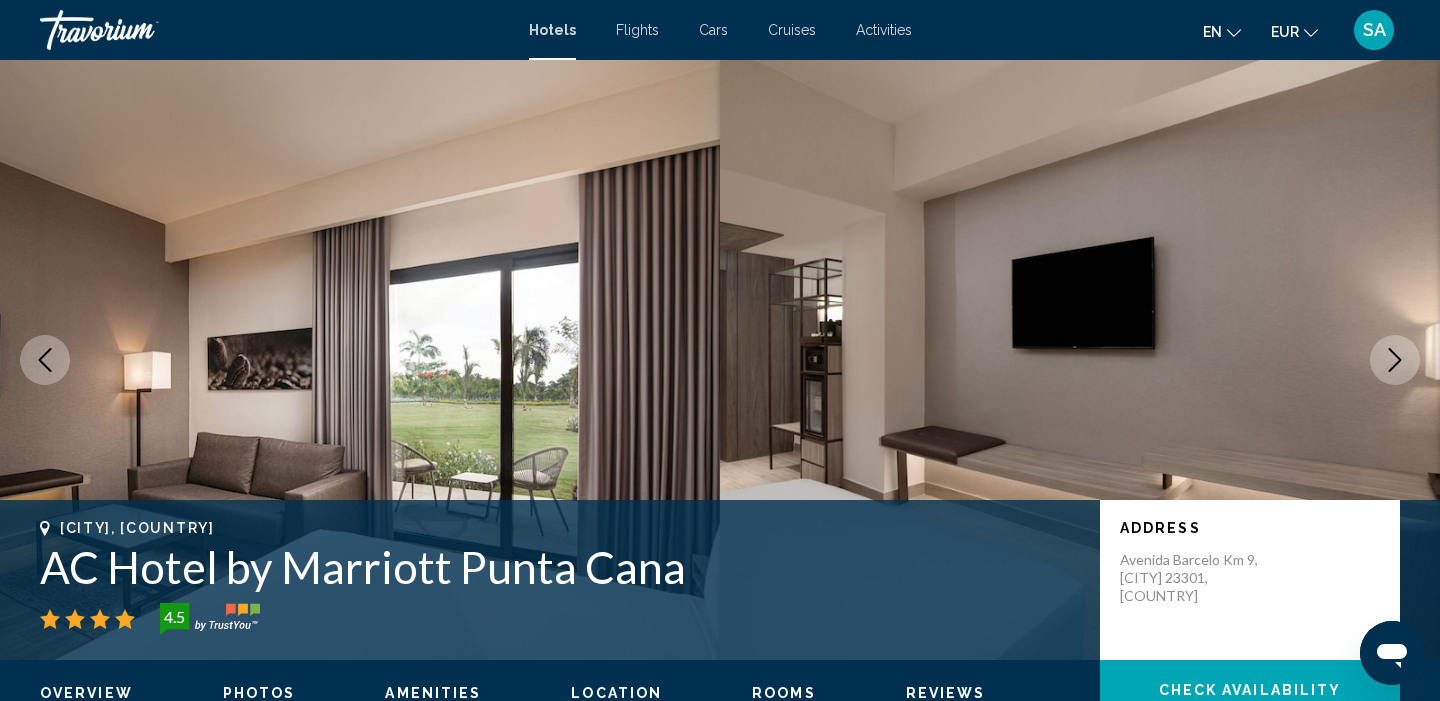 click 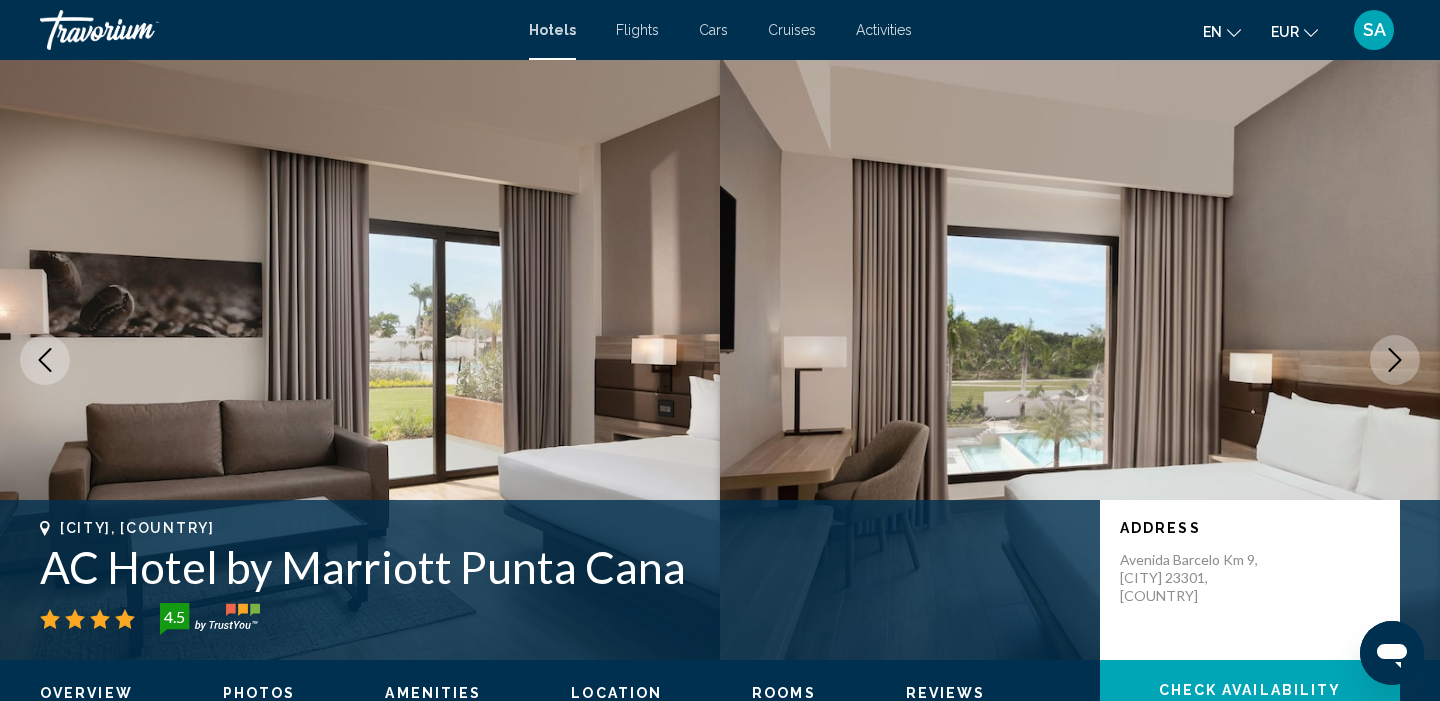 click 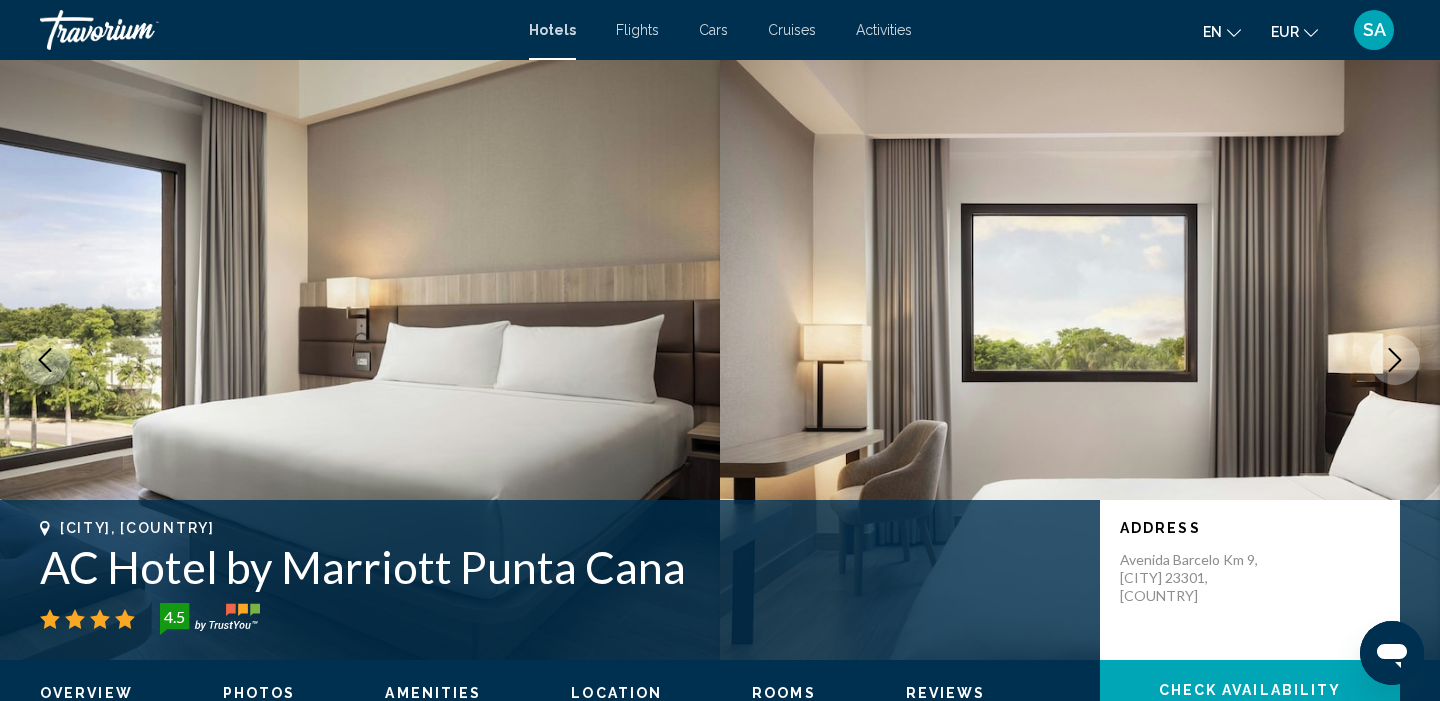 click 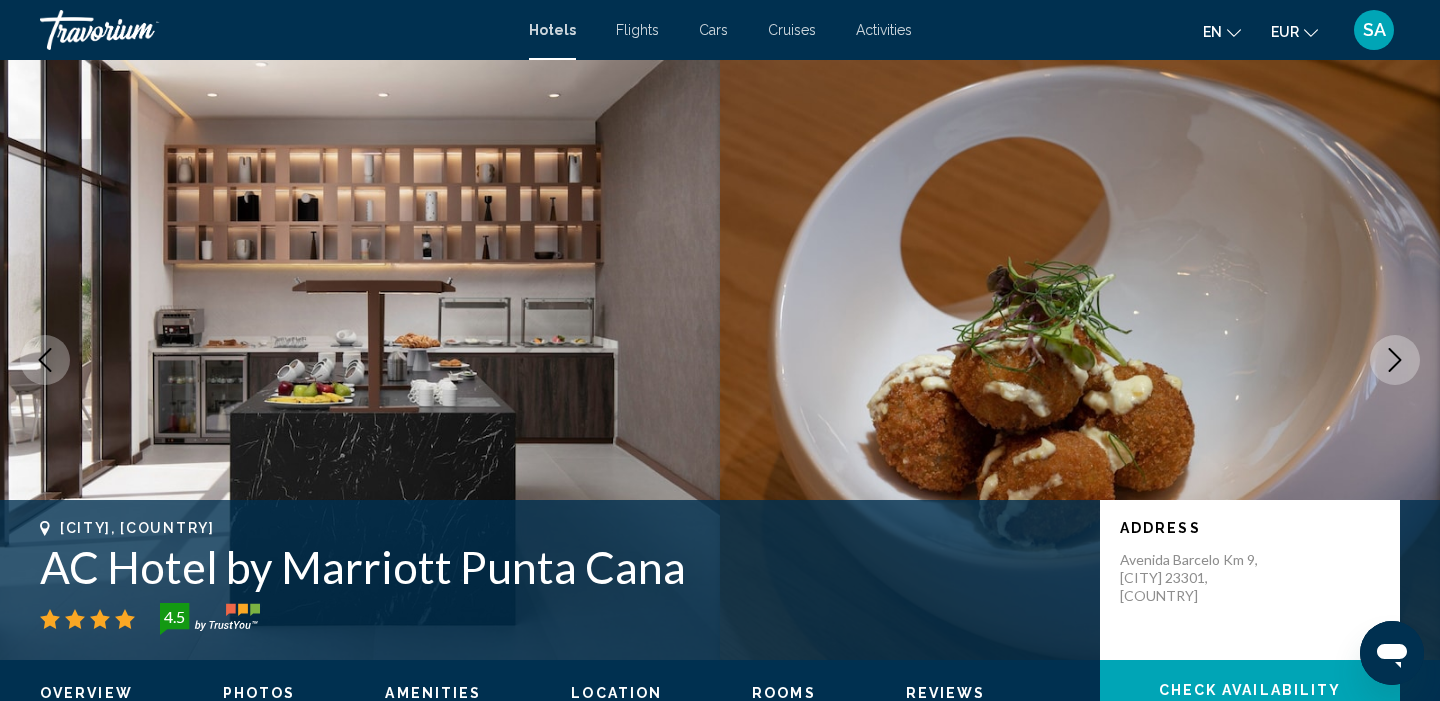 click 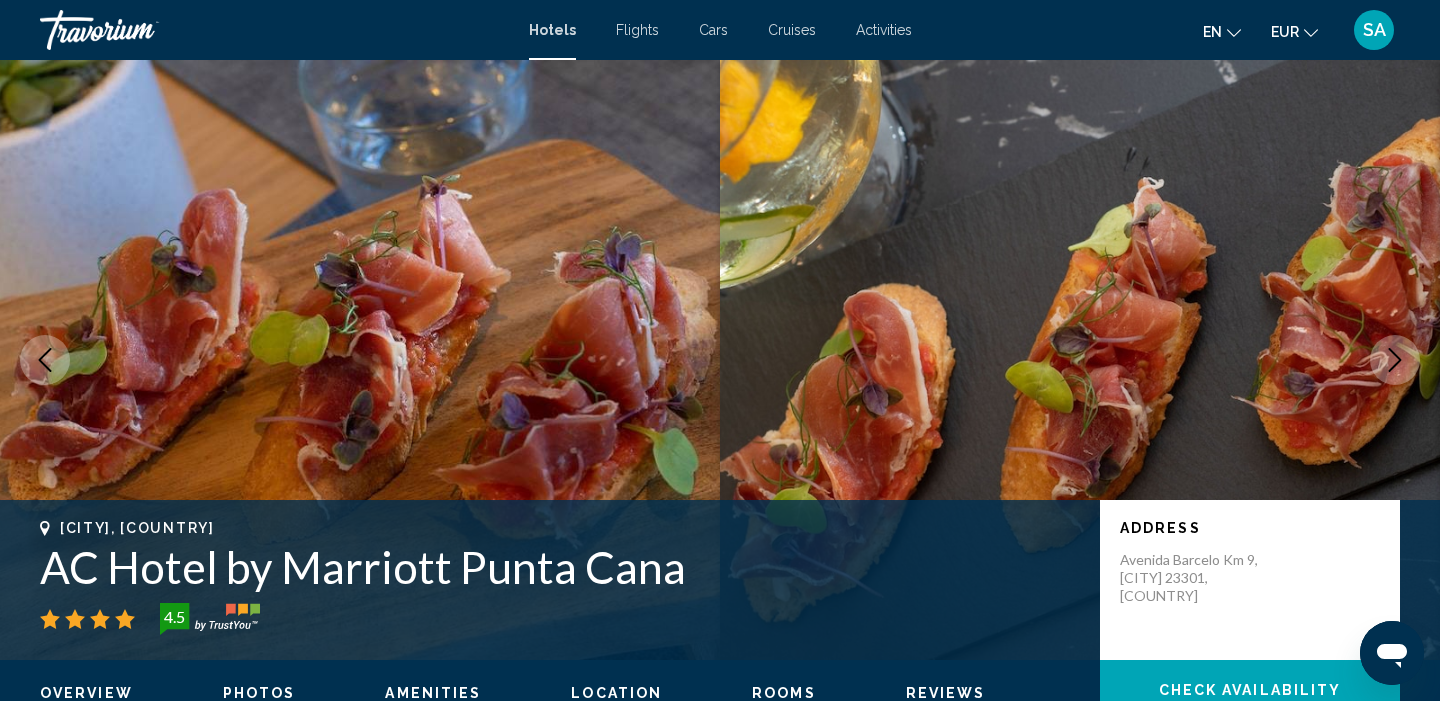 click 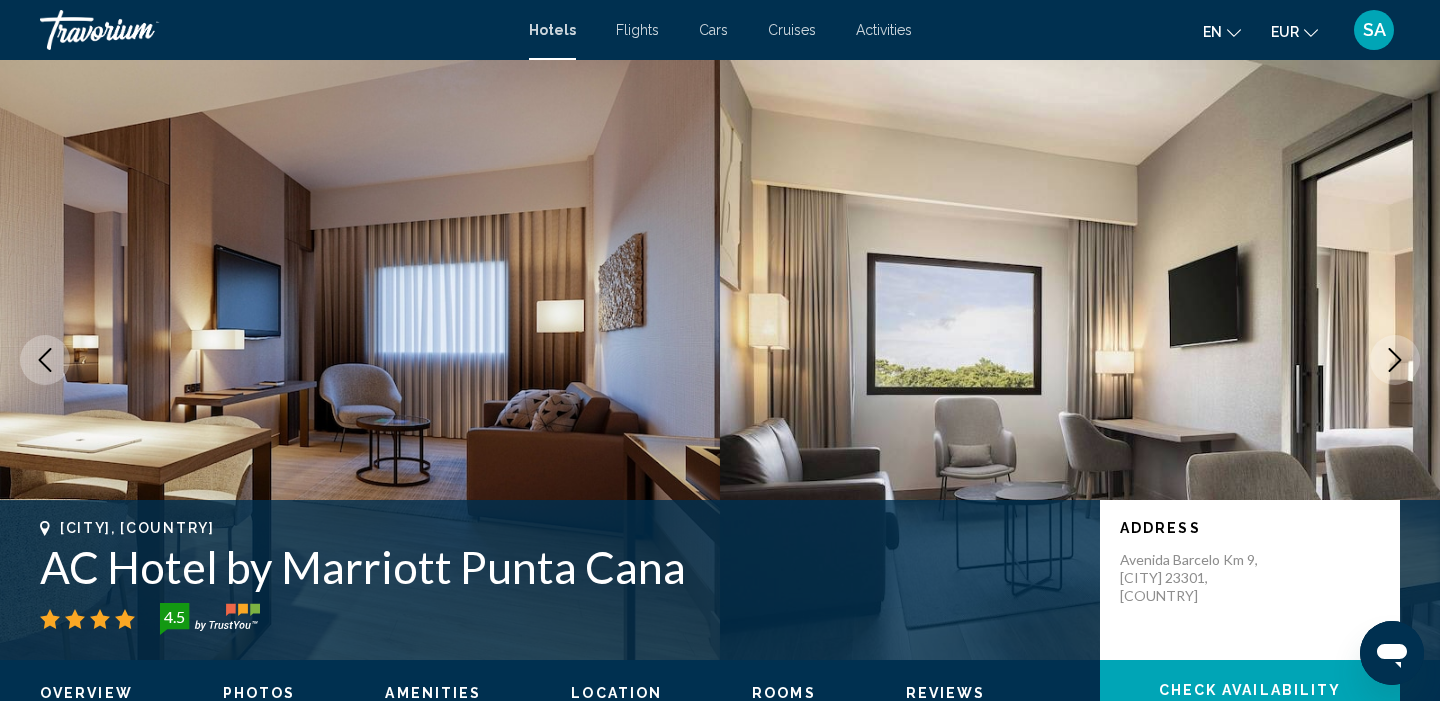 click 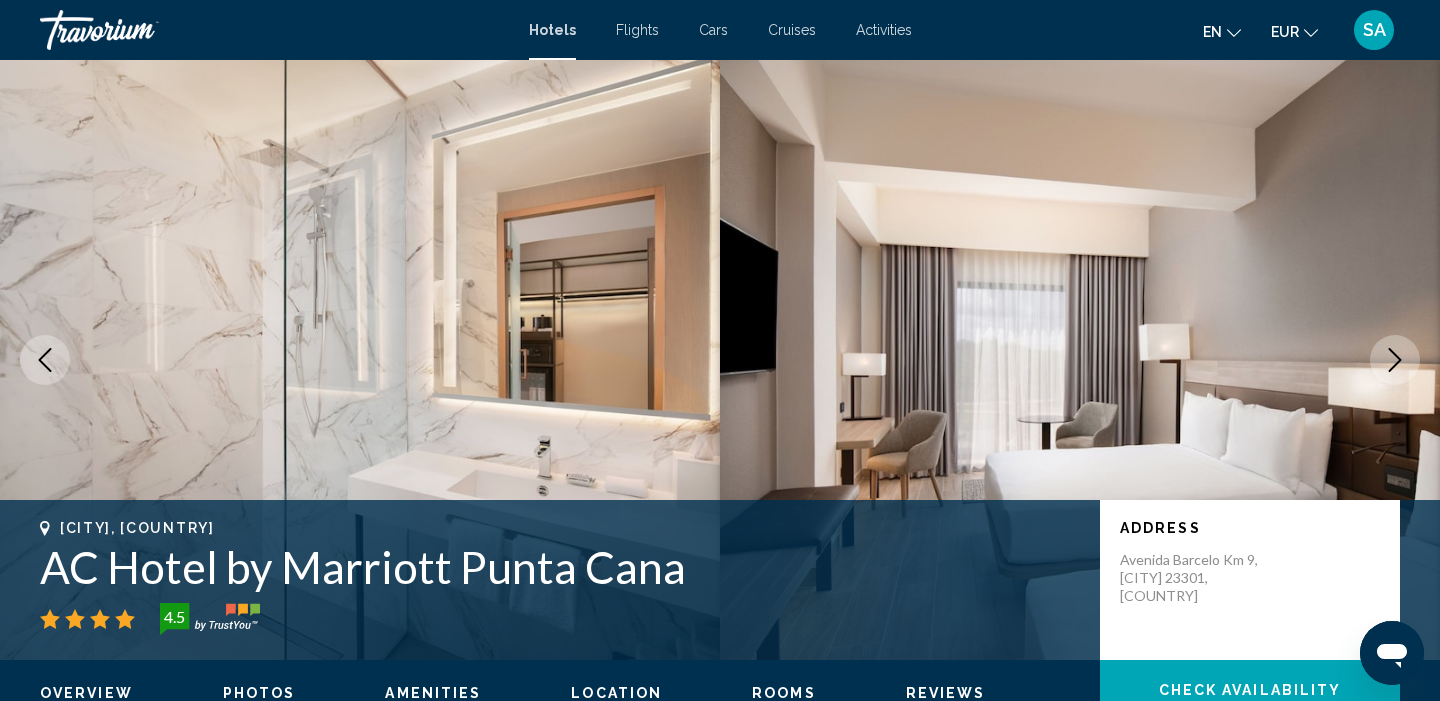 click 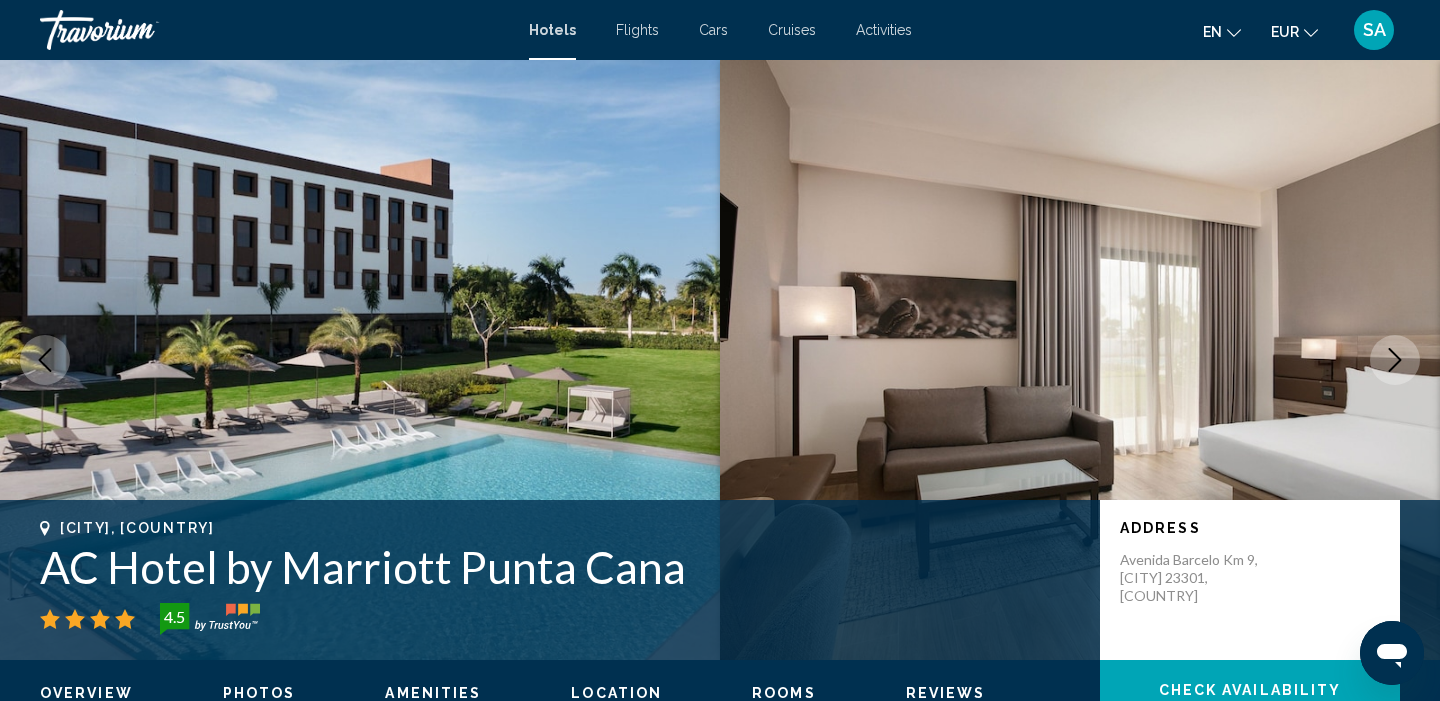 click 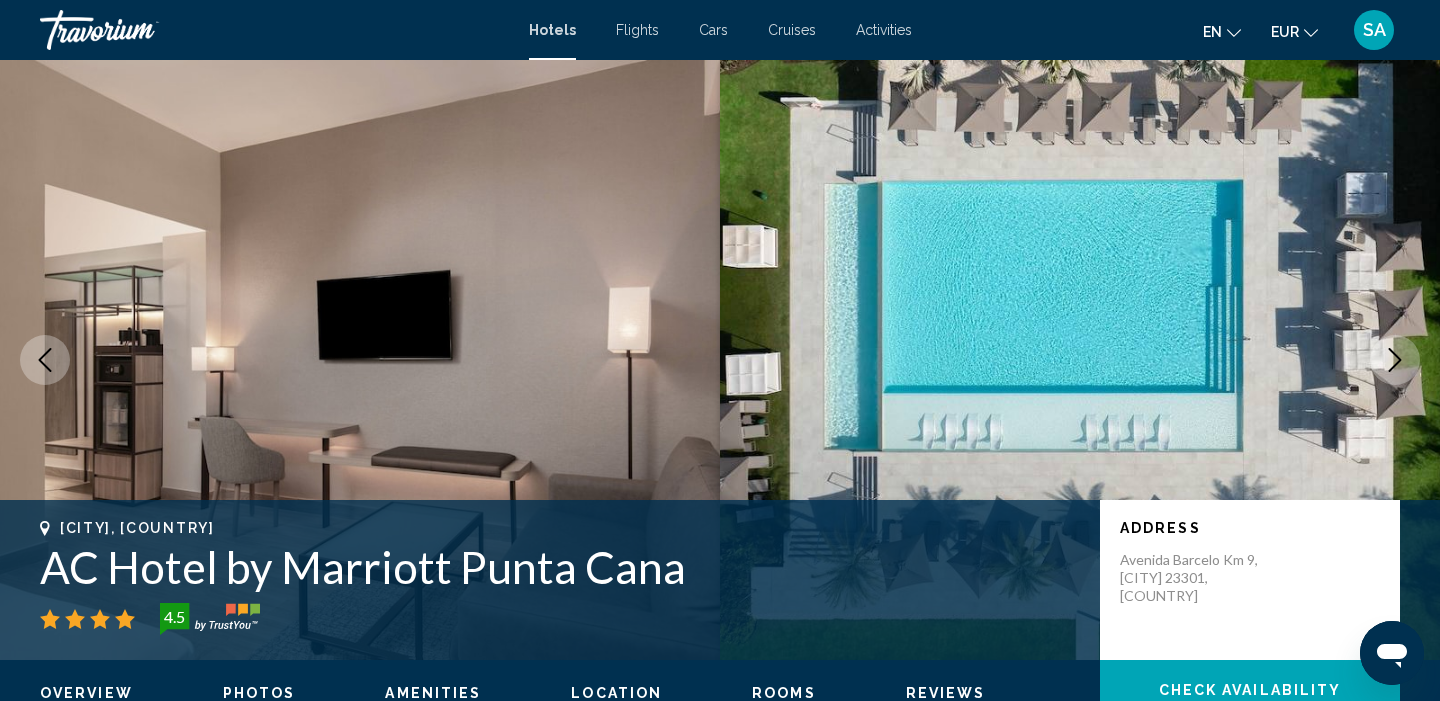 click 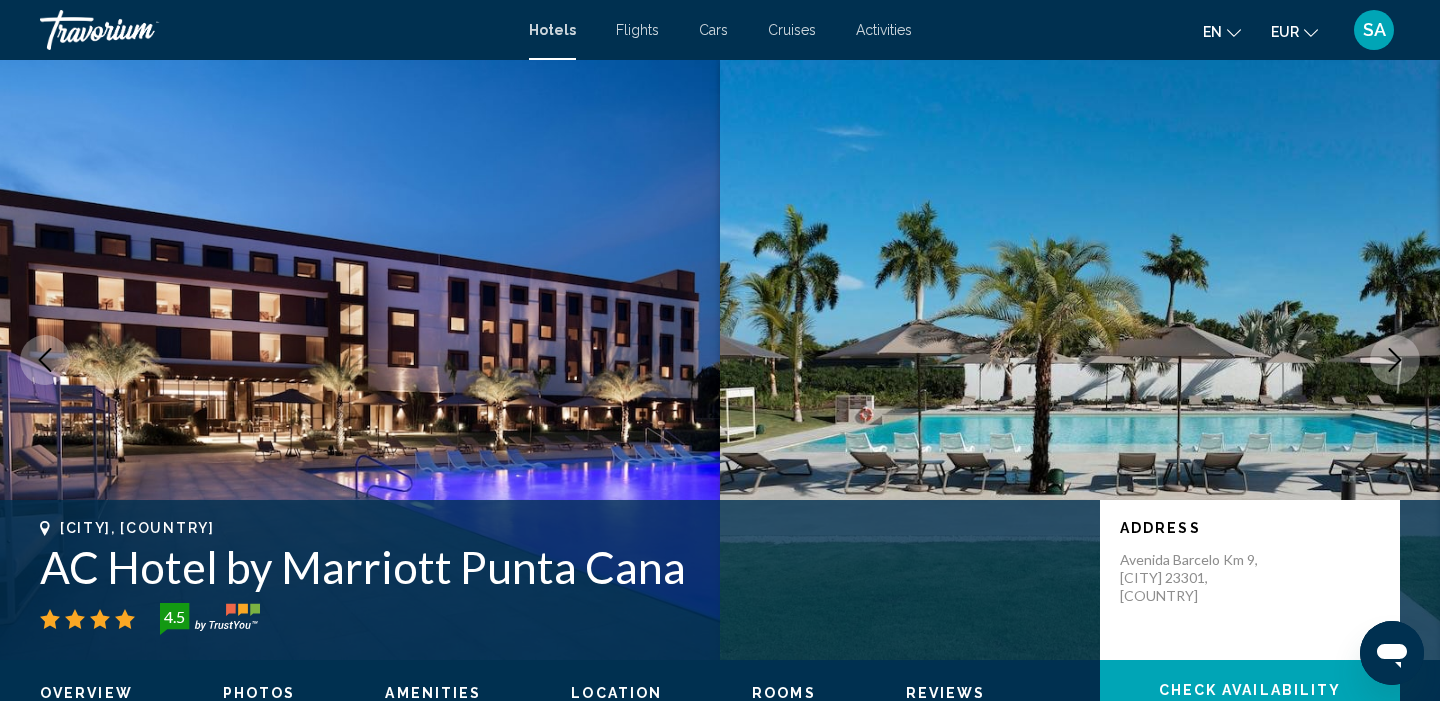 click 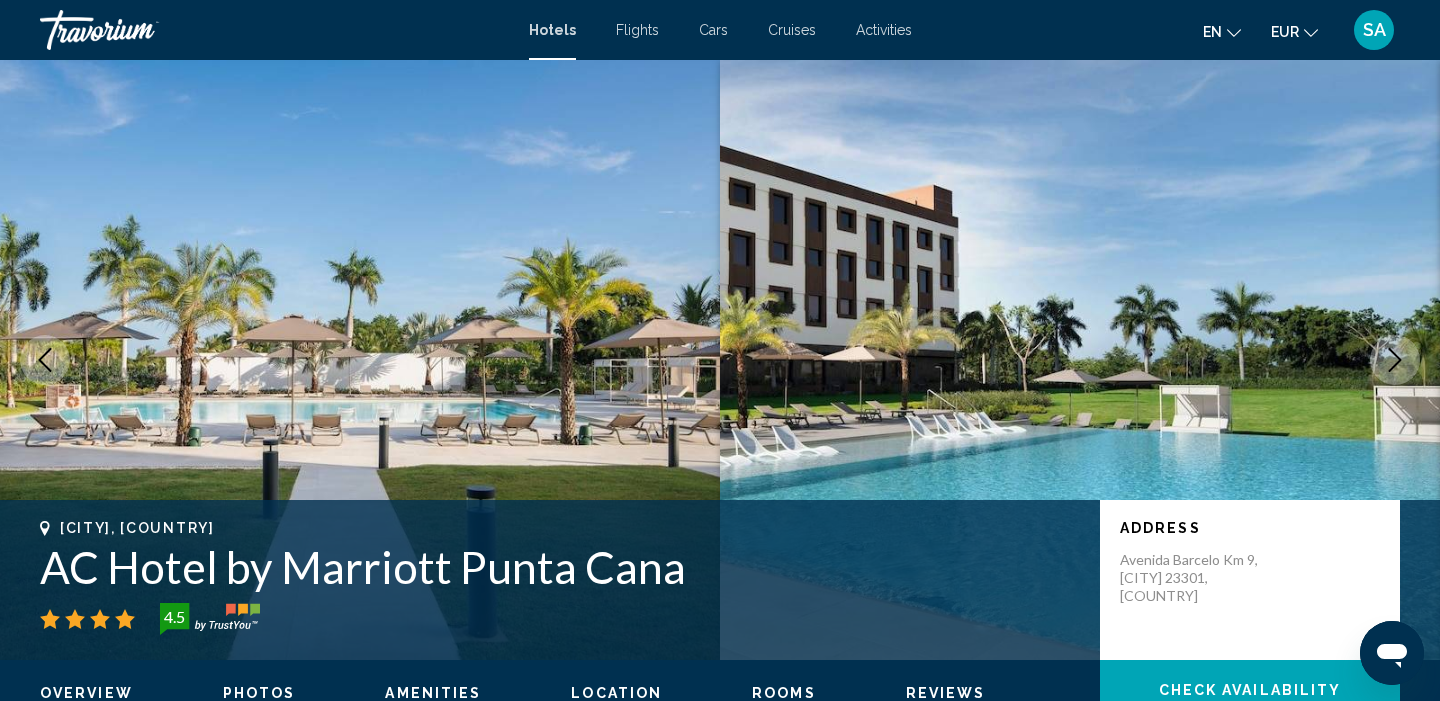 click 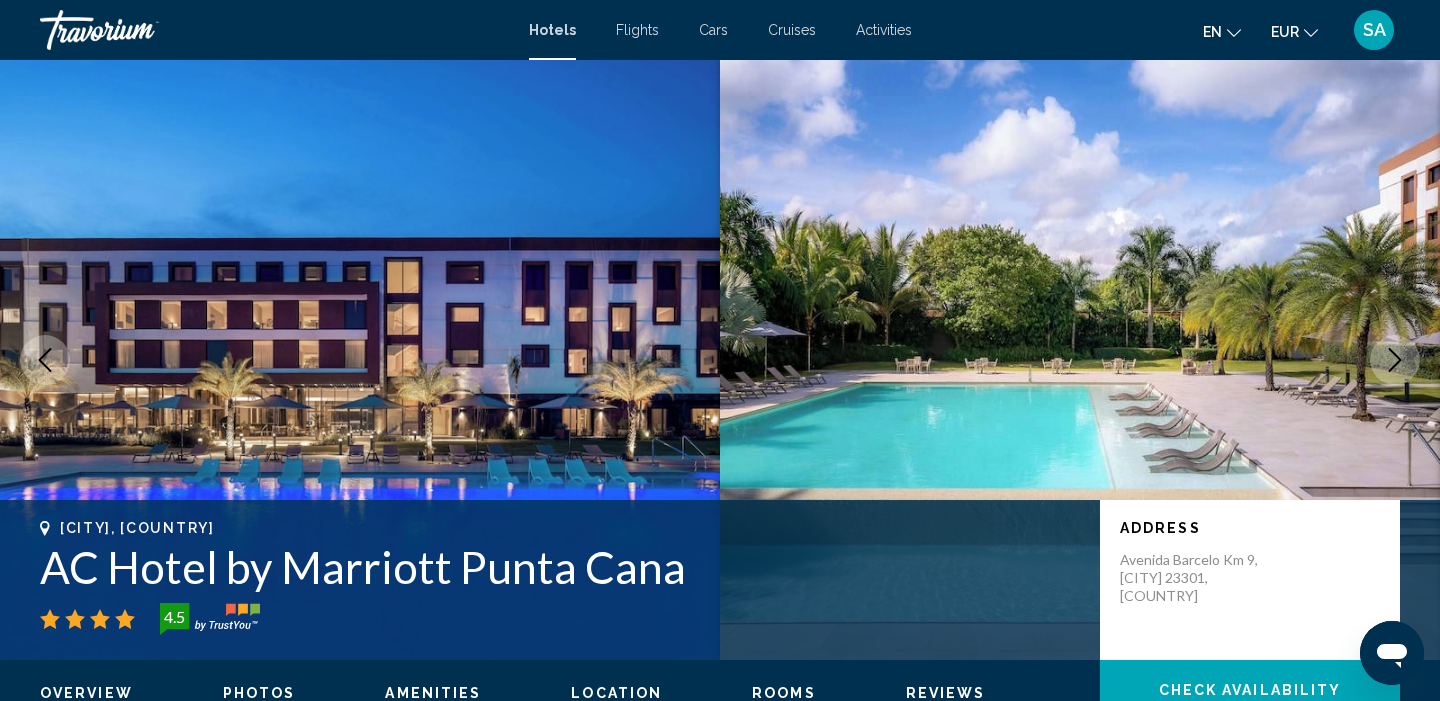 click 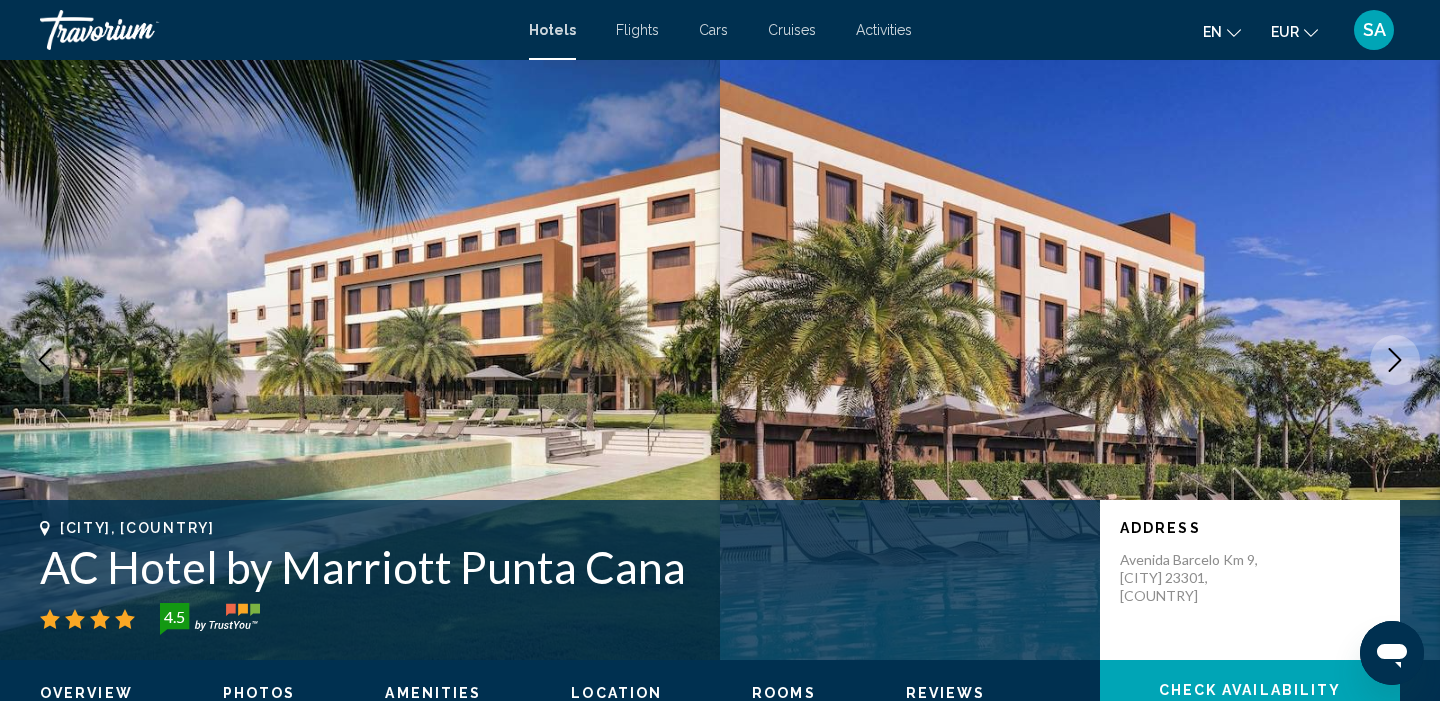 click 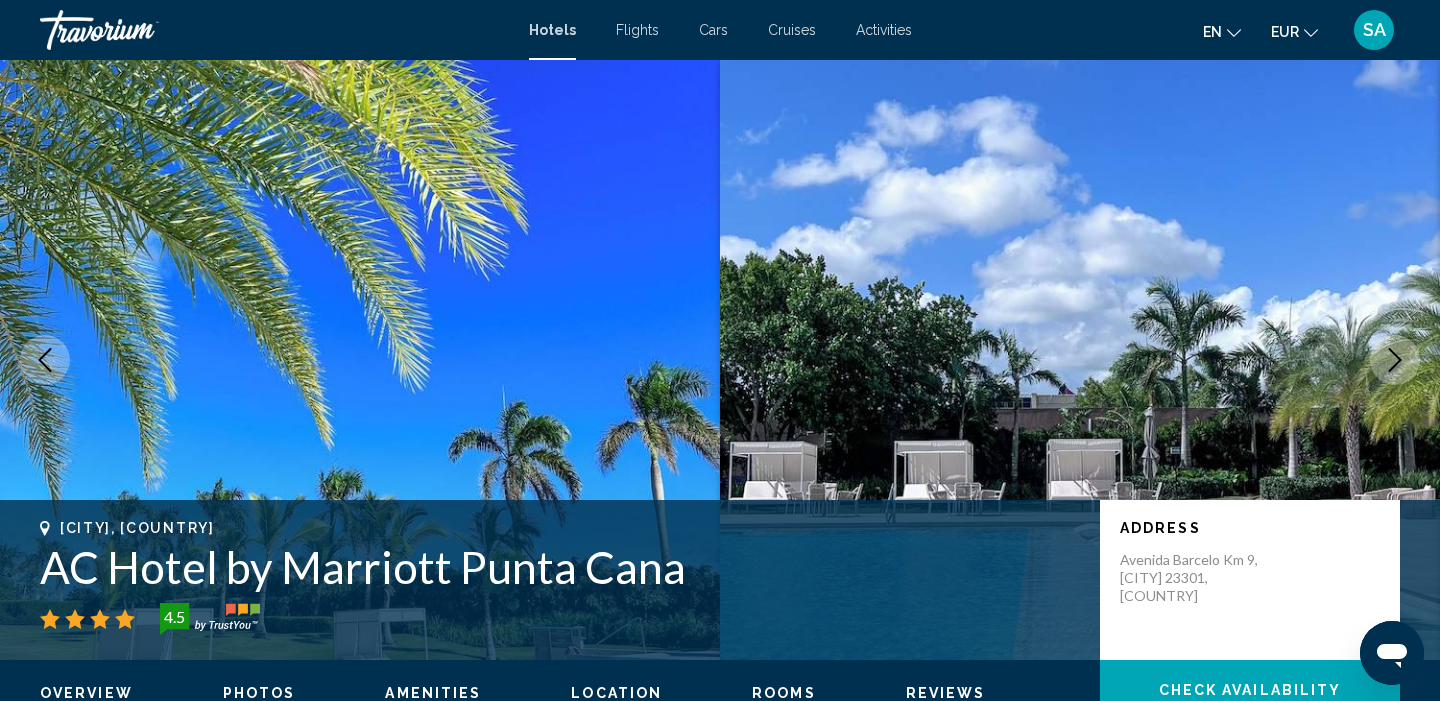 click 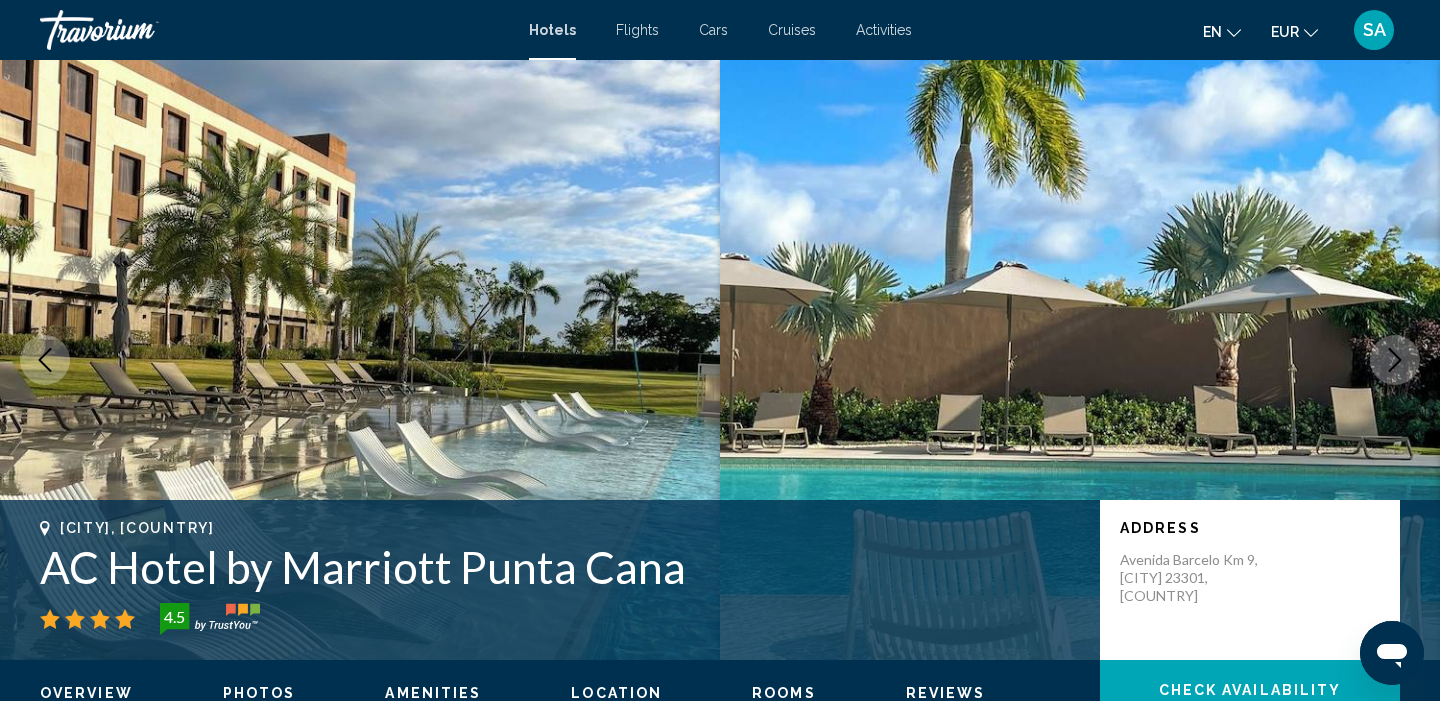 click 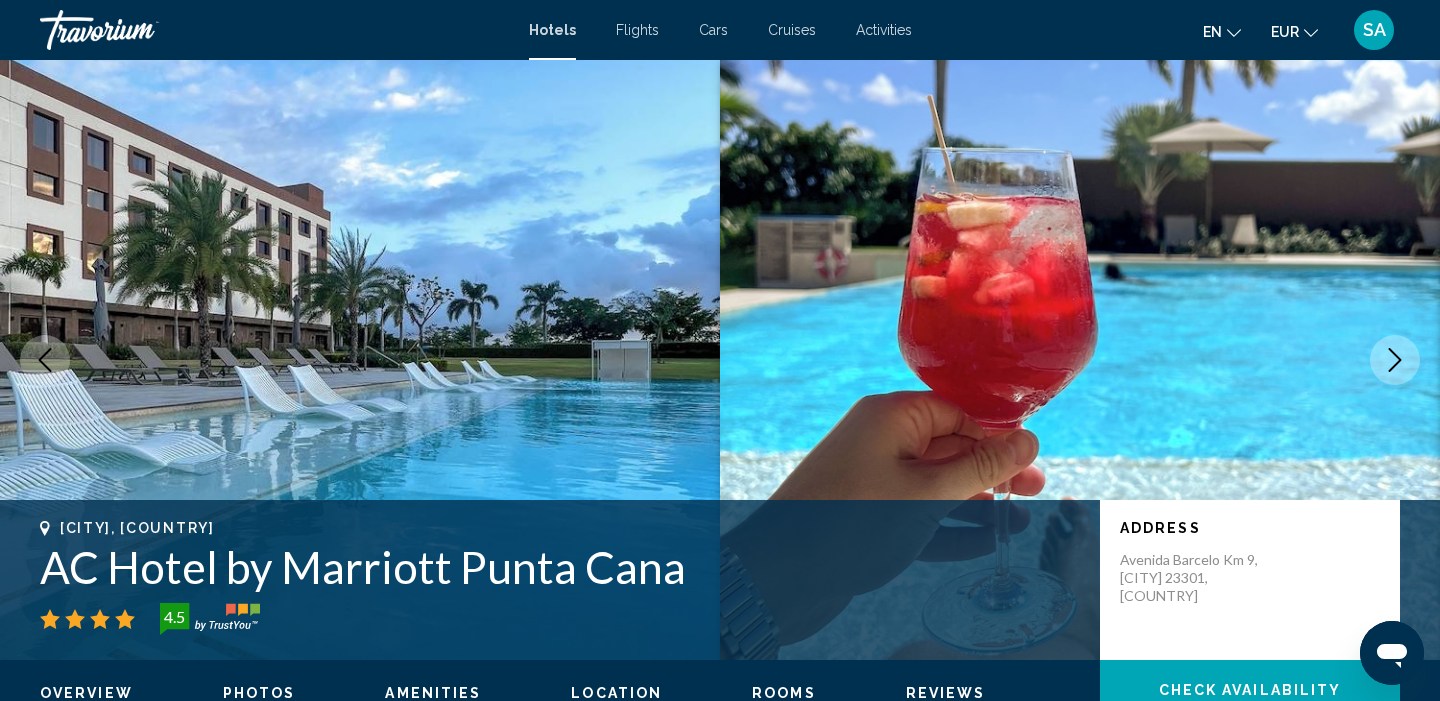 click 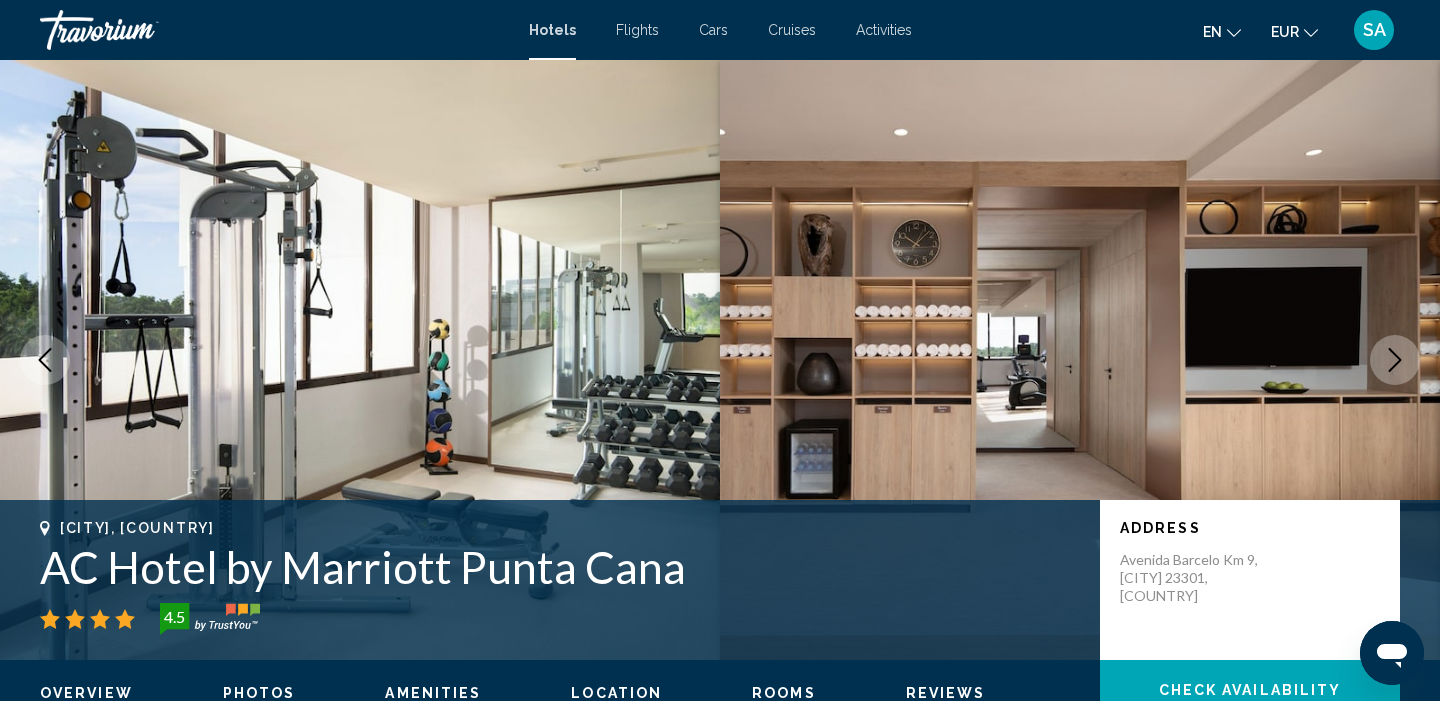 click 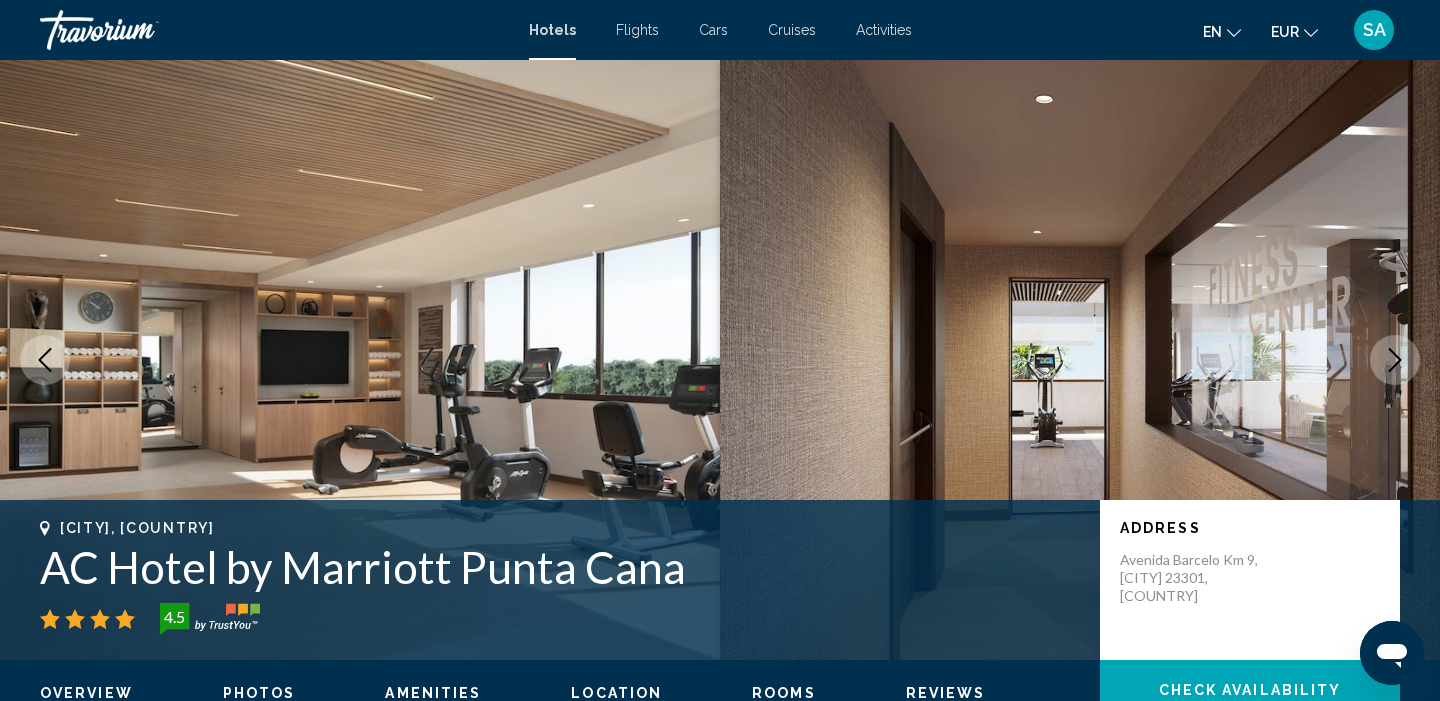 click 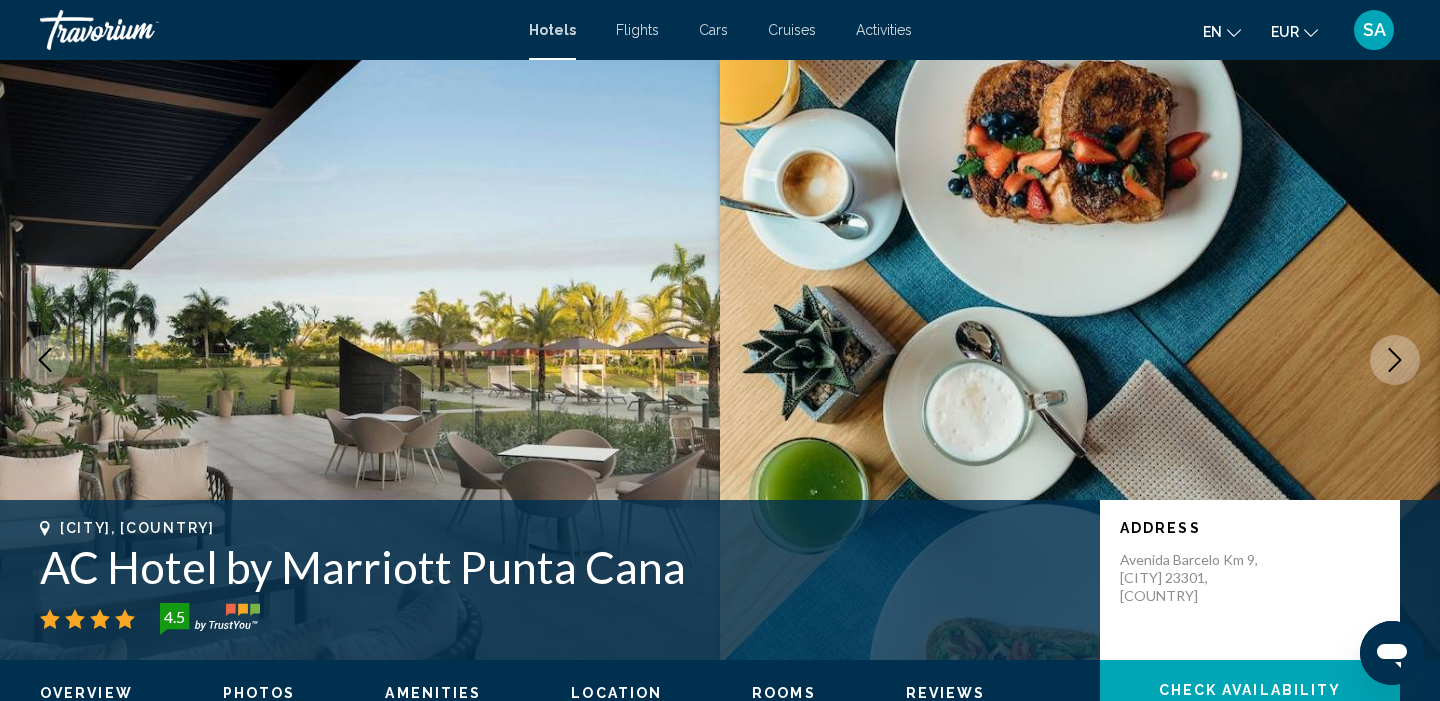 click 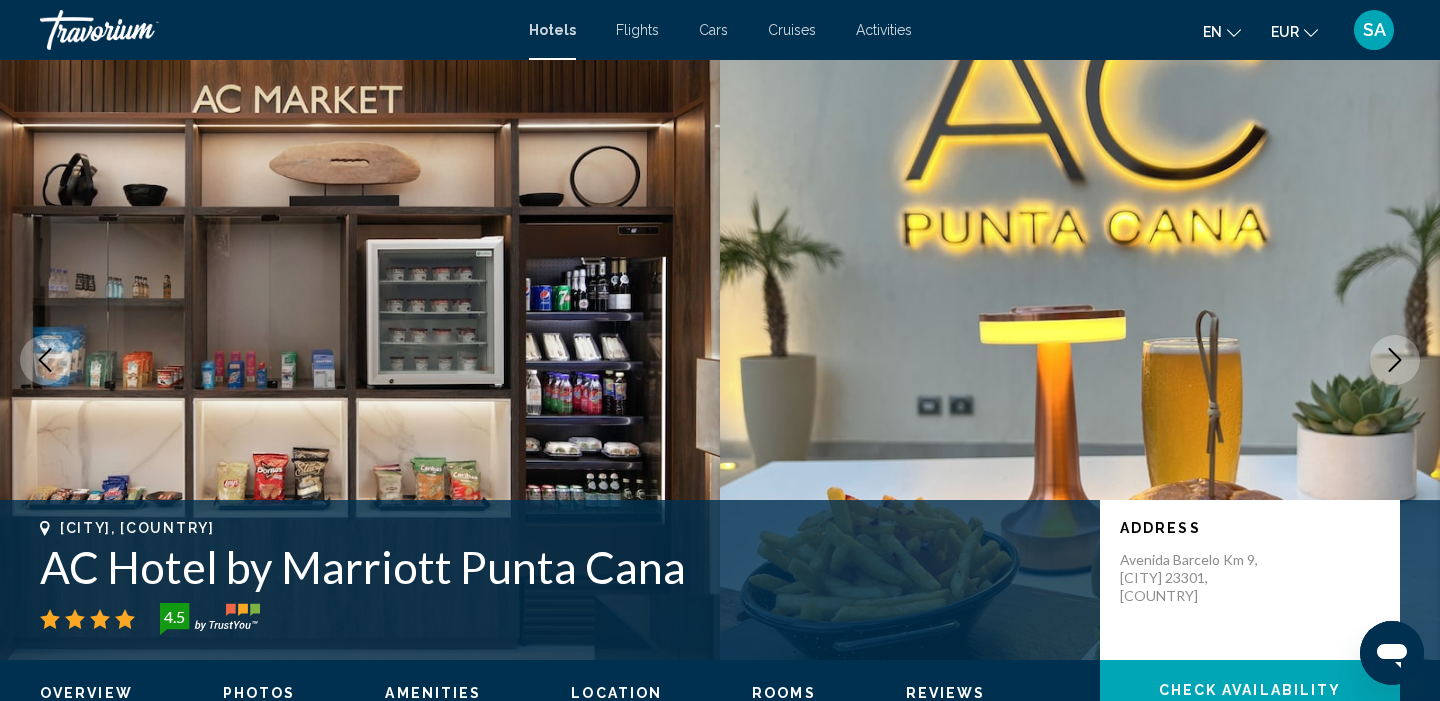 click 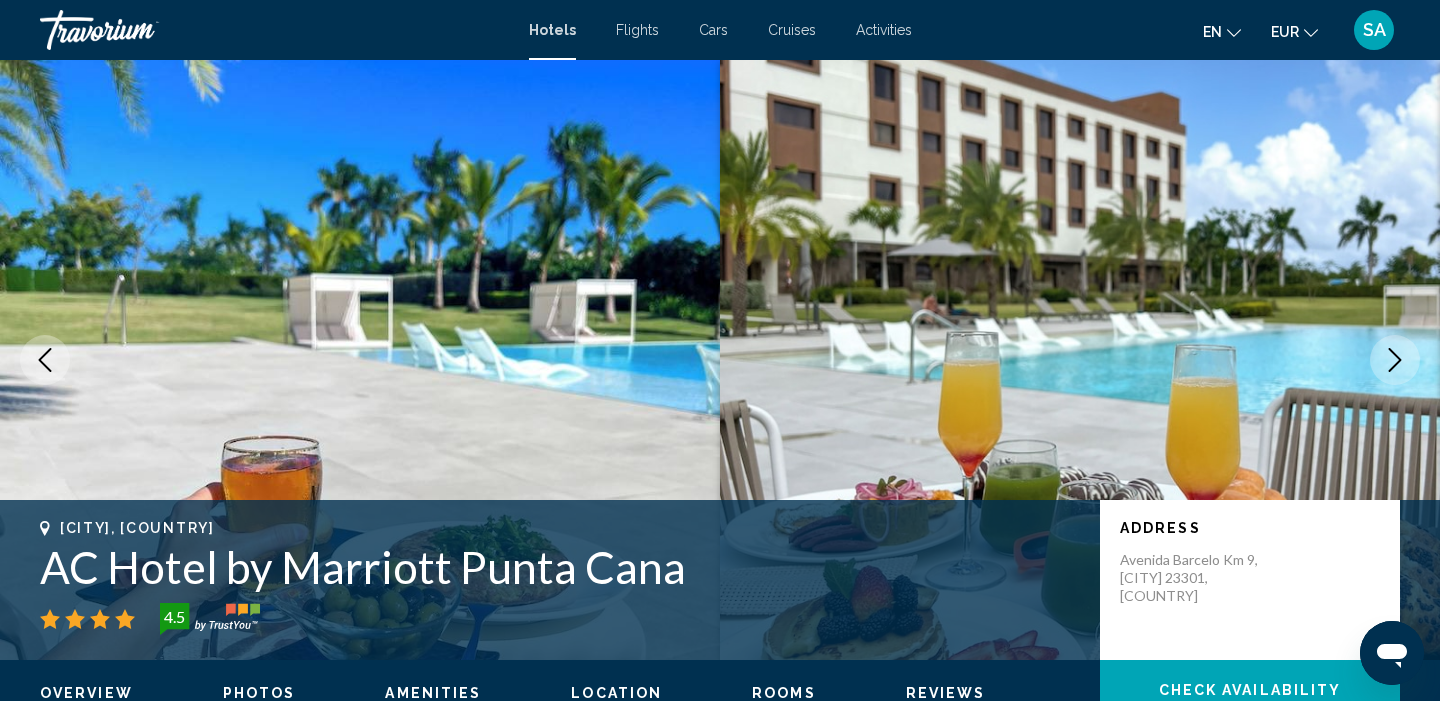 click 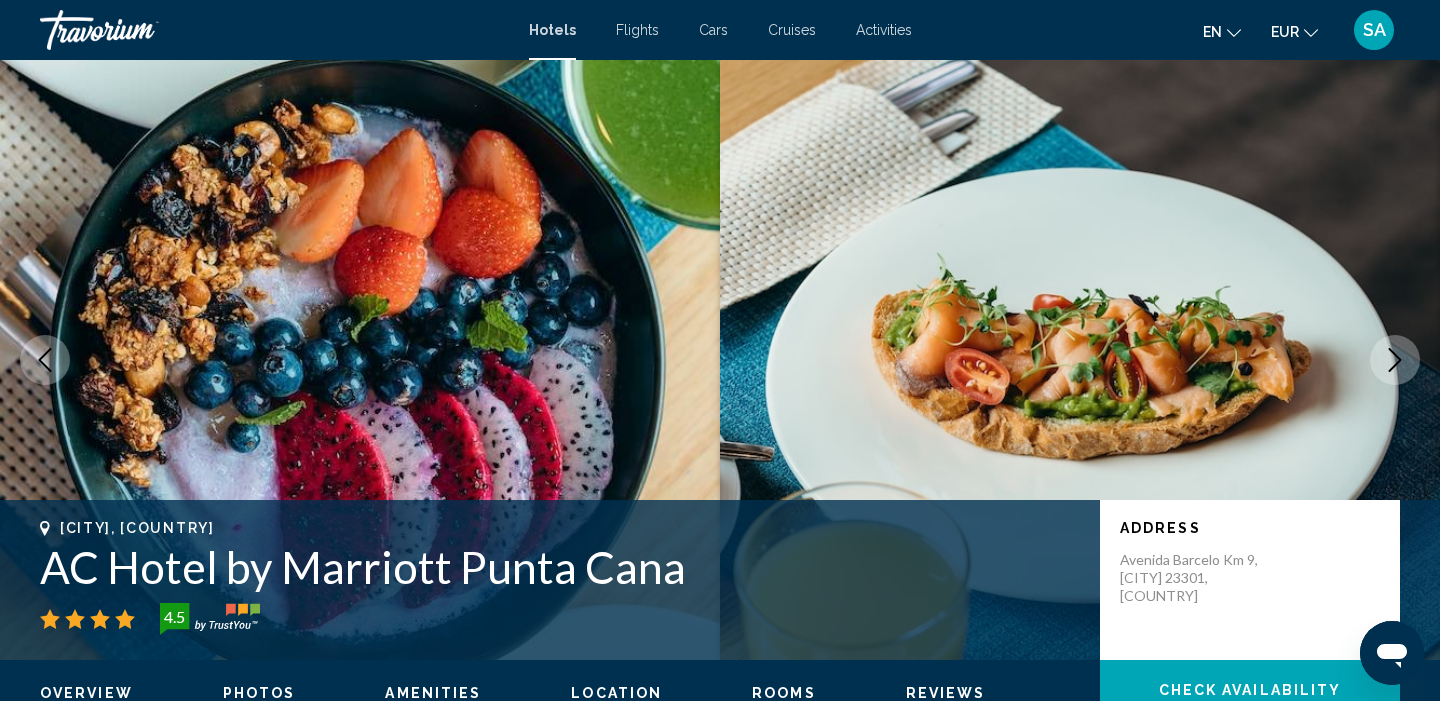 click 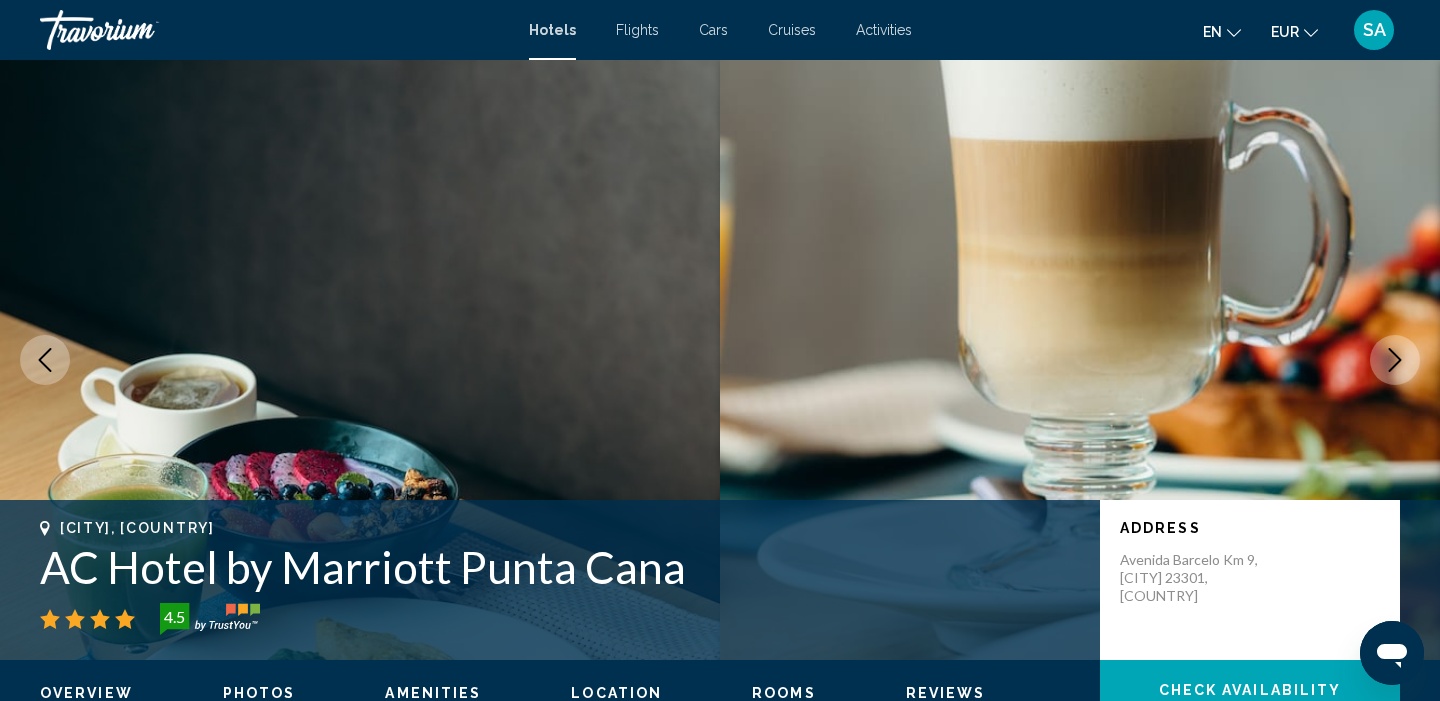 click 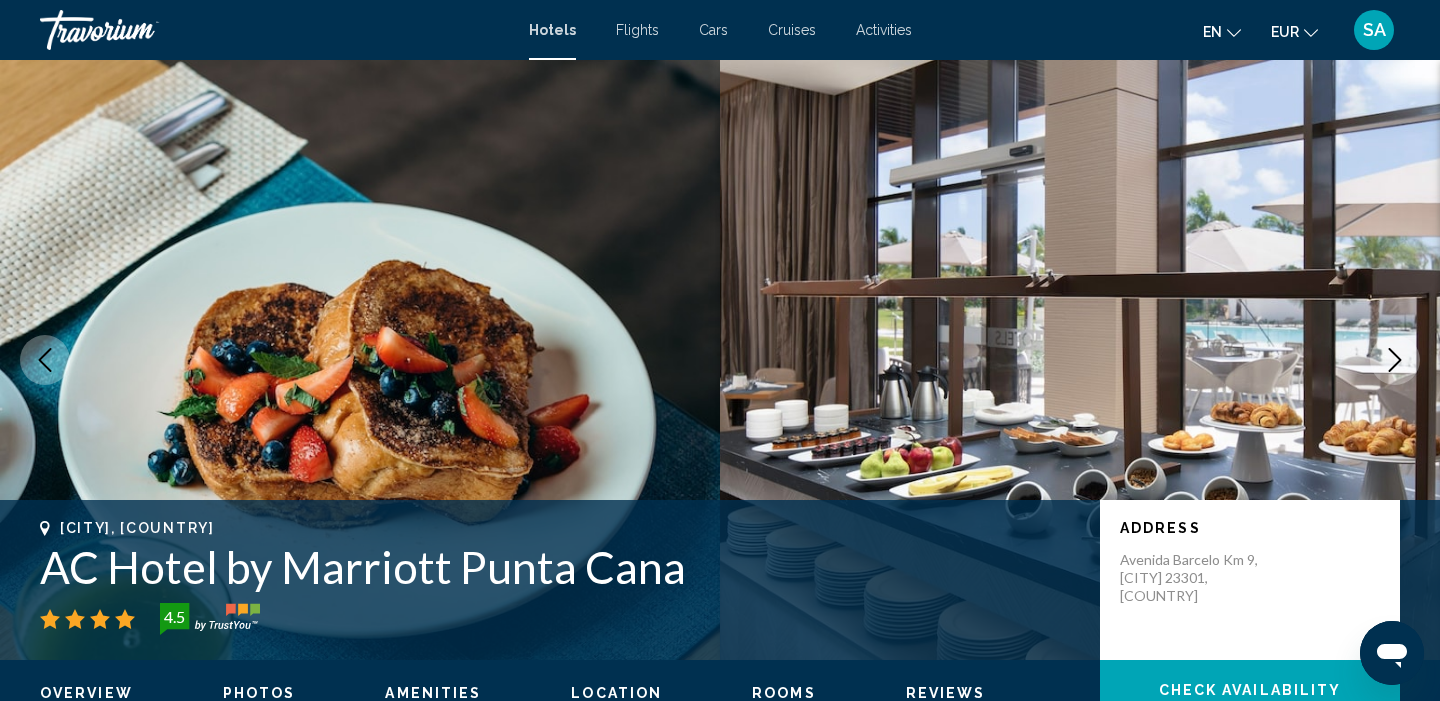 click 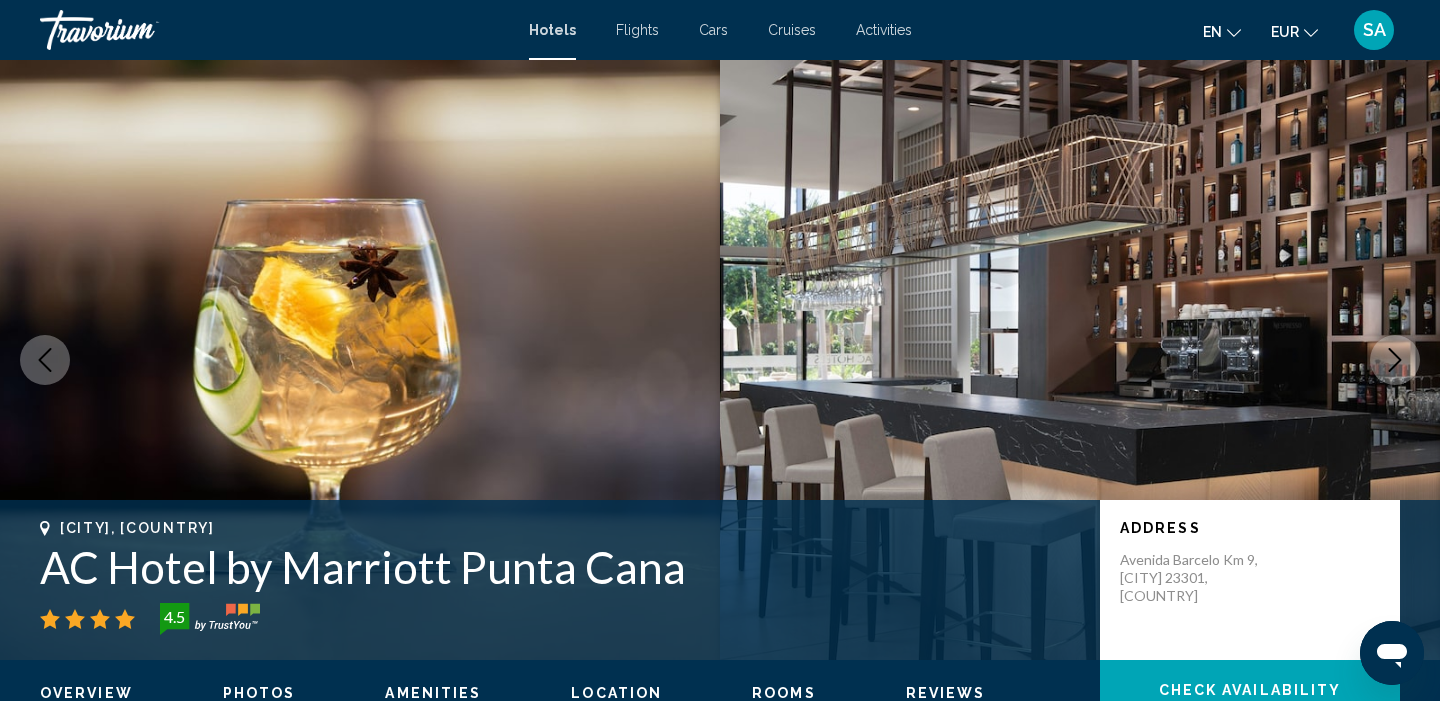 click 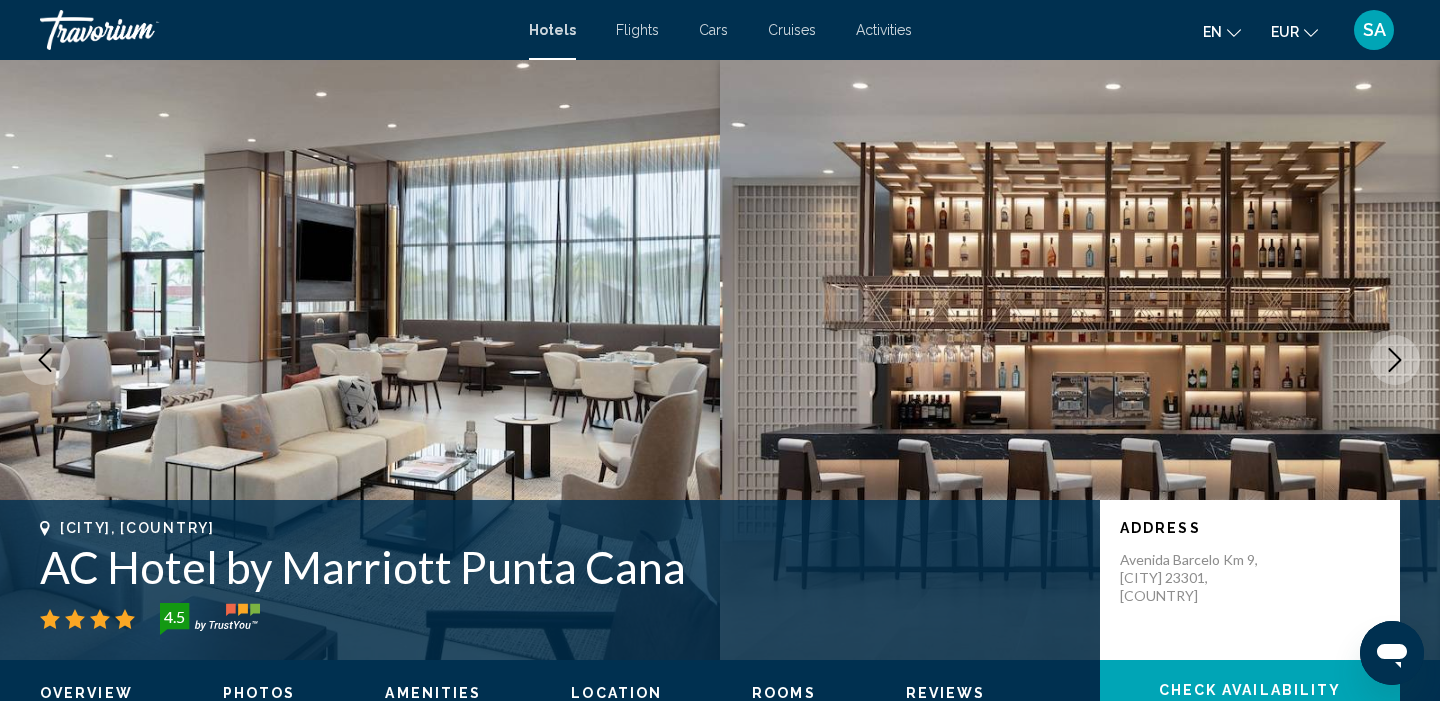 click 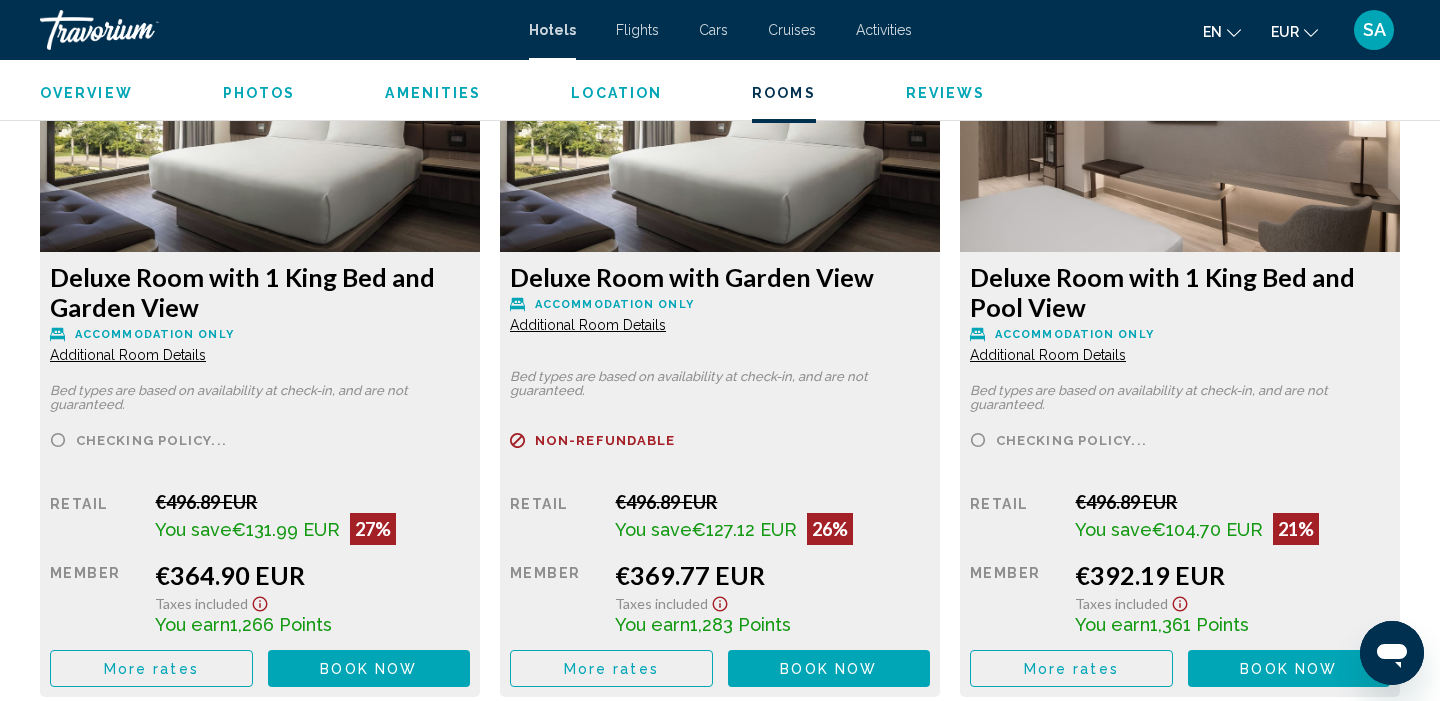 scroll, scrollTop: 2831, scrollLeft: 0, axis: vertical 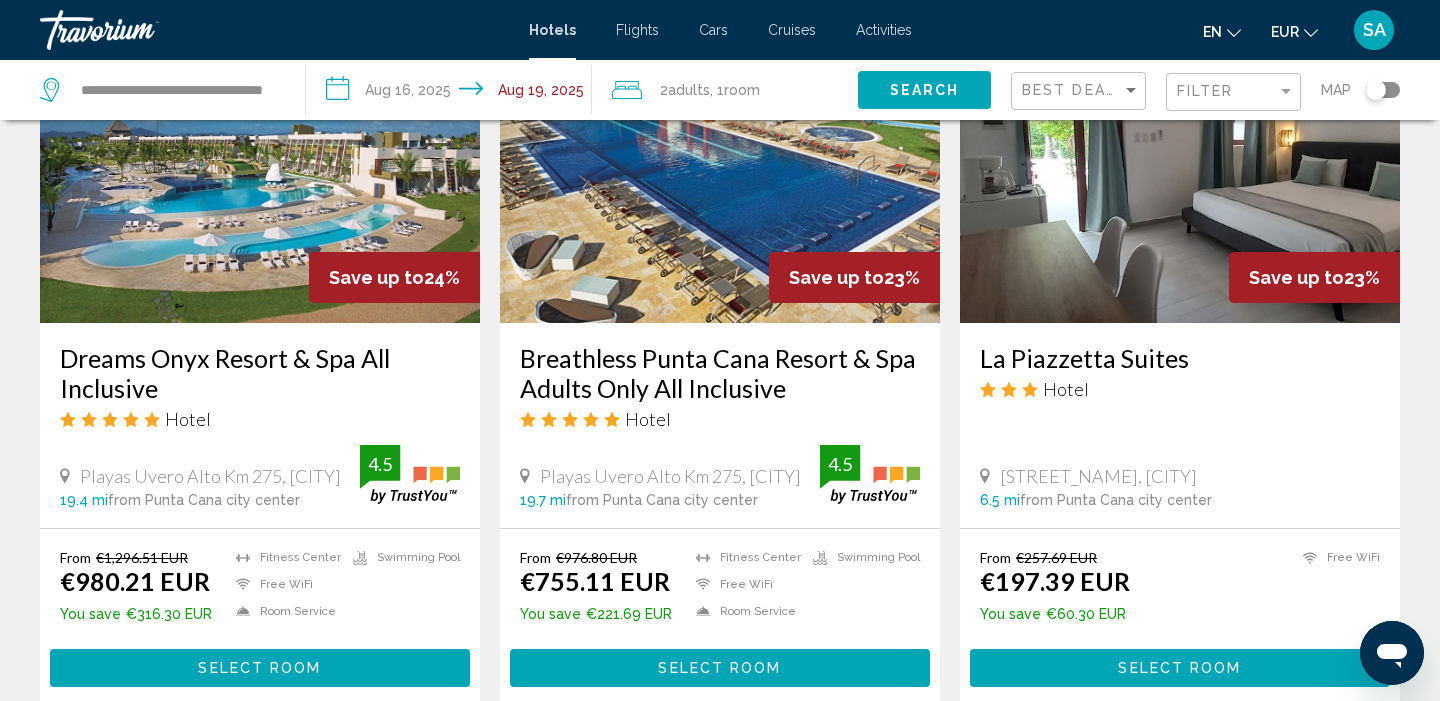 click on "Hotel" at bounding box center [260, 419] 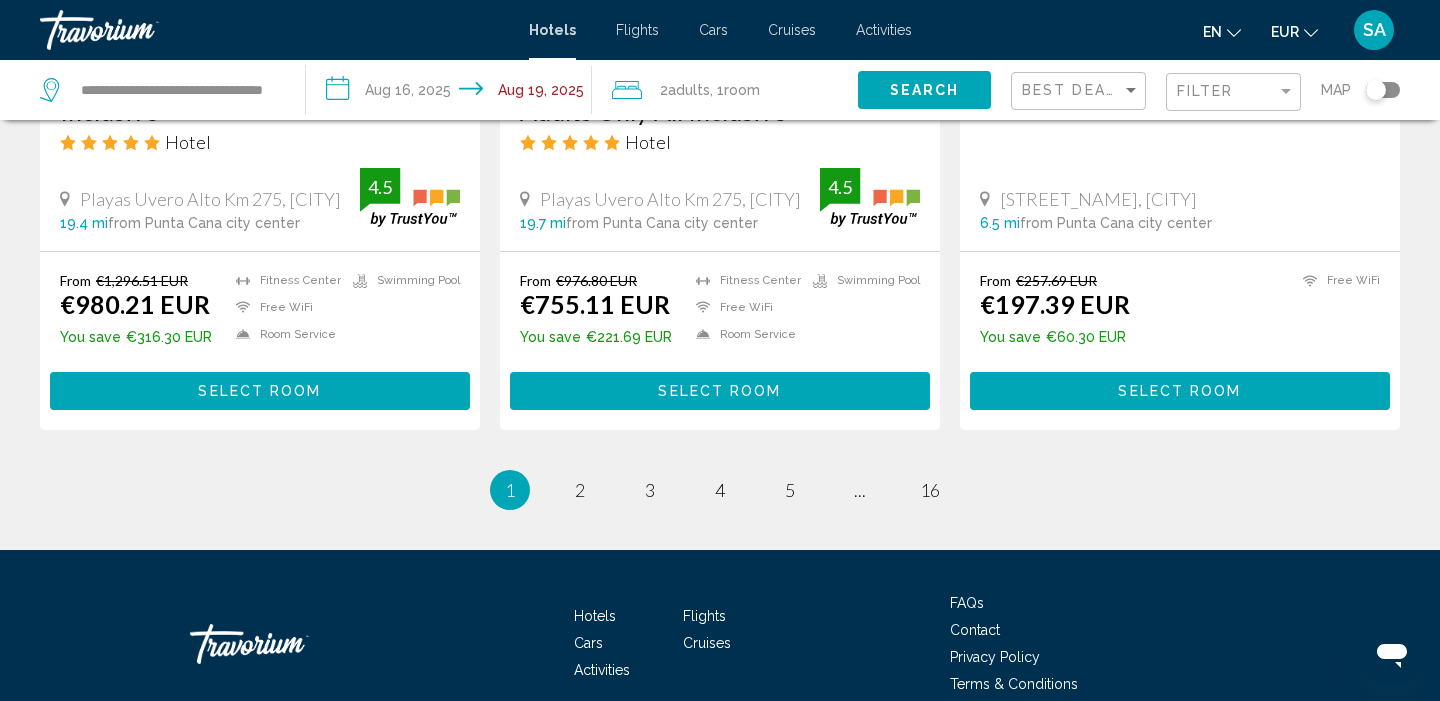 scroll, scrollTop: 2701, scrollLeft: 0, axis: vertical 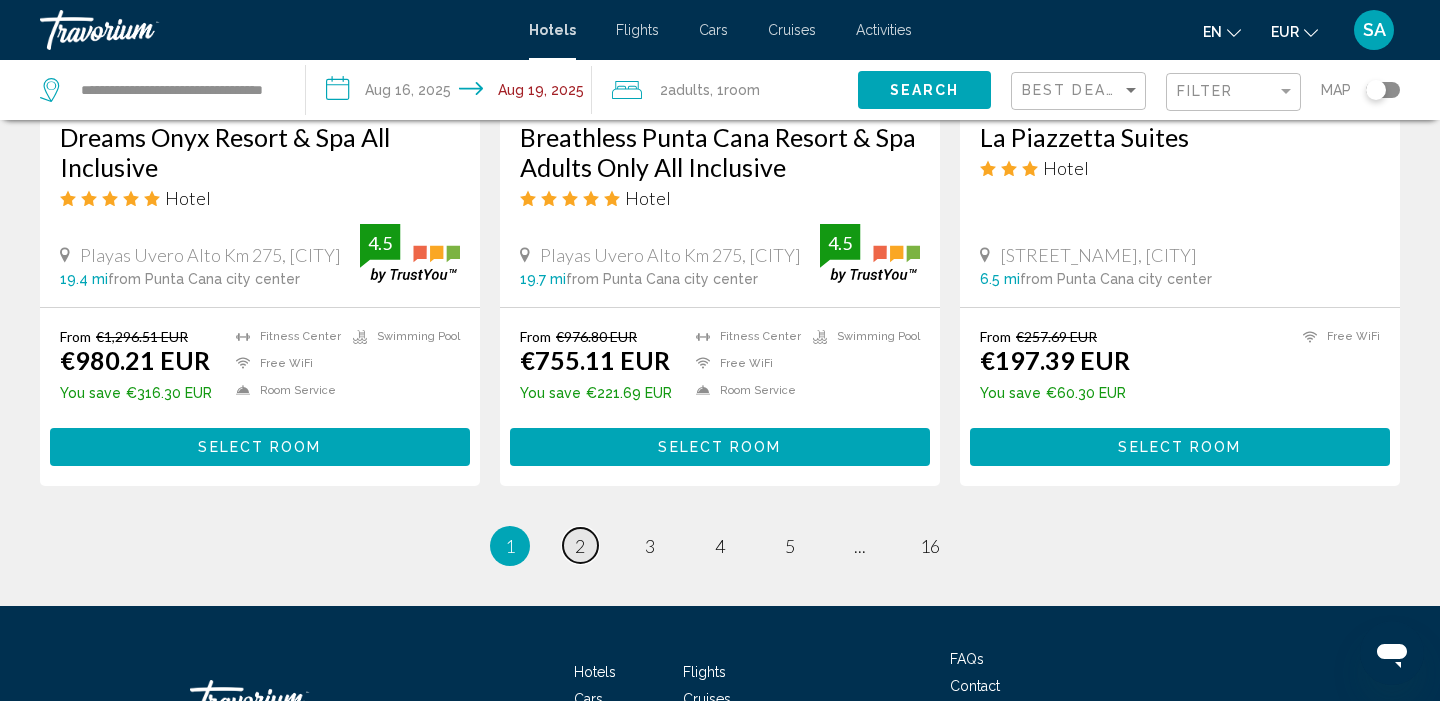 click on "page  2" at bounding box center (580, 545) 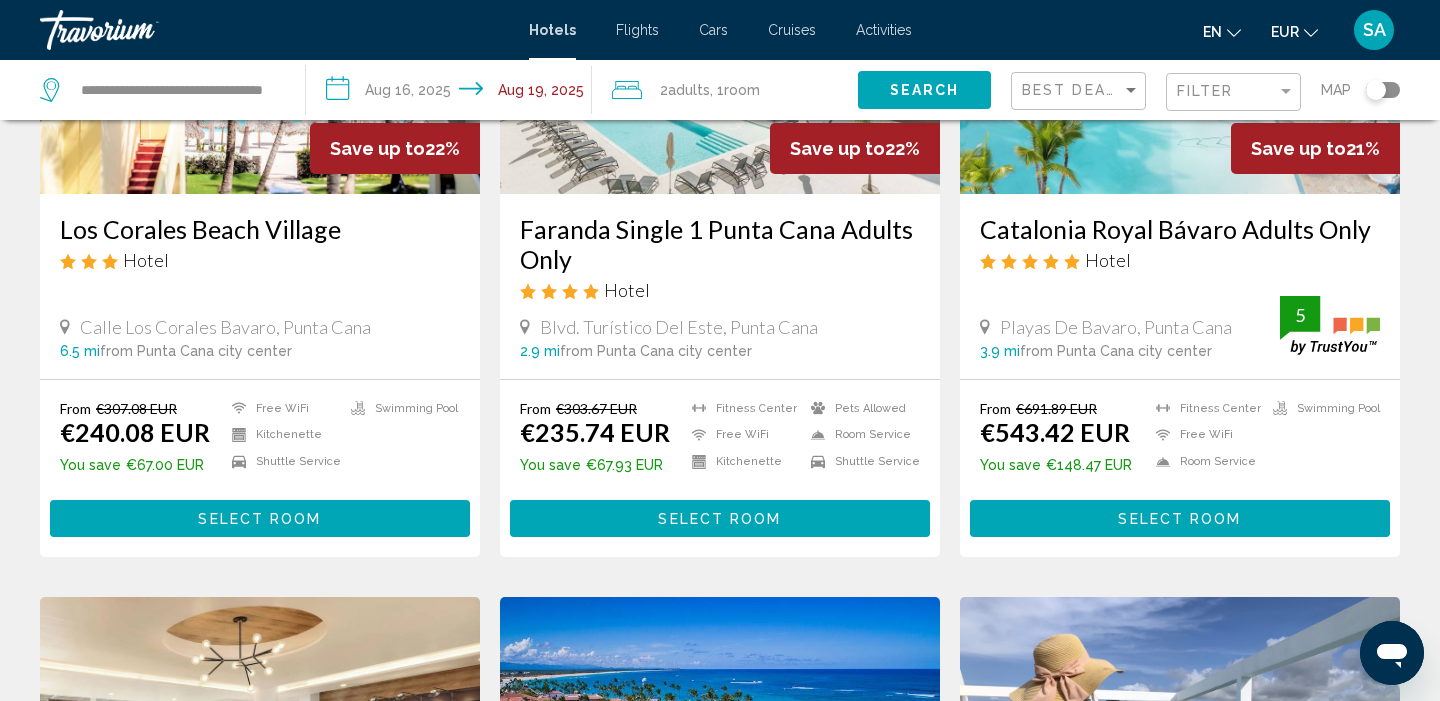 scroll, scrollTop: 318, scrollLeft: 0, axis: vertical 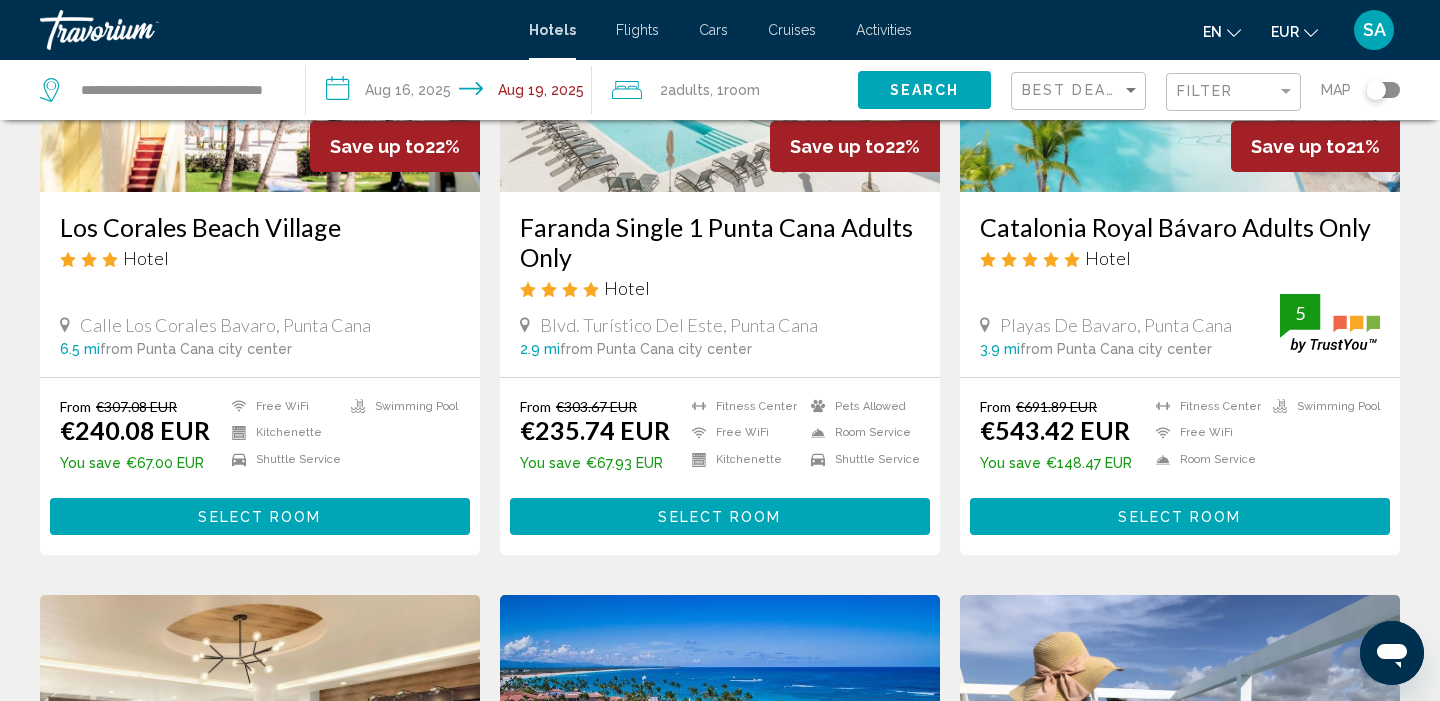 click on ", 1  Room rooms" 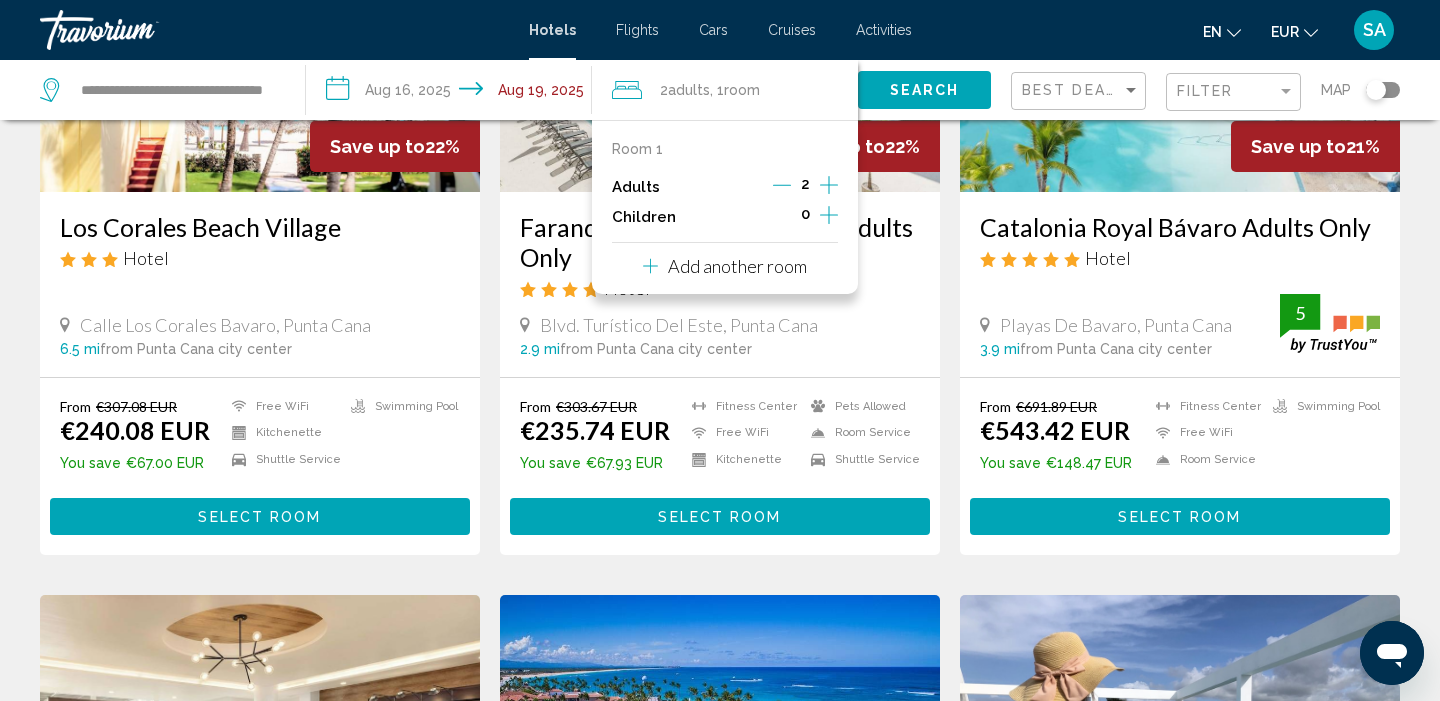 click 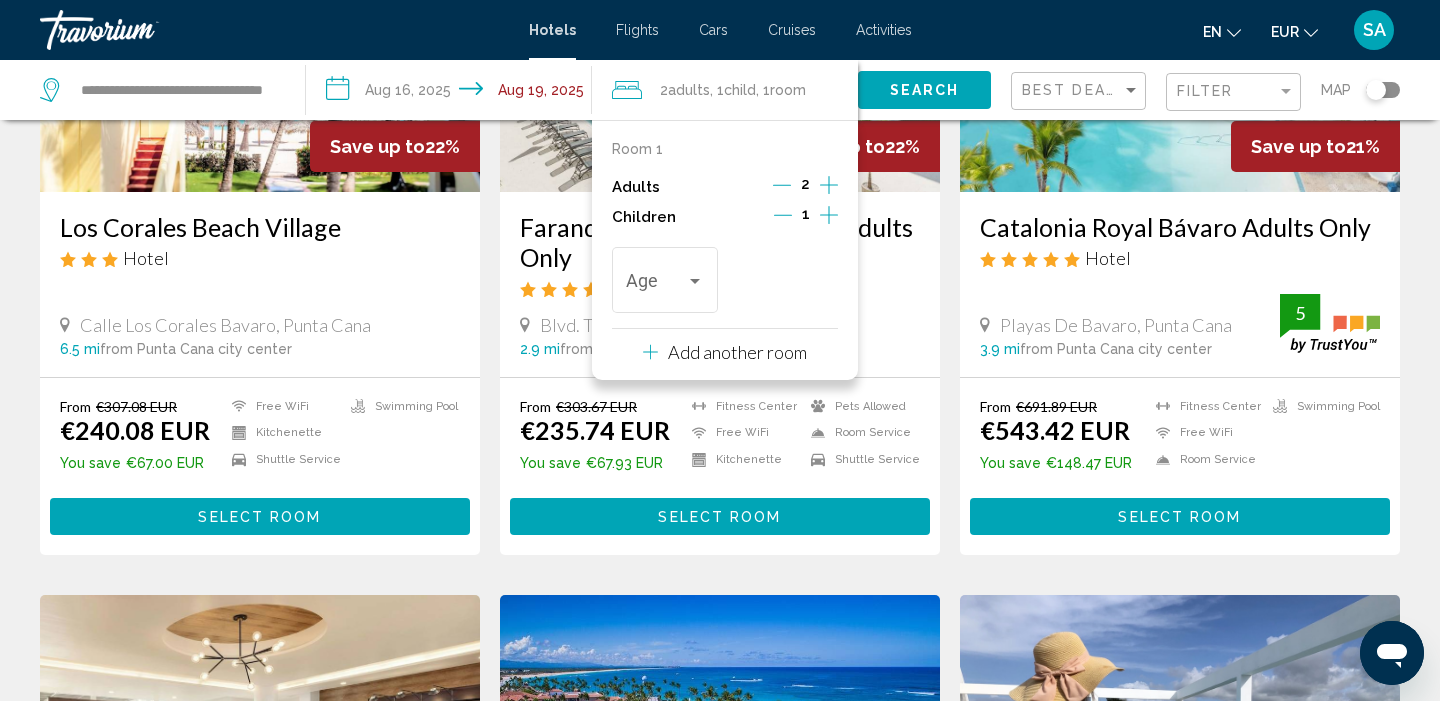 click 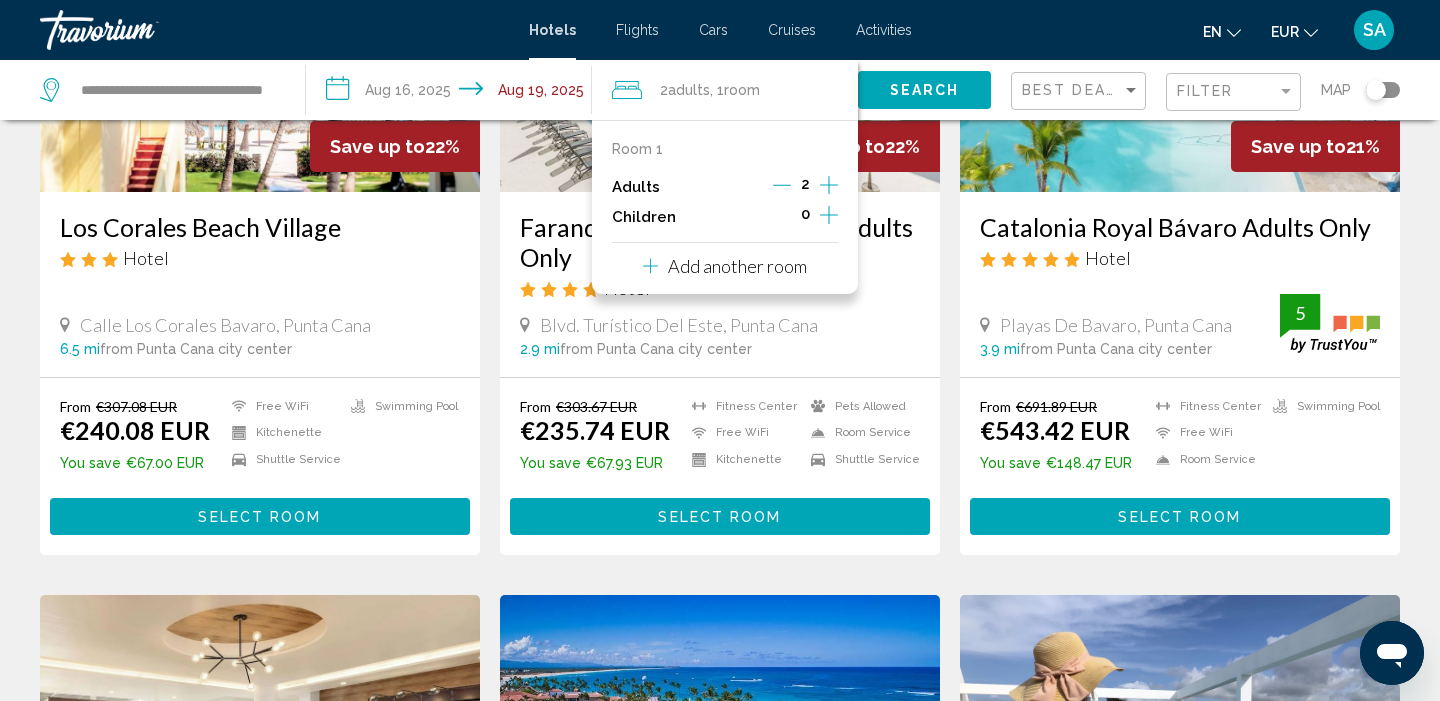 click 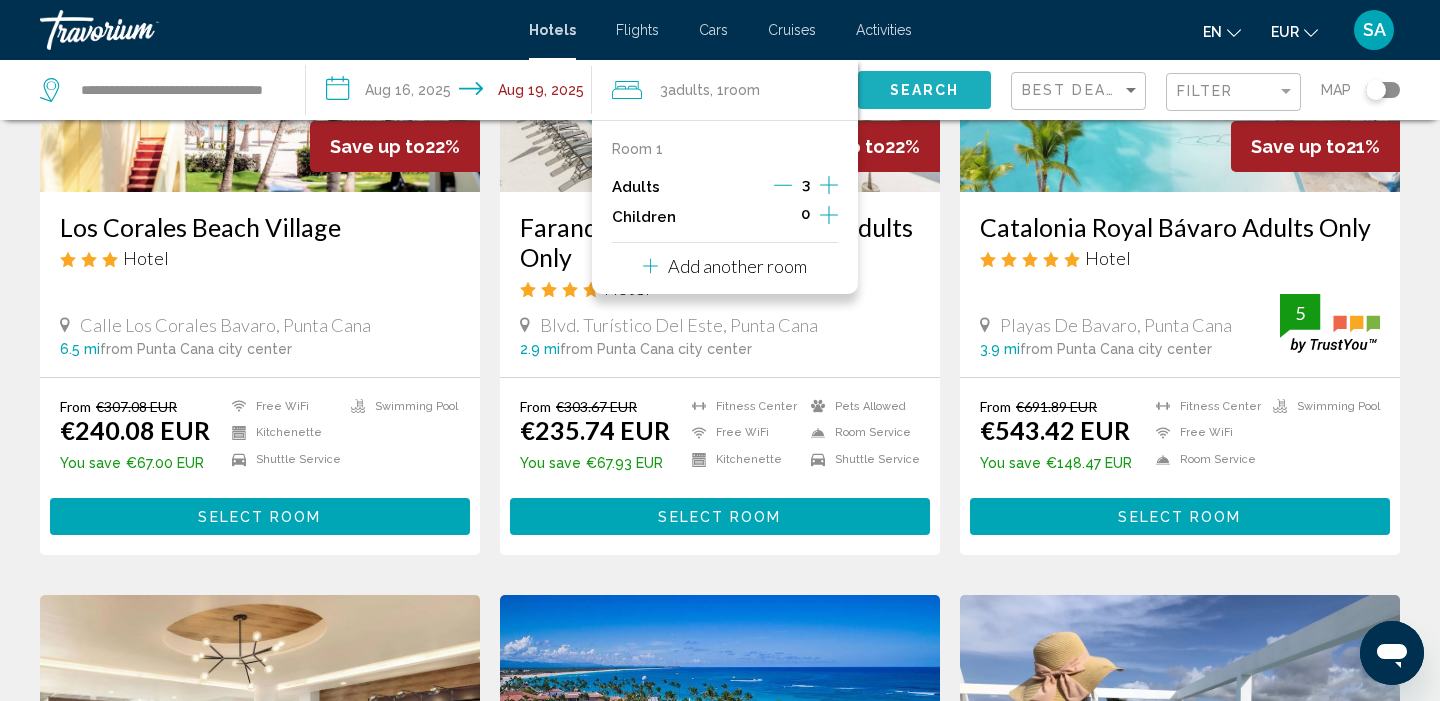 click on "Search" 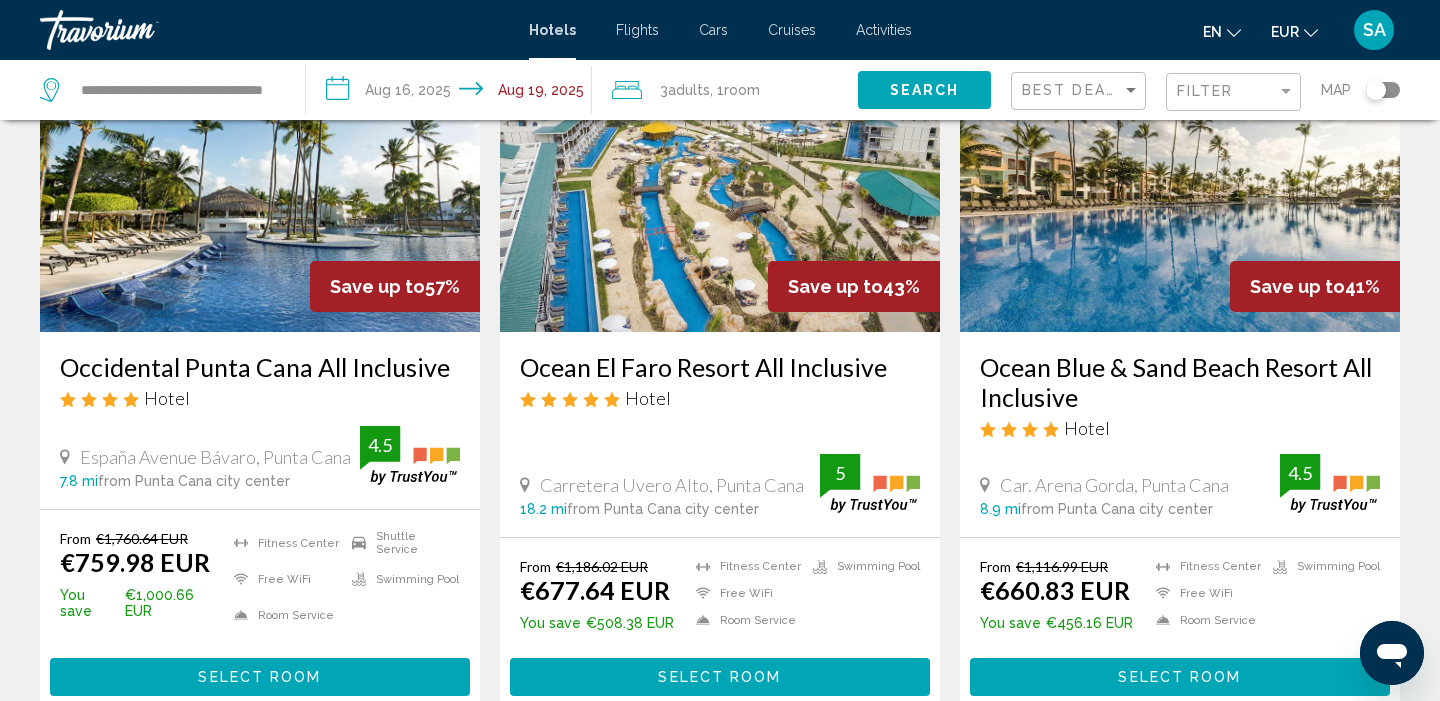 scroll, scrollTop: 179, scrollLeft: 0, axis: vertical 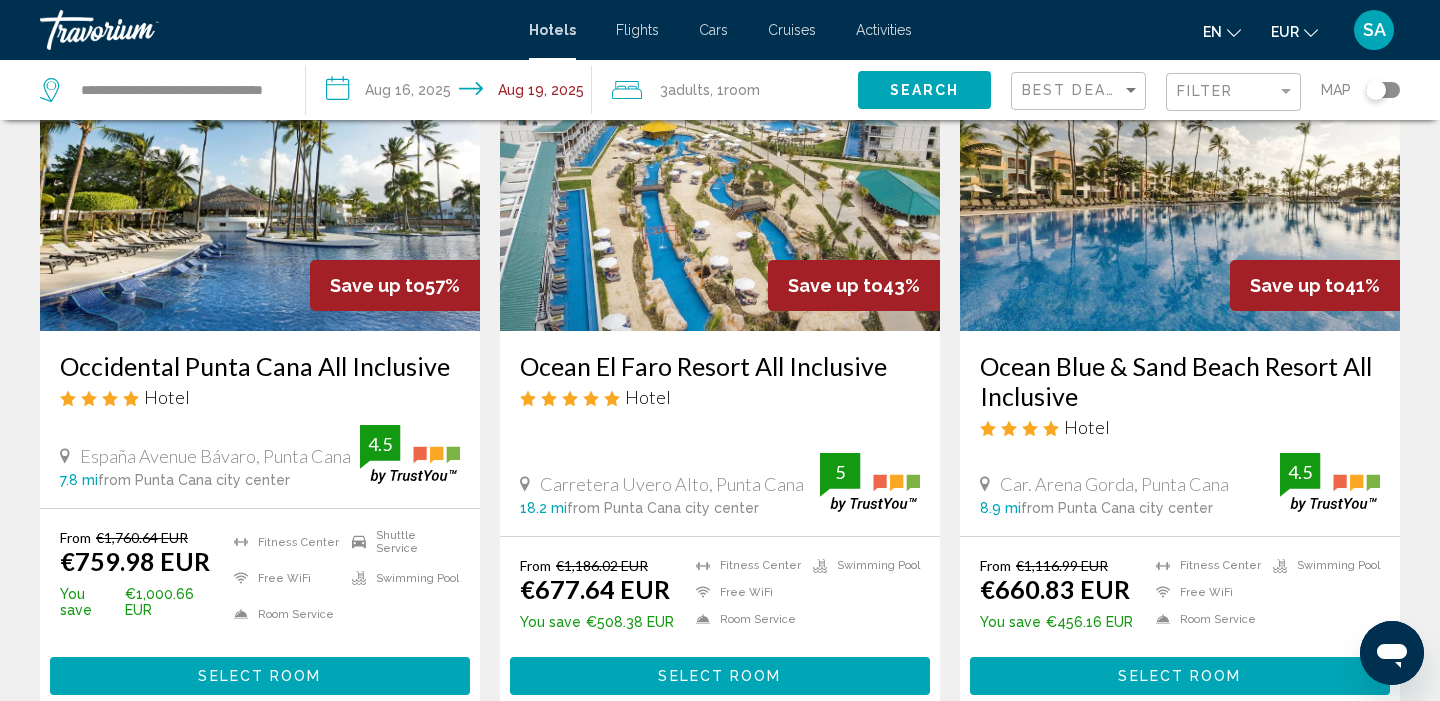 click at bounding box center (1180, 171) 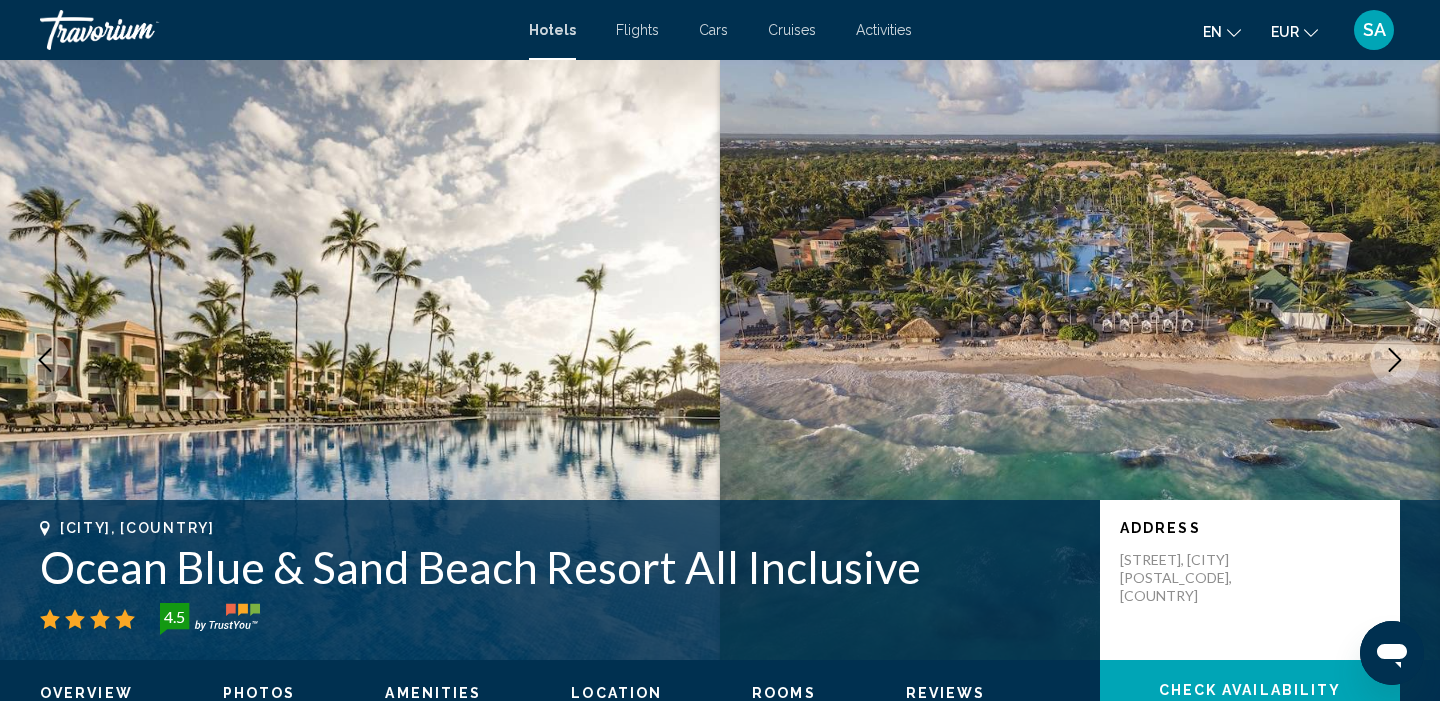 scroll, scrollTop: 0, scrollLeft: 0, axis: both 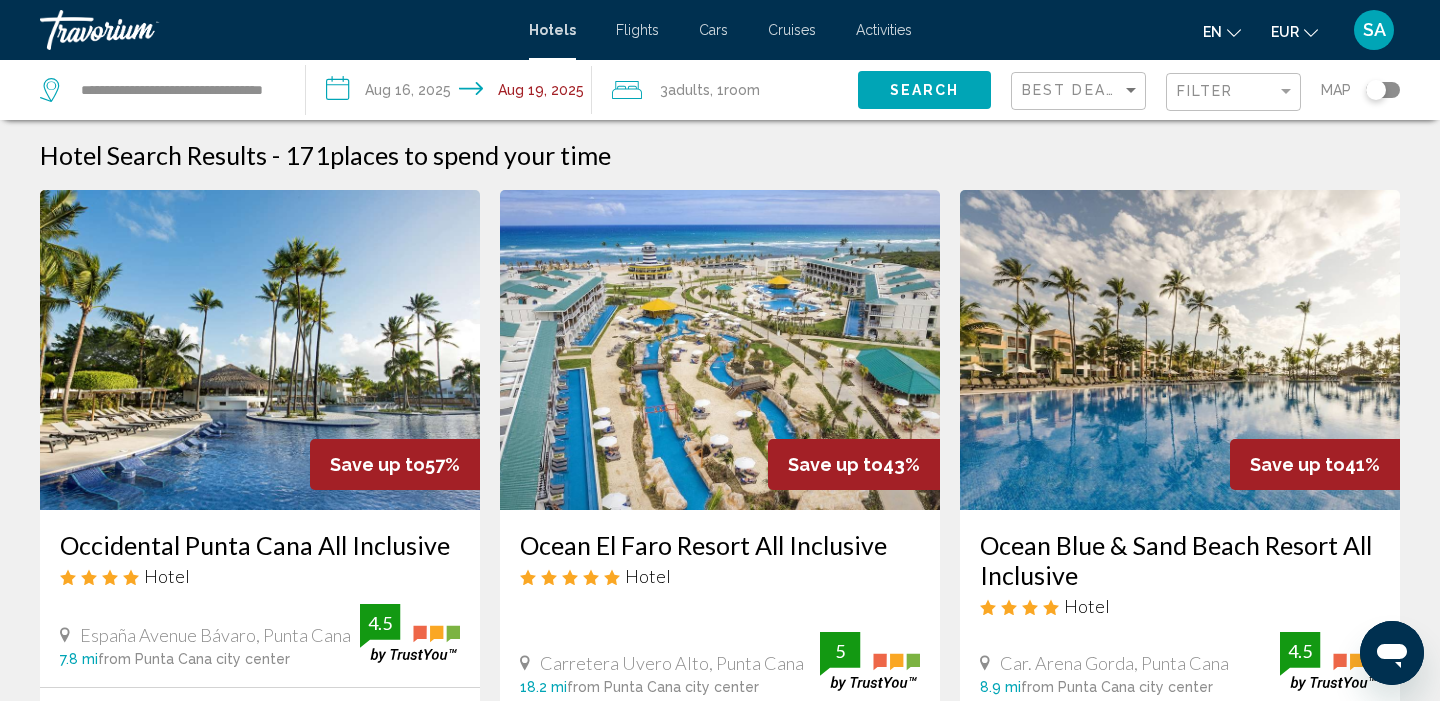 click on "Adults" 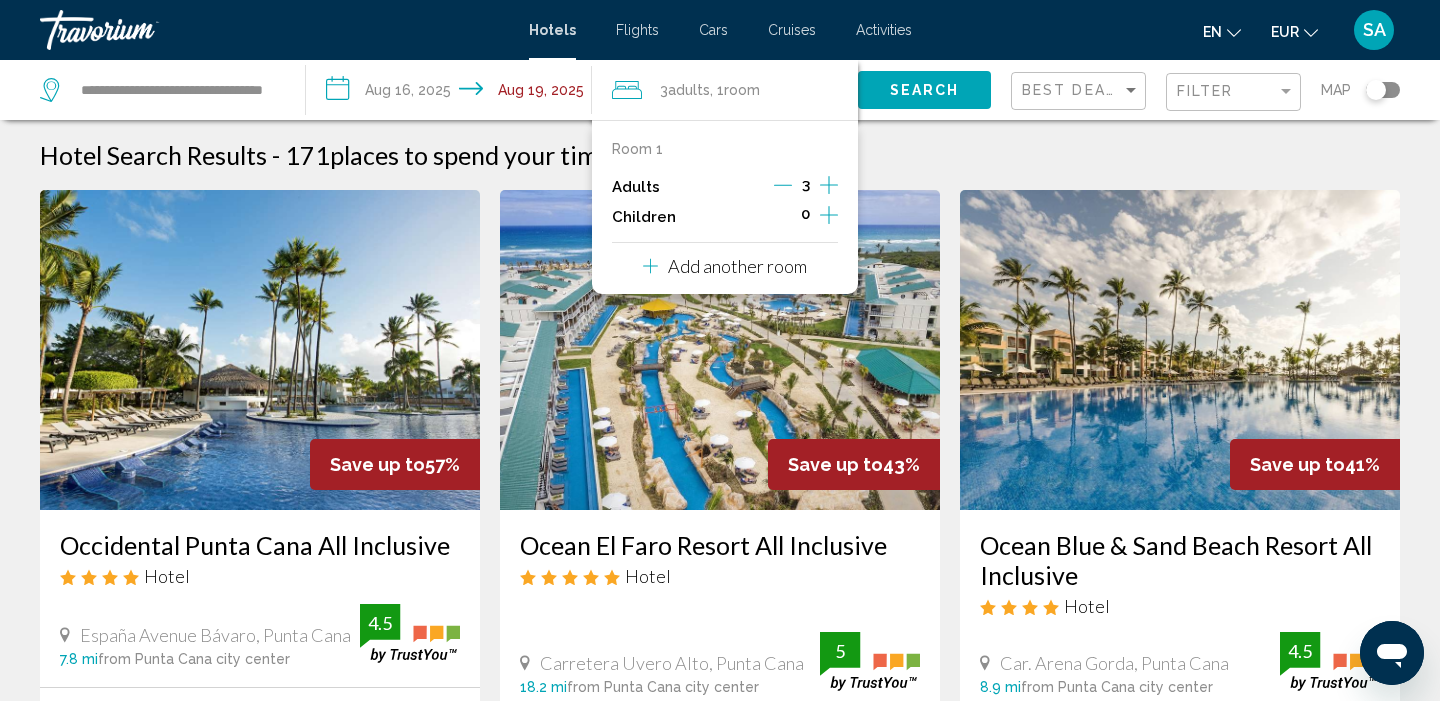 click 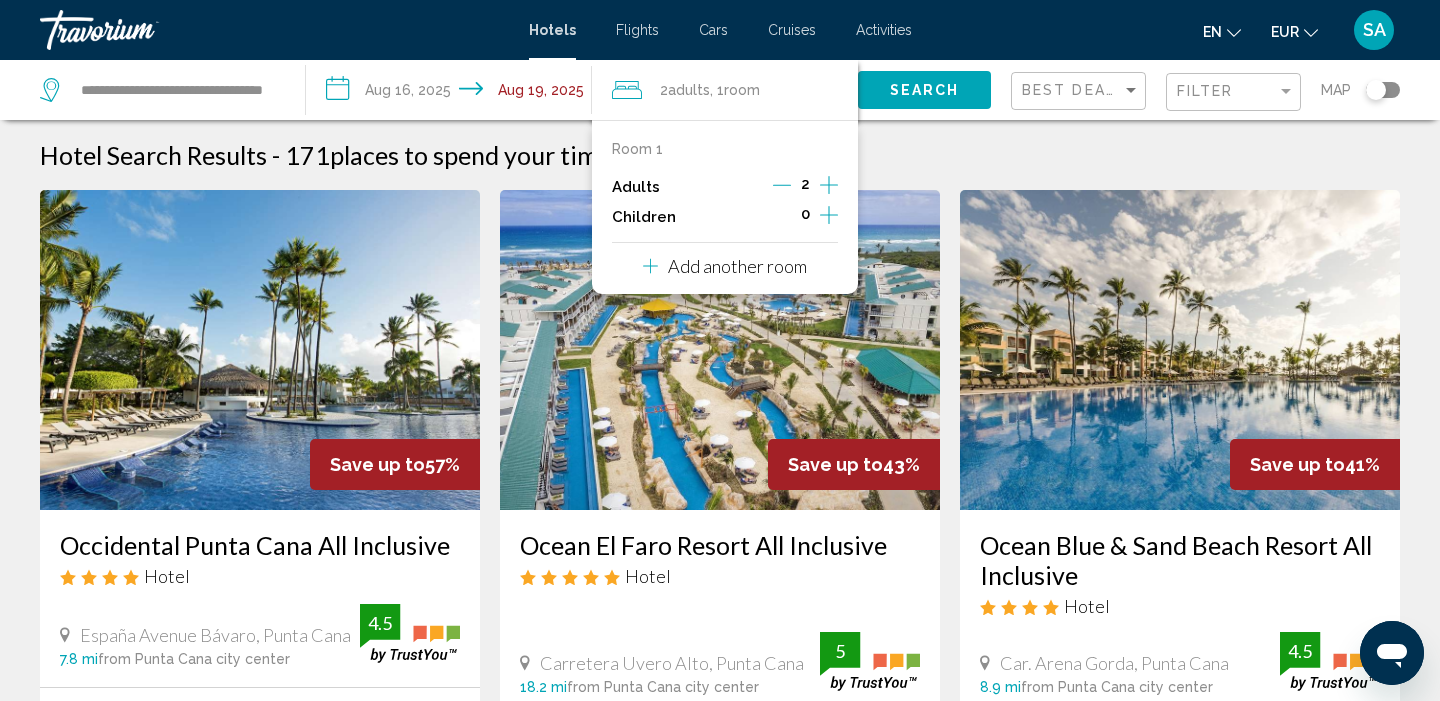 click on "Search" 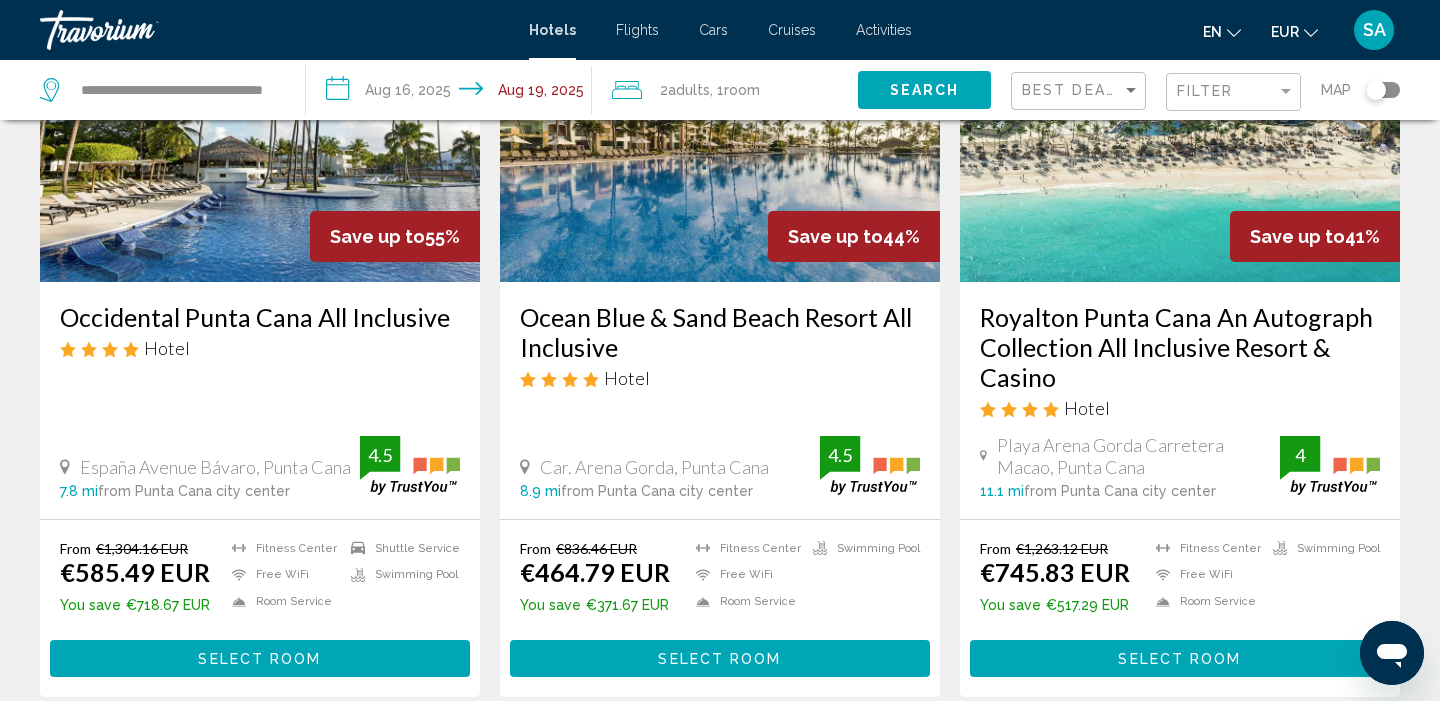 scroll, scrollTop: 261, scrollLeft: 0, axis: vertical 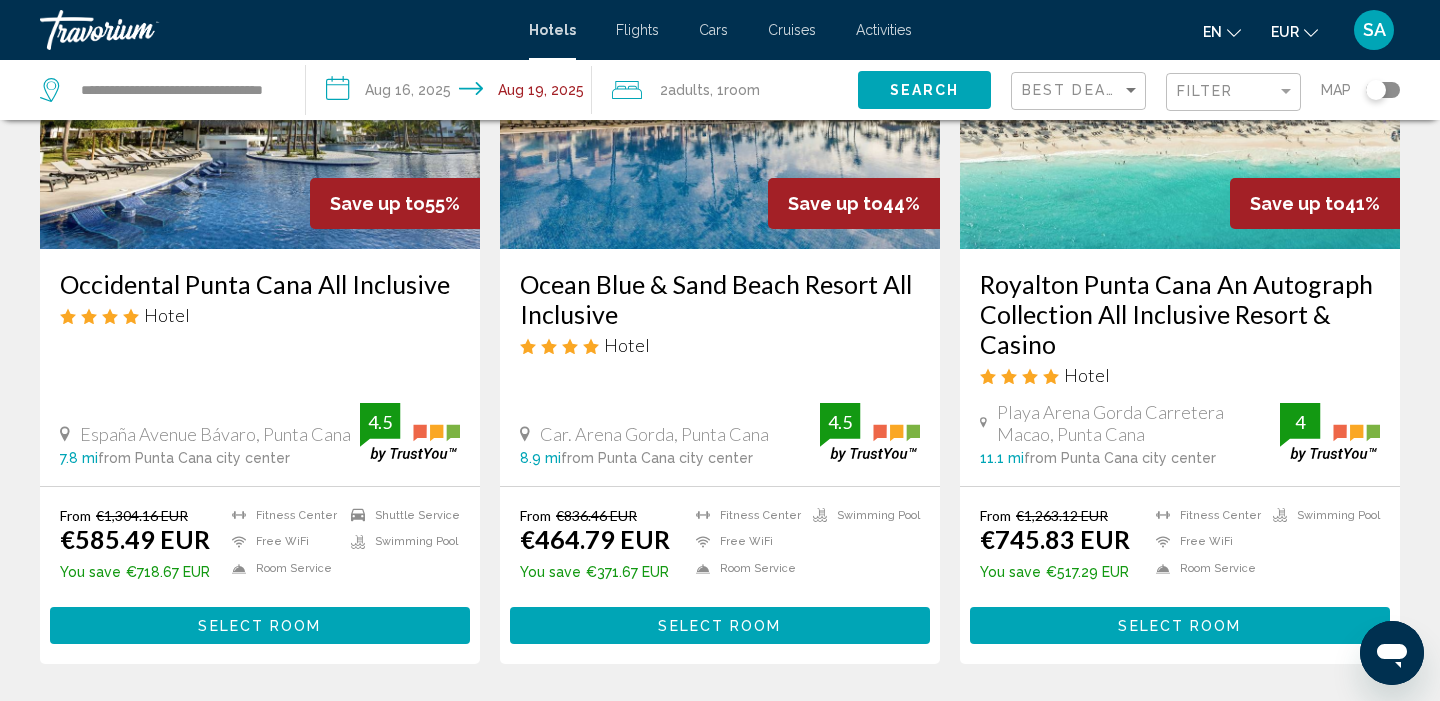 click on "Select Room" at bounding box center (720, 625) 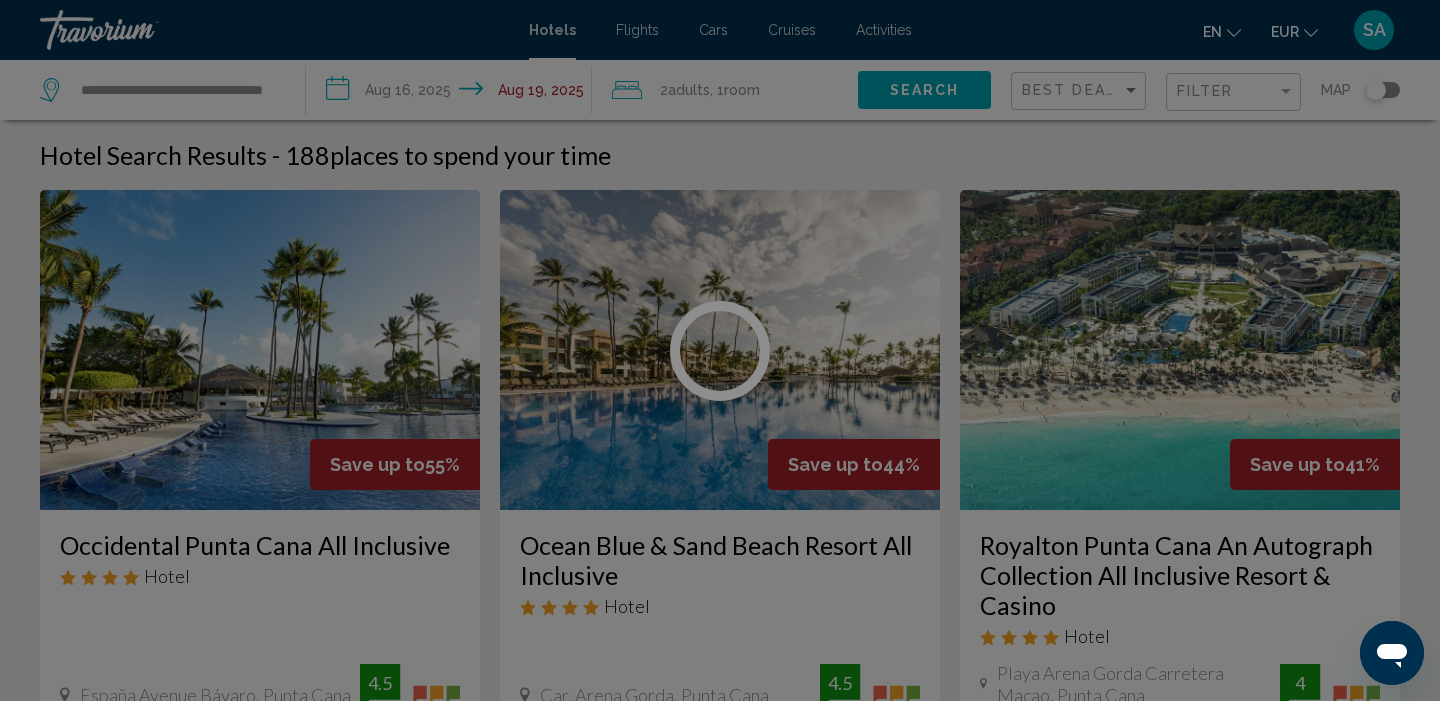 scroll, scrollTop: -21, scrollLeft: 0, axis: vertical 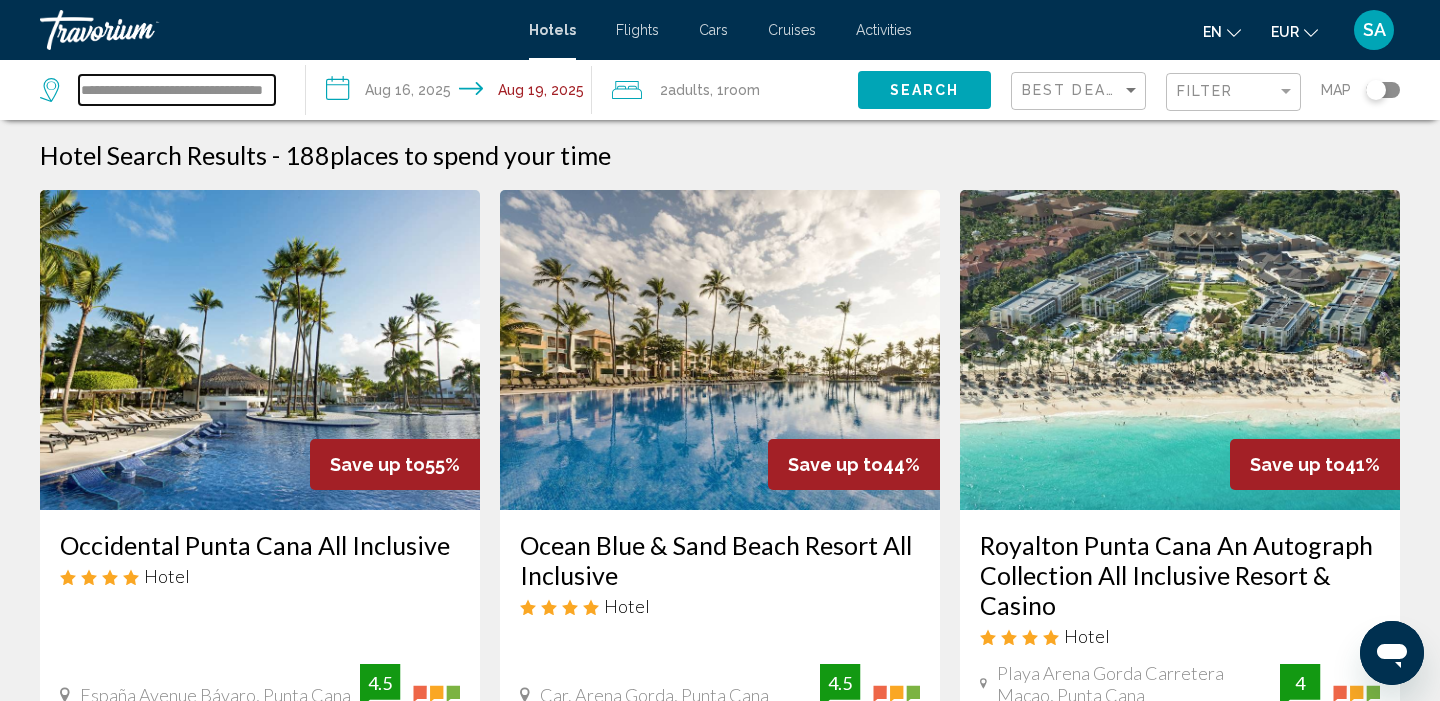 click on "**********" at bounding box center [177, 90] 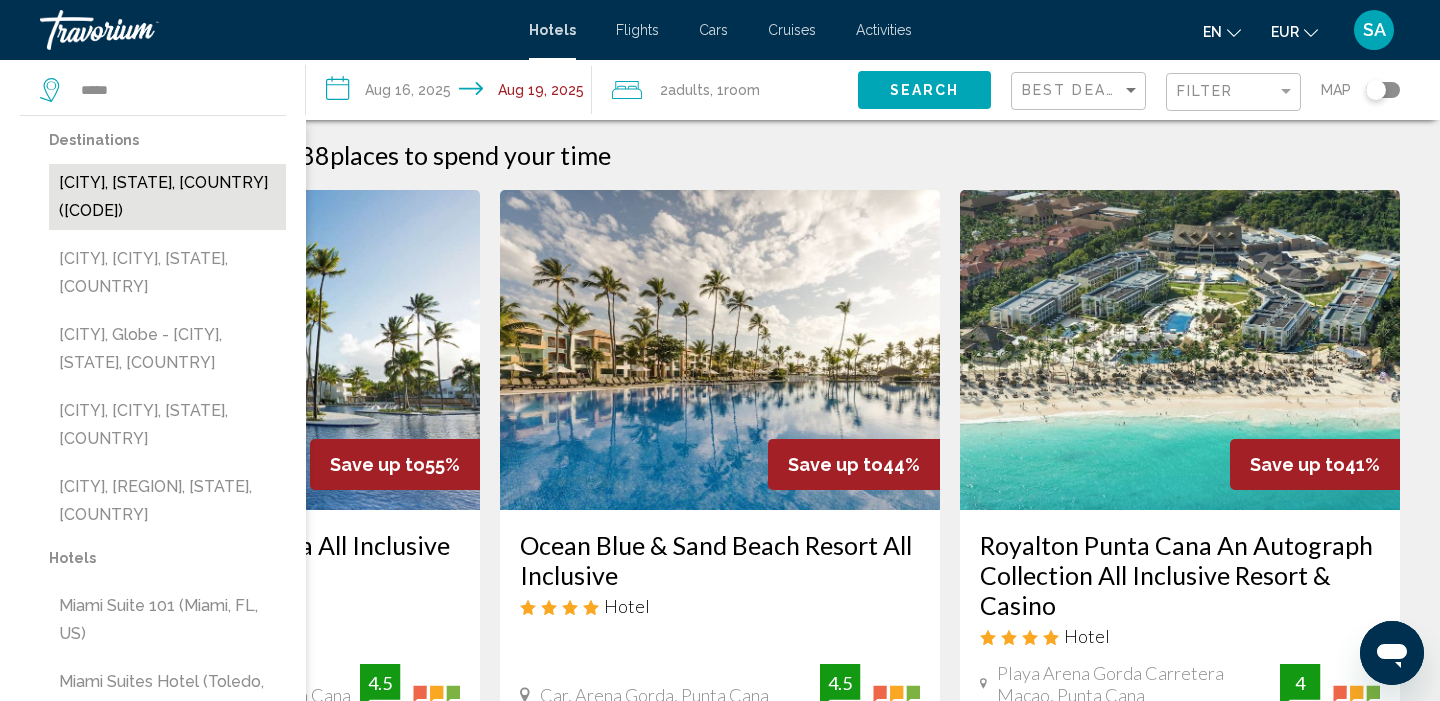 click on "[CITY], [STATE], [COUNTRY] ([AIRPORT_CODE])" at bounding box center (167, 197) 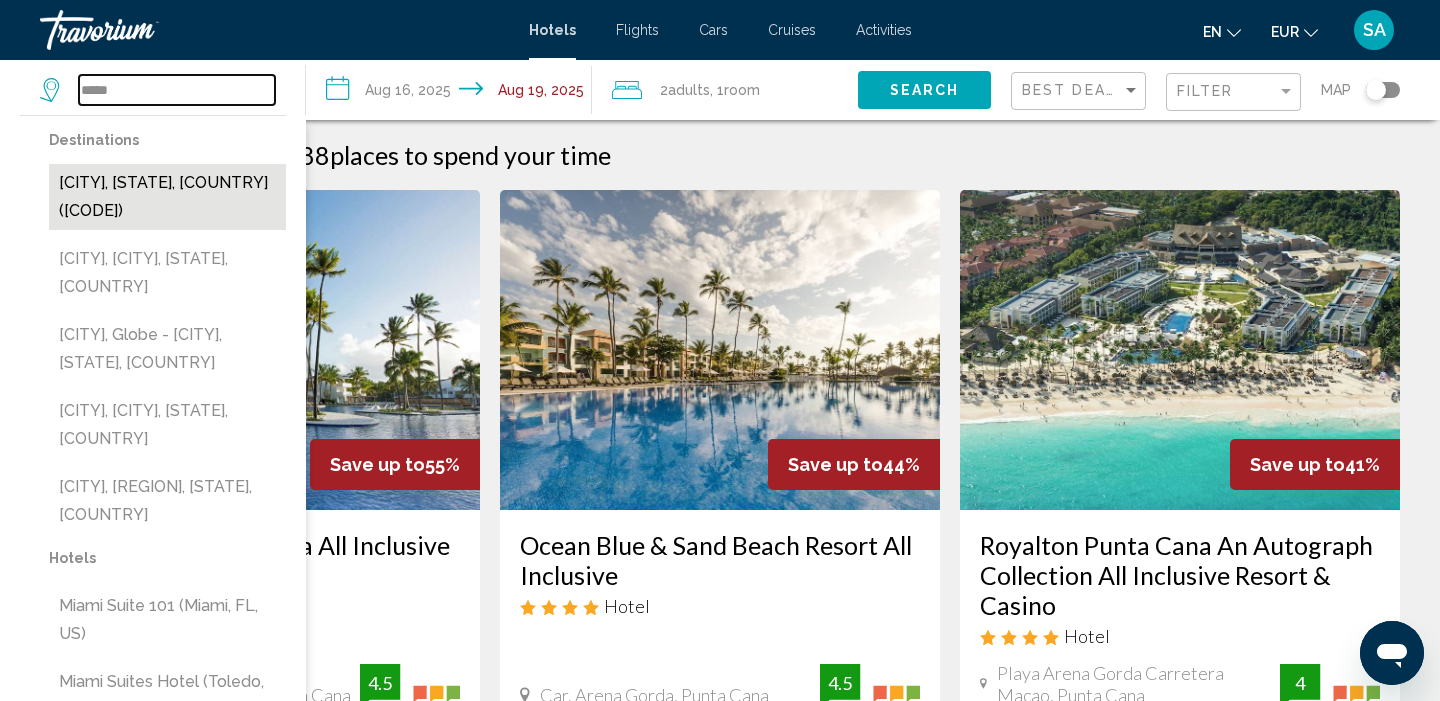 type on "**********" 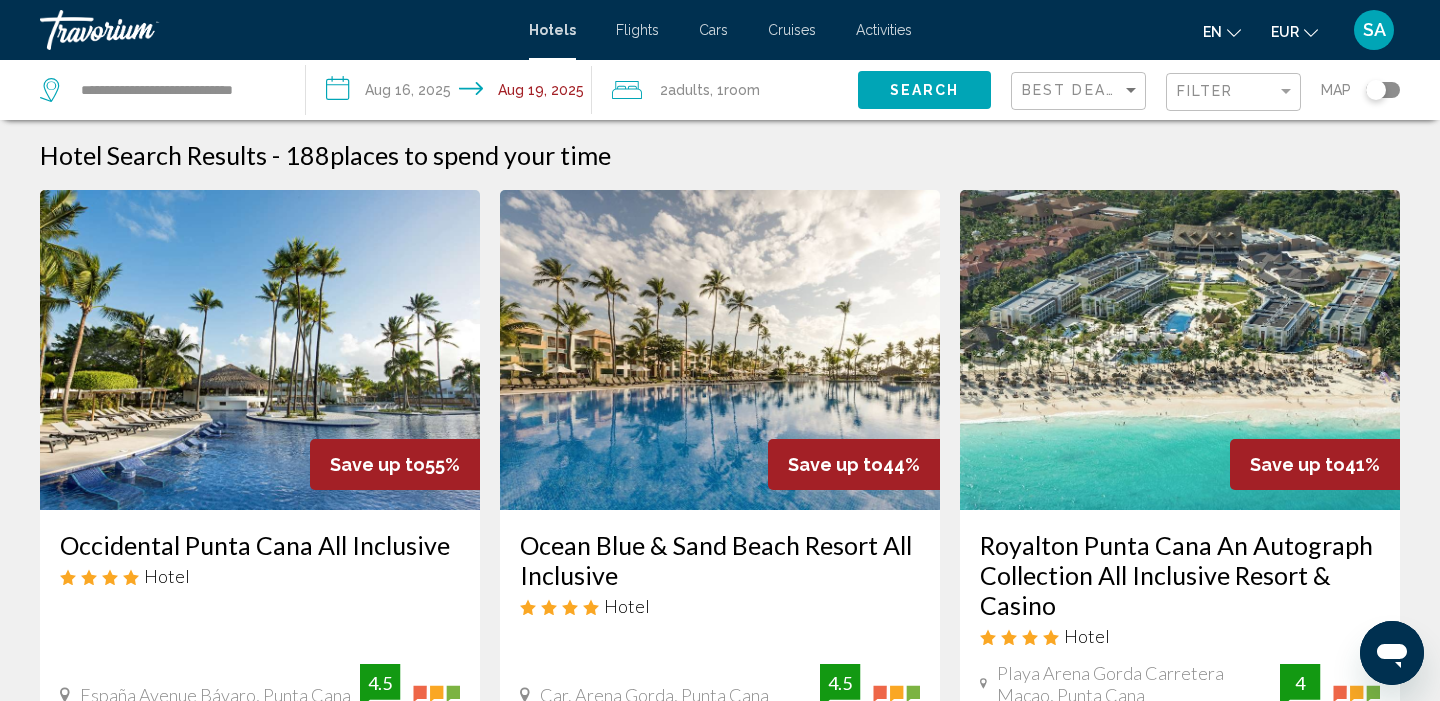 click on "Search" 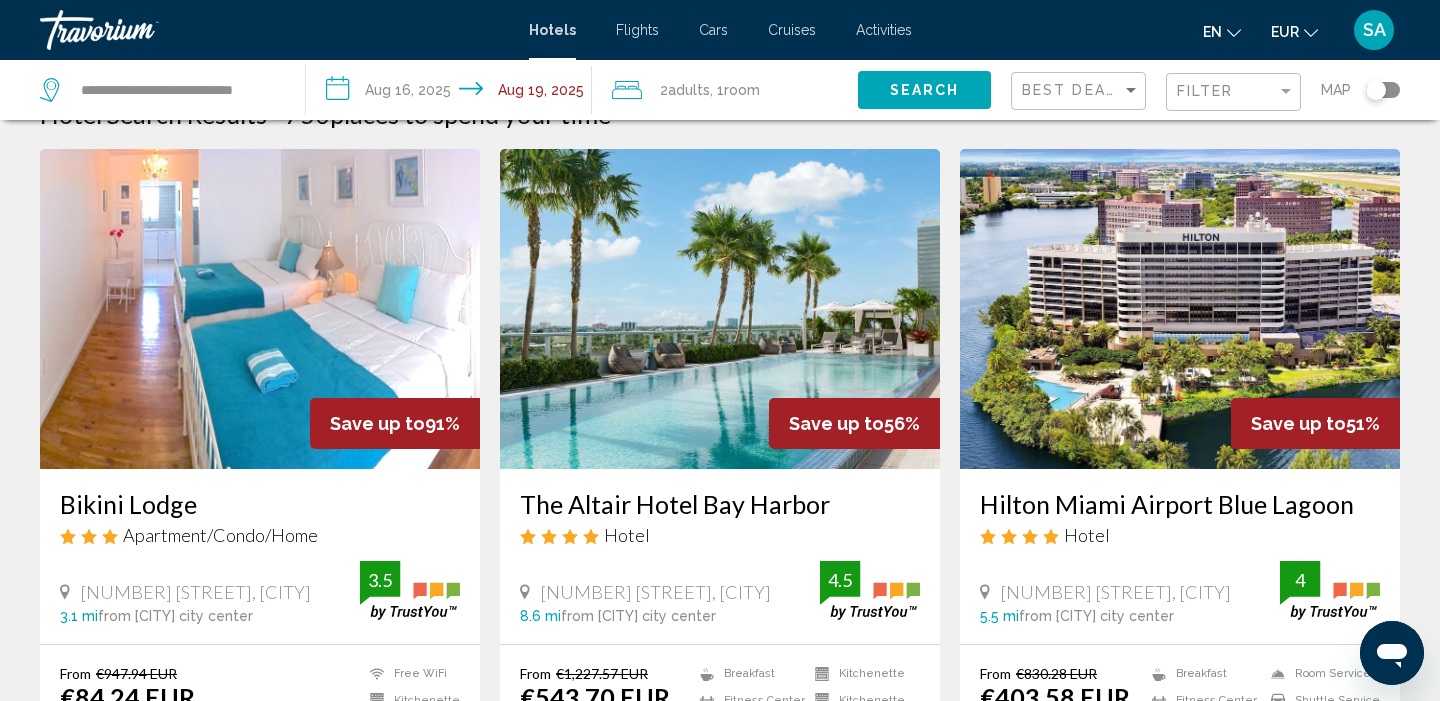 scroll, scrollTop: 42, scrollLeft: 0, axis: vertical 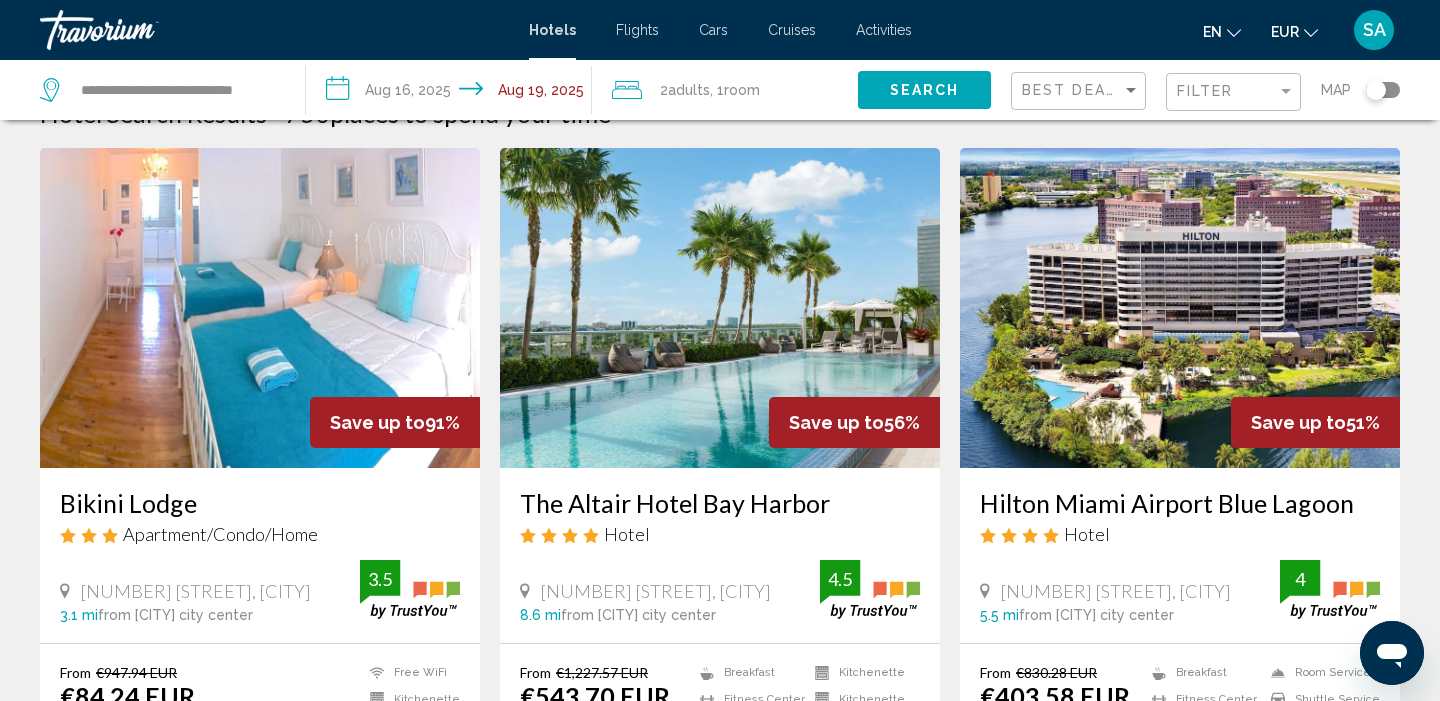 click on "Filter" 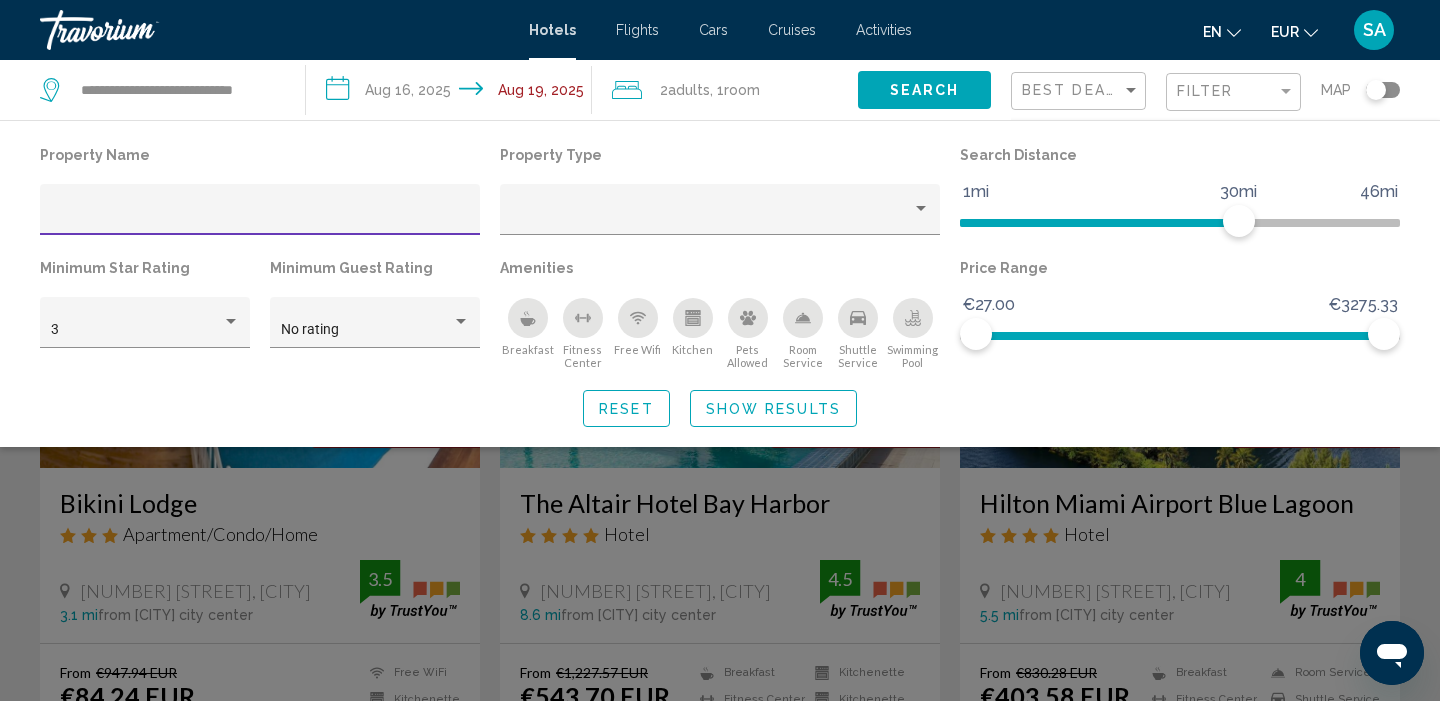 click on "**********" at bounding box center [453, 93] 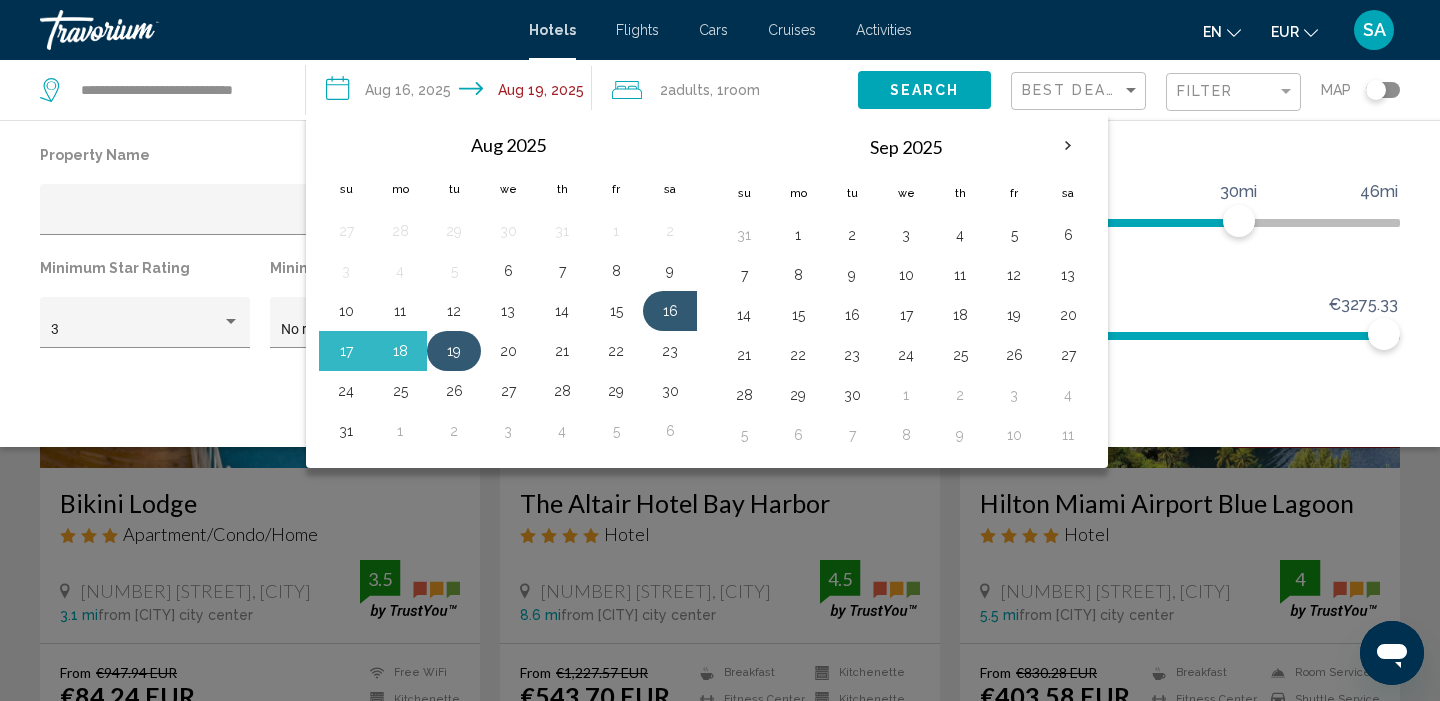 click on "19" at bounding box center [454, 351] 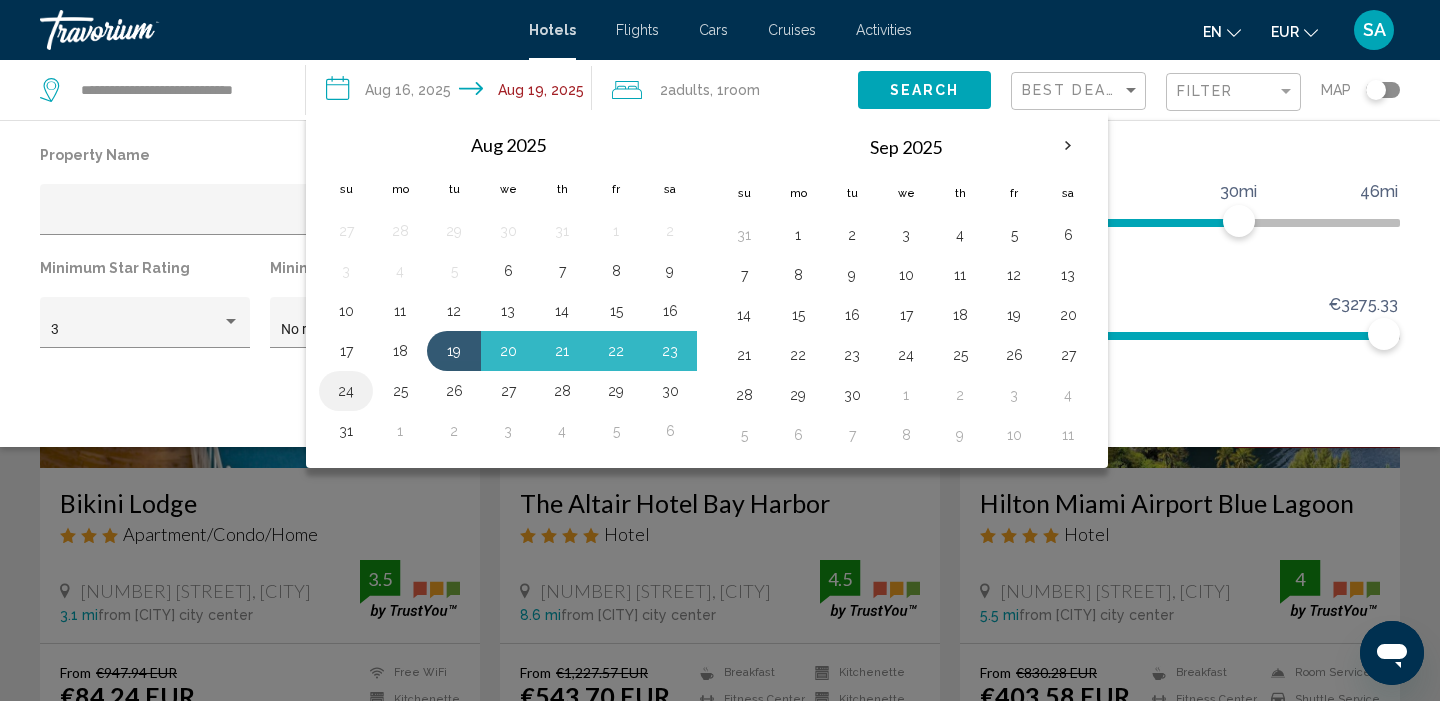 click on "24" at bounding box center [346, 391] 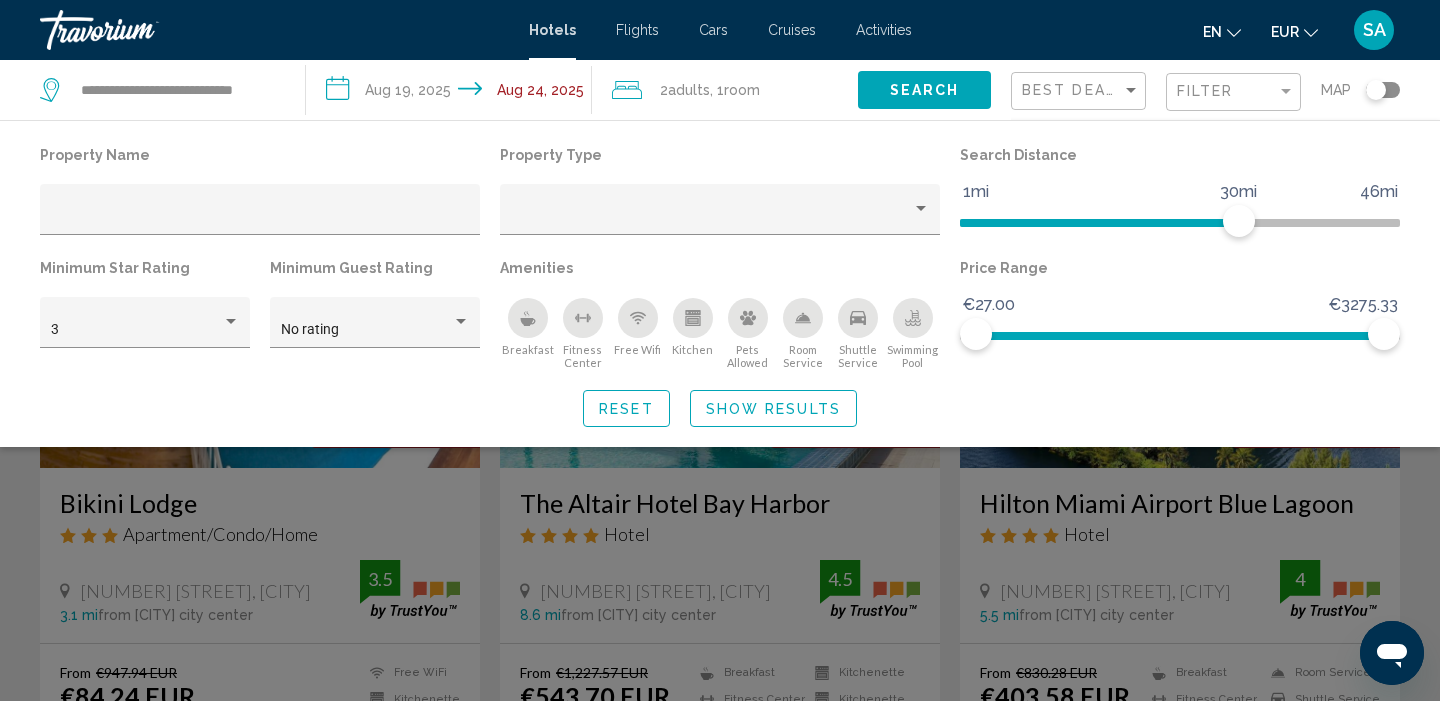 click on "Search" 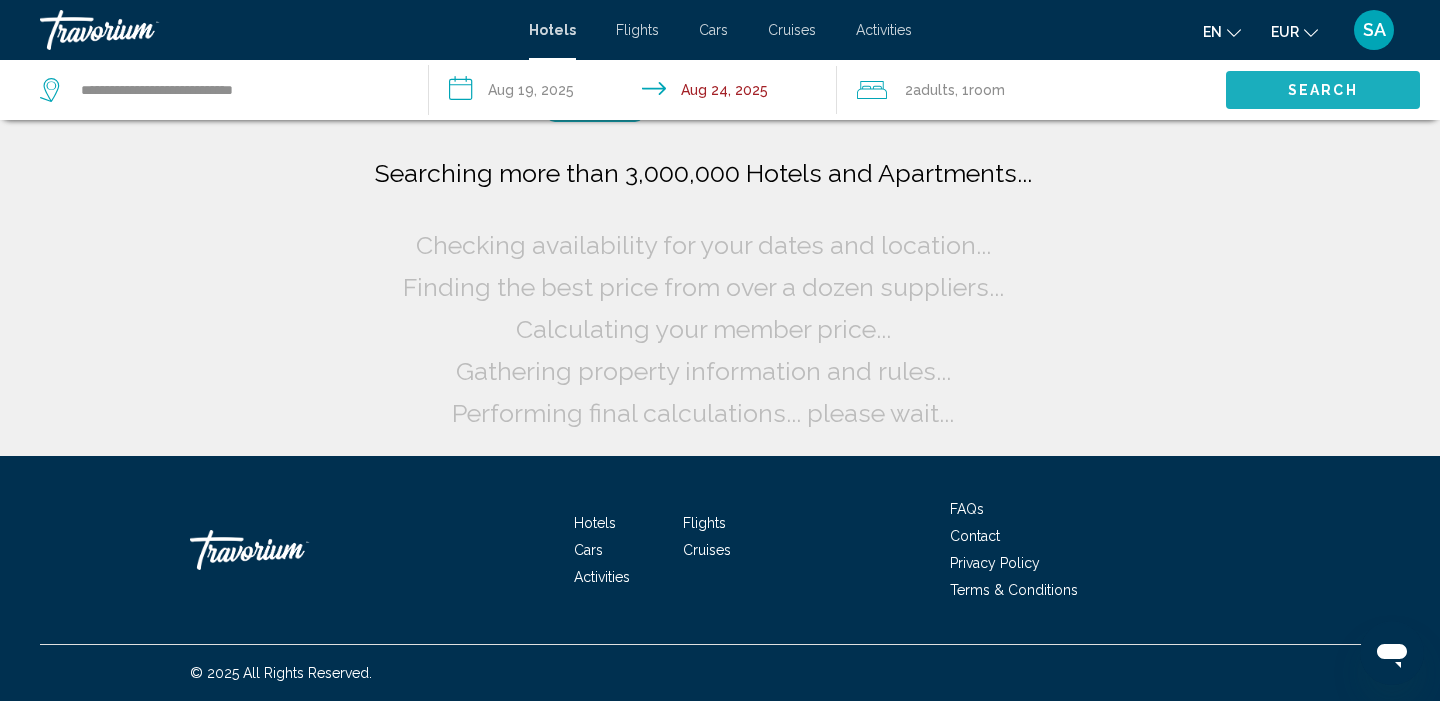 scroll, scrollTop: 0, scrollLeft: 0, axis: both 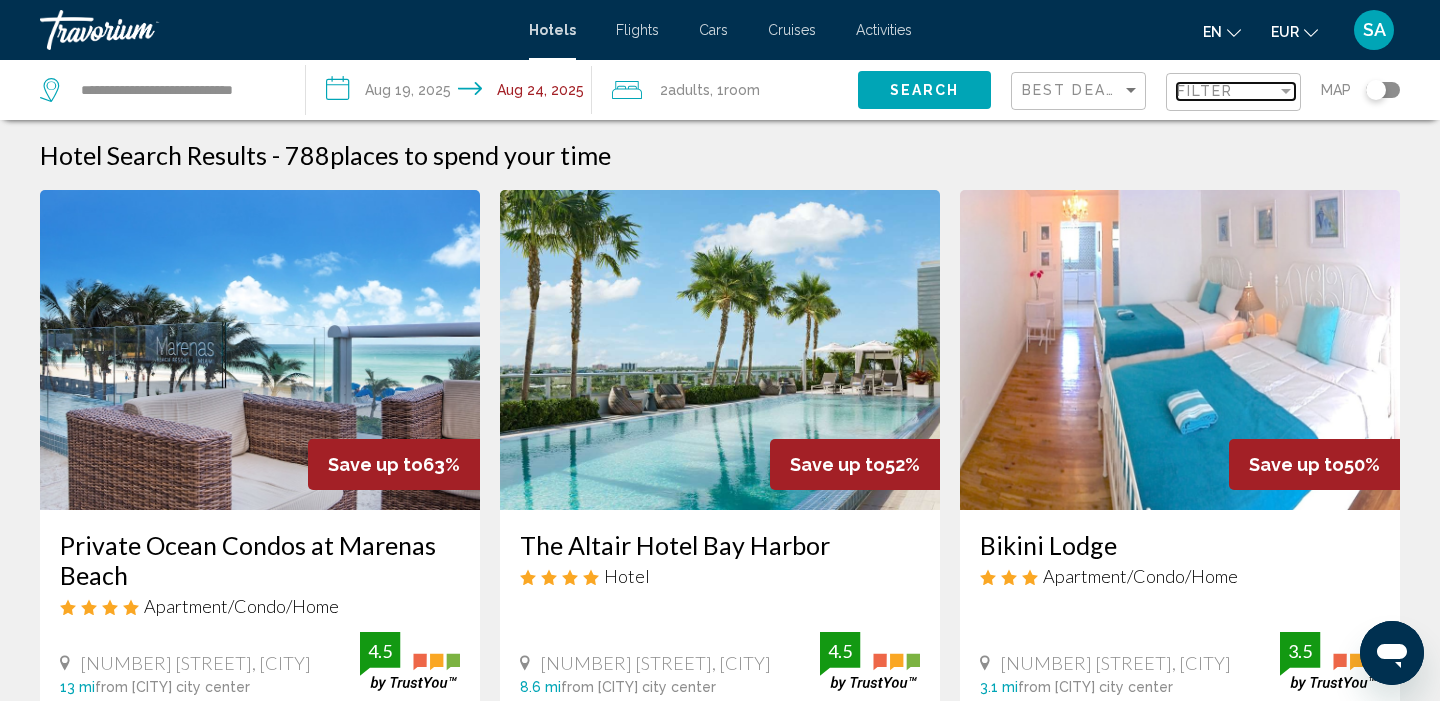 click on "Filter" at bounding box center (1227, 91) 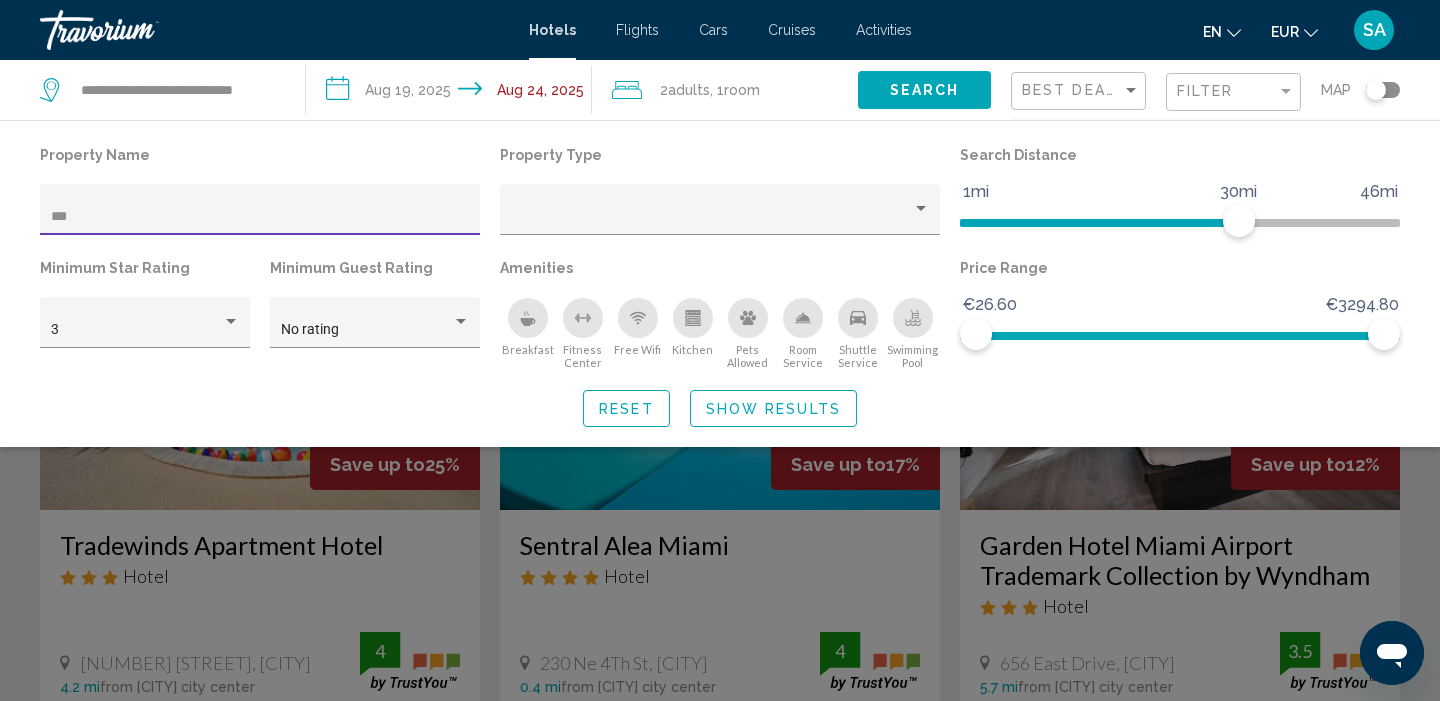 type on "***" 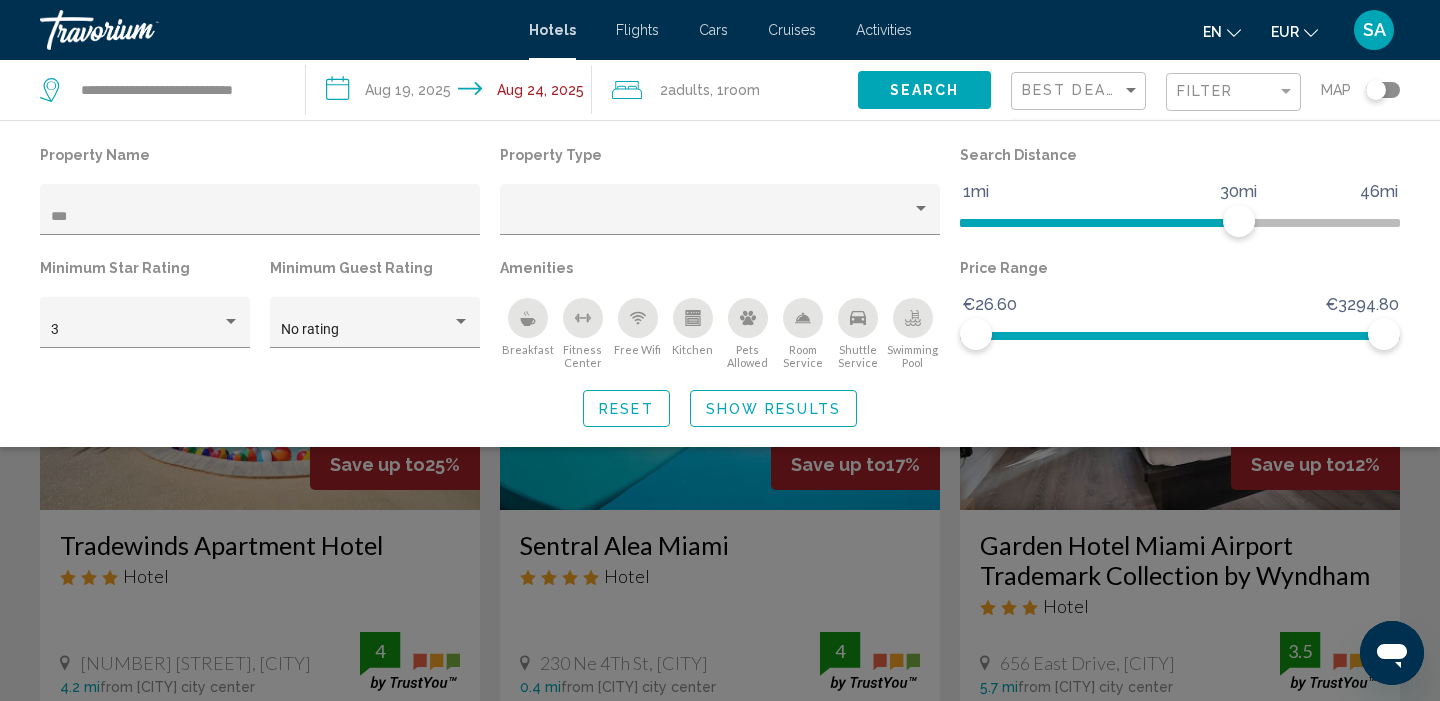 click 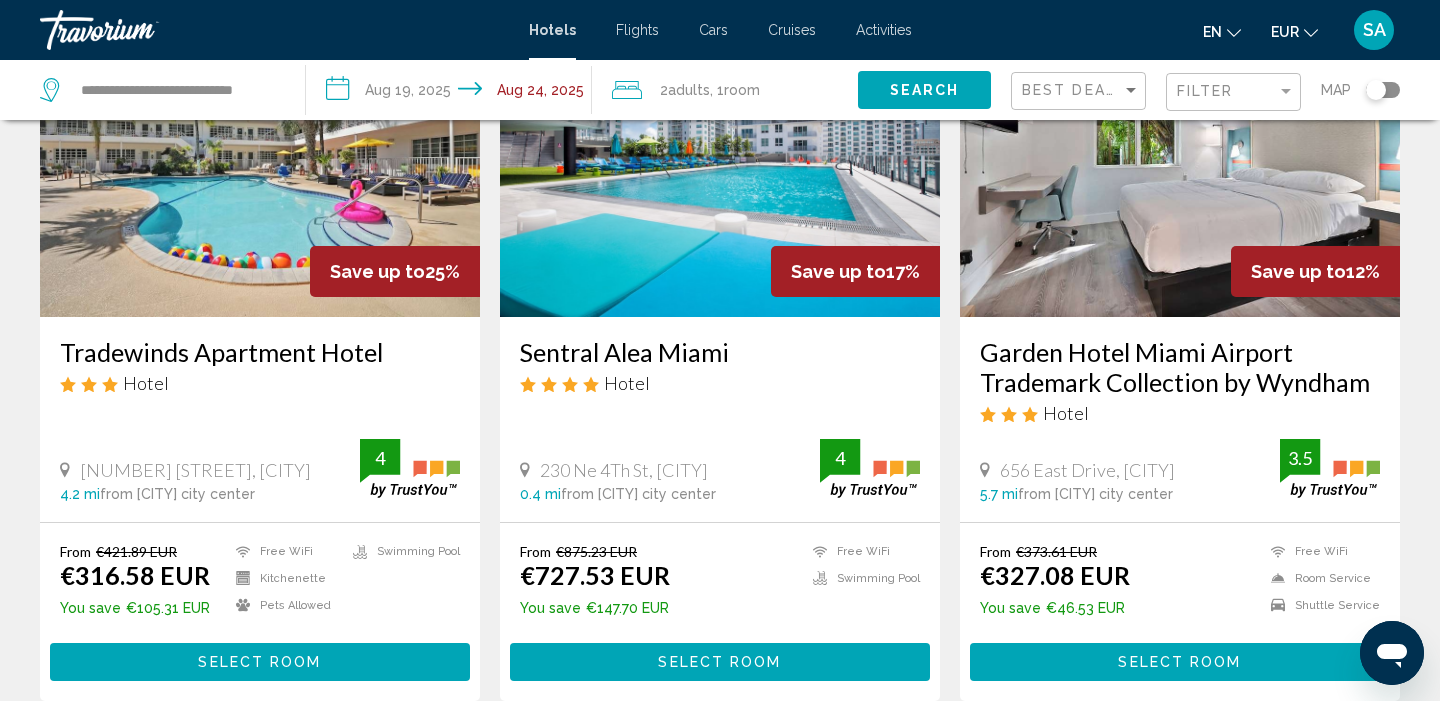 scroll, scrollTop: 196, scrollLeft: 0, axis: vertical 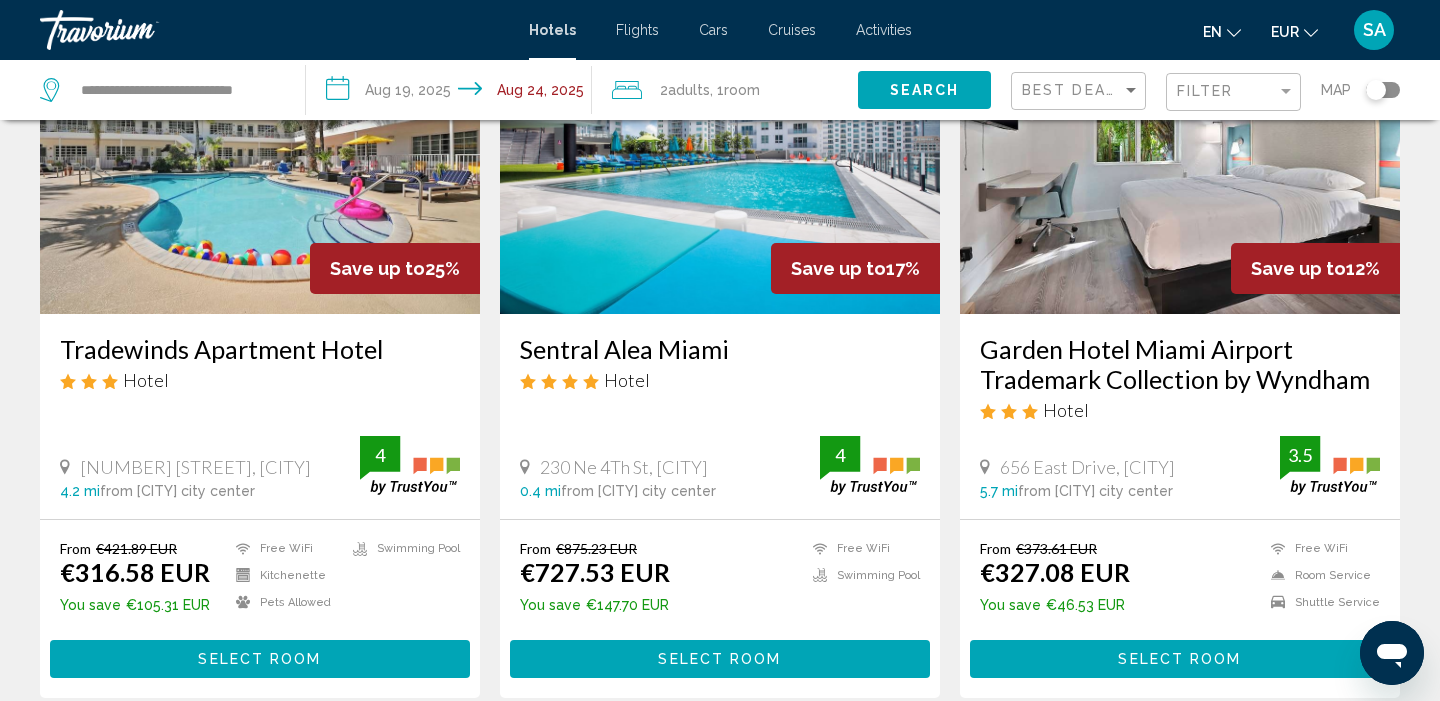 click on "Select Room" at bounding box center (259, 660) 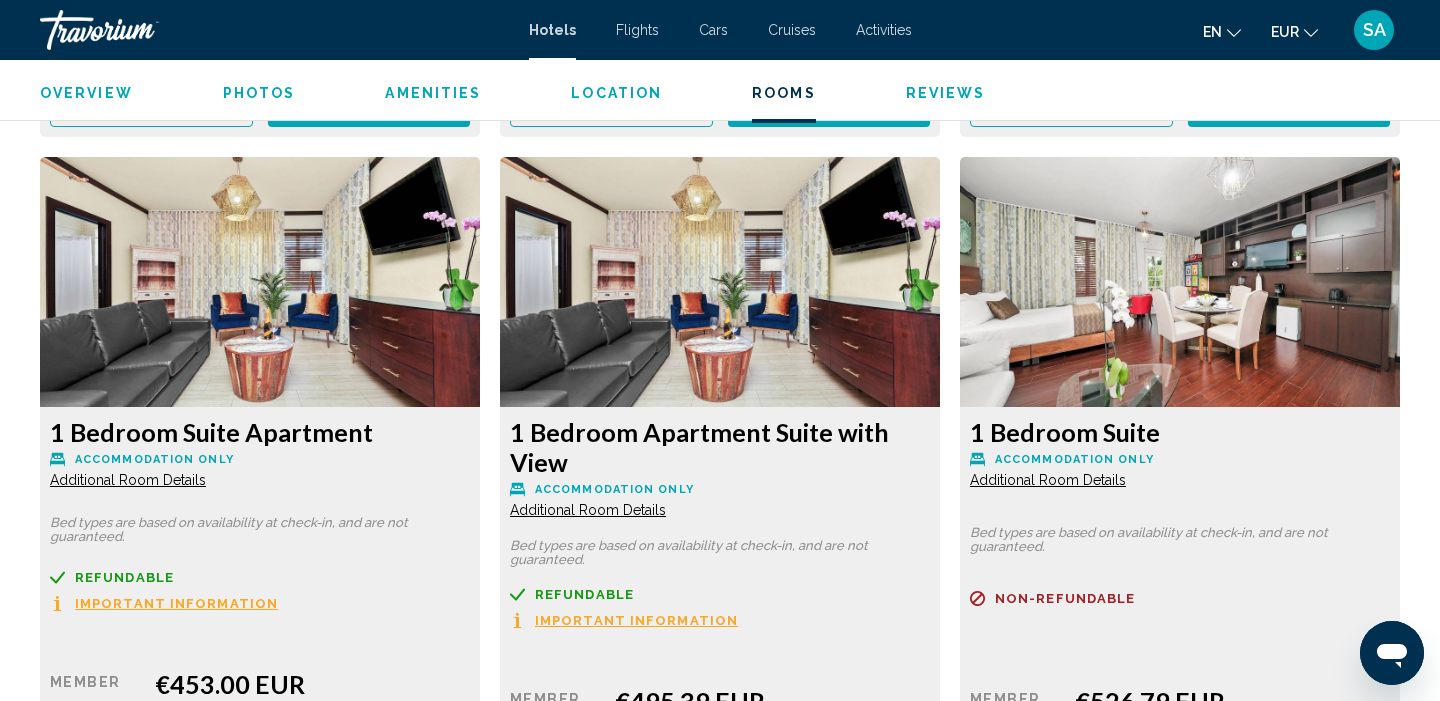 scroll, scrollTop: 4779, scrollLeft: 0, axis: vertical 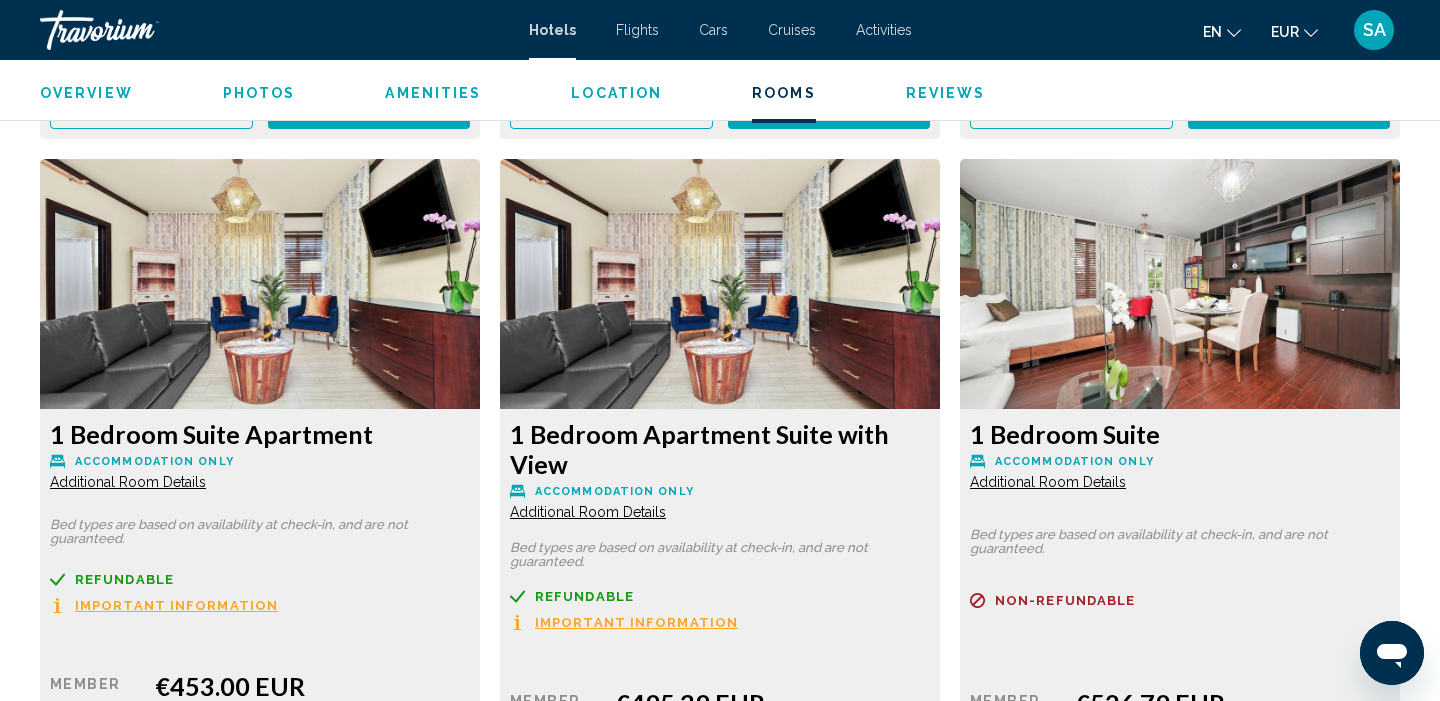 click on "1 Bedroom Suite Apartment
Accommodation Only Additional Room Details Bed types are based on availability at check-in, and are not guaranteed.
Refundable
Non-refundable
Non-refundable
Important Information Retail  $0.00  when you redeem    Member  €453.00 EUR  Taxes included
Total Due at Hotel : €147.83 EUR  You earn  1,572  Points  Book now No longer available" at bounding box center (260, -1482) 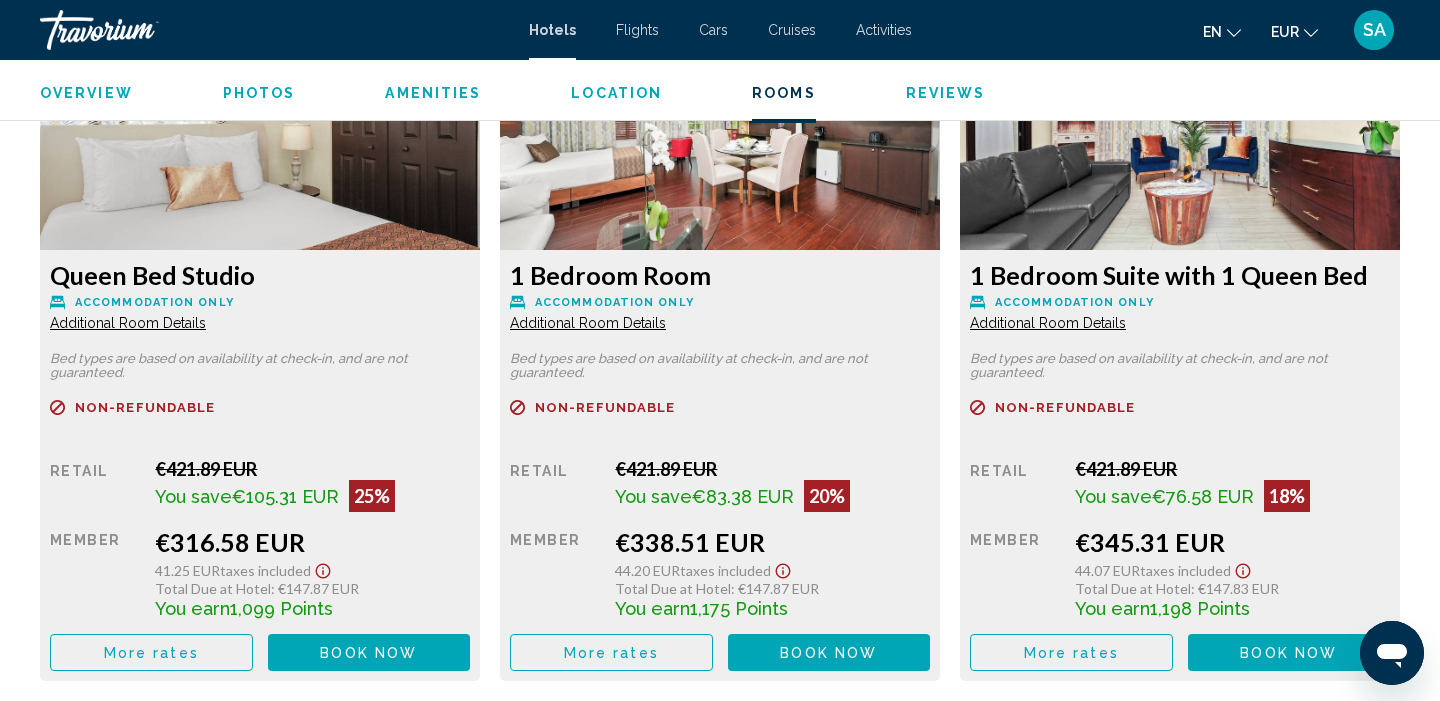 scroll, scrollTop: 2837, scrollLeft: 0, axis: vertical 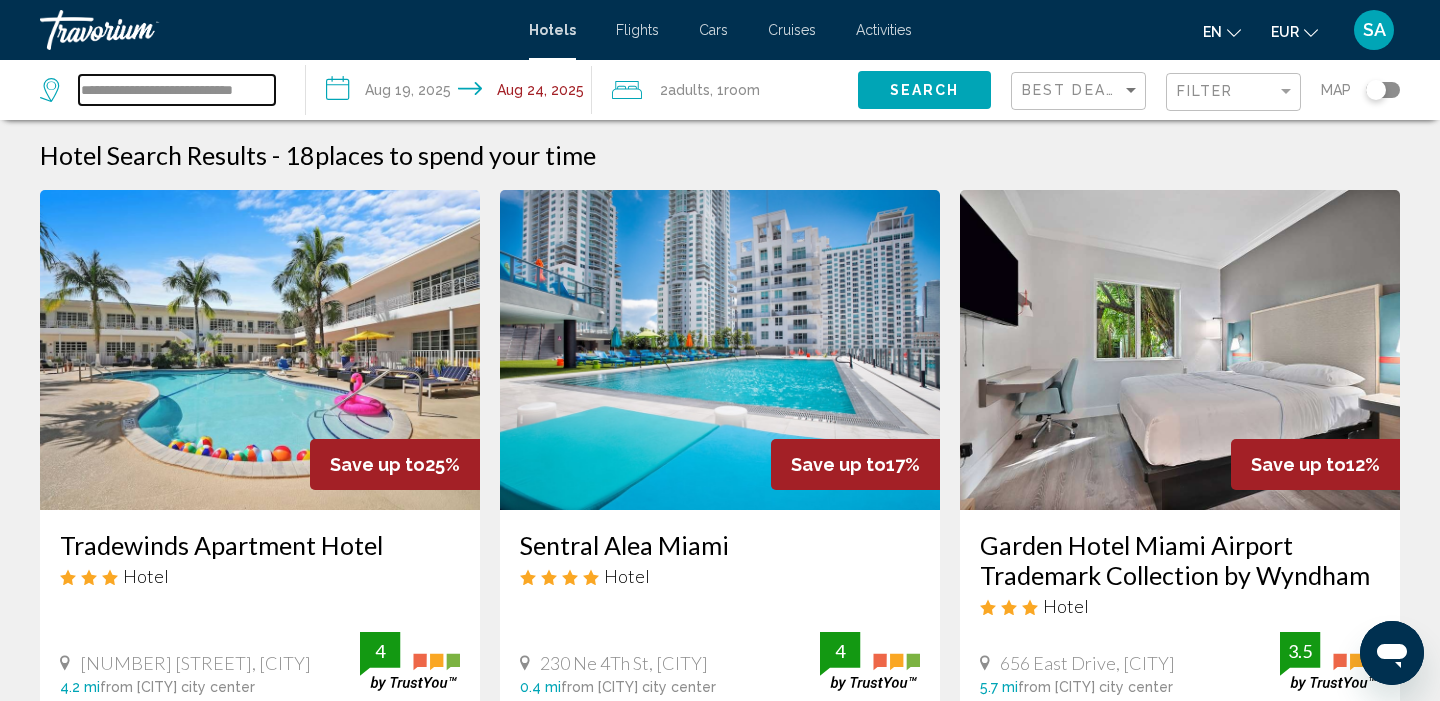 click on "**********" at bounding box center (177, 90) 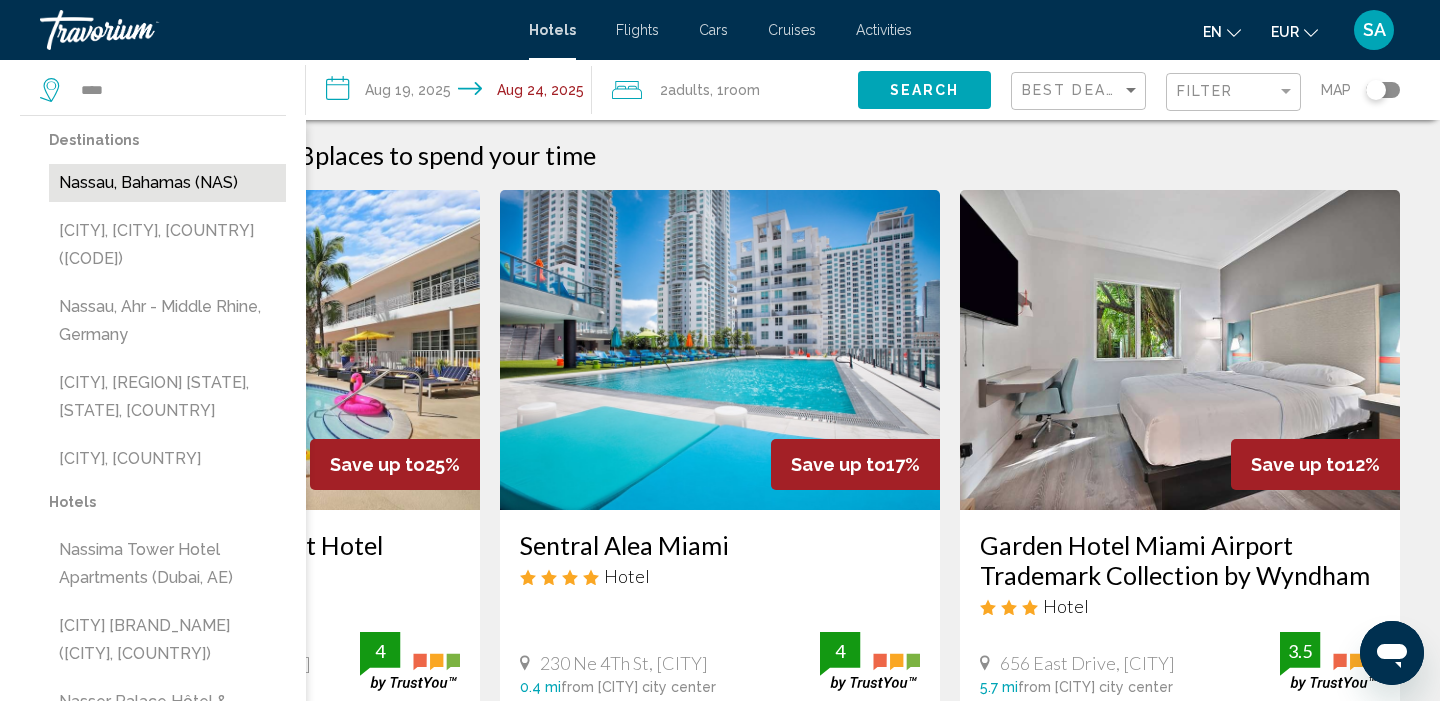 click on "Nassau, Bahamas (NAS)" at bounding box center [167, 183] 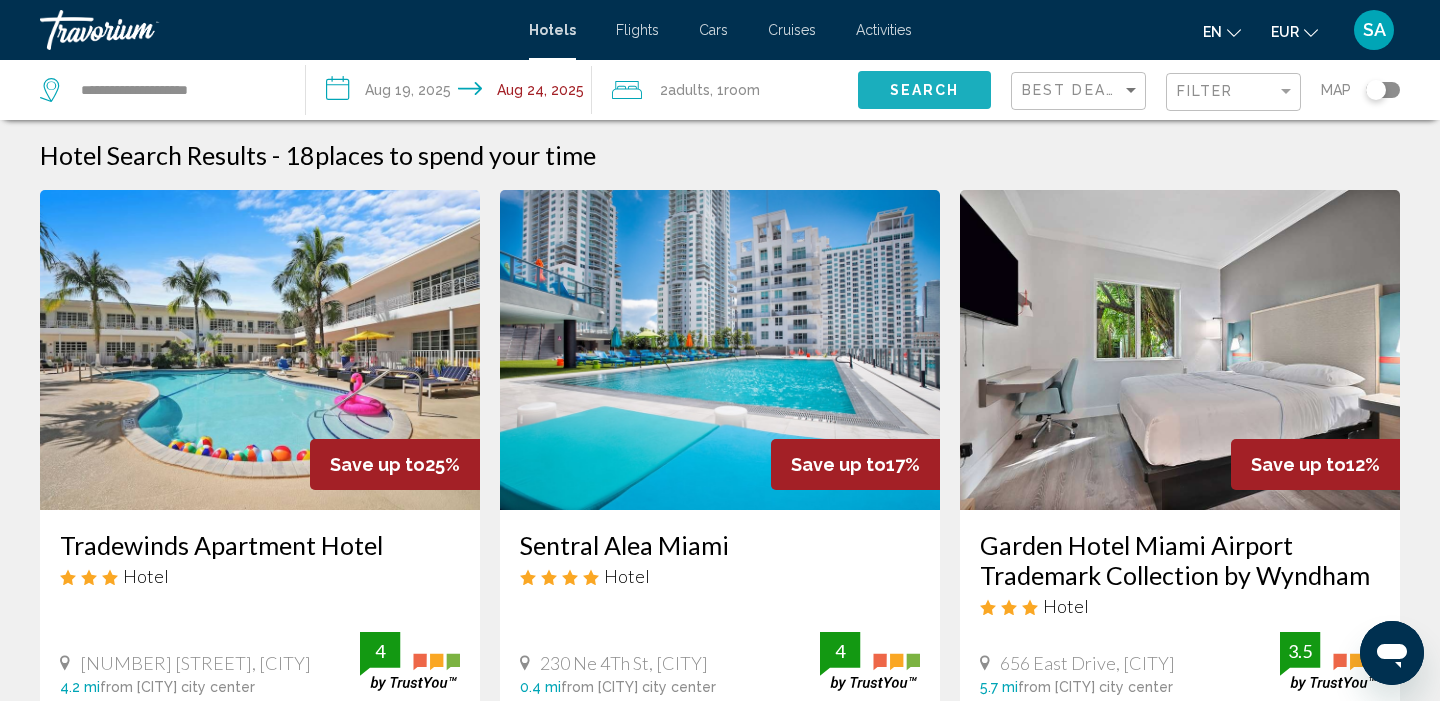 click on "Search" 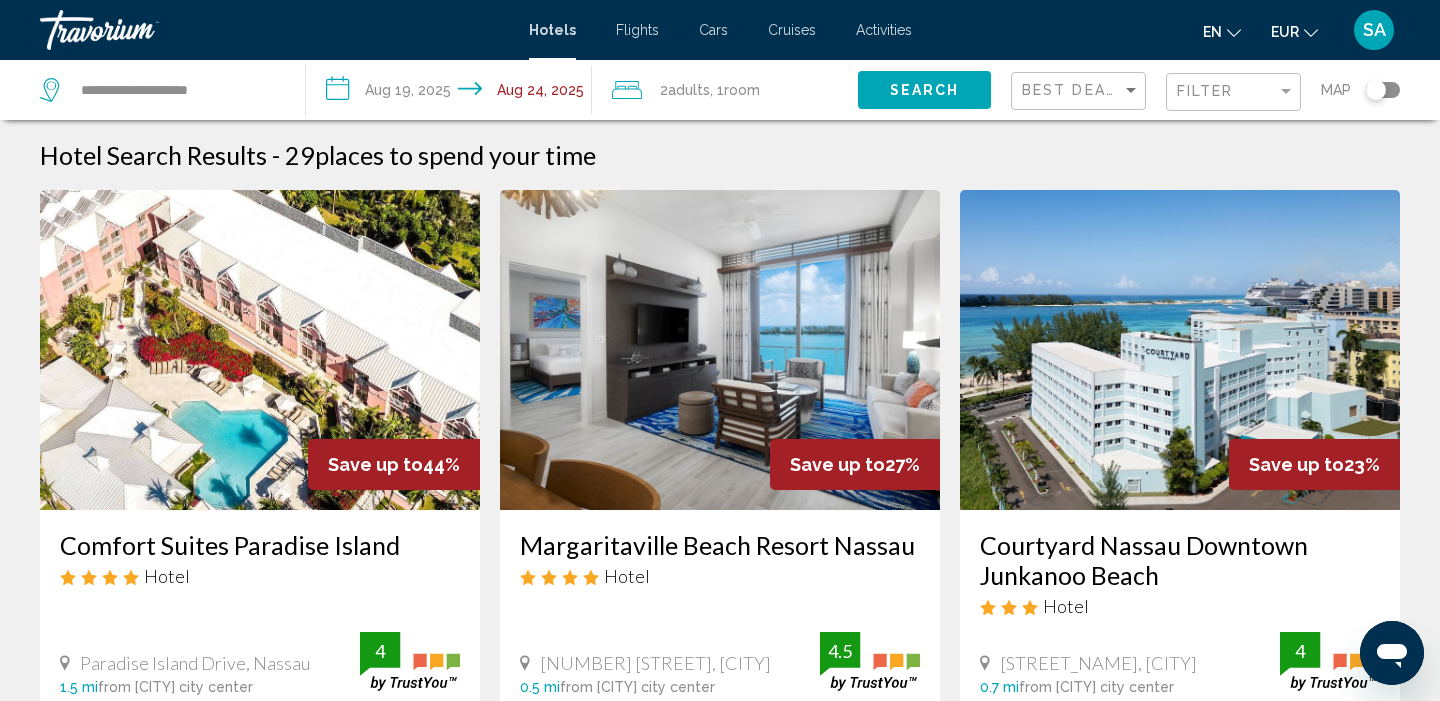scroll, scrollTop: 0, scrollLeft: 0, axis: both 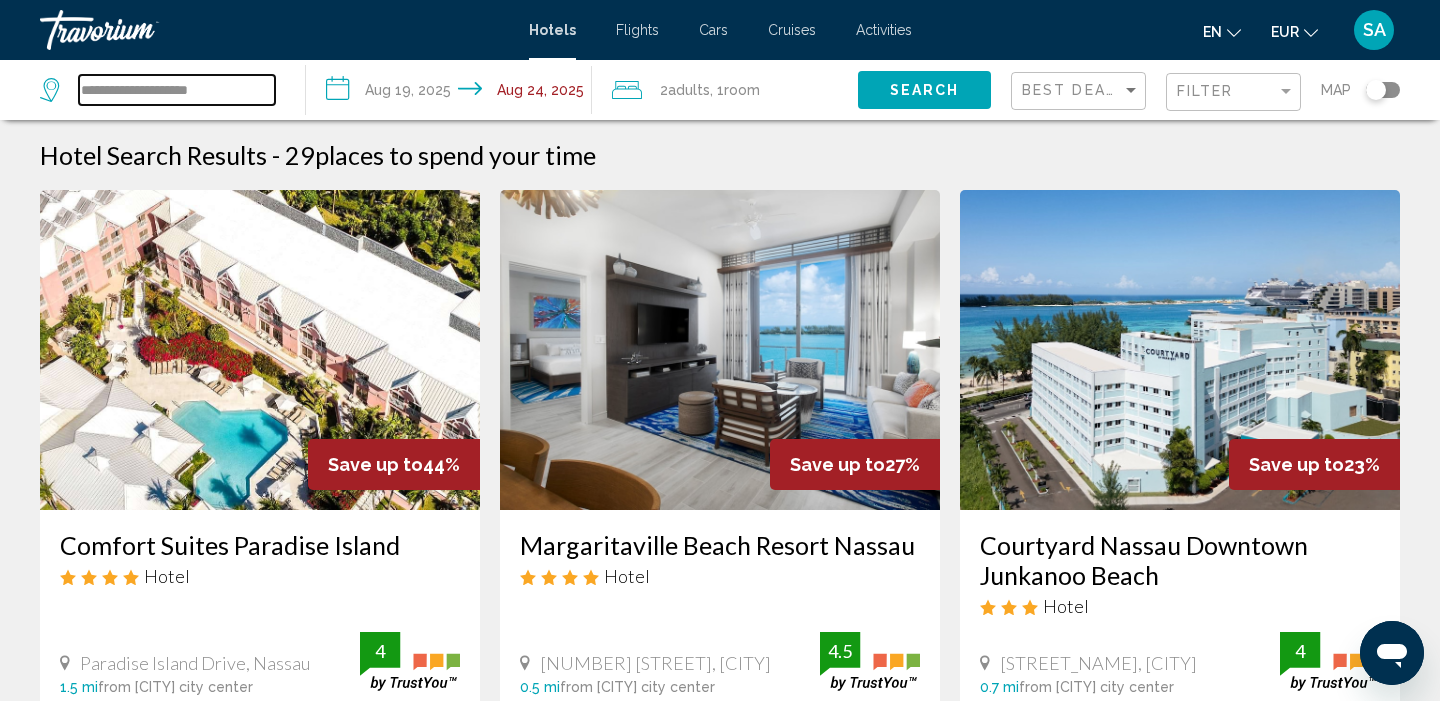 click on "**********" at bounding box center (177, 90) 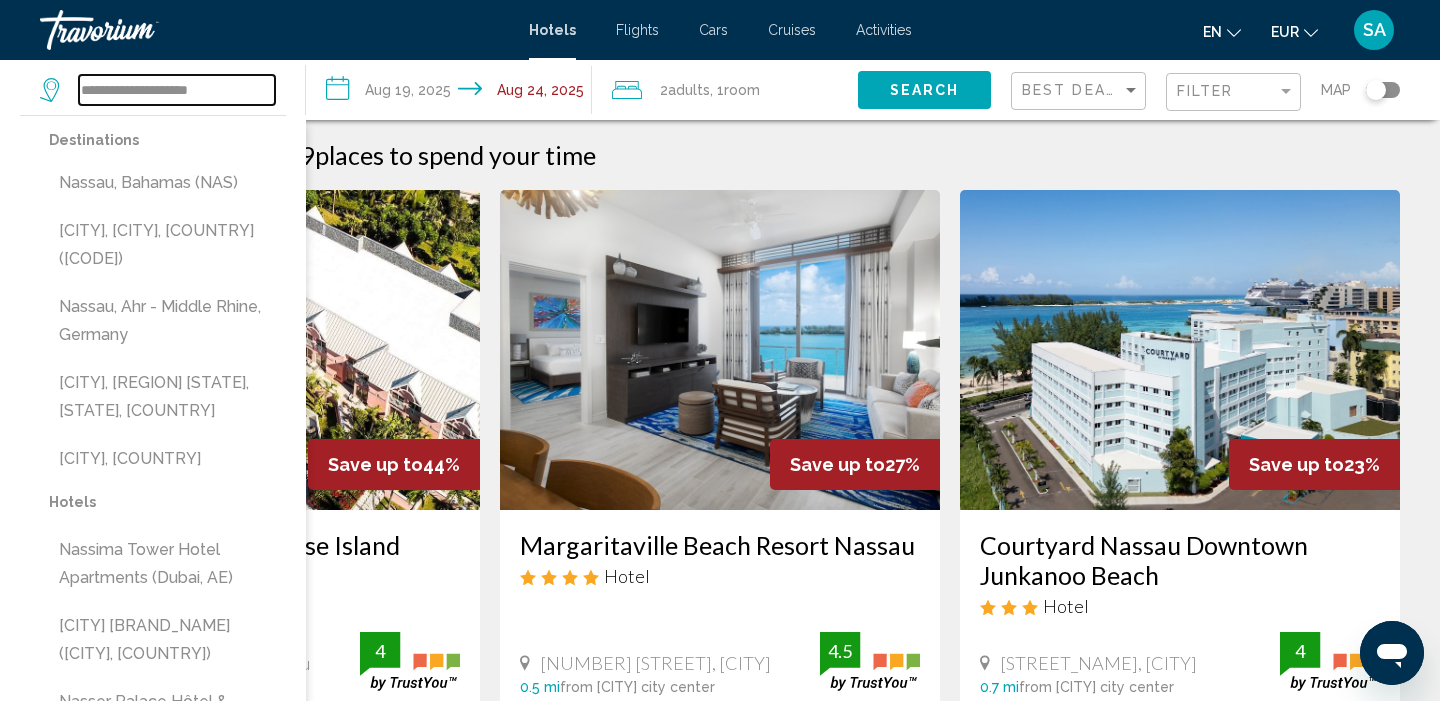 click on "**********" at bounding box center (177, 90) 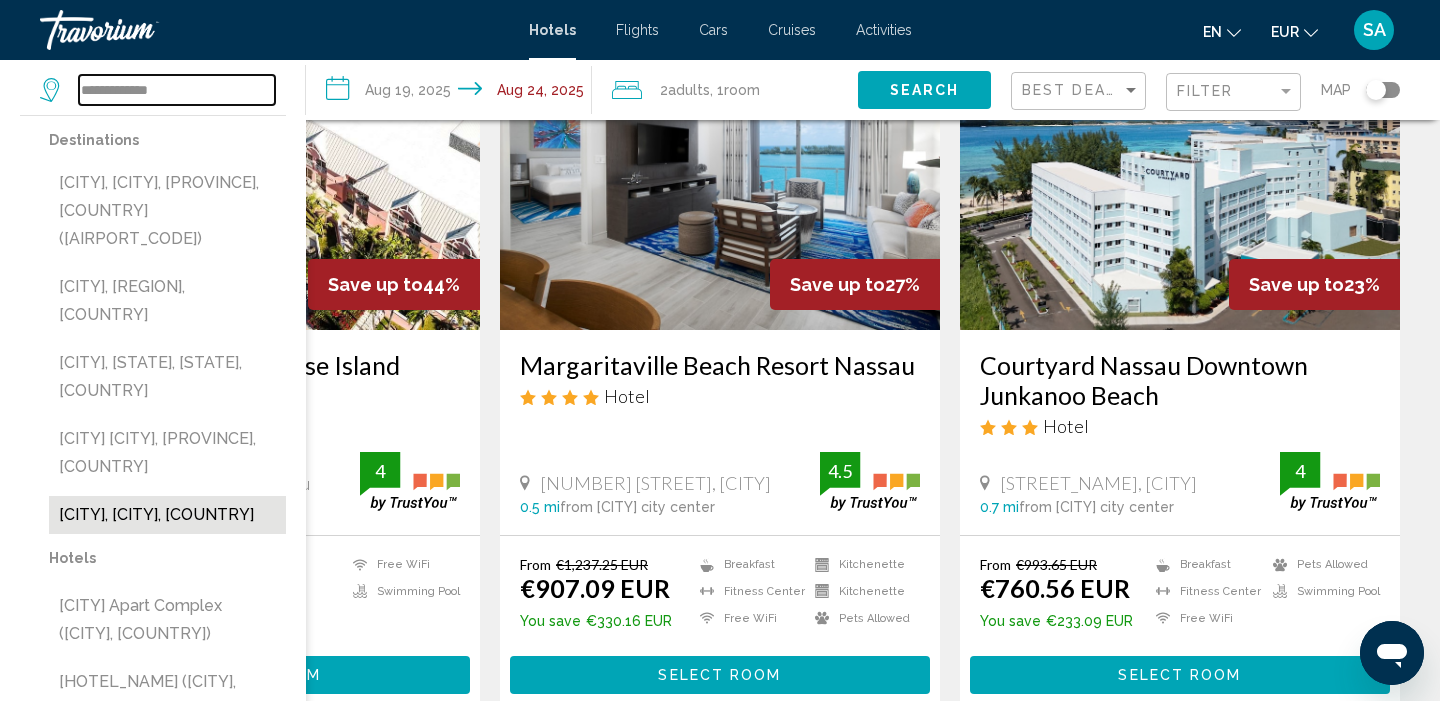 scroll, scrollTop: 190, scrollLeft: 0, axis: vertical 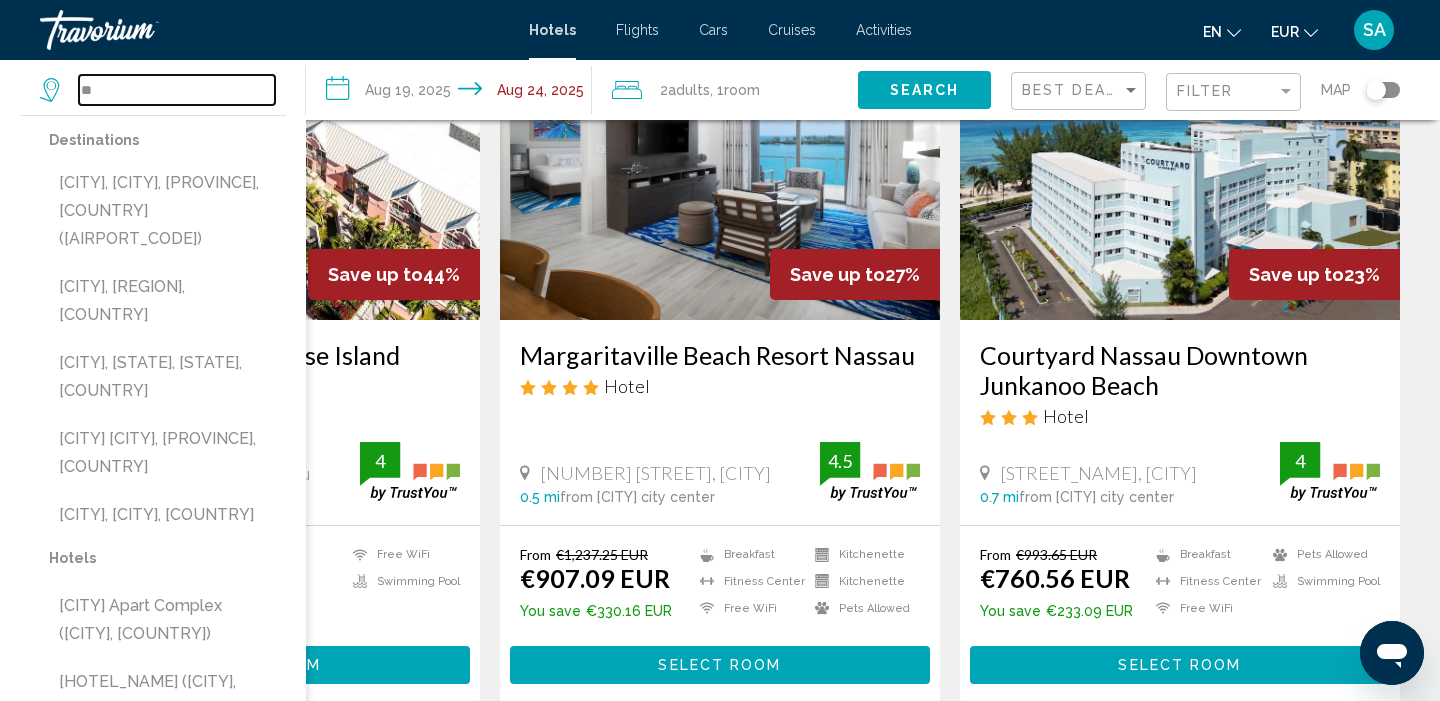 type on "*" 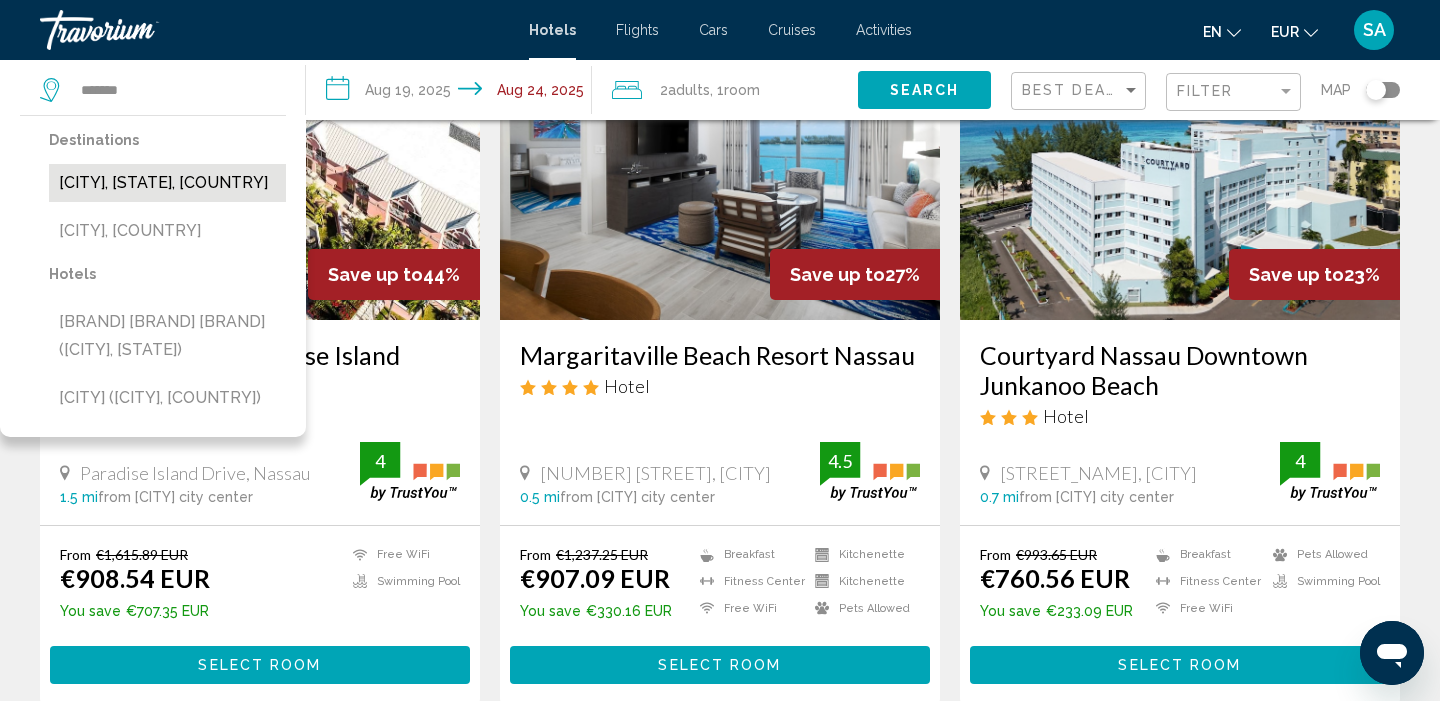 click on "[NEIGHBORHOOD], [STATE], [COUNTRY]" at bounding box center [167, 183] 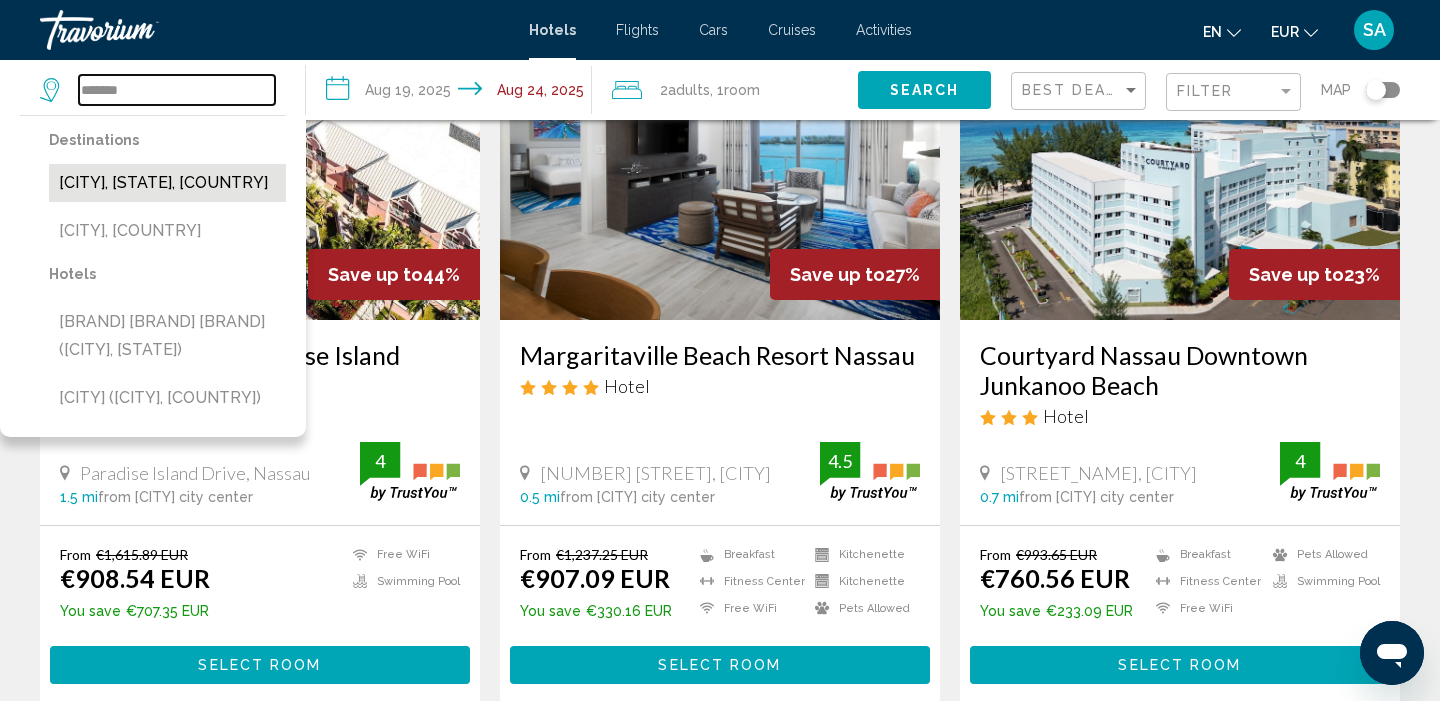 type on "**********" 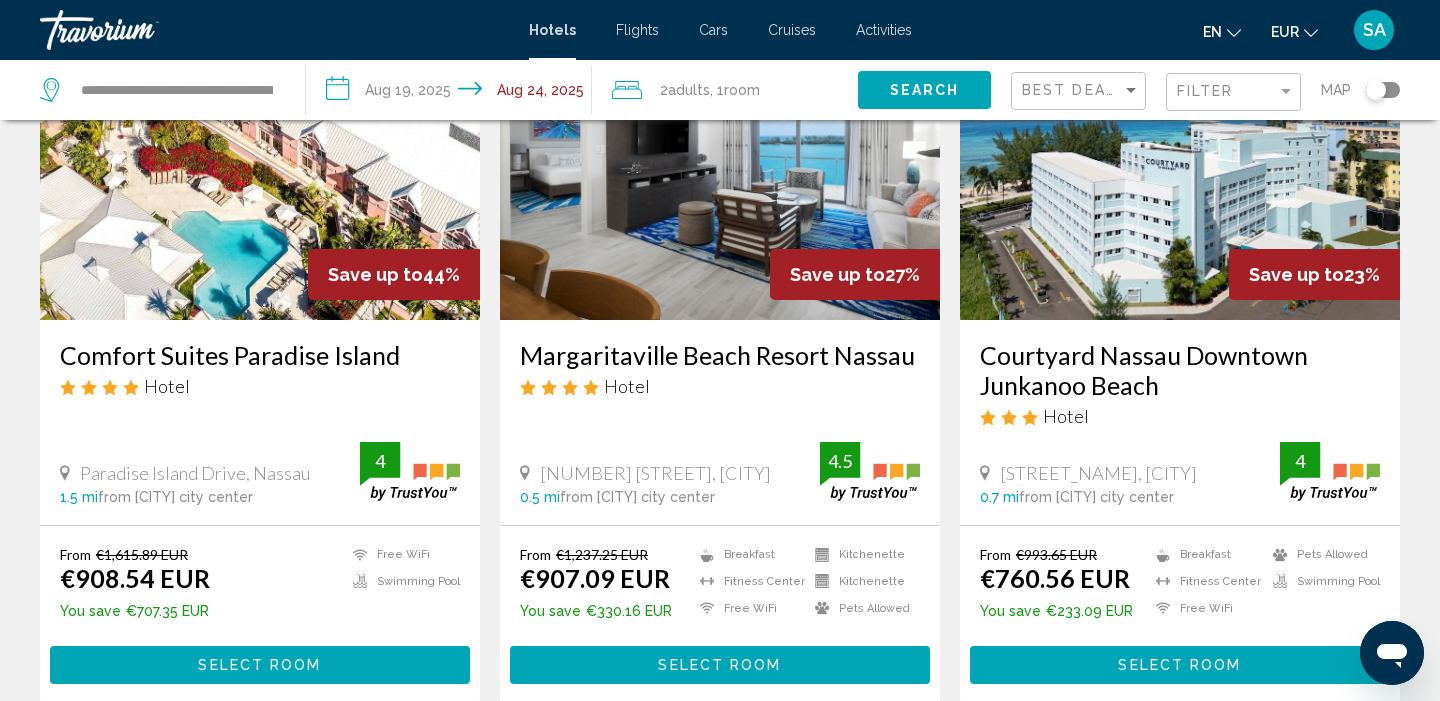 click on "**********" at bounding box center [453, 93] 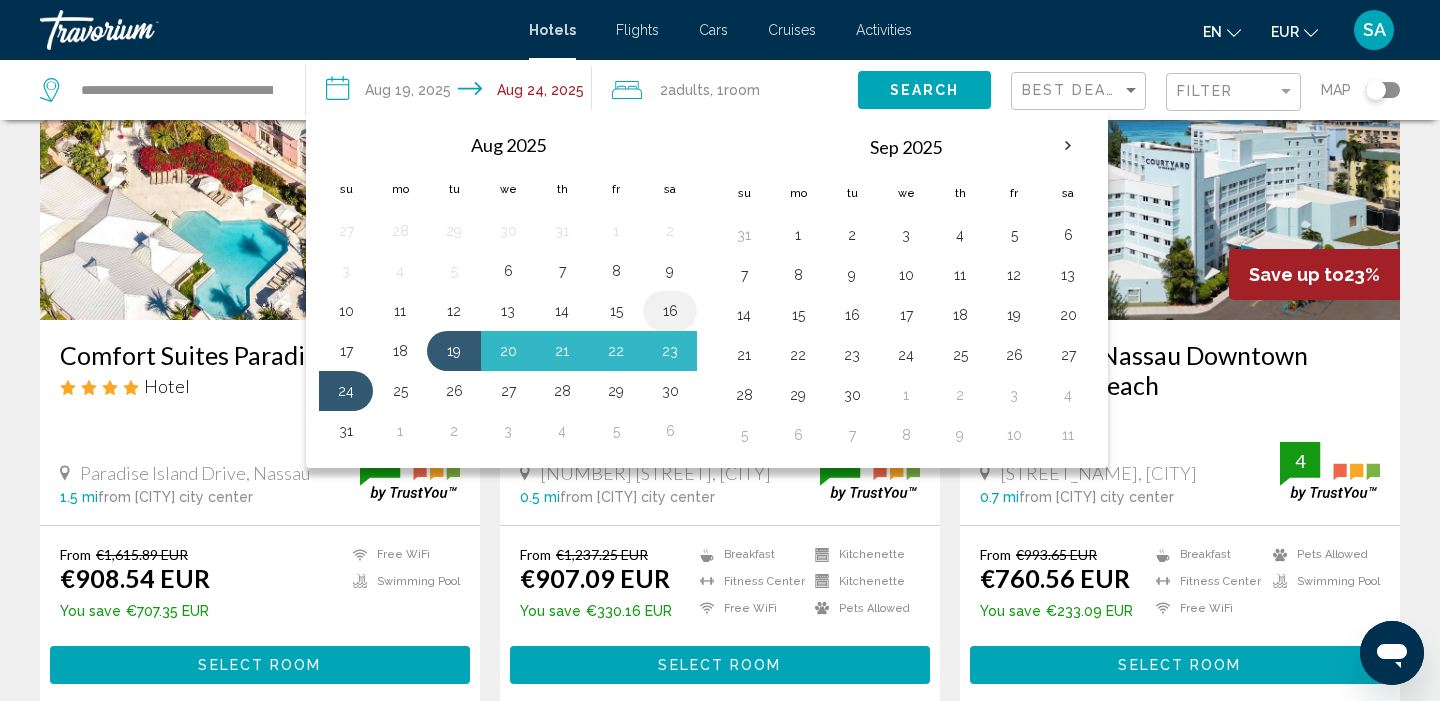 click on "16" at bounding box center (670, 311) 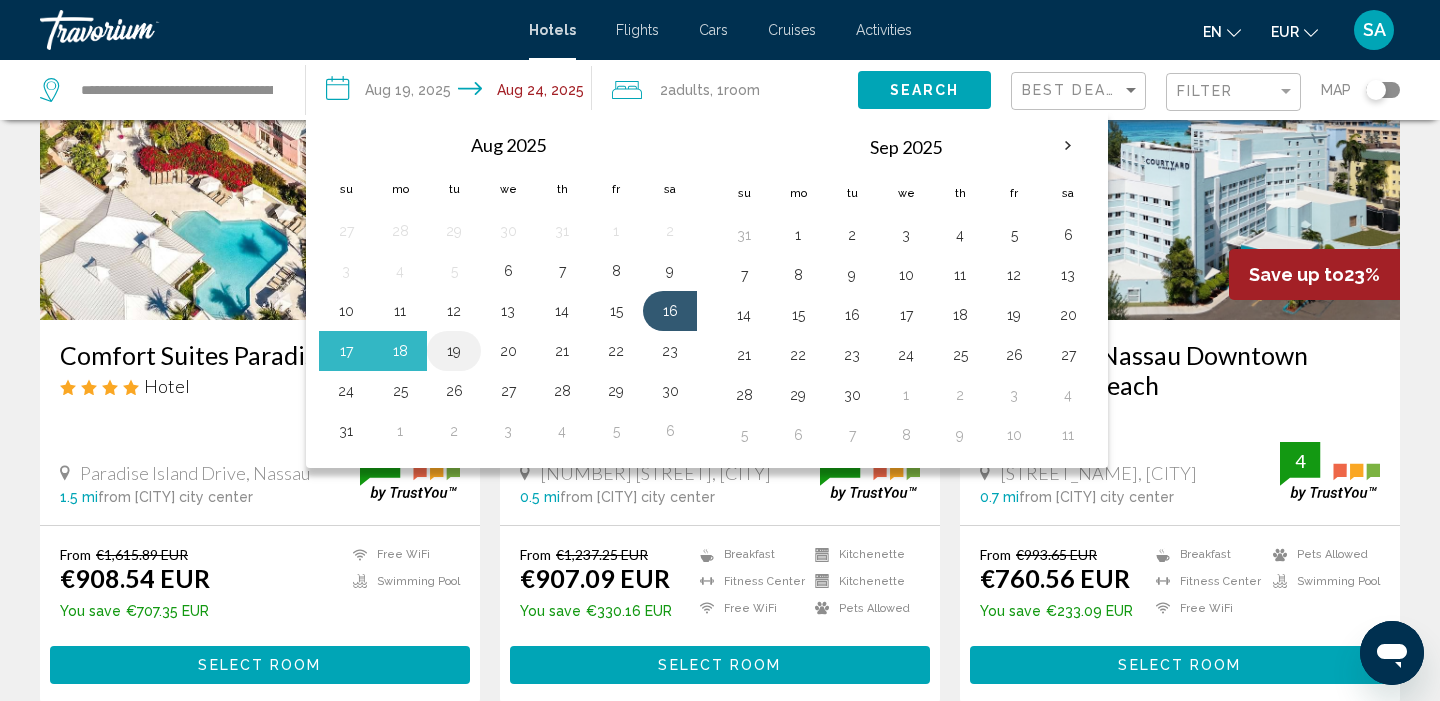 click on "19" at bounding box center [454, 351] 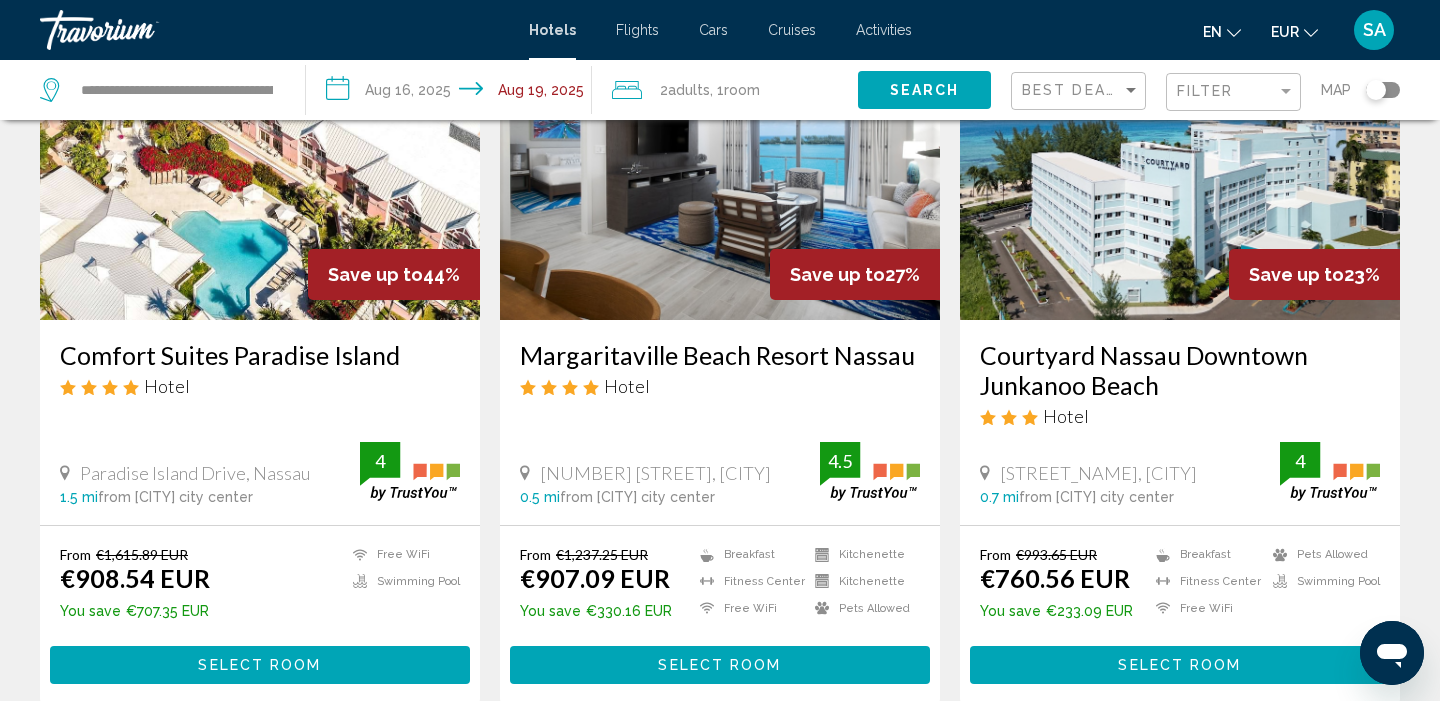 click on "Search" 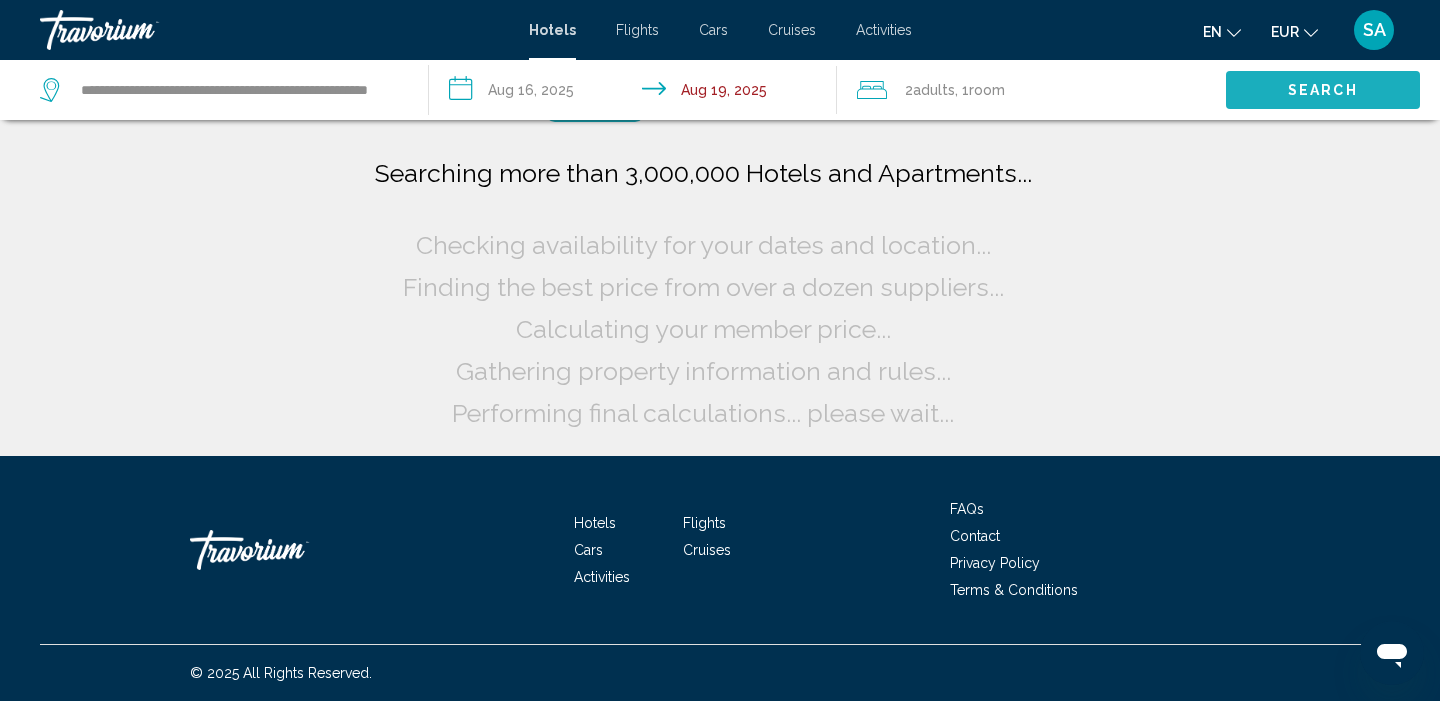scroll, scrollTop: 0, scrollLeft: 0, axis: both 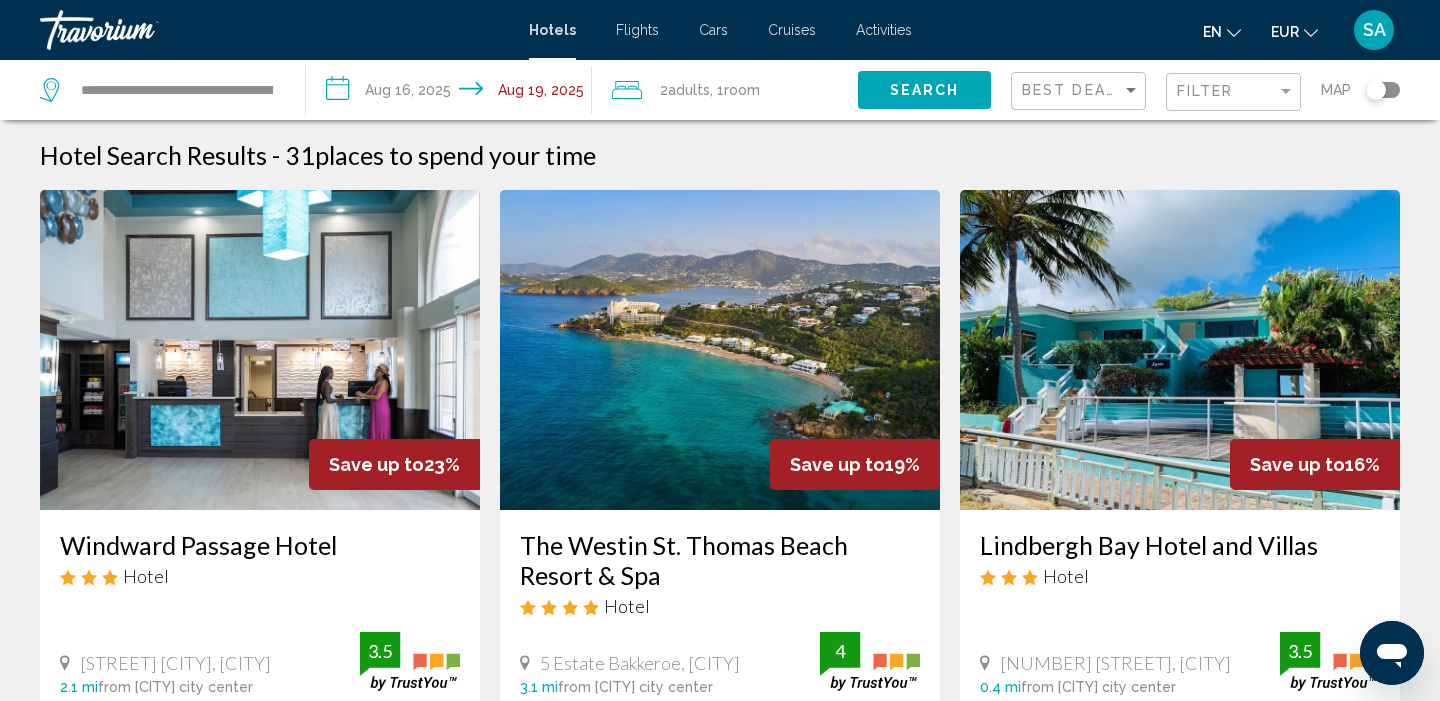 click at bounding box center [720, 350] 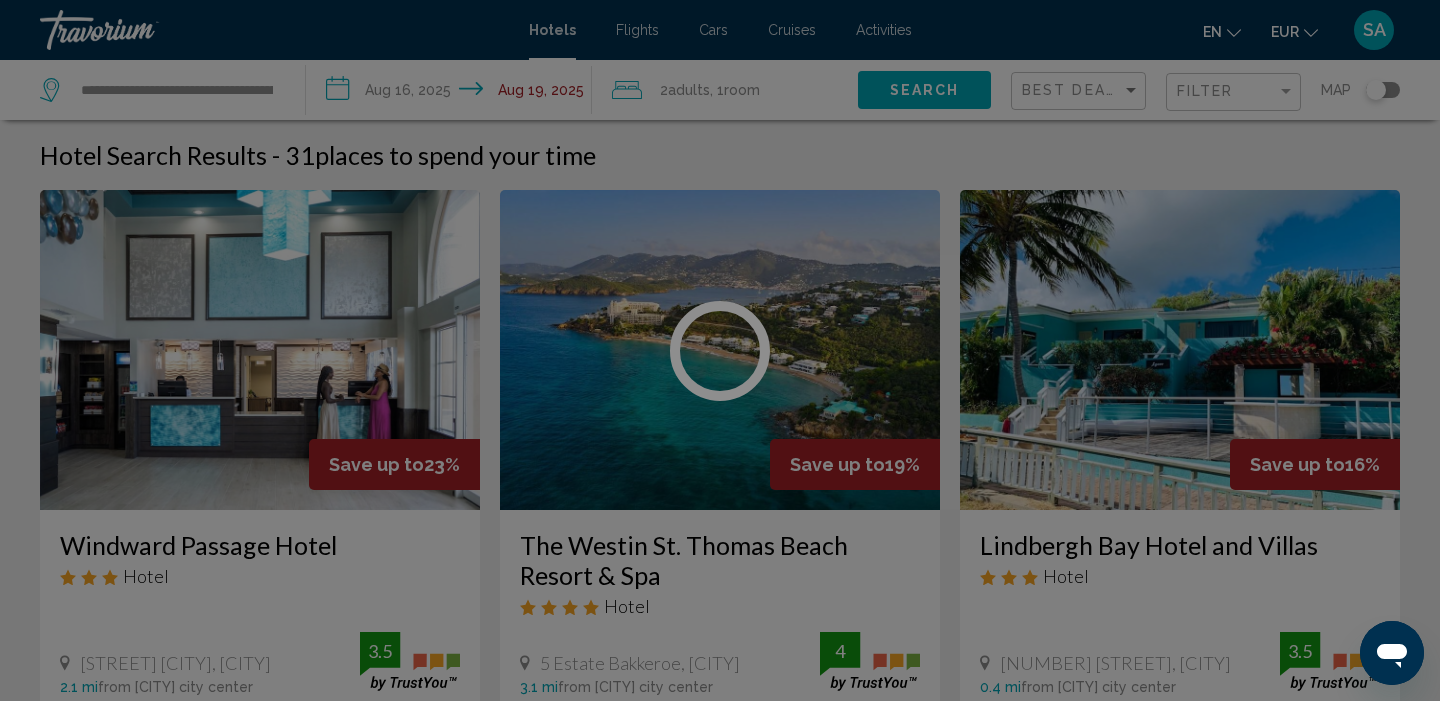 click 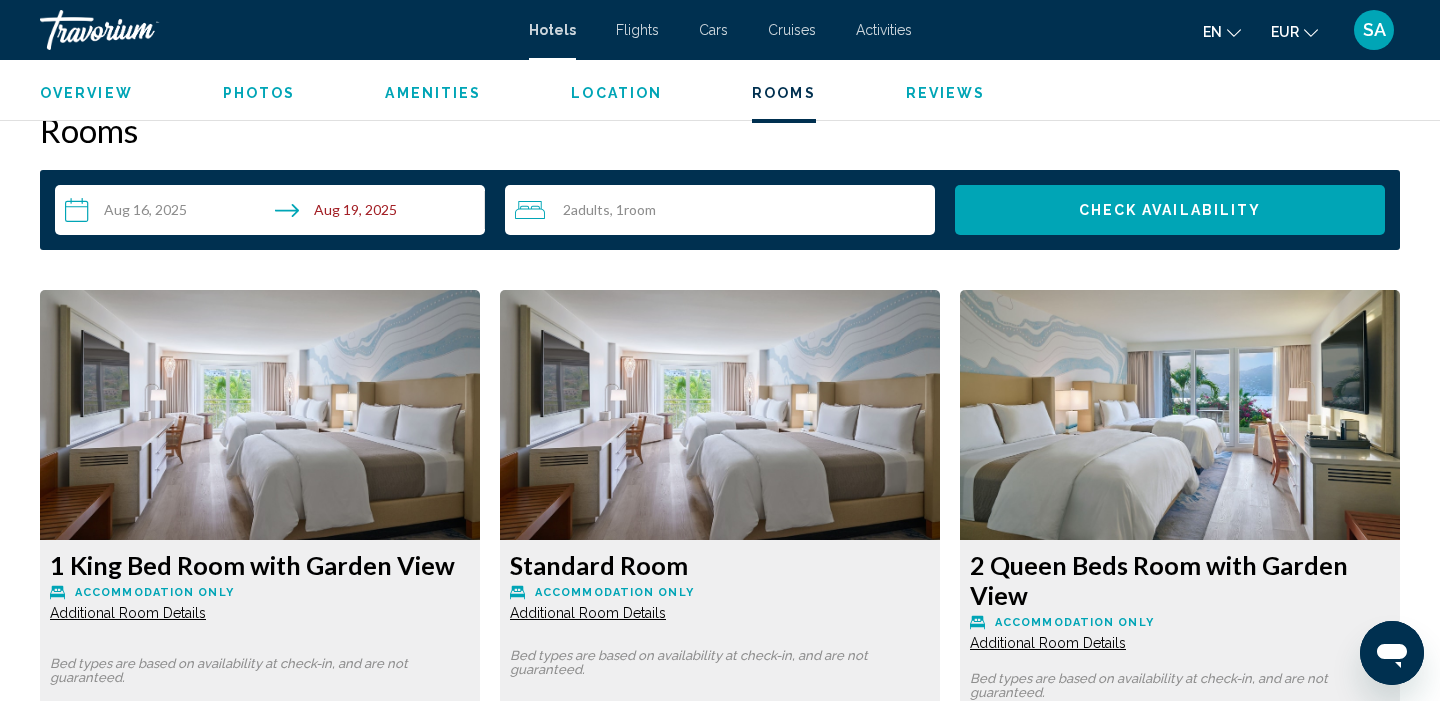 scroll, scrollTop: 2535, scrollLeft: 0, axis: vertical 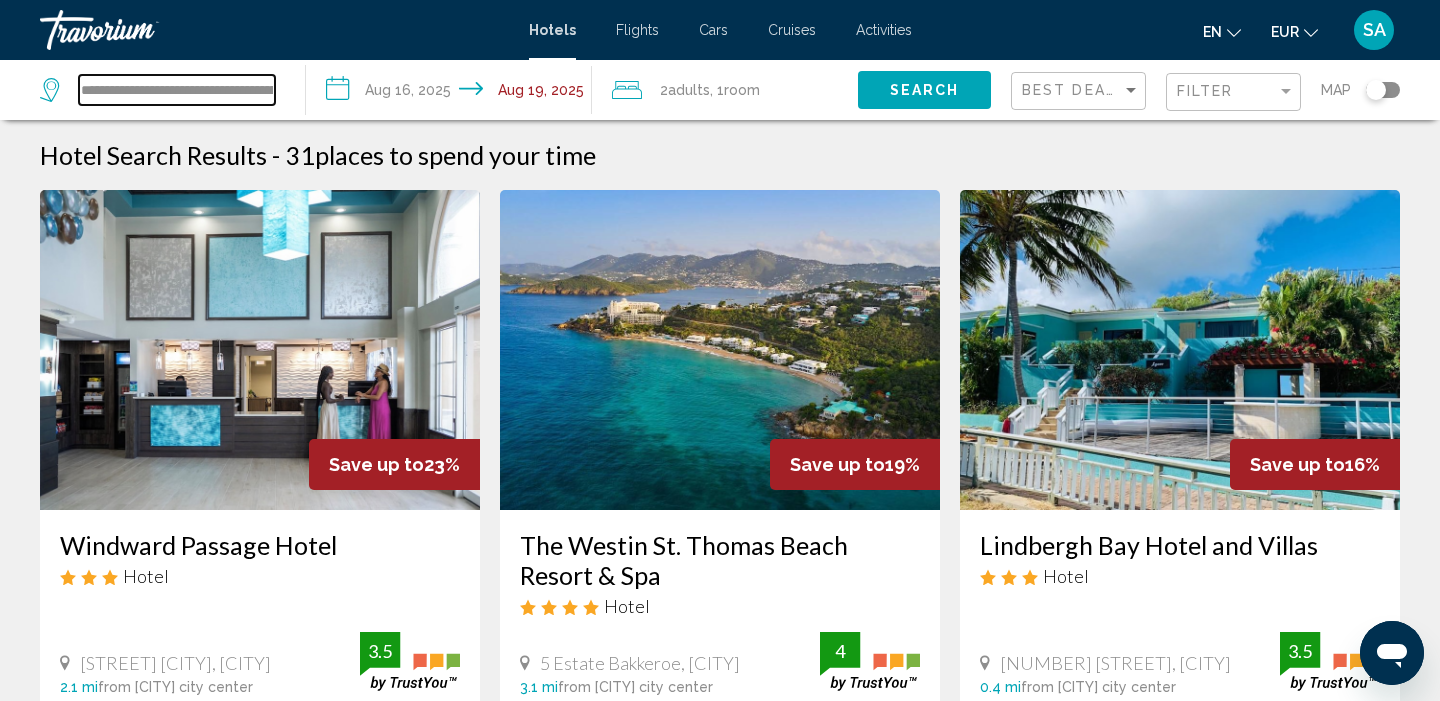 click on "**********" at bounding box center (177, 90) 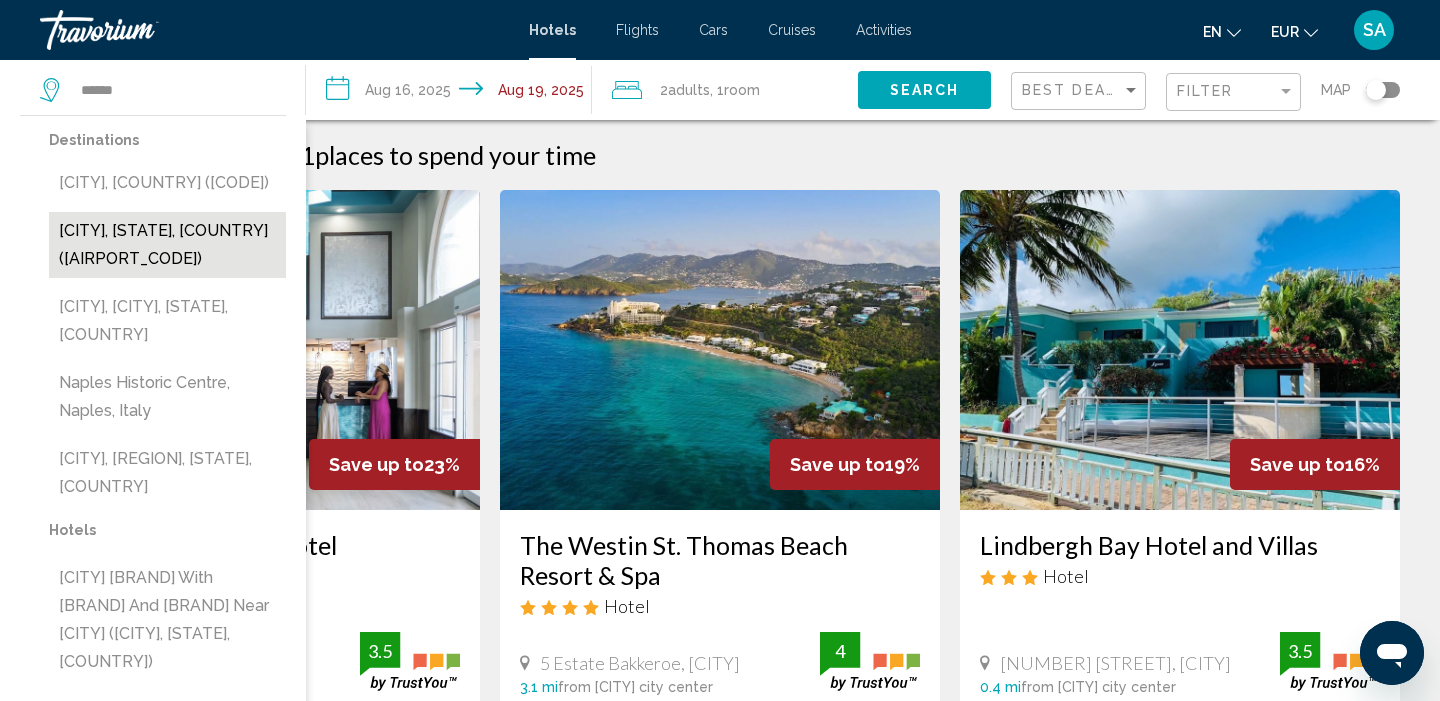 click on "[CITY], [STATE], [COUNTRY] ([AIRPORT_CODE])" at bounding box center [167, 245] 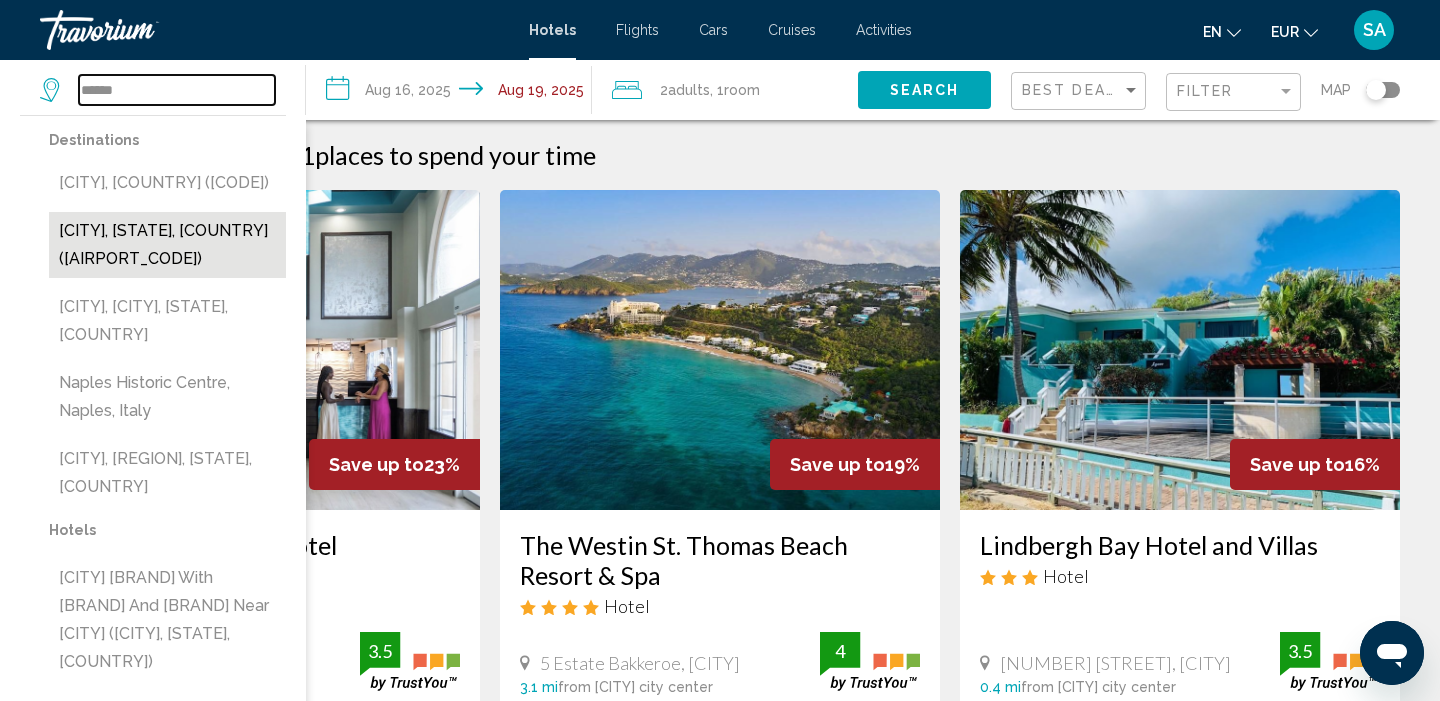 type on "**********" 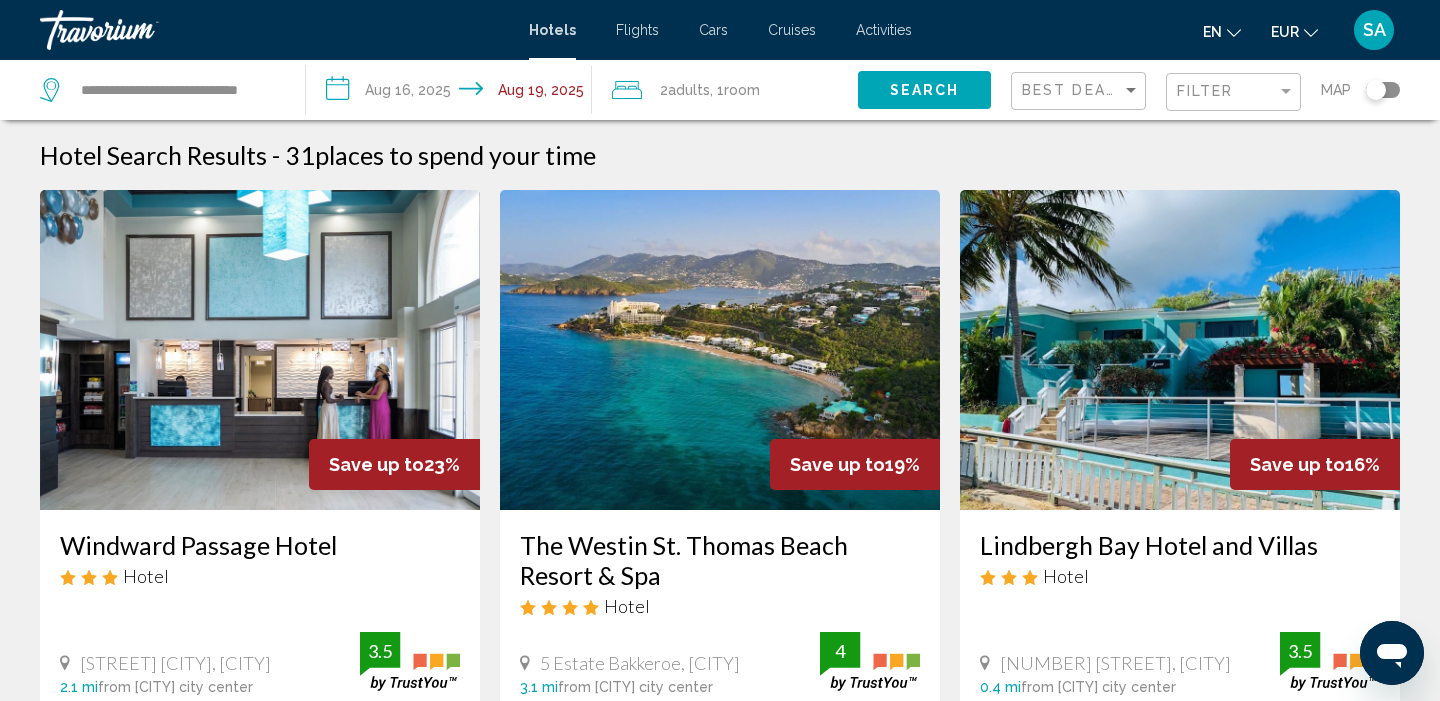 click on "**********" at bounding box center [453, 93] 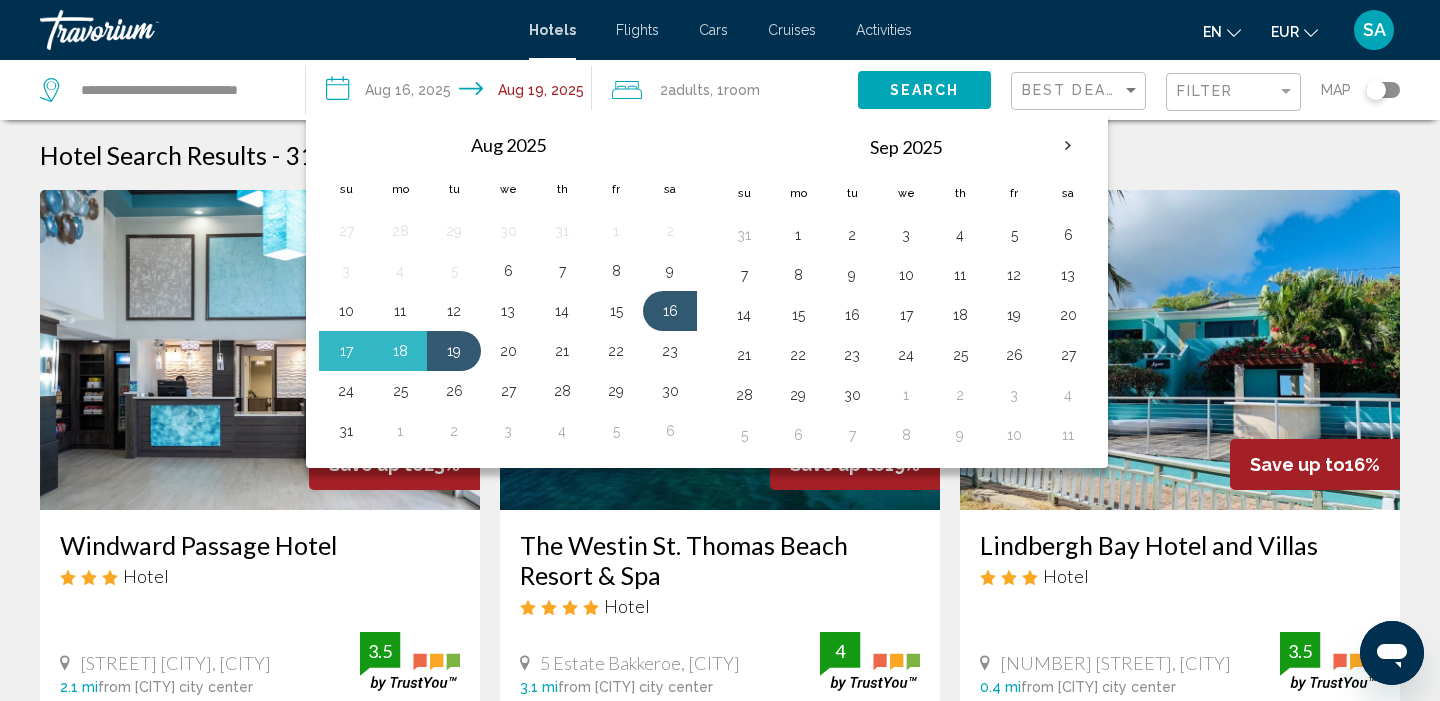 click on "Search" 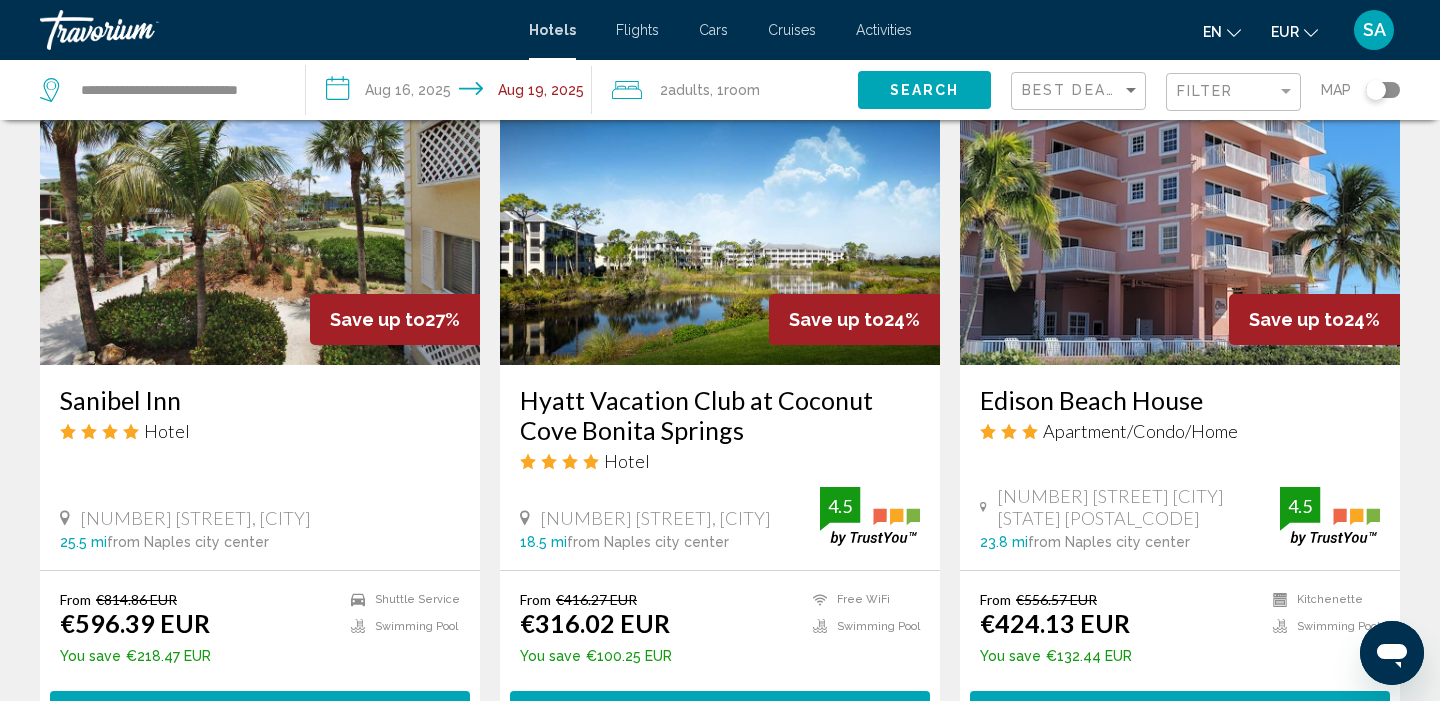 scroll, scrollTop: 901, scrollLeft: 0, axis: vertical 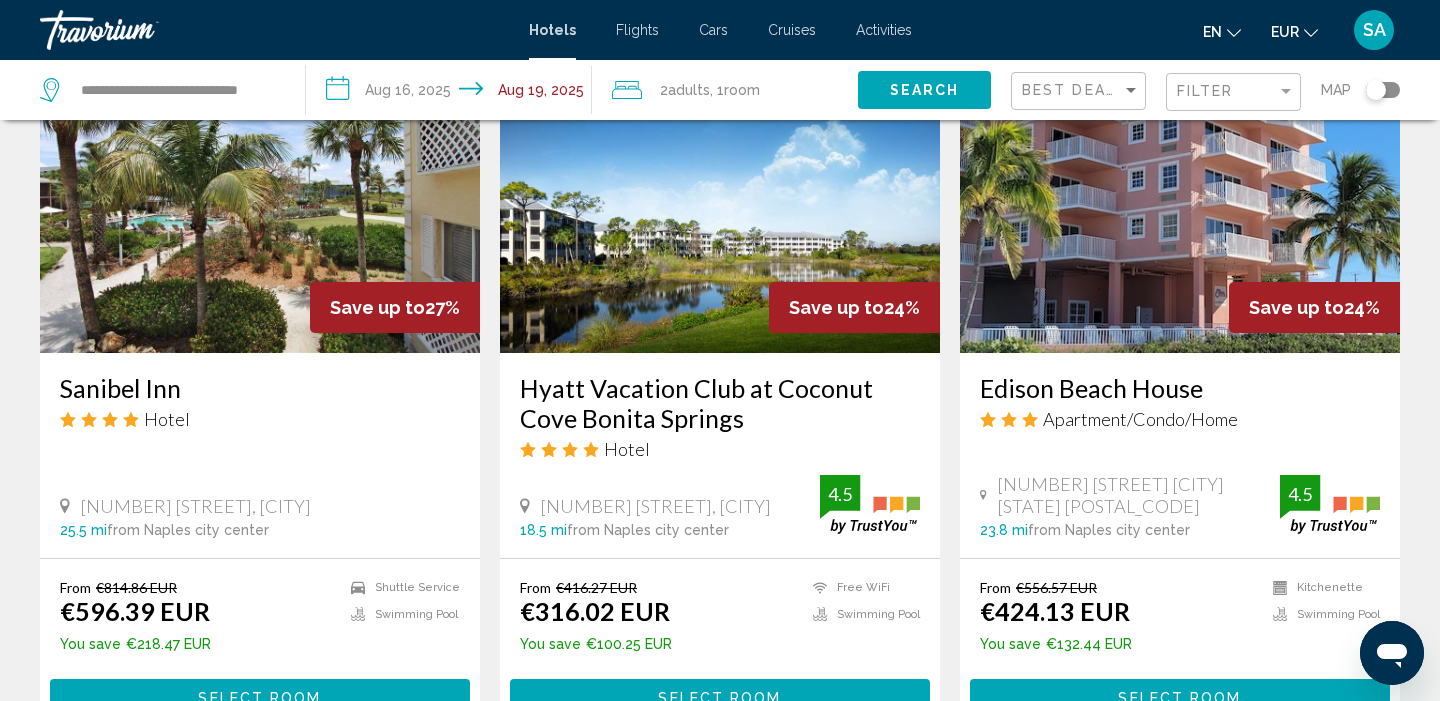 click at bounding box center (1180, 193) 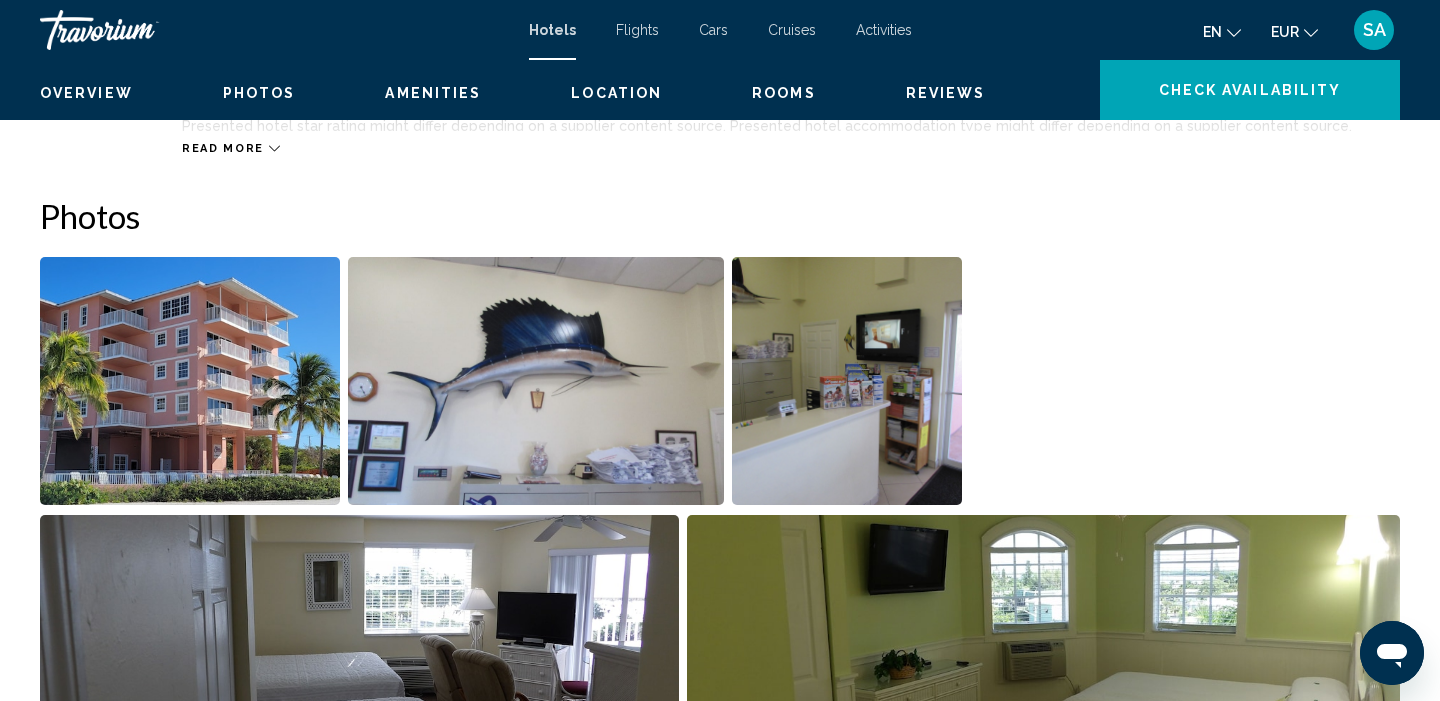 scroll, scrollTop: 0, scrollLeft: 0, axis: both 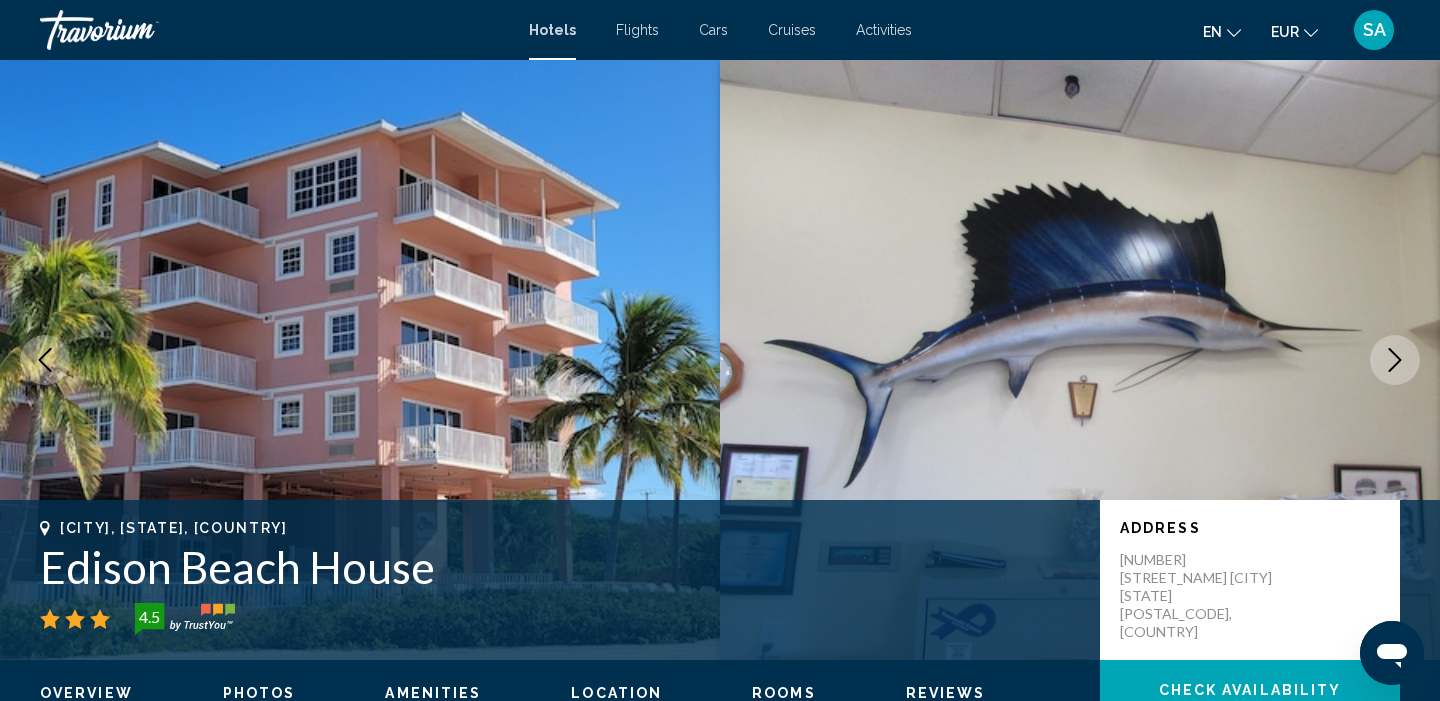 click 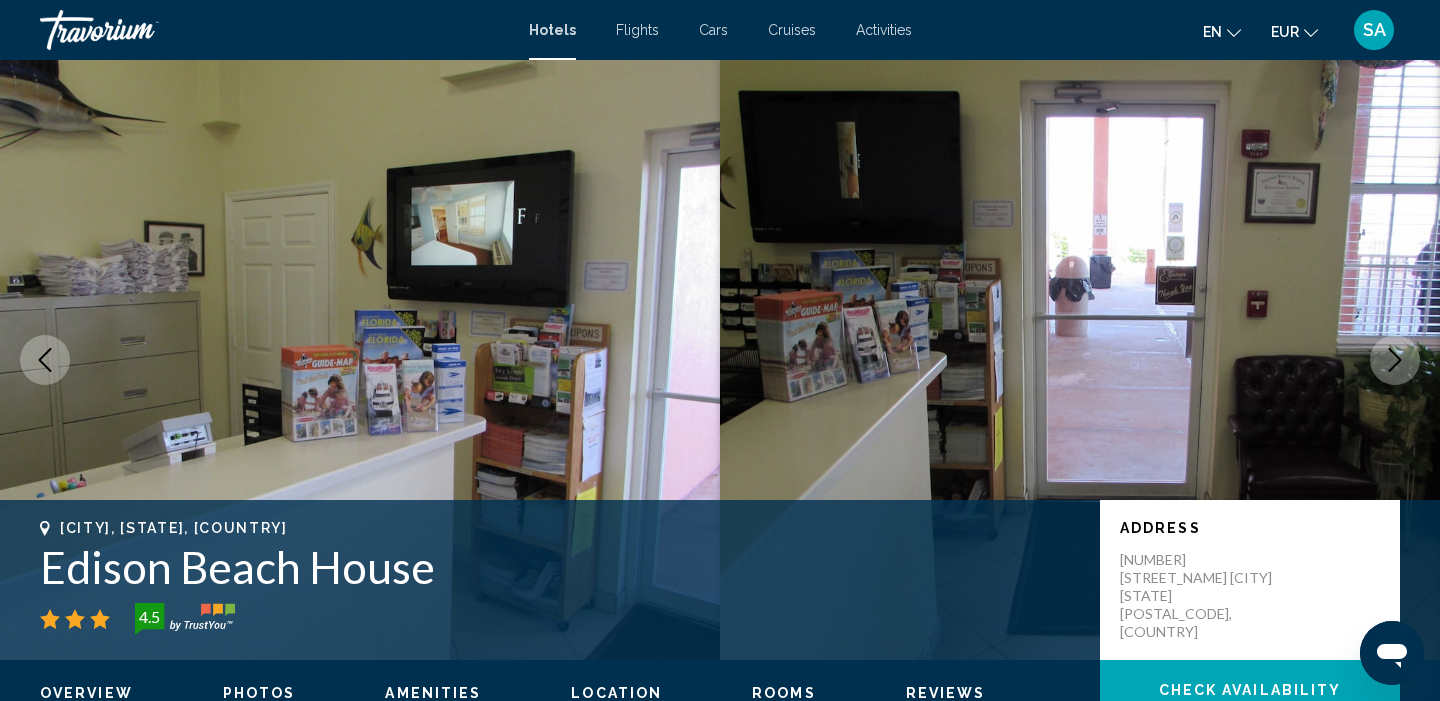 click 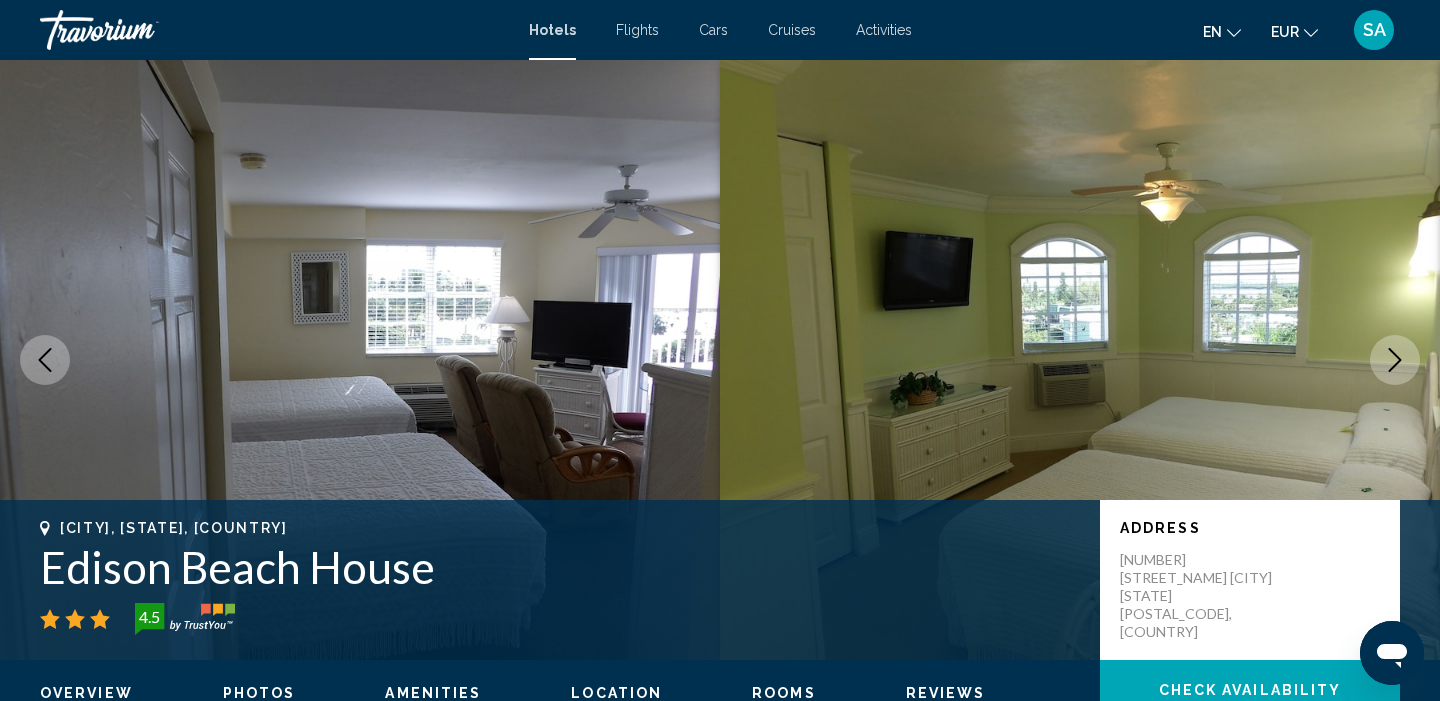 click 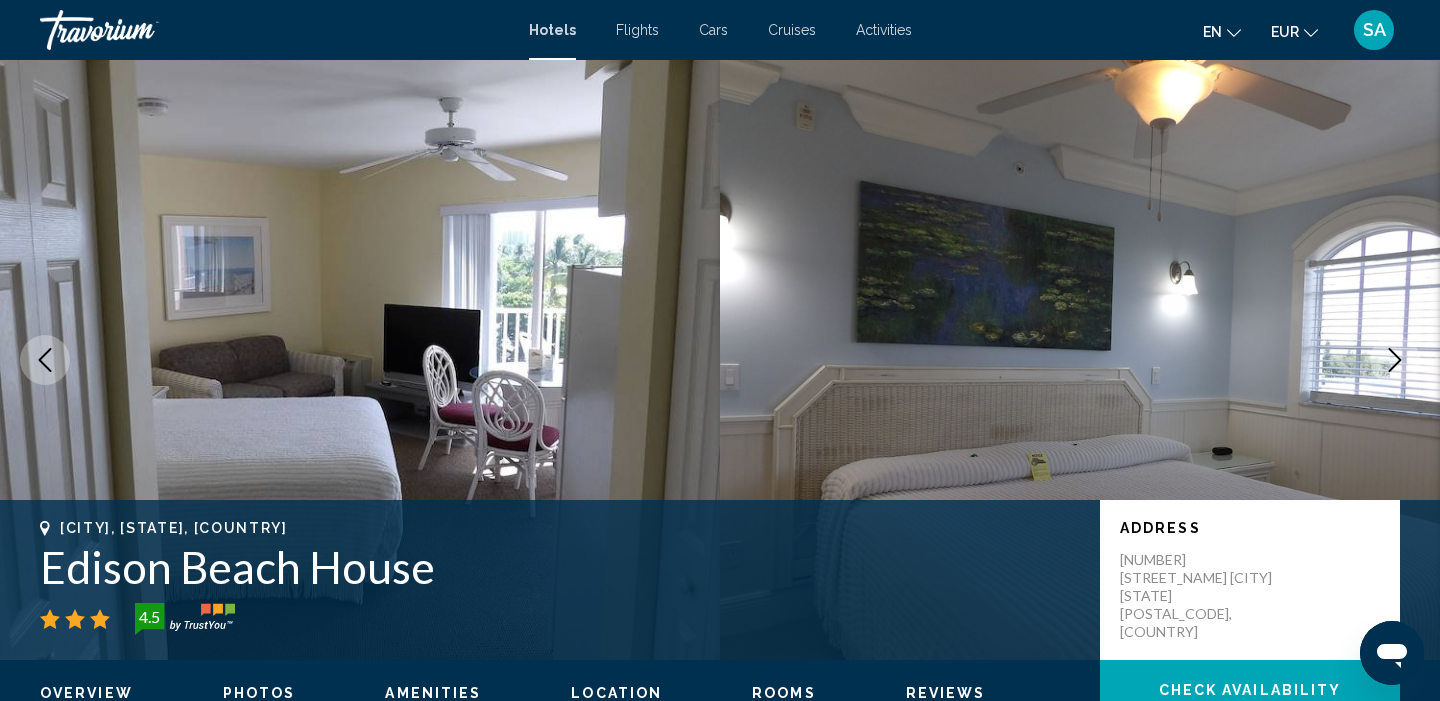 click 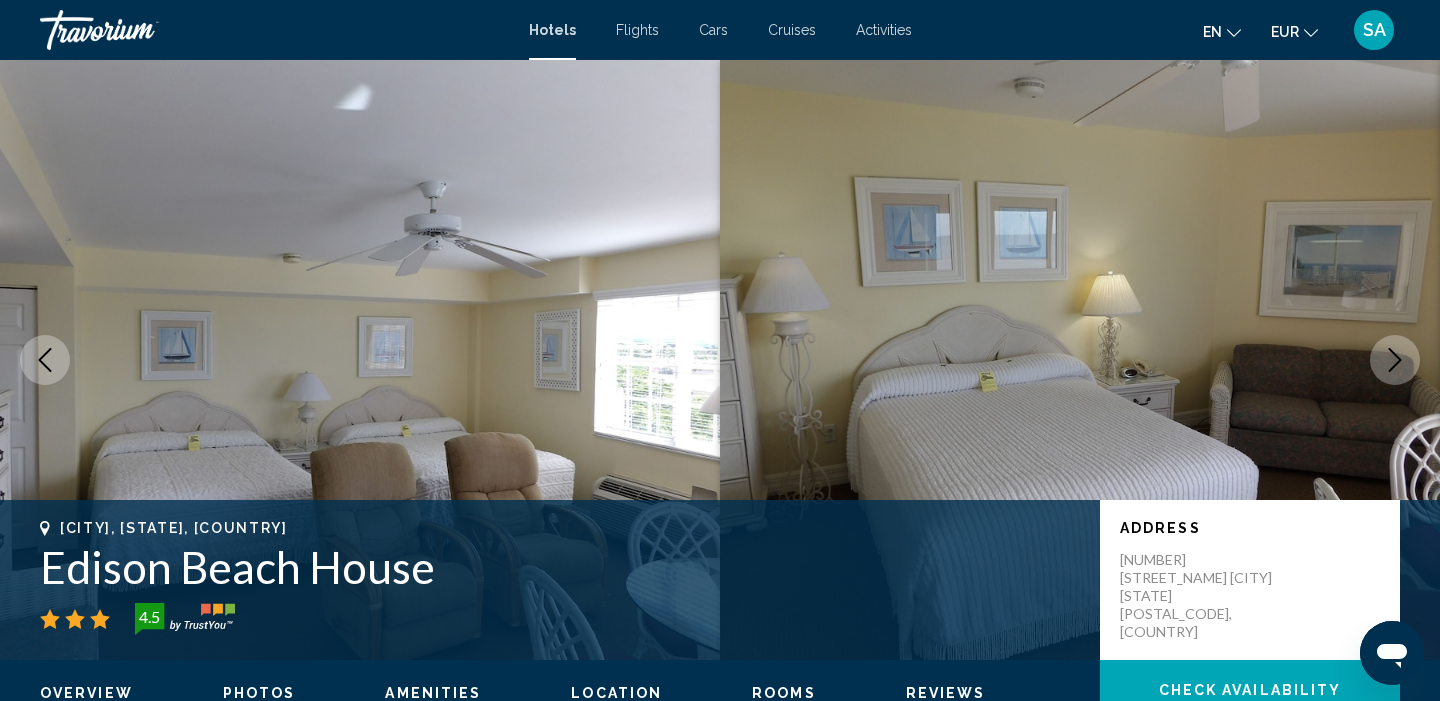 click 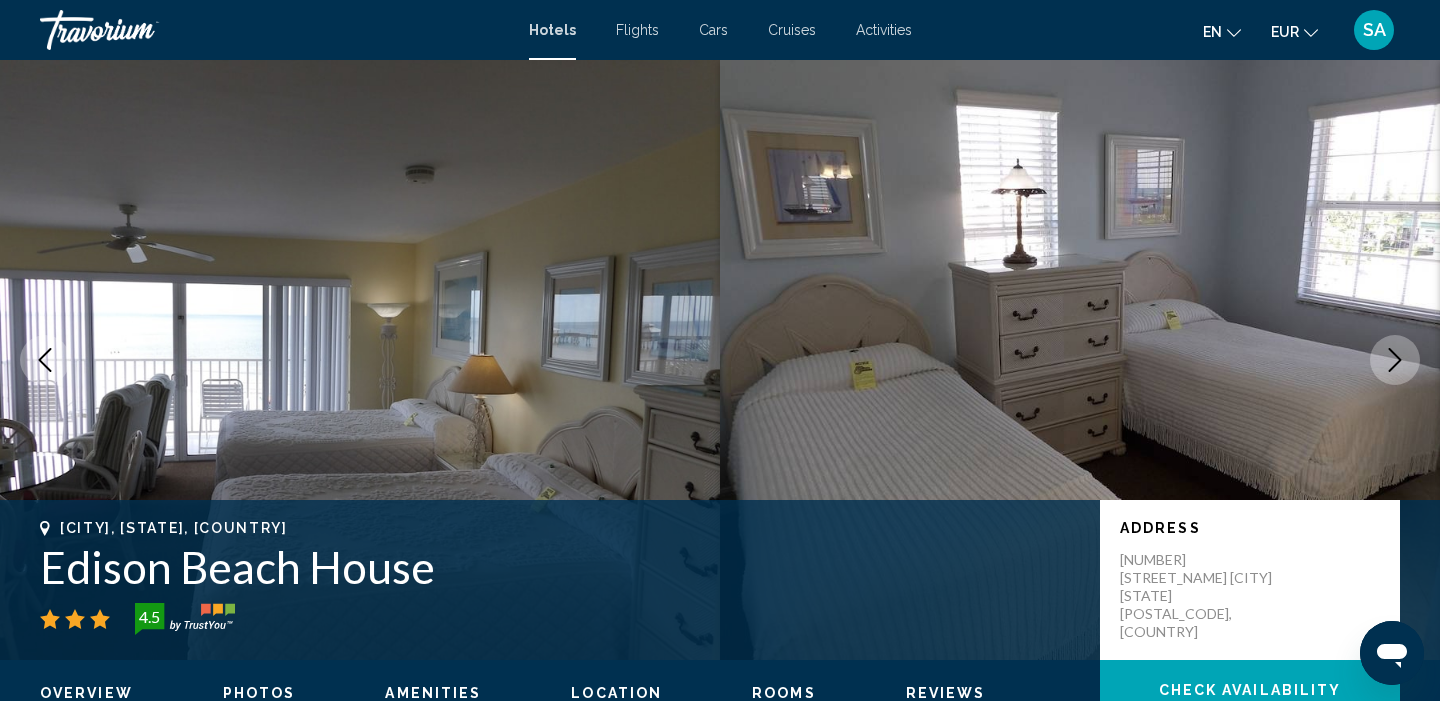 click 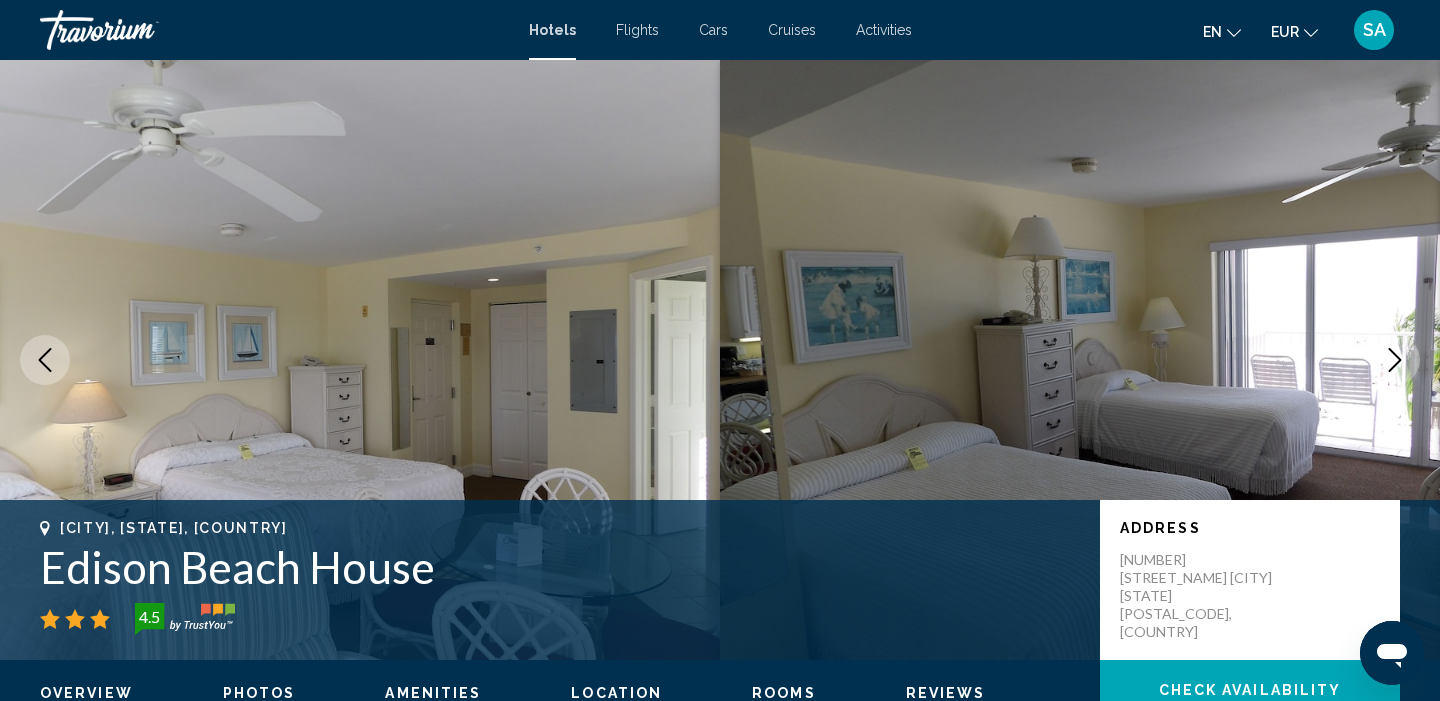 click 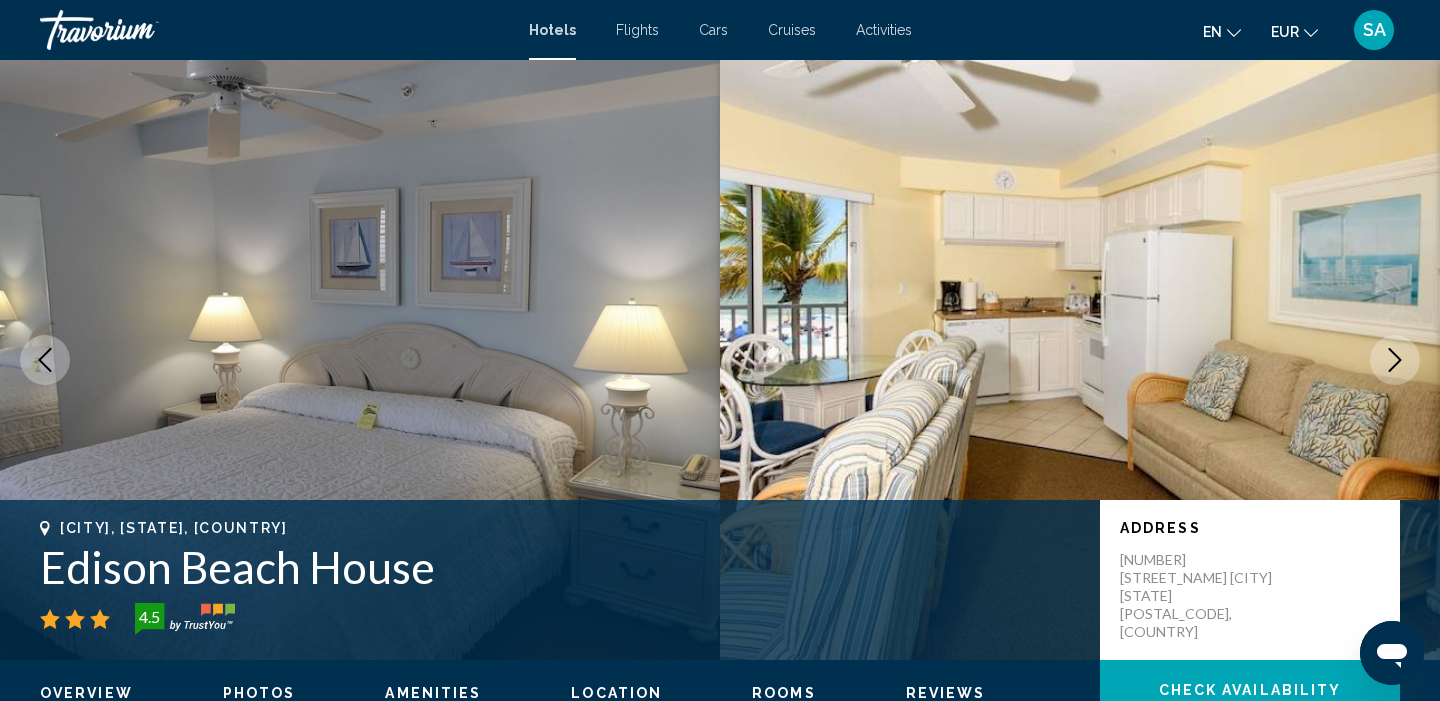 click 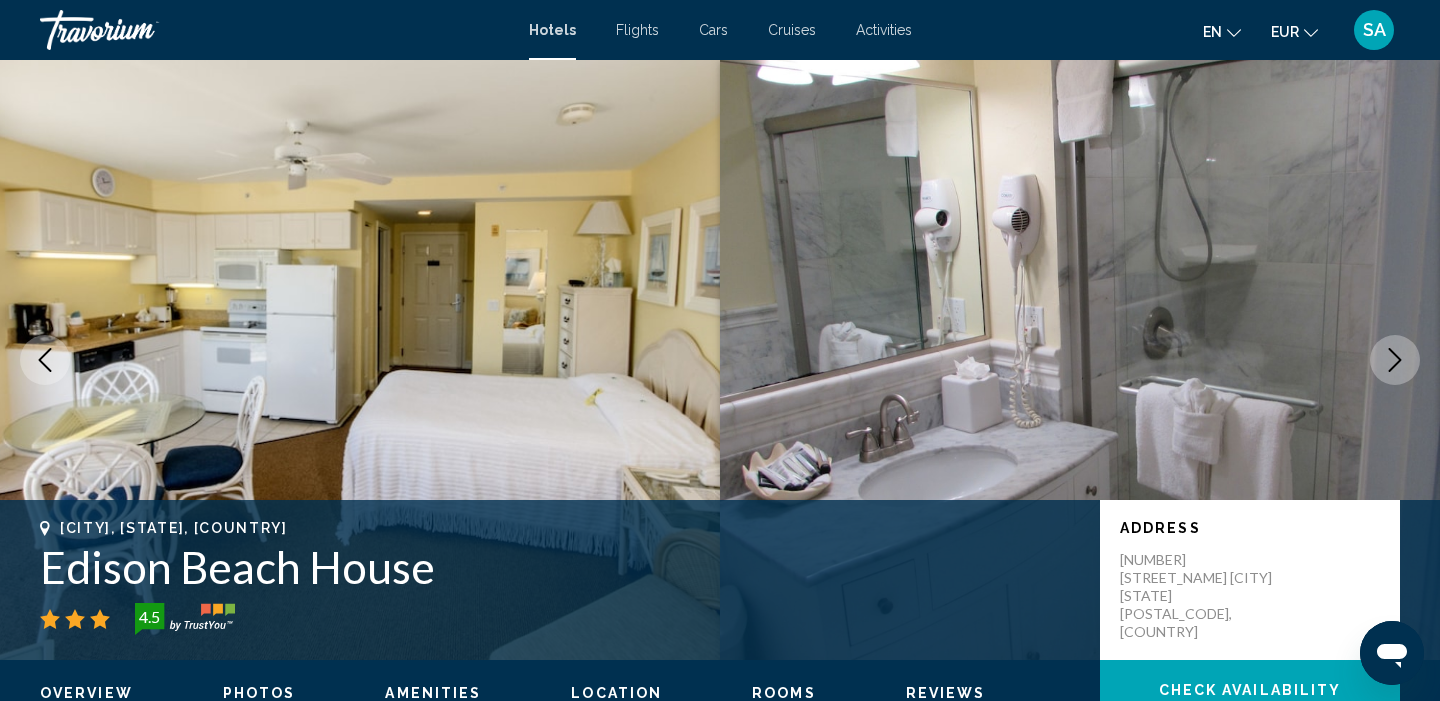 click 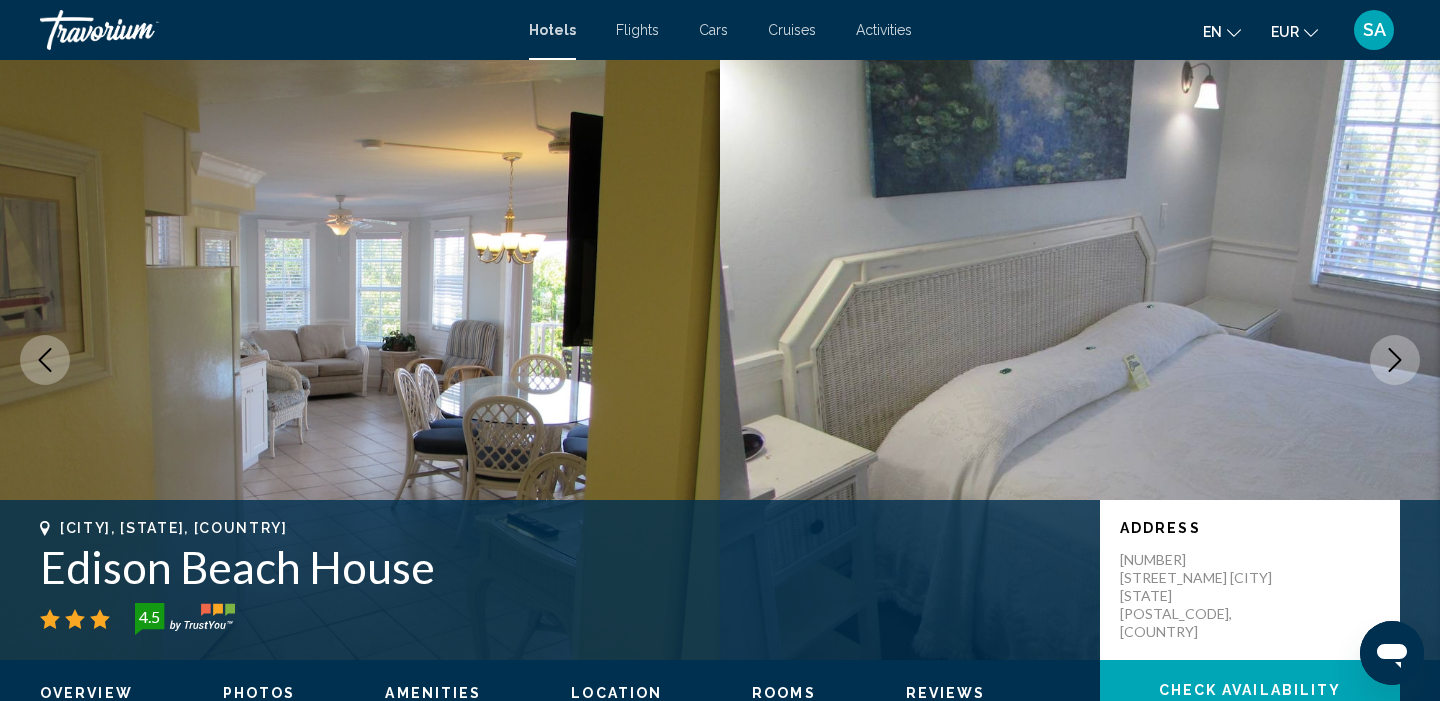 click 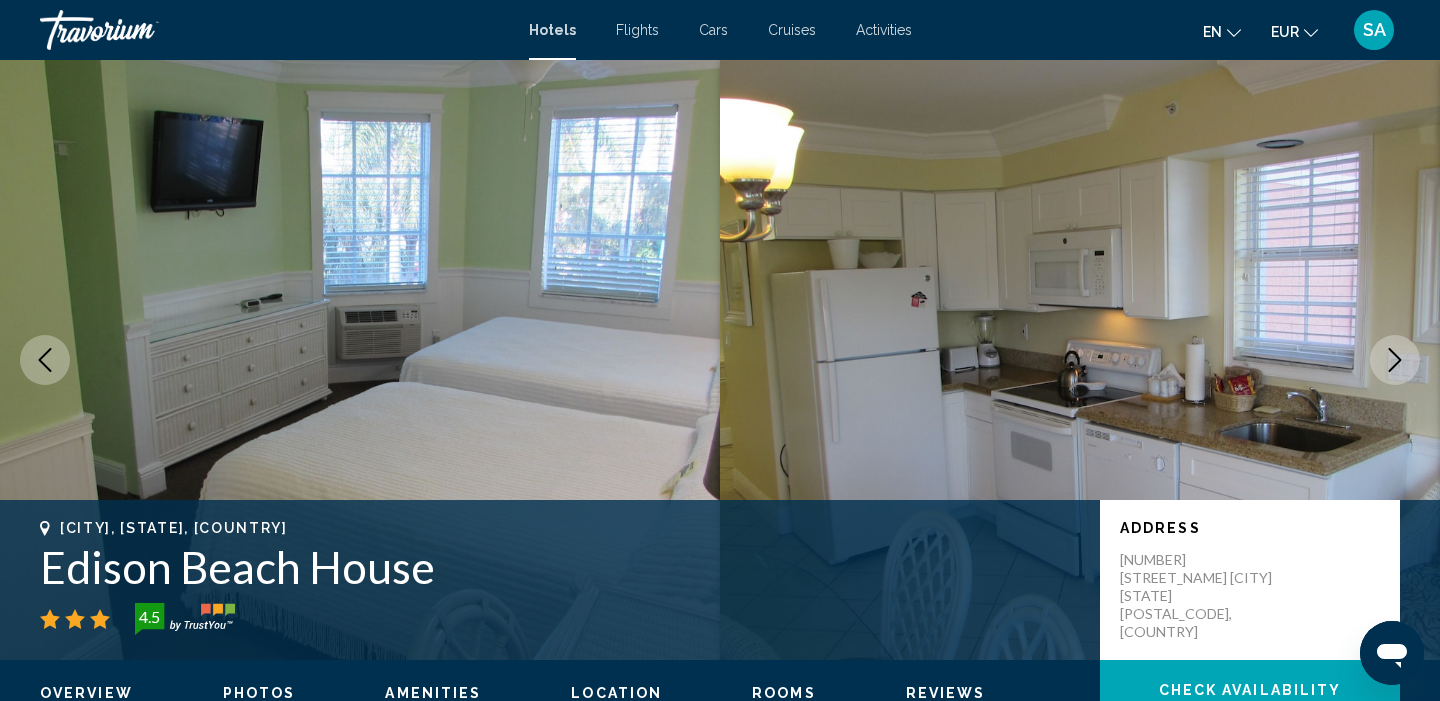 click 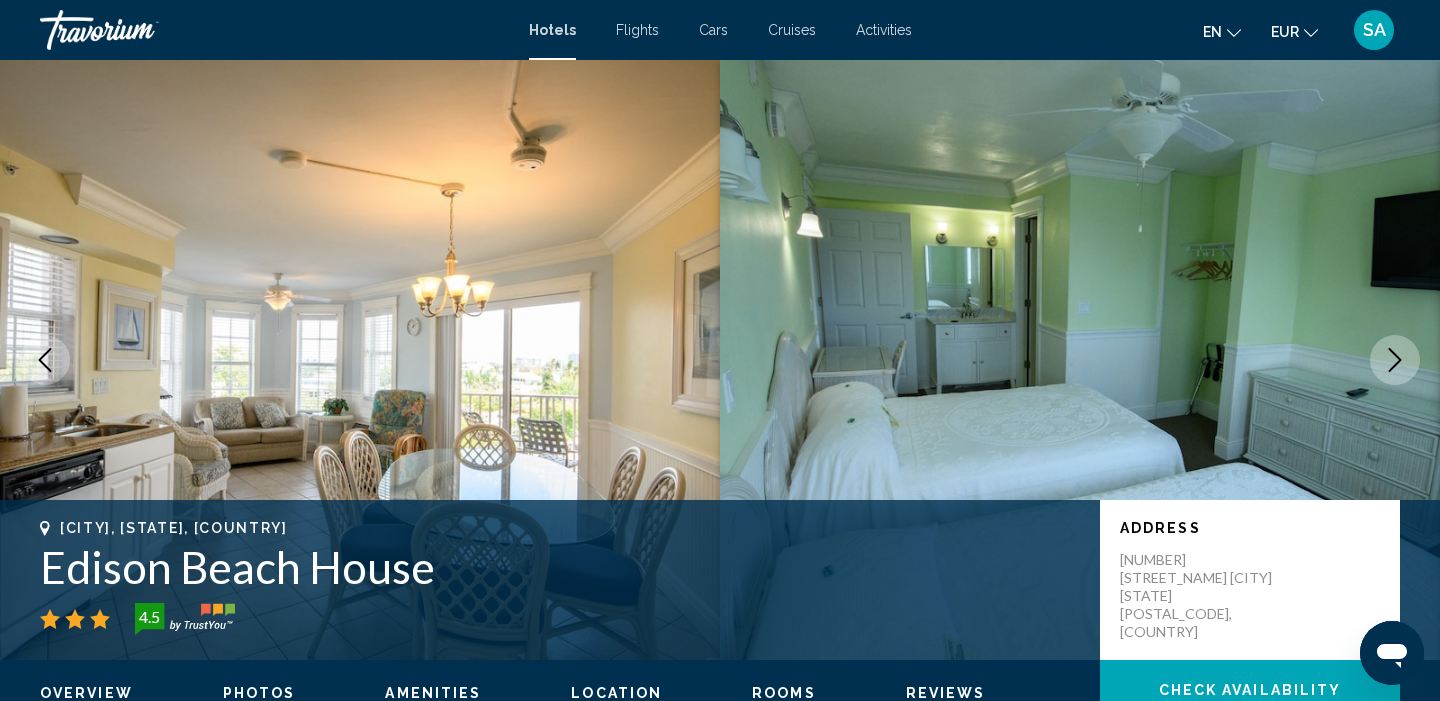 click 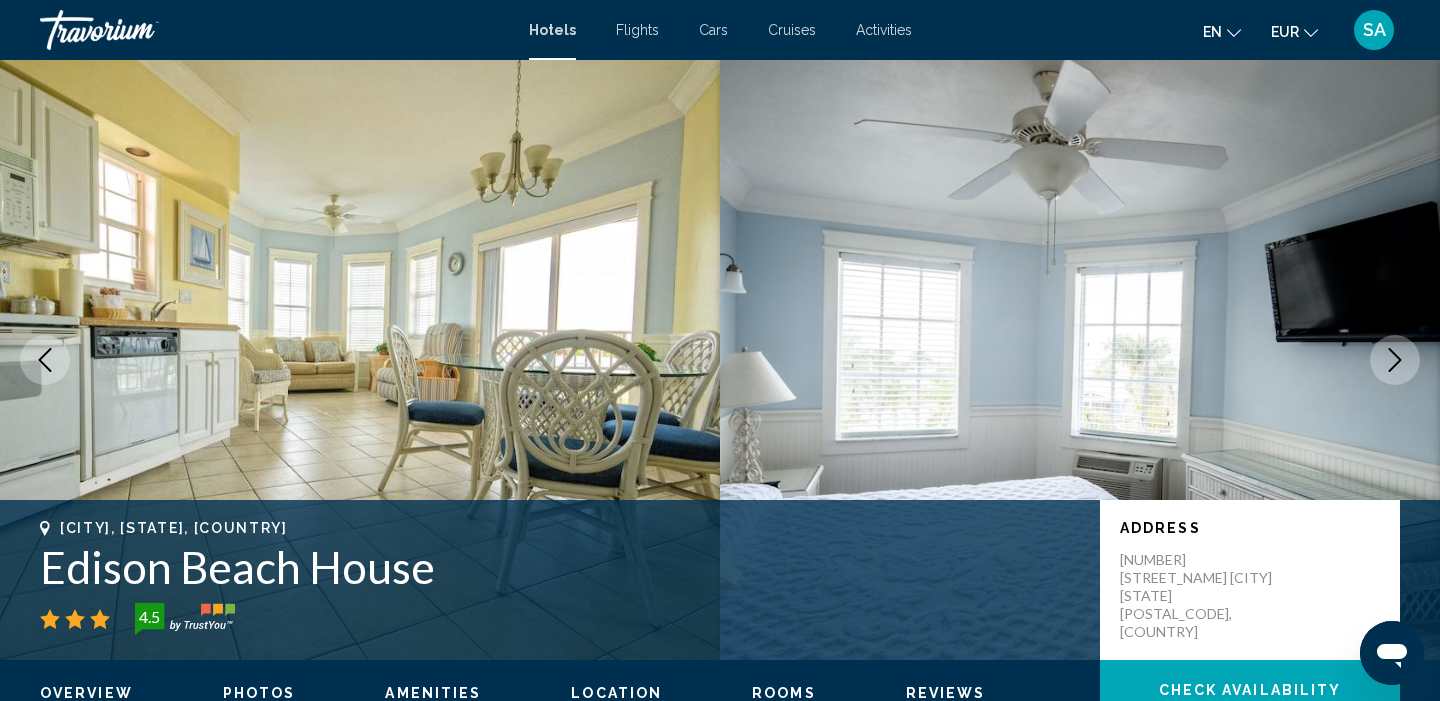 click 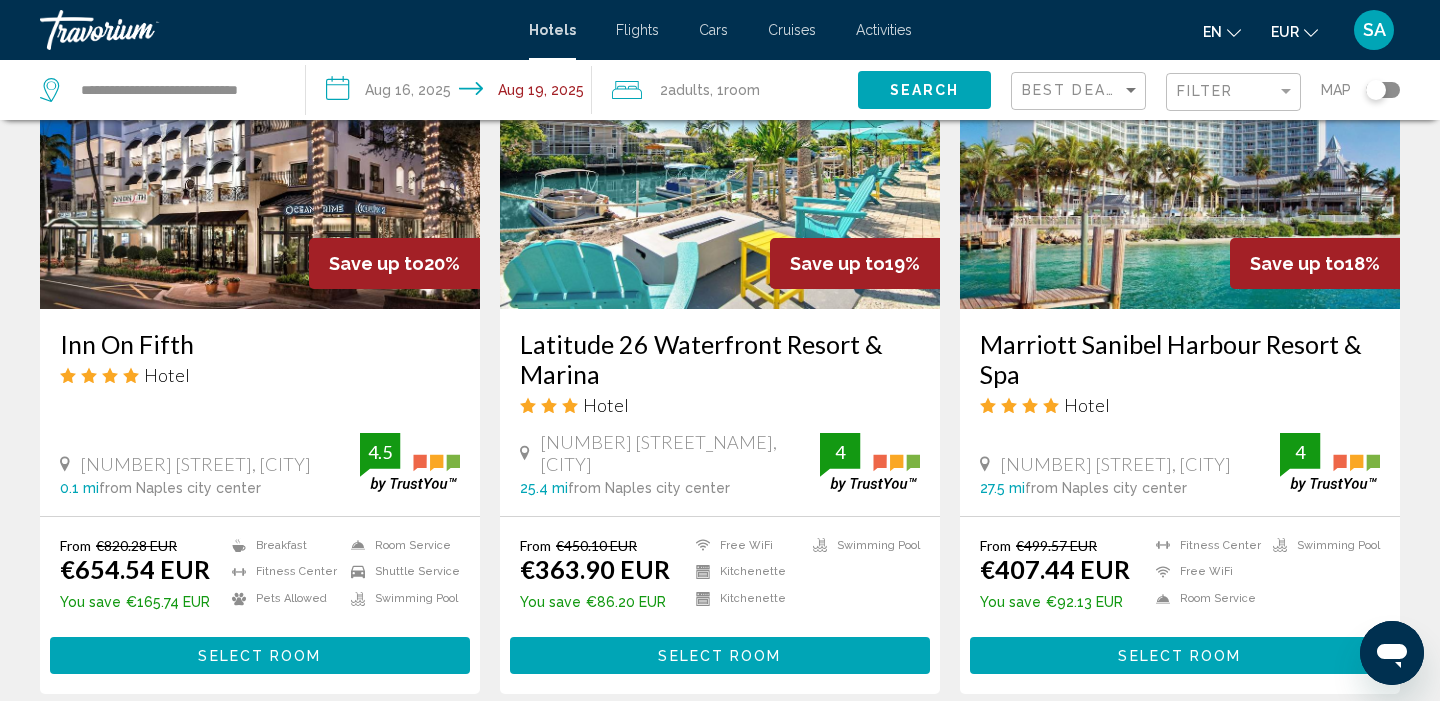scroll, scrollTop: 2429, scrollLeft: 0, axis: vertical 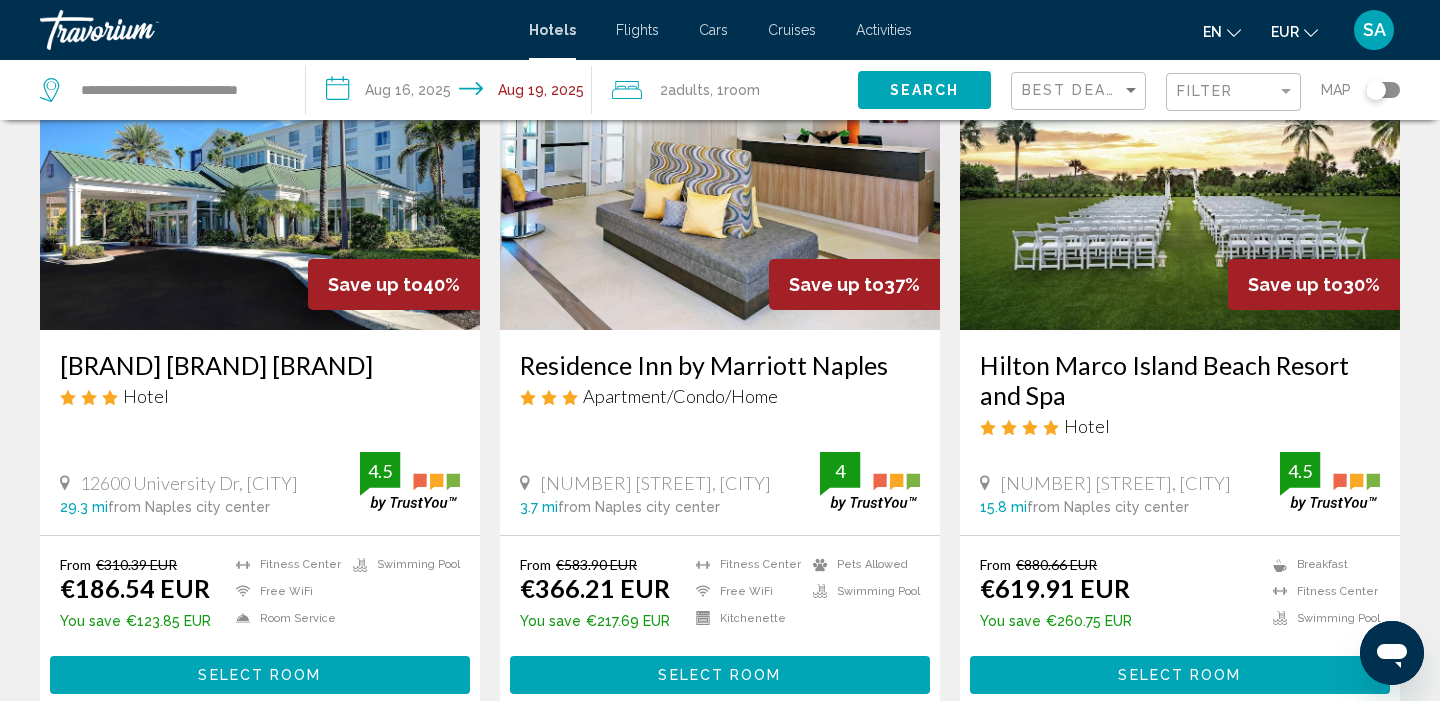 click on "Select Room" at bounding box center (260, 674) 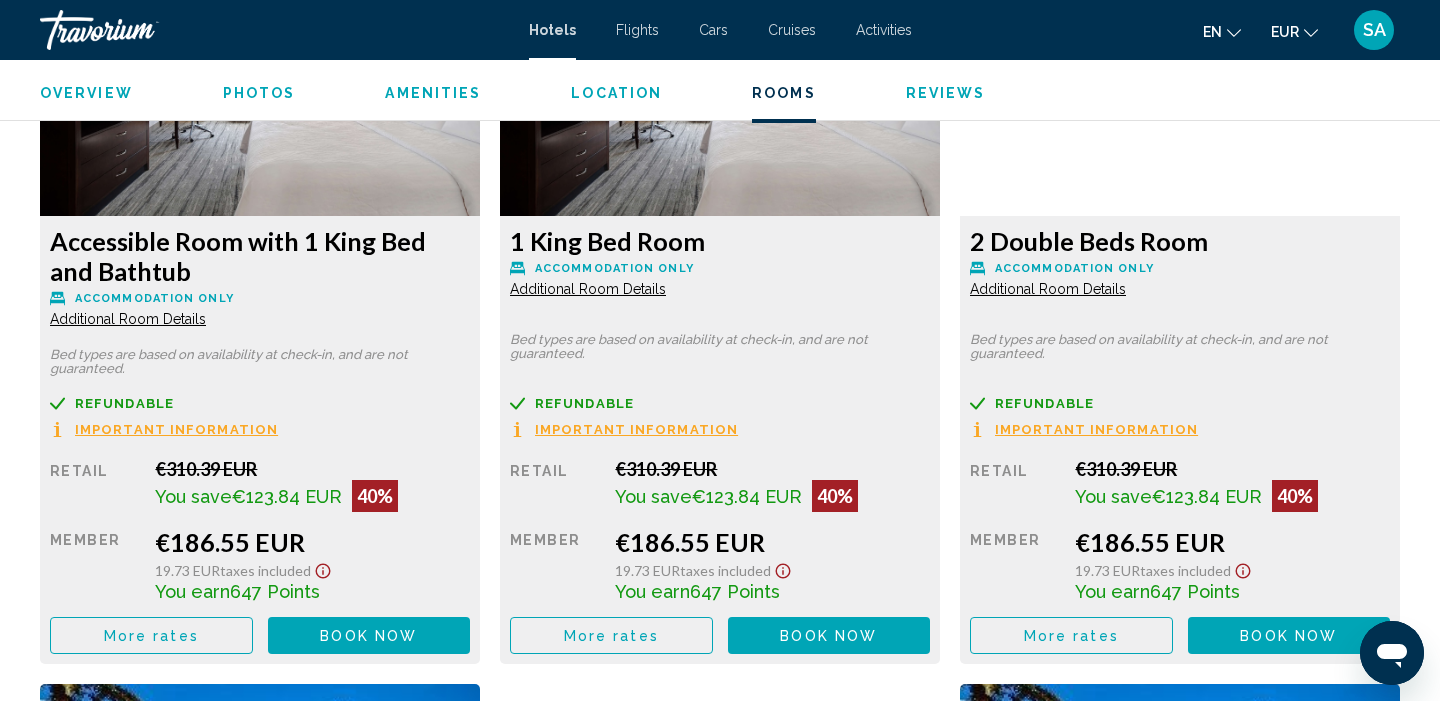 scroll, scrollTop: 2868, scrollLeft: 0, axis: vertical 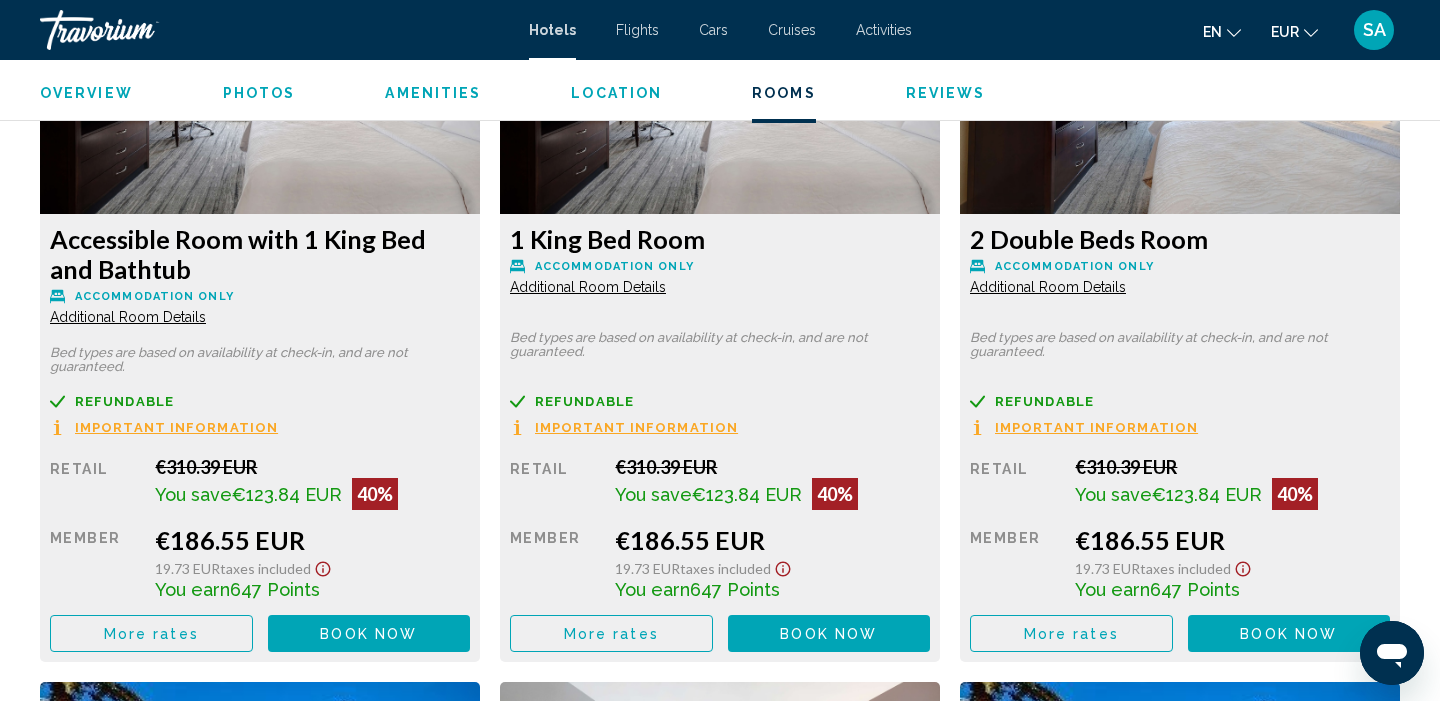 click on "More rates" at bounding box center [151, 634] 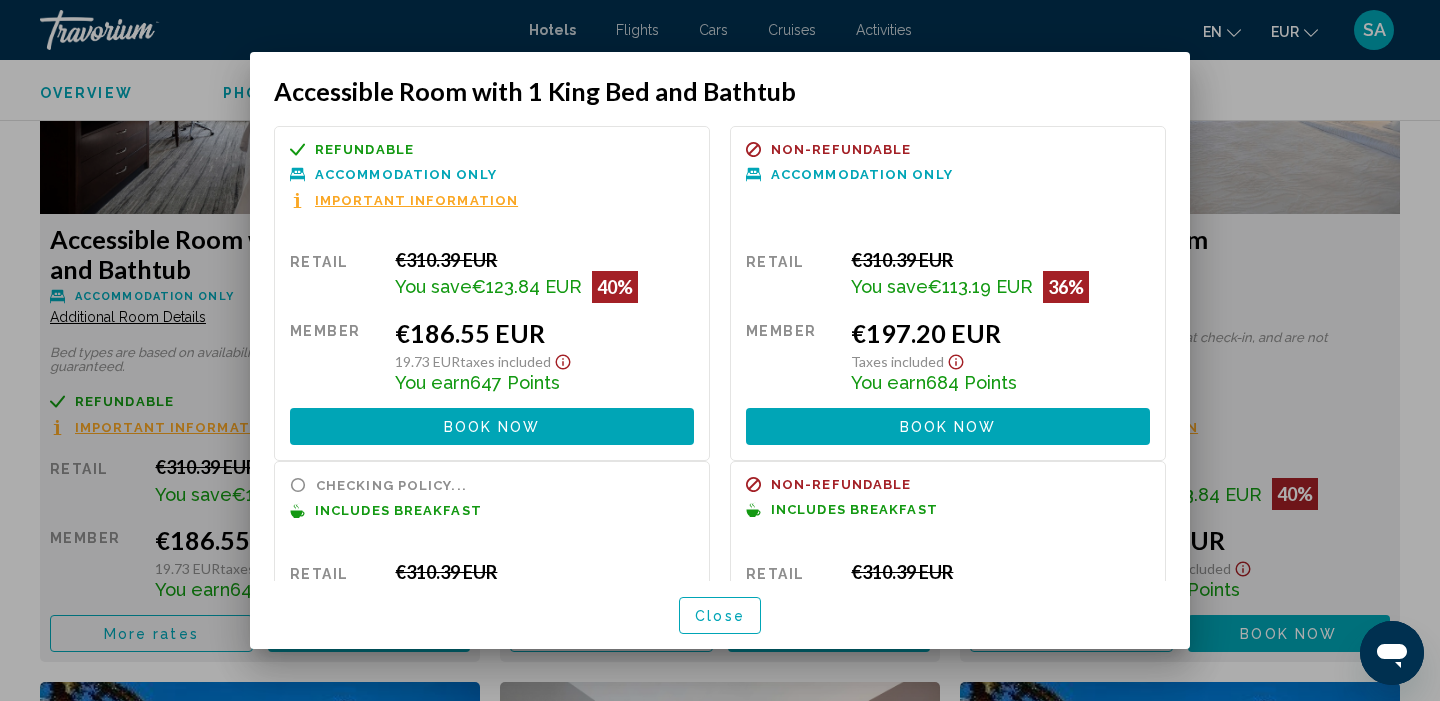 scroll, scrollTop: 0, scrollLeft: 0, axis: both 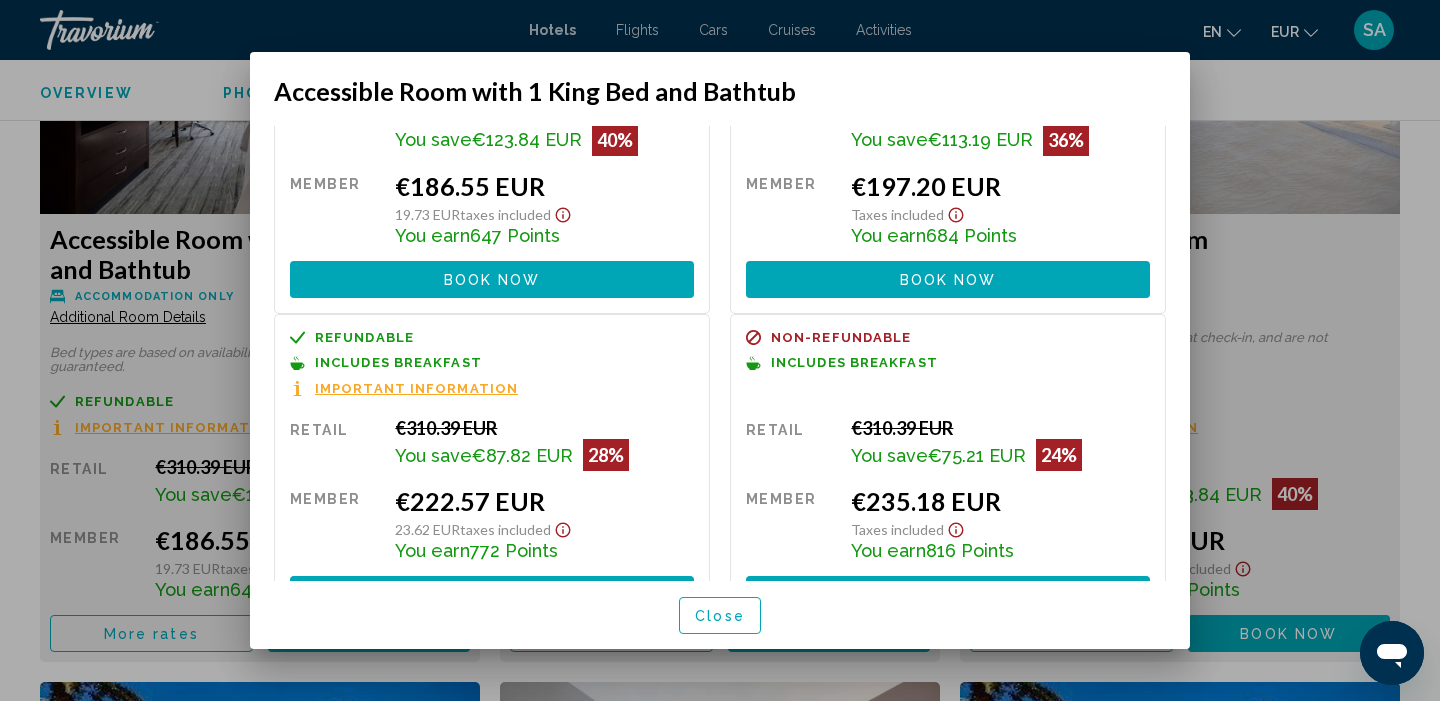click on "Close" at bounding box center (720, 616) 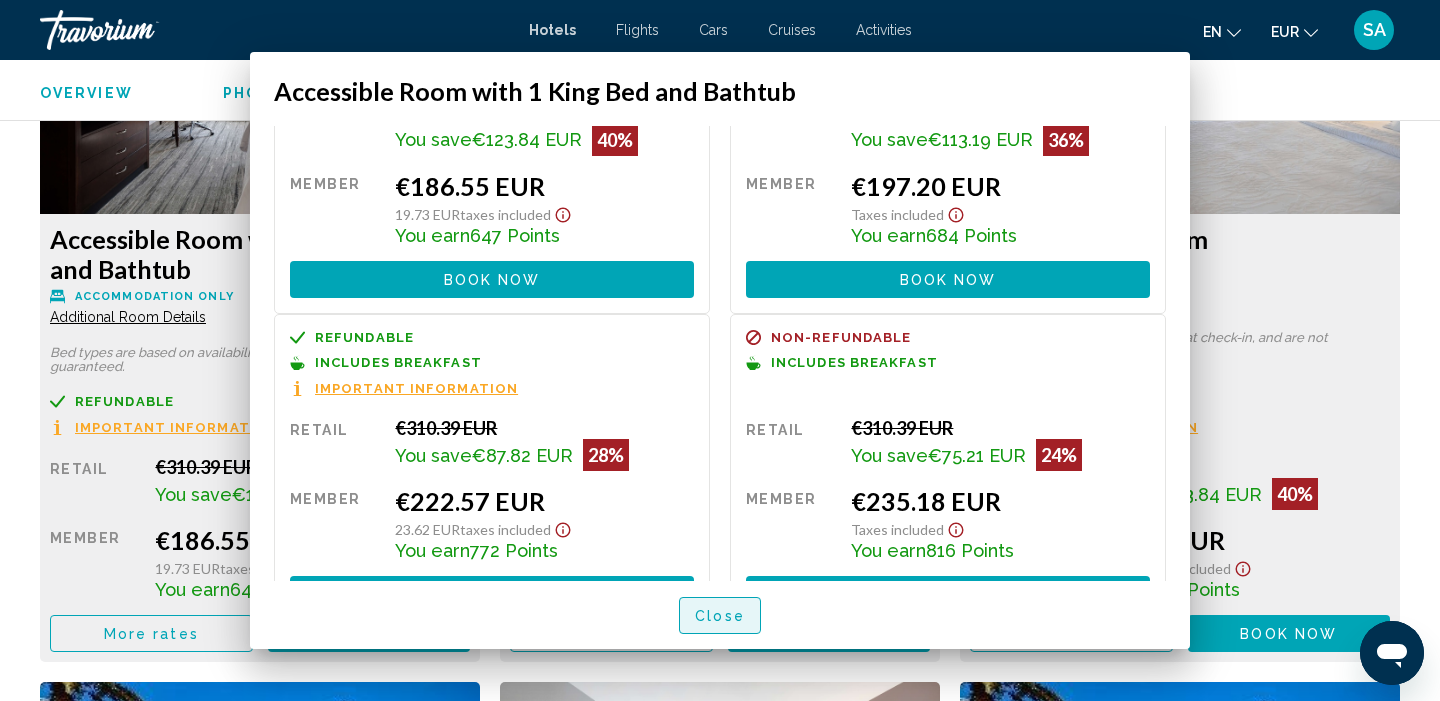 scroll, scrollTop: 2868, scrollLeft: 0, axis: vertical 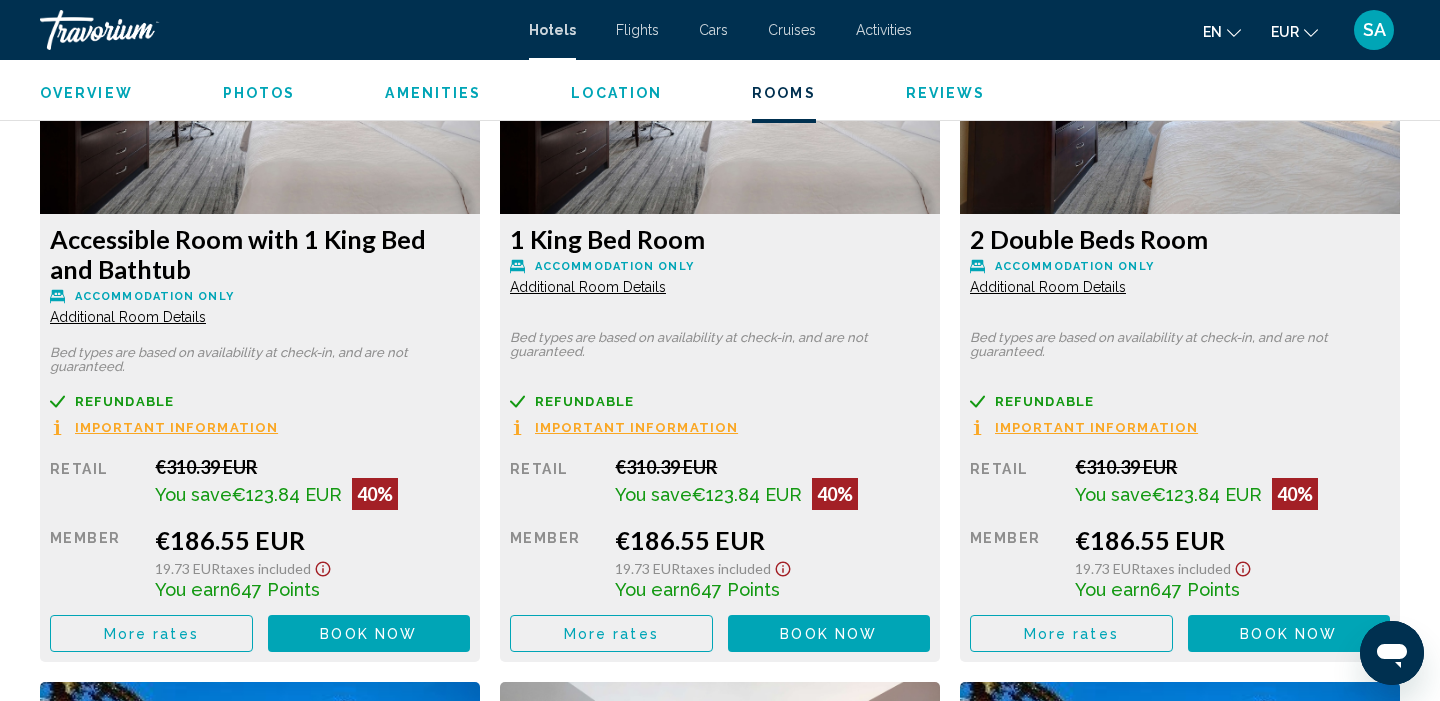 click on "More rates" at bounding box center [151, 633] 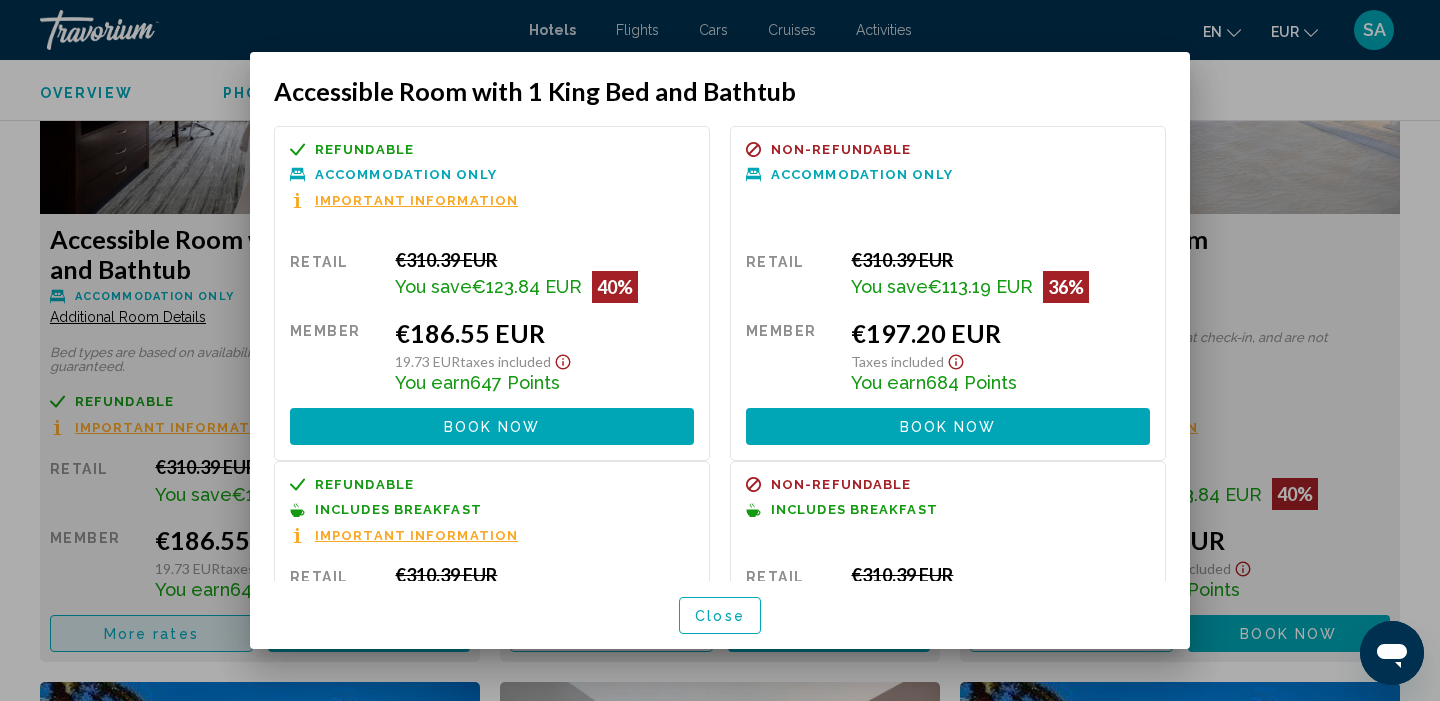 scroll, scrollTop: 0, scrollLeft: 0, axis: both 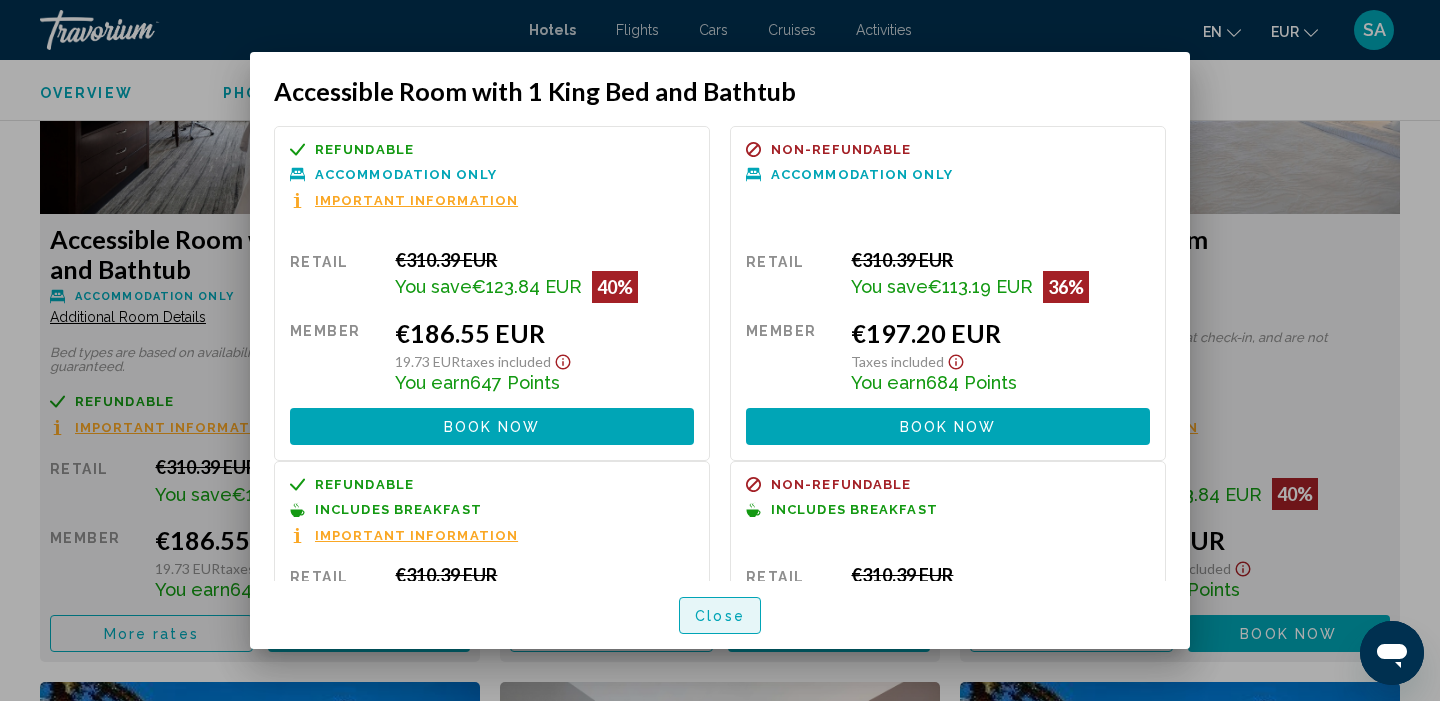 click on "Close" at bounding box center (720, 615) 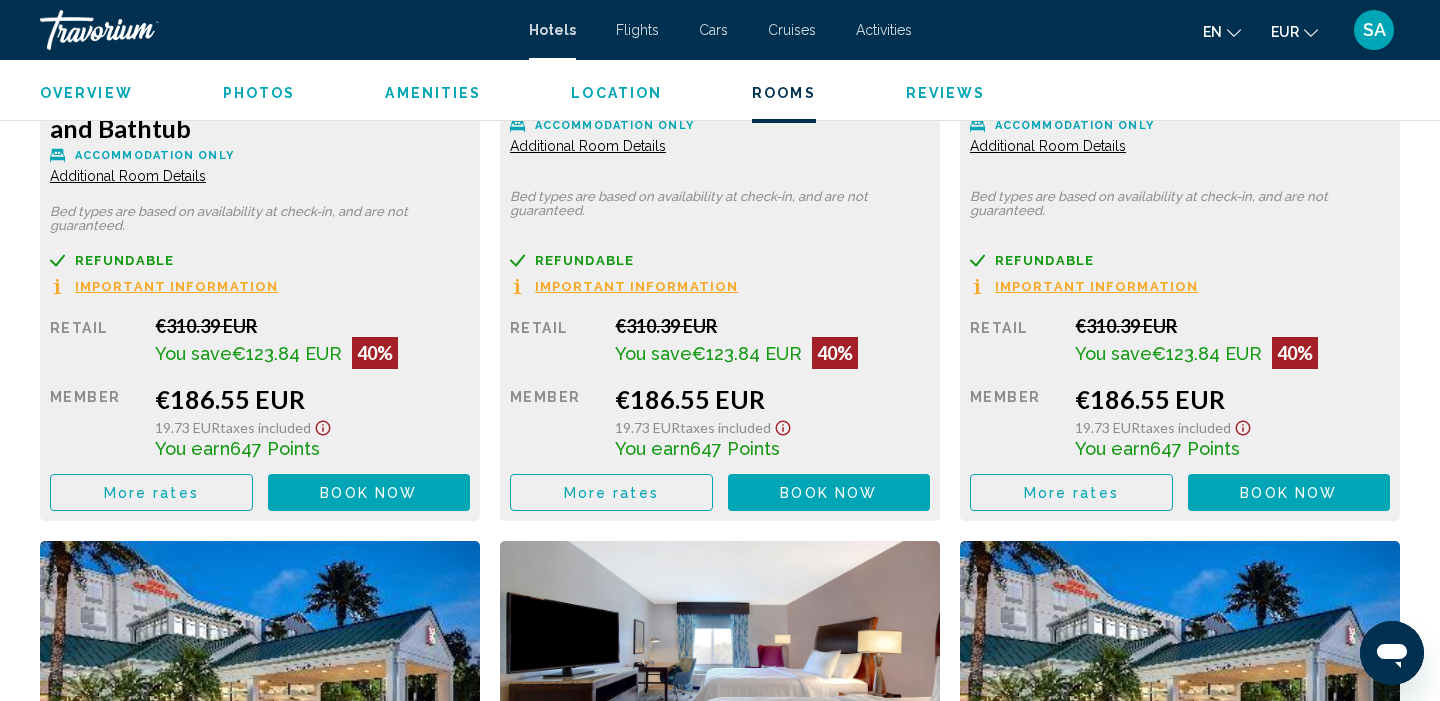 scroll, scrollTop: 3008, scrollLeft: 0, axis: vertical 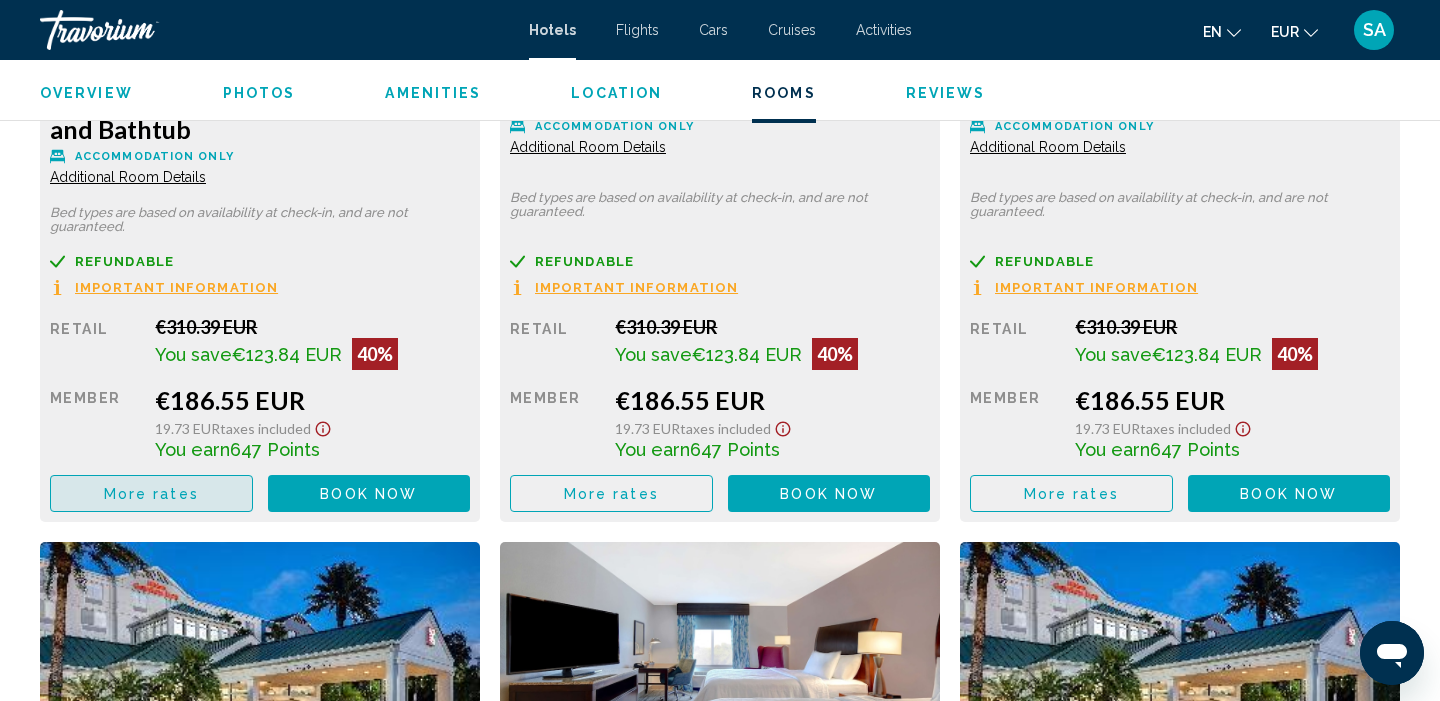 click on "More rates" at bounding box center (151, 494) 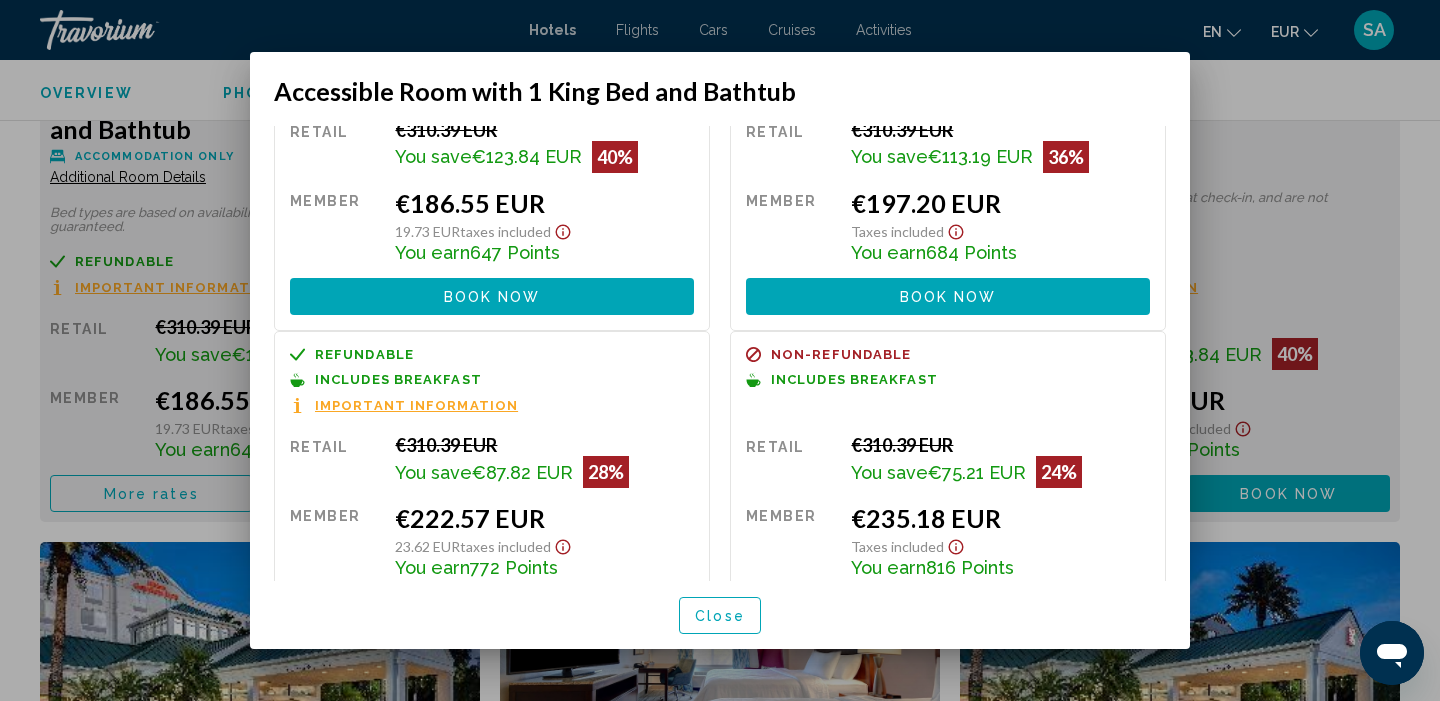 scroll, scrollTop: 138, scrollLeft: 0, axis: vertical 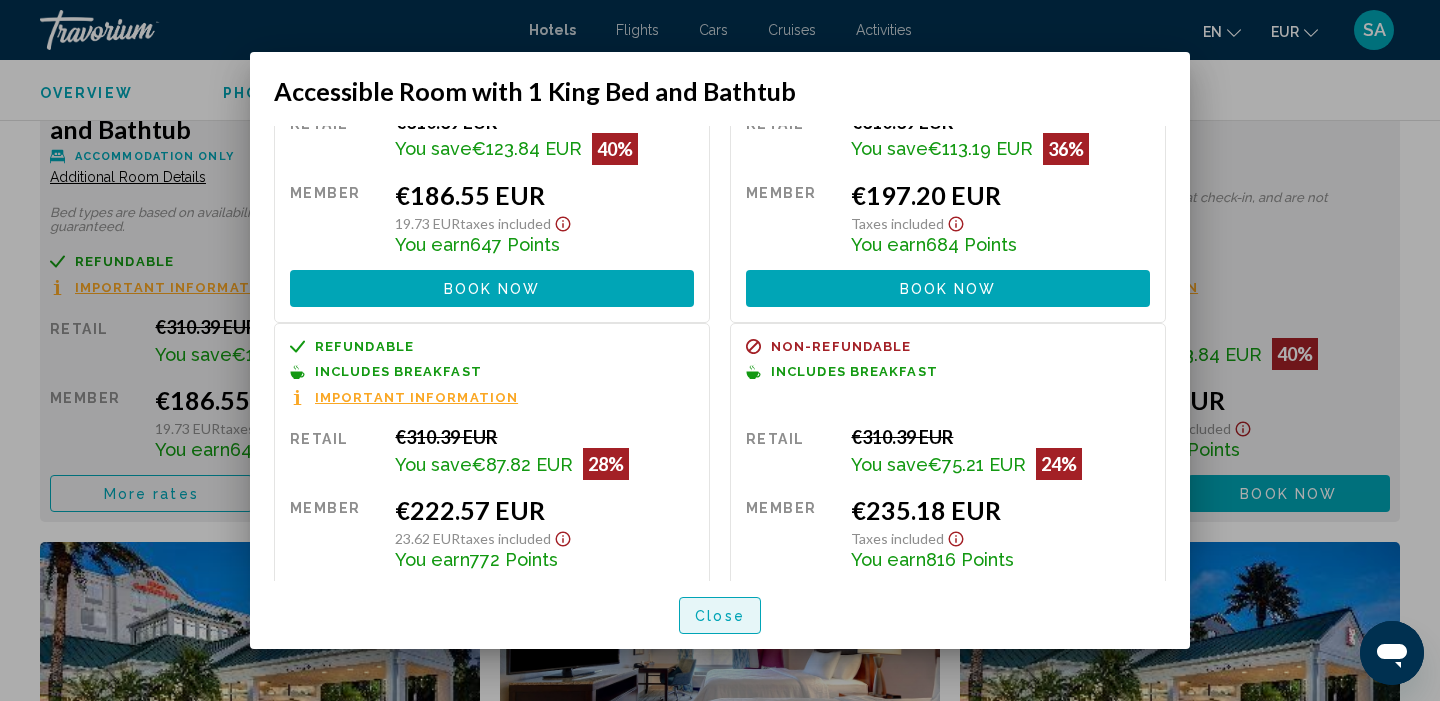 click on "Close" at bounding box center (720, 615) 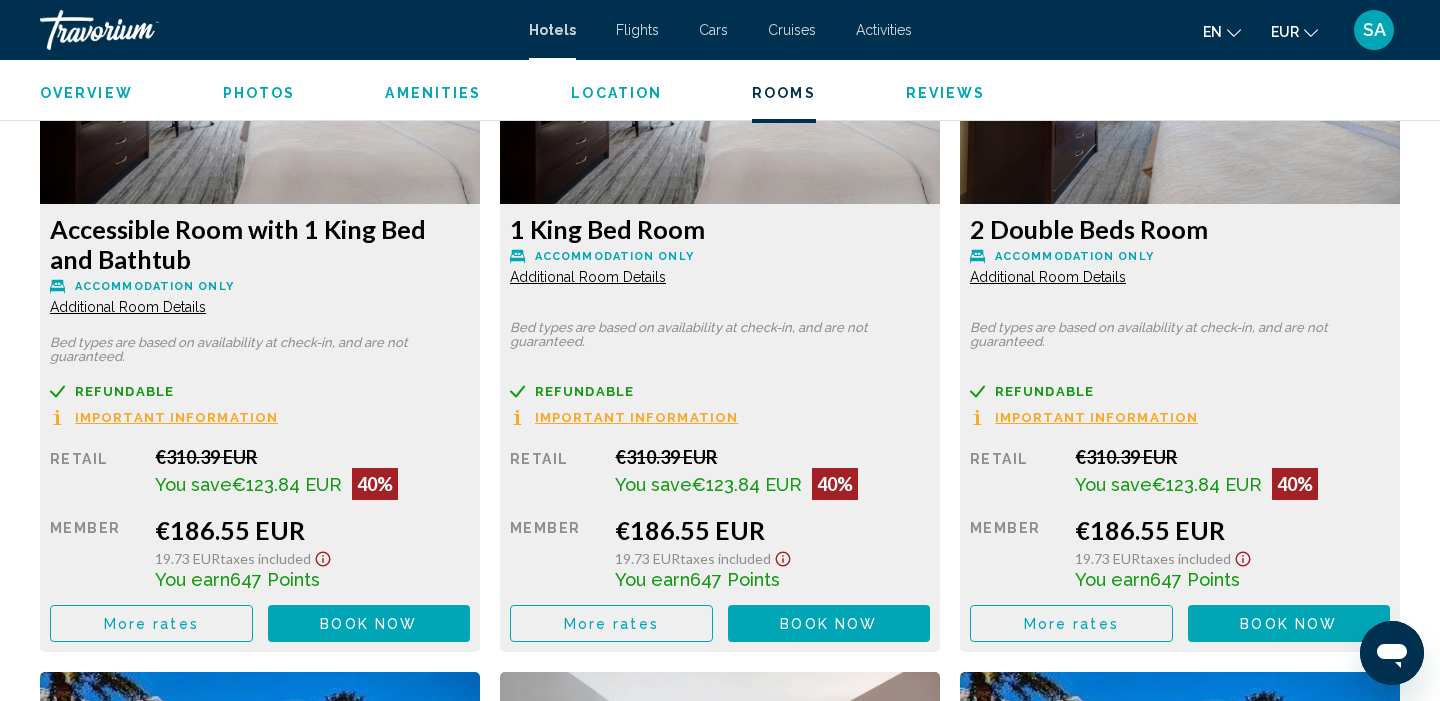 scroll, scrollTop: 2895, scrollLeft: 0, axis: vertical 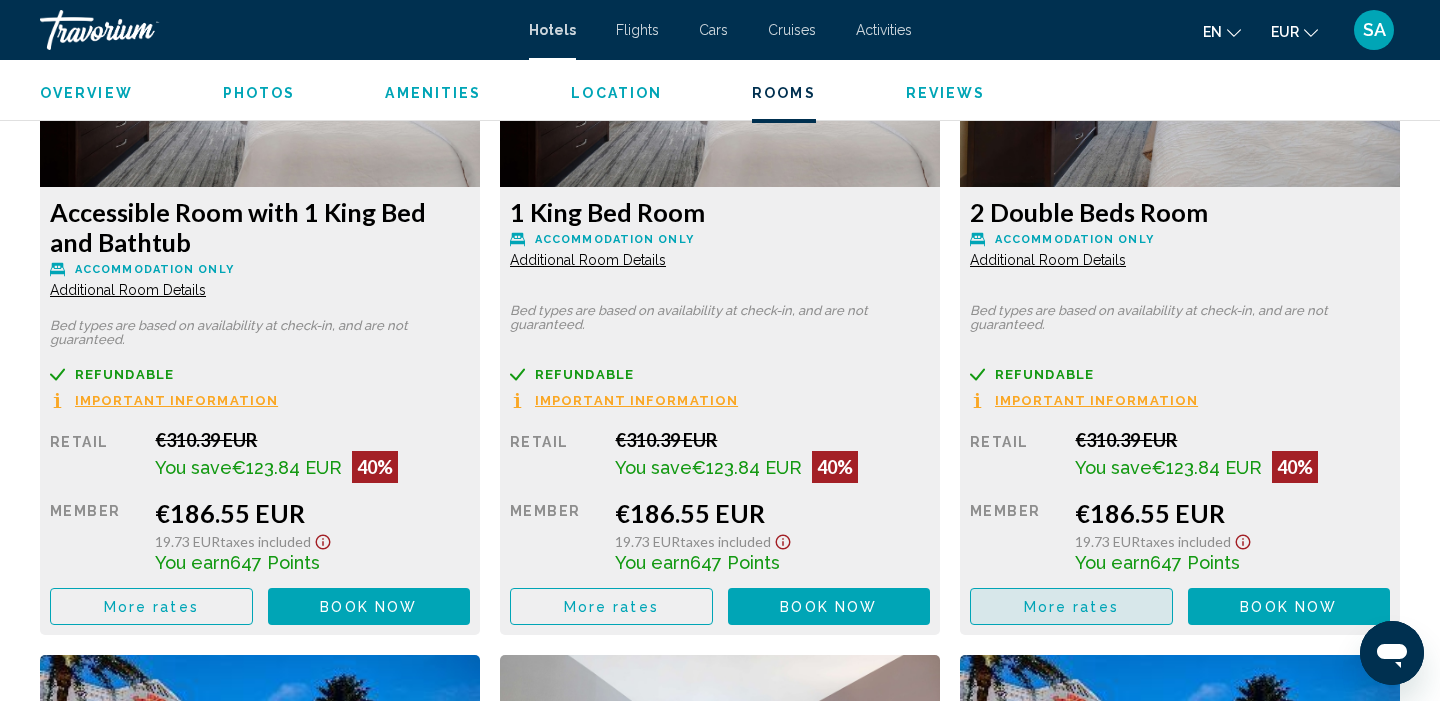 click on "More rates" at bounding box center (151, 607) 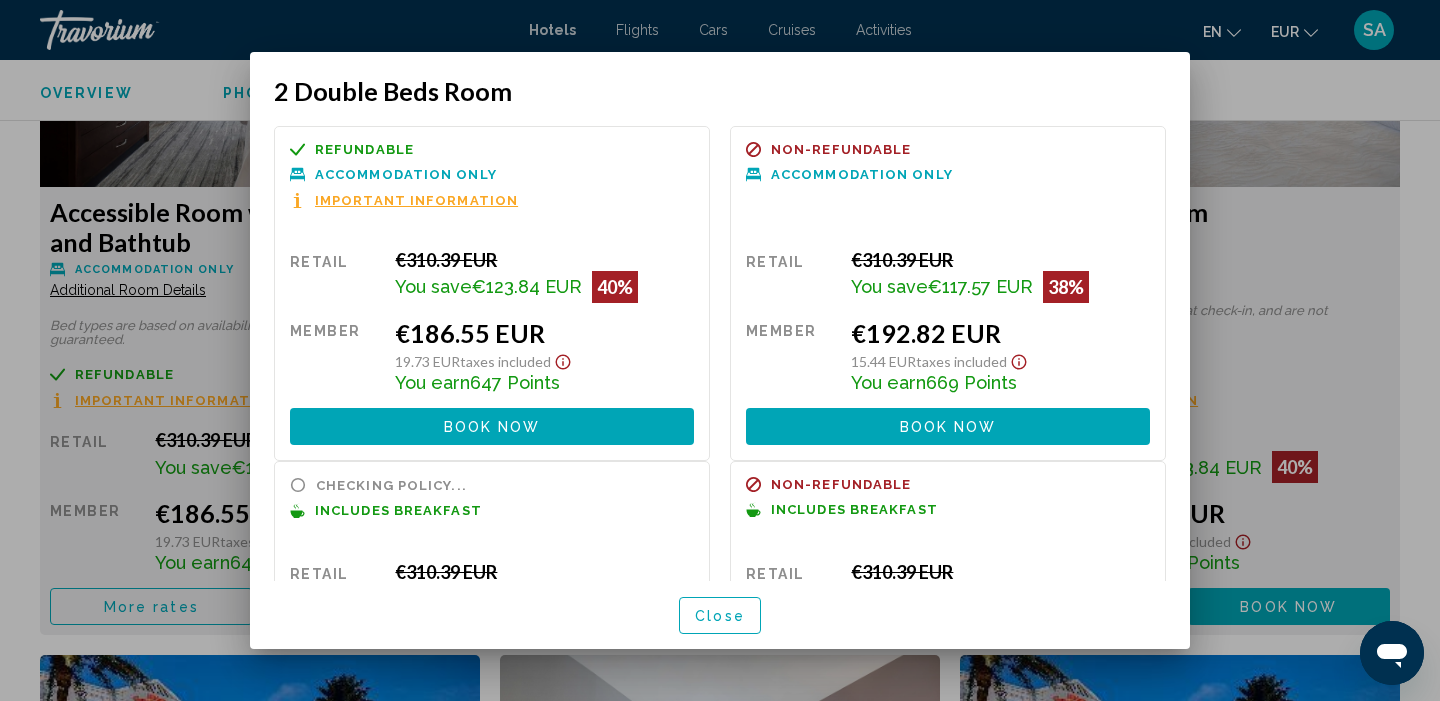 scroll, scrollTop: 0, scrollLeft: 0, axis: both 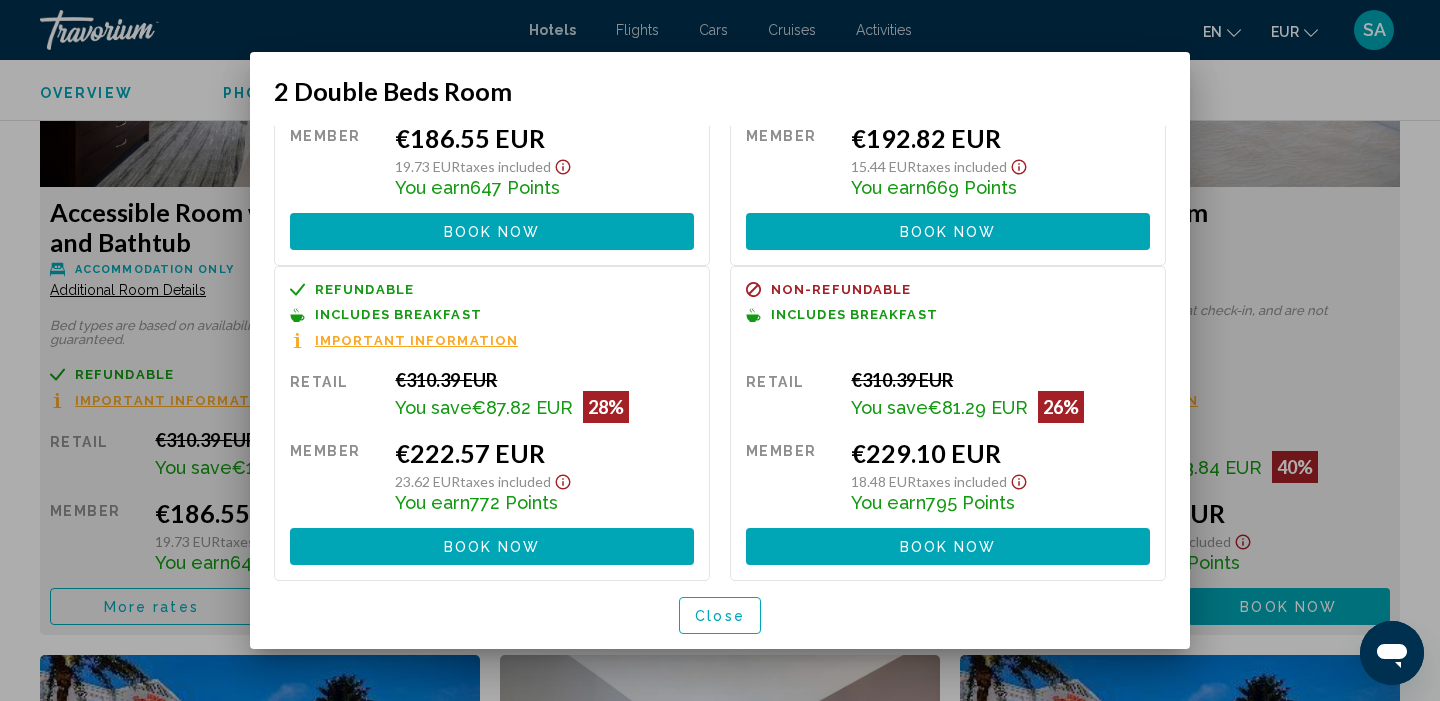 click on "Close" at bounding box center [720, 616] 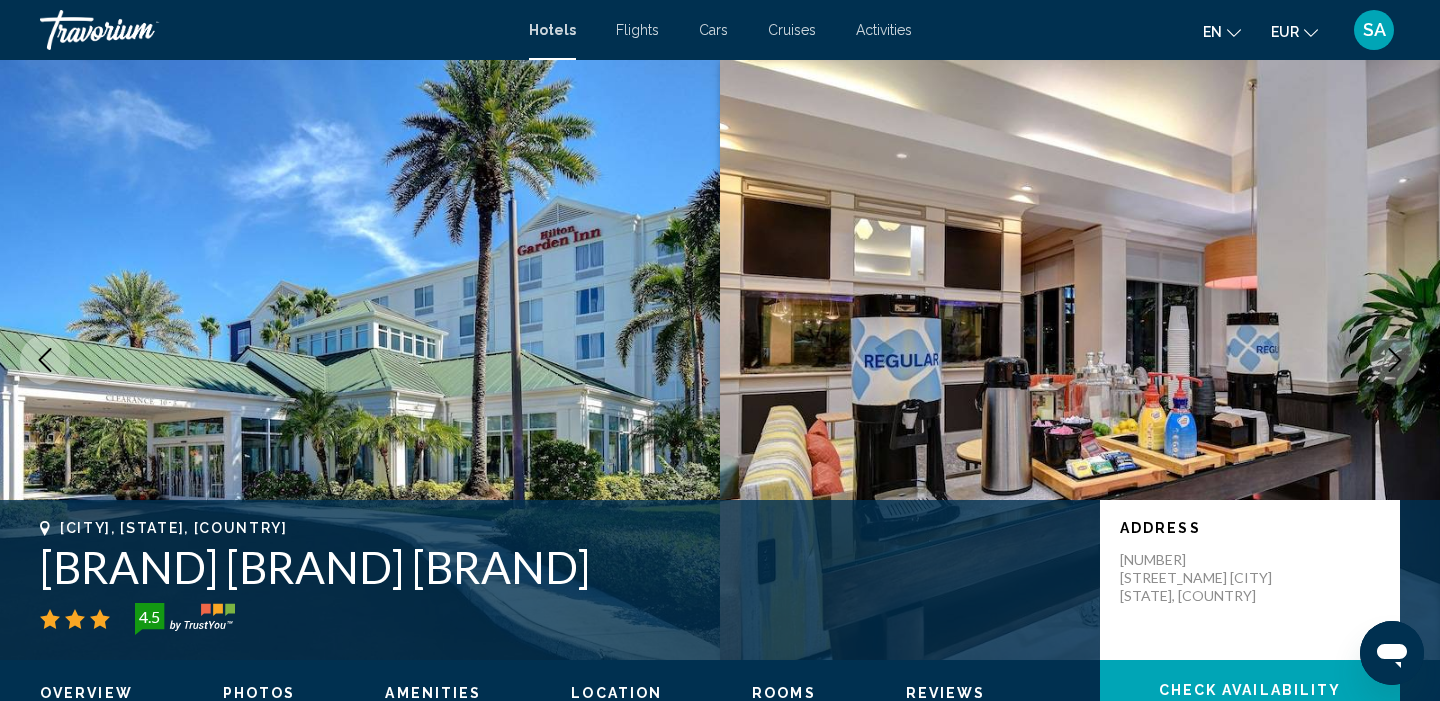 scroll, scrollTop: 0, scrollLeft: 0, axis: both 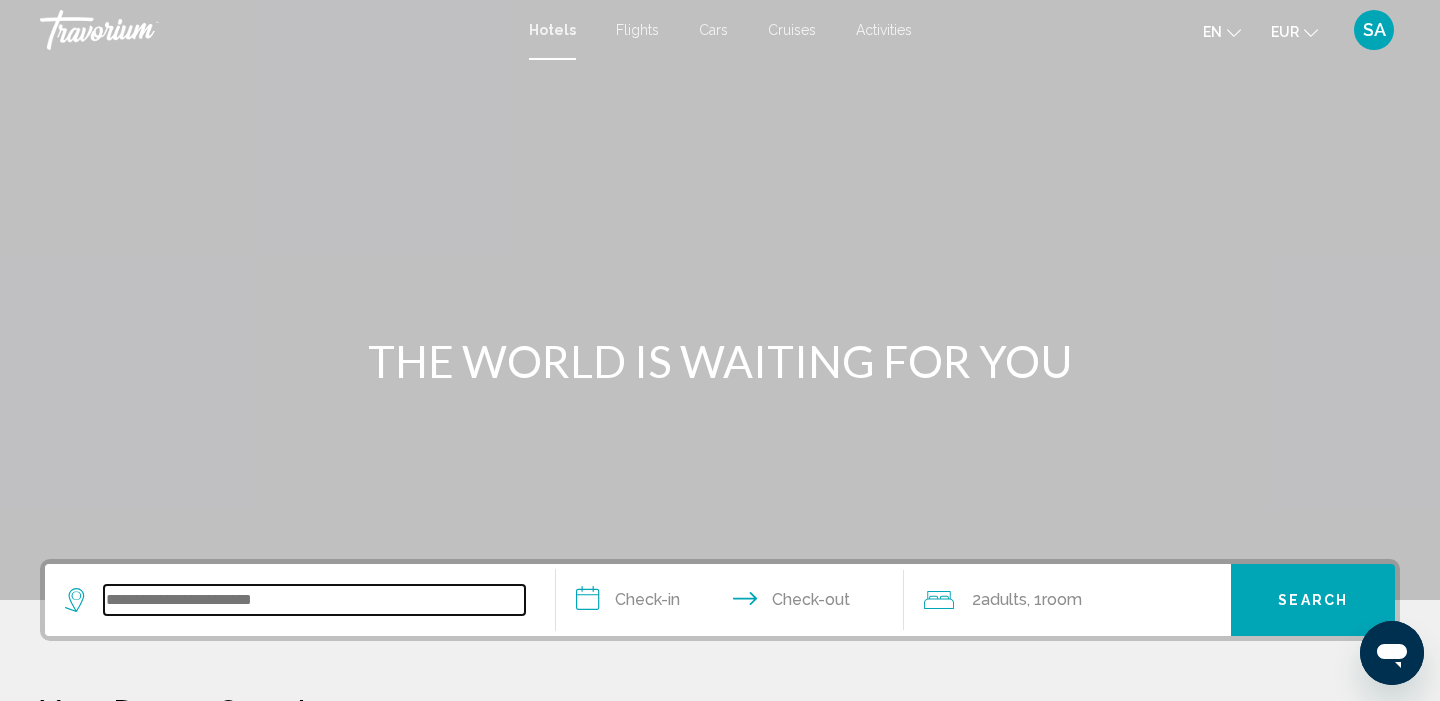 click at bounding box center (314, 600) 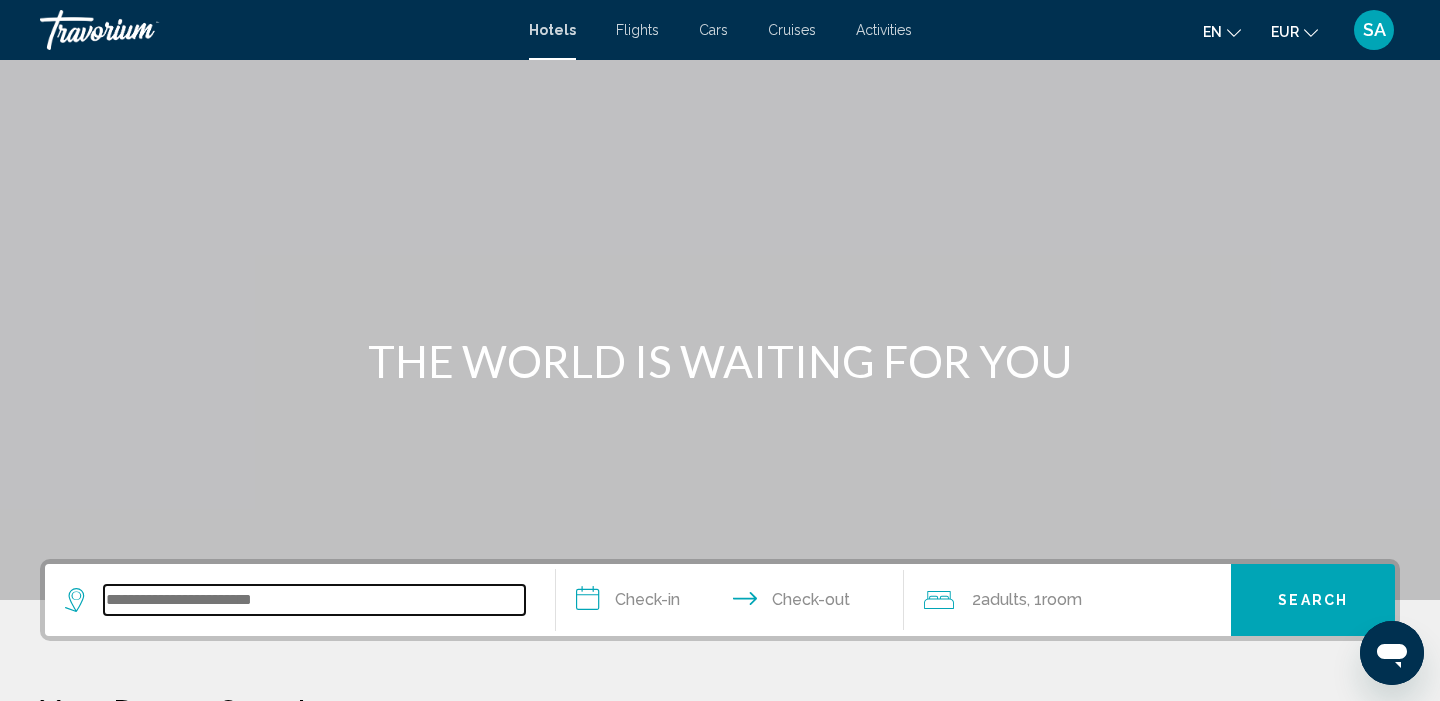 scroll, scrollTop: 494, scrollLeft: 0, axis: vertical 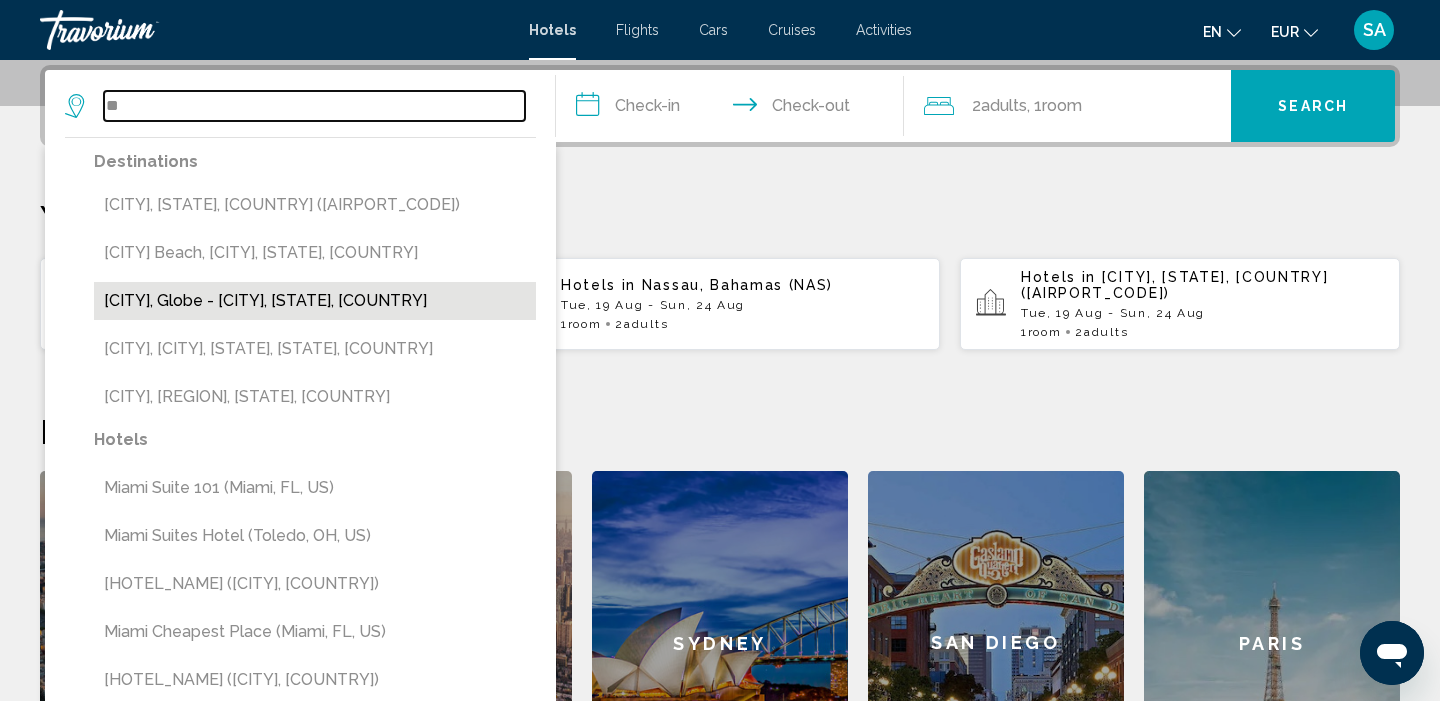 type on "*" 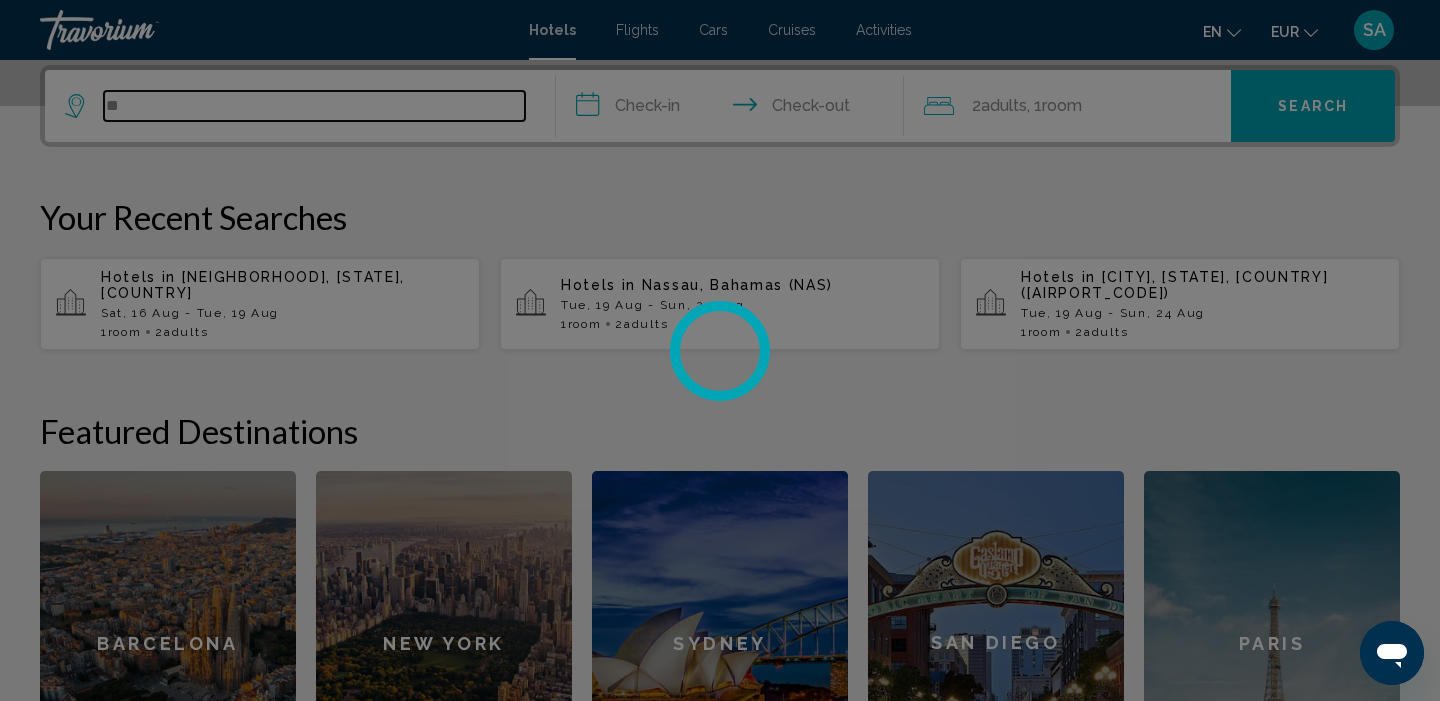 type on "*" 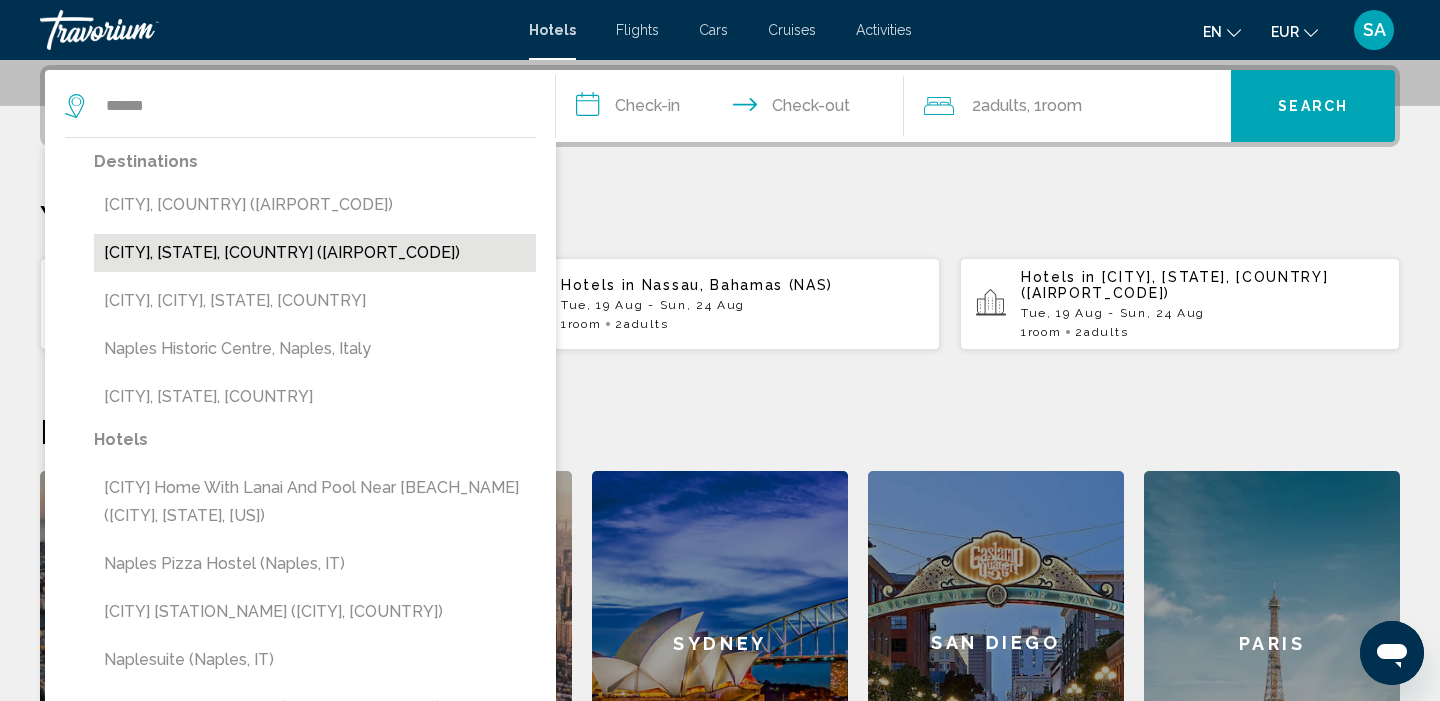 click on "[CITY], [STATE], [COUNTRY] ([AIRPORT_CODE])" at bounding box center [315, 253] 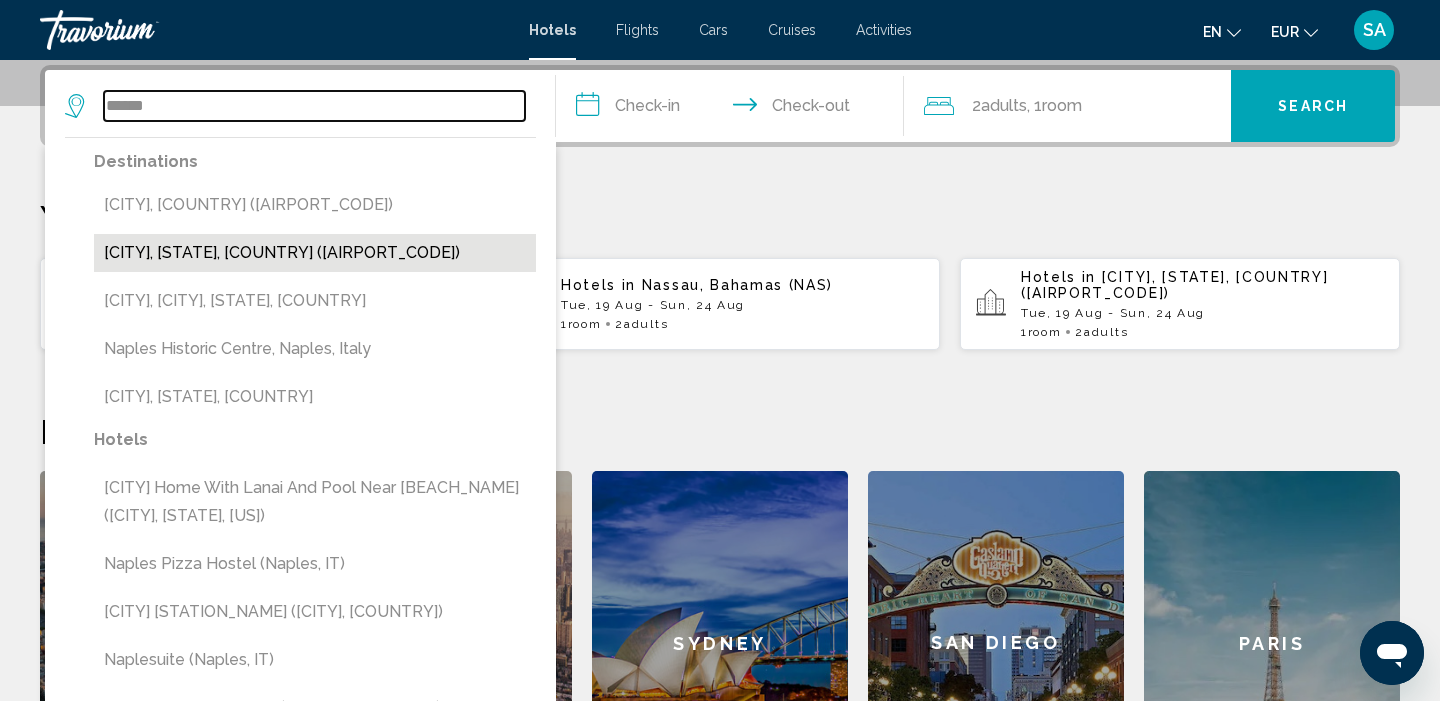 type on "**********" 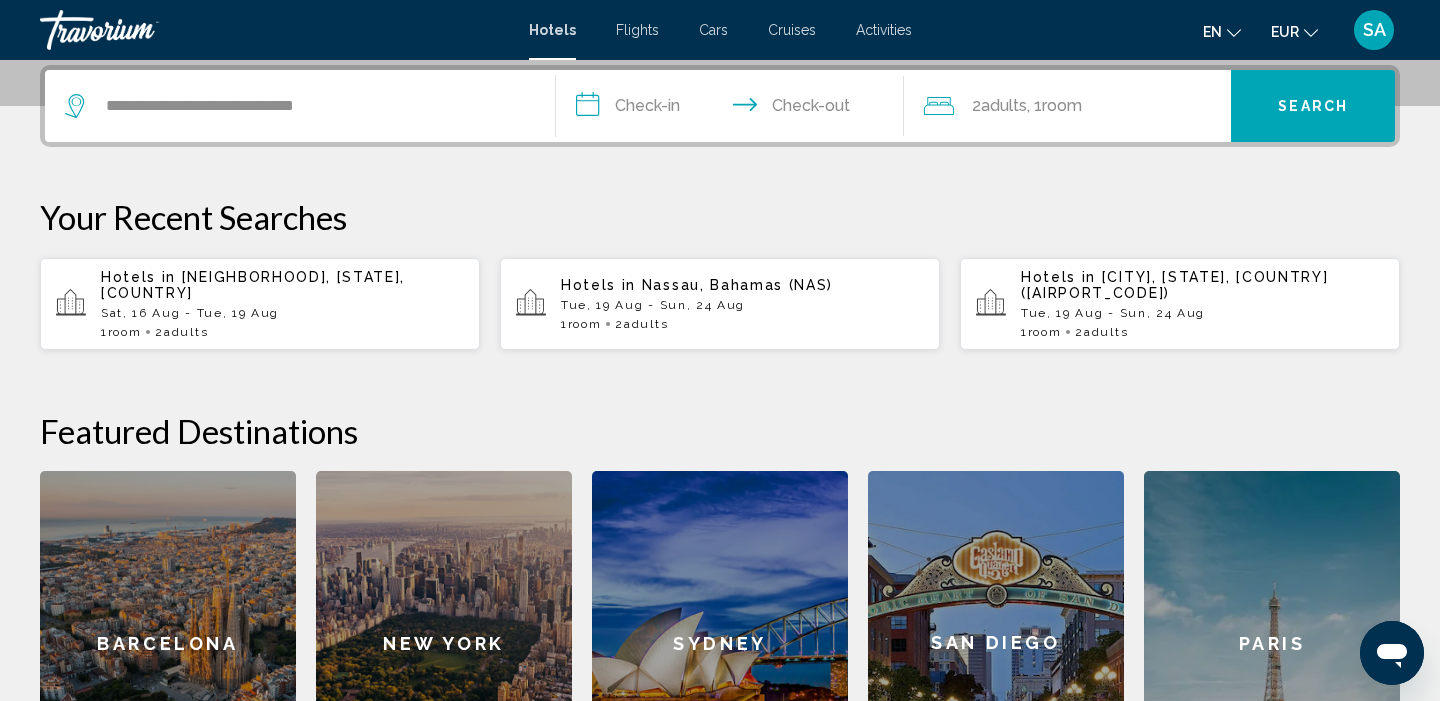 click on "**********" at bounding box center (734, 109) 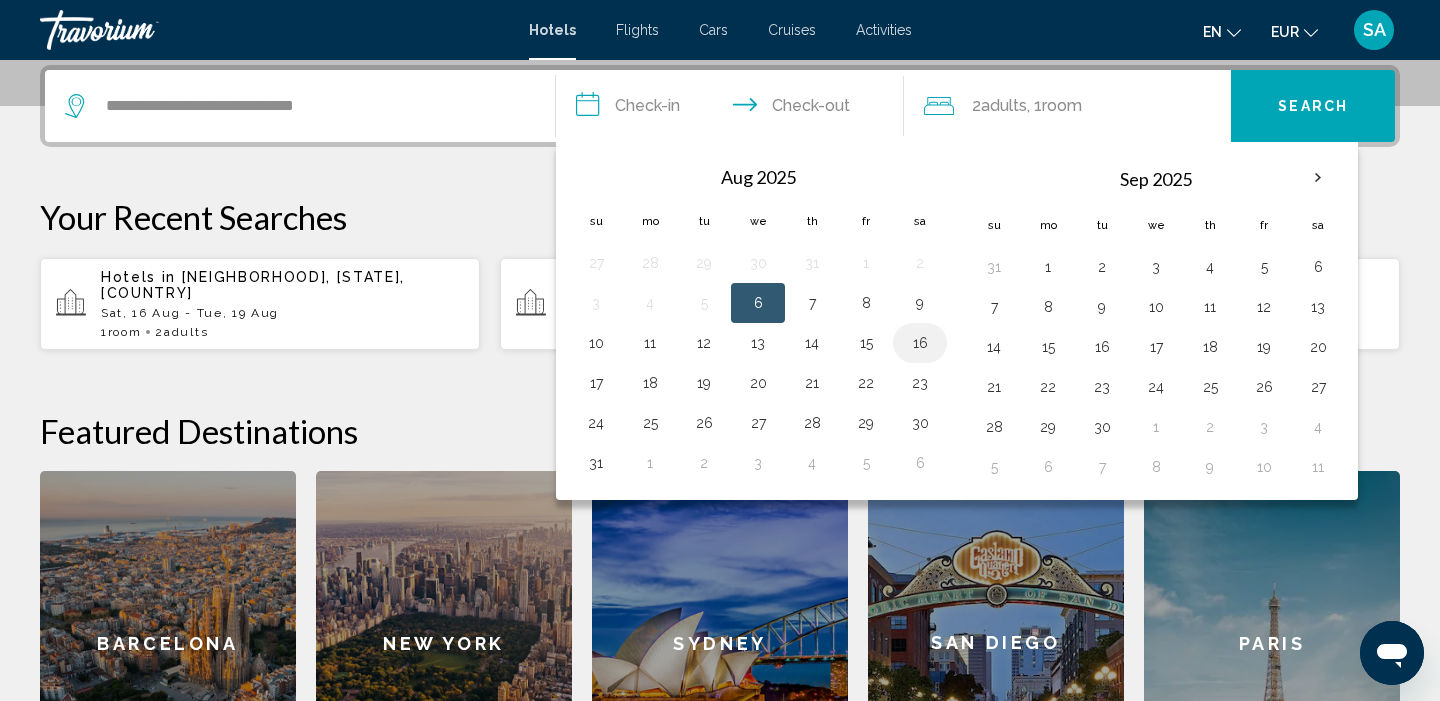 click on "16" at bounding box center (920, 343) 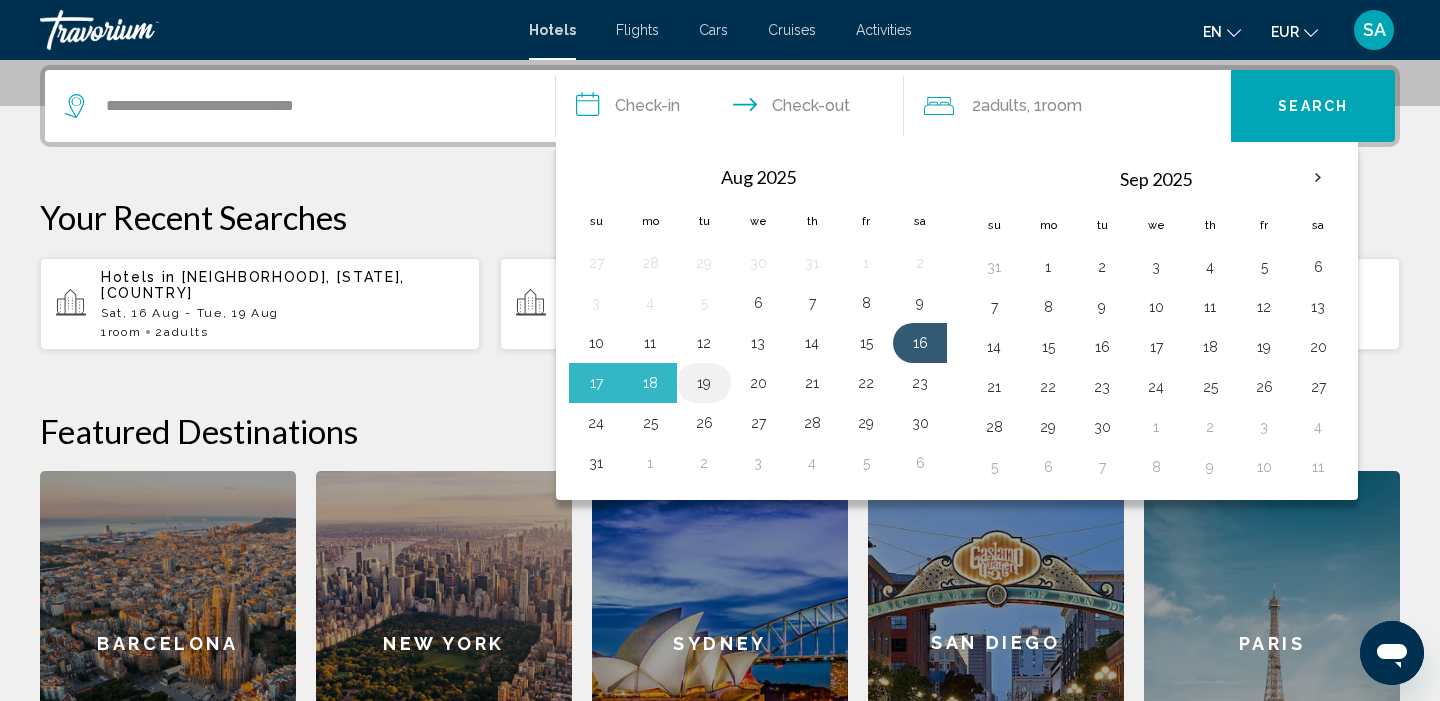 click on "19" at bounding box center [704, 383] 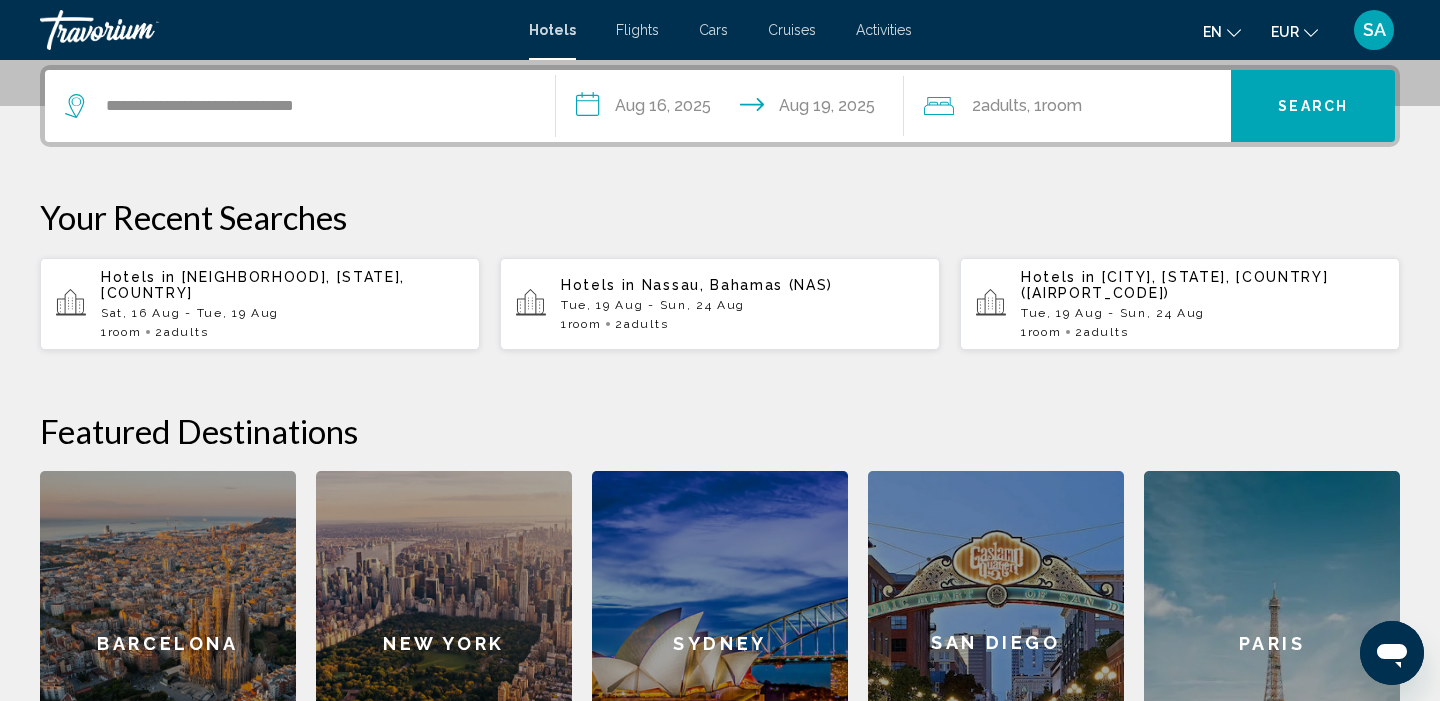 click on "Search" at bounding box center (1313, 106) 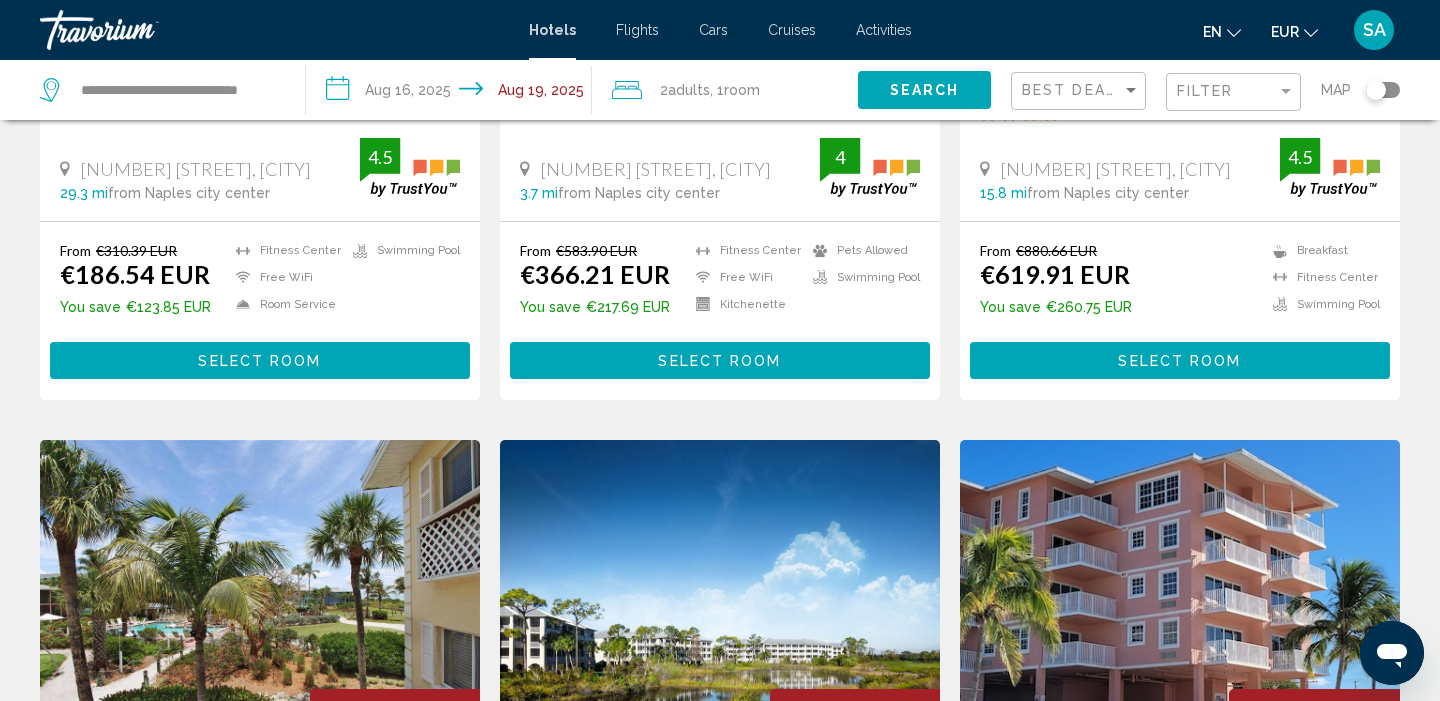 scroll, scrollTop: 0, scrollLeft: 0, axis: both 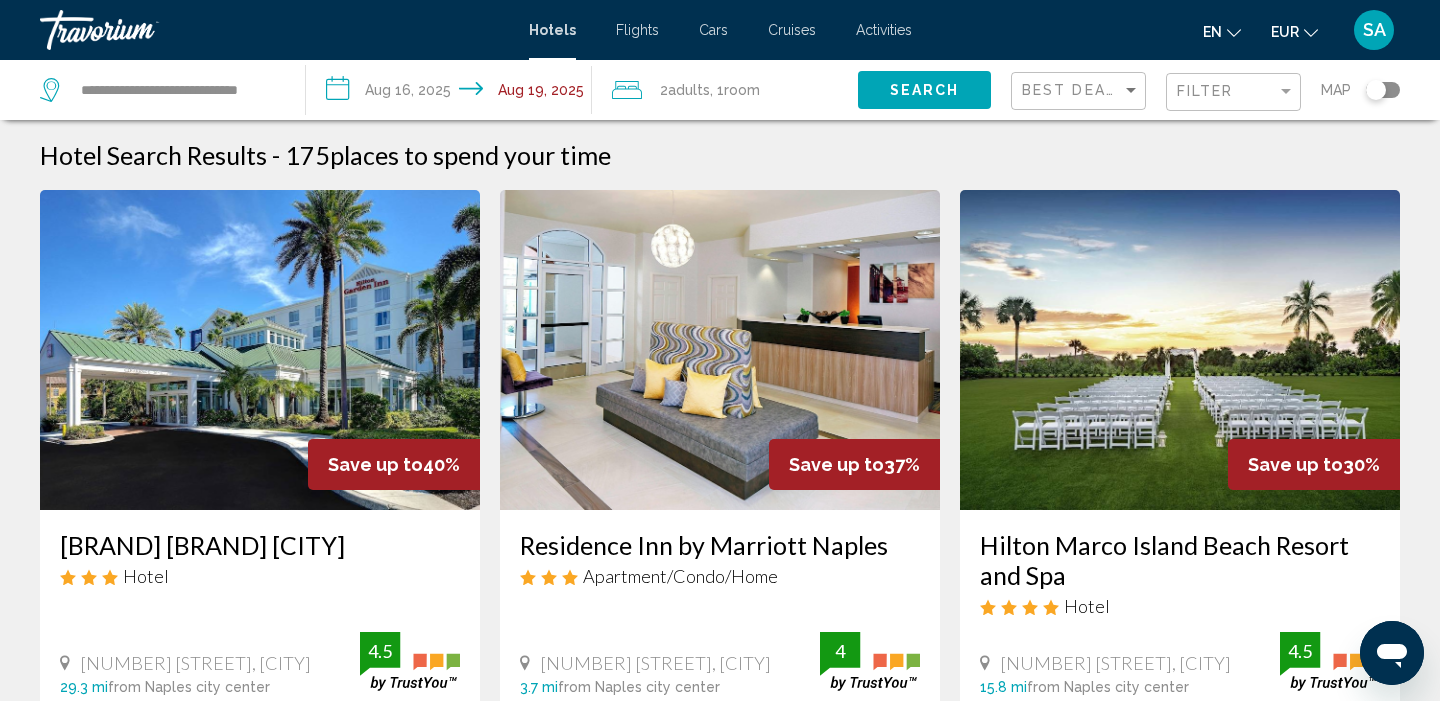 click on ", 1  Room rooms" 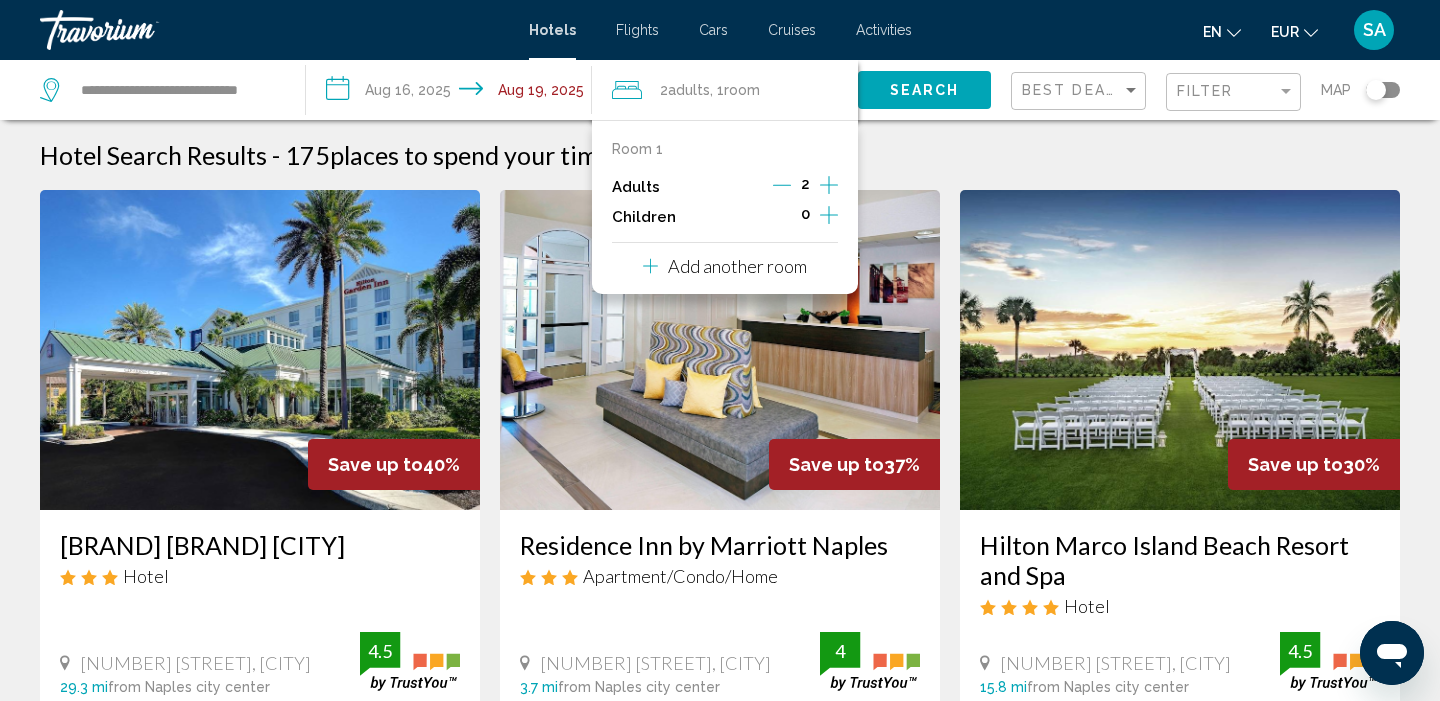 click 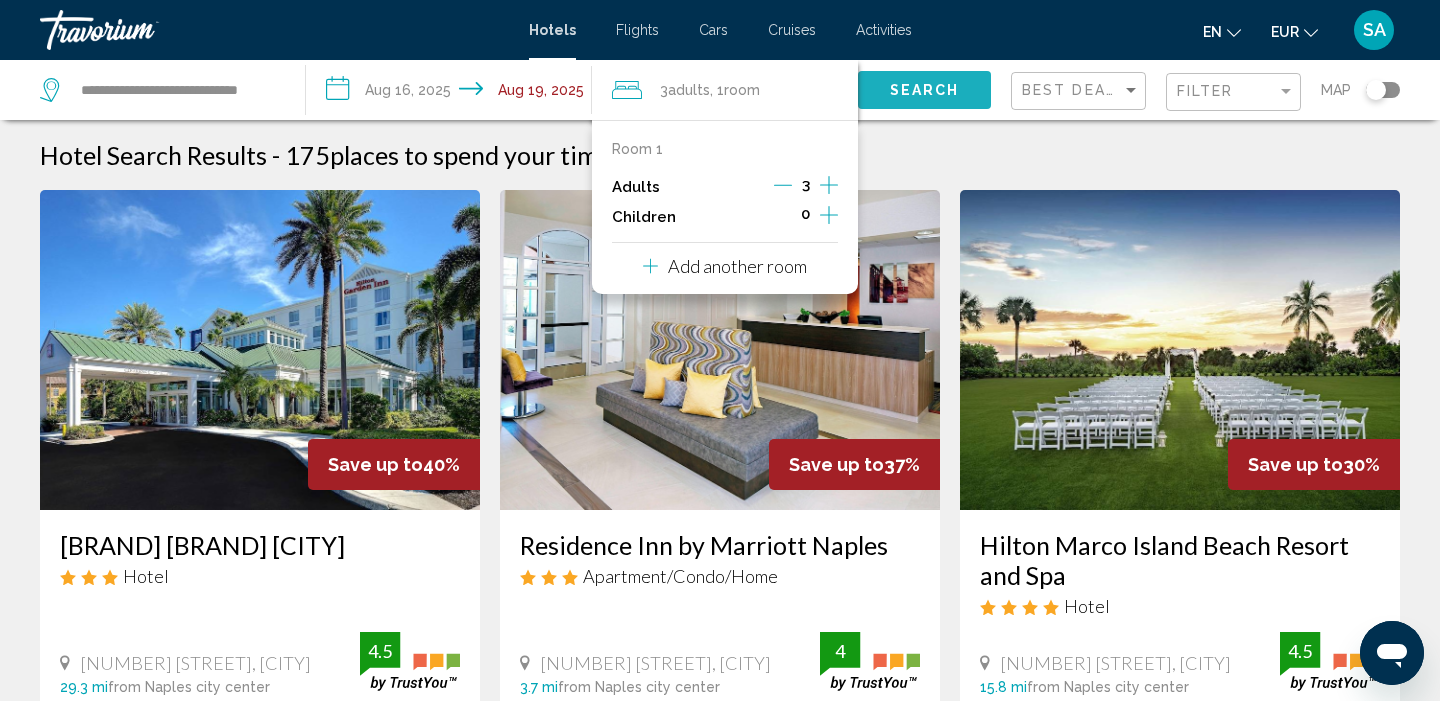 click on "Search" 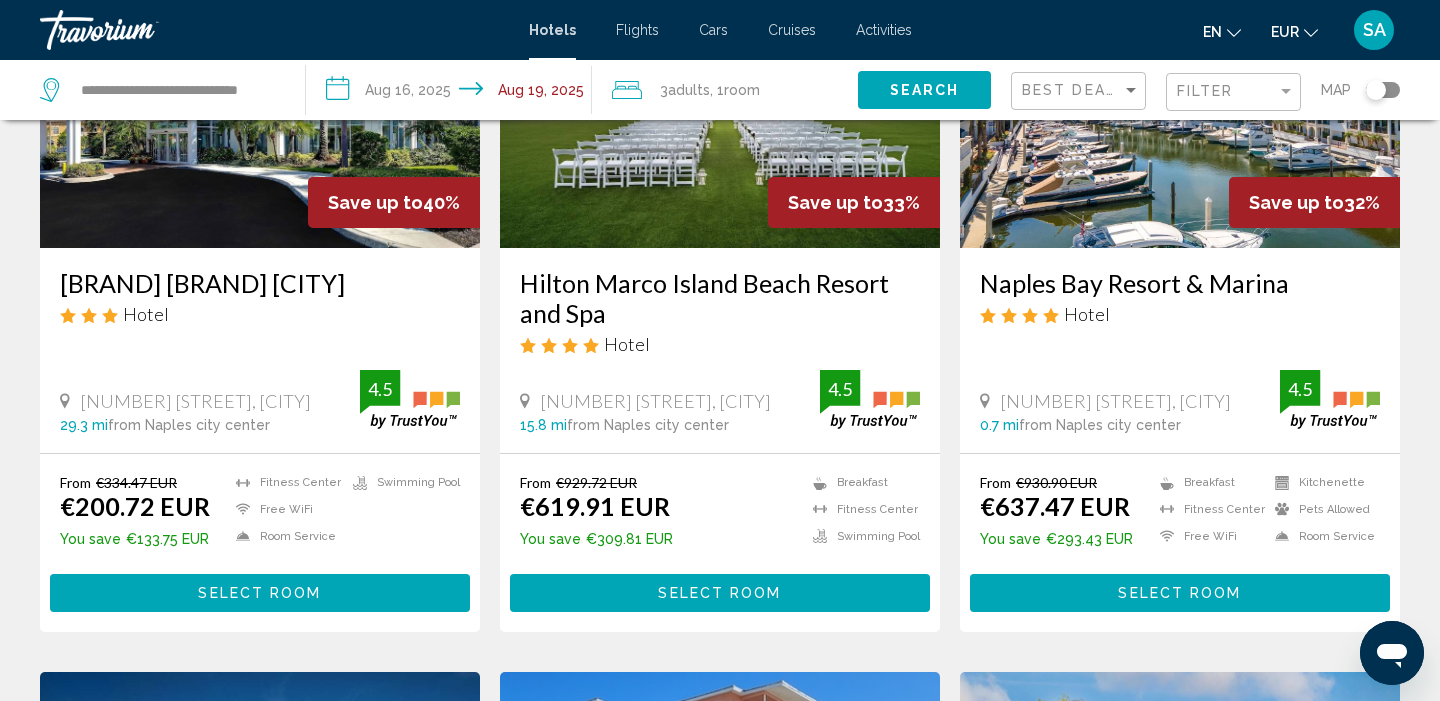 scroll, scrollTop: 269, scrollLeft: 0, axis: vertical 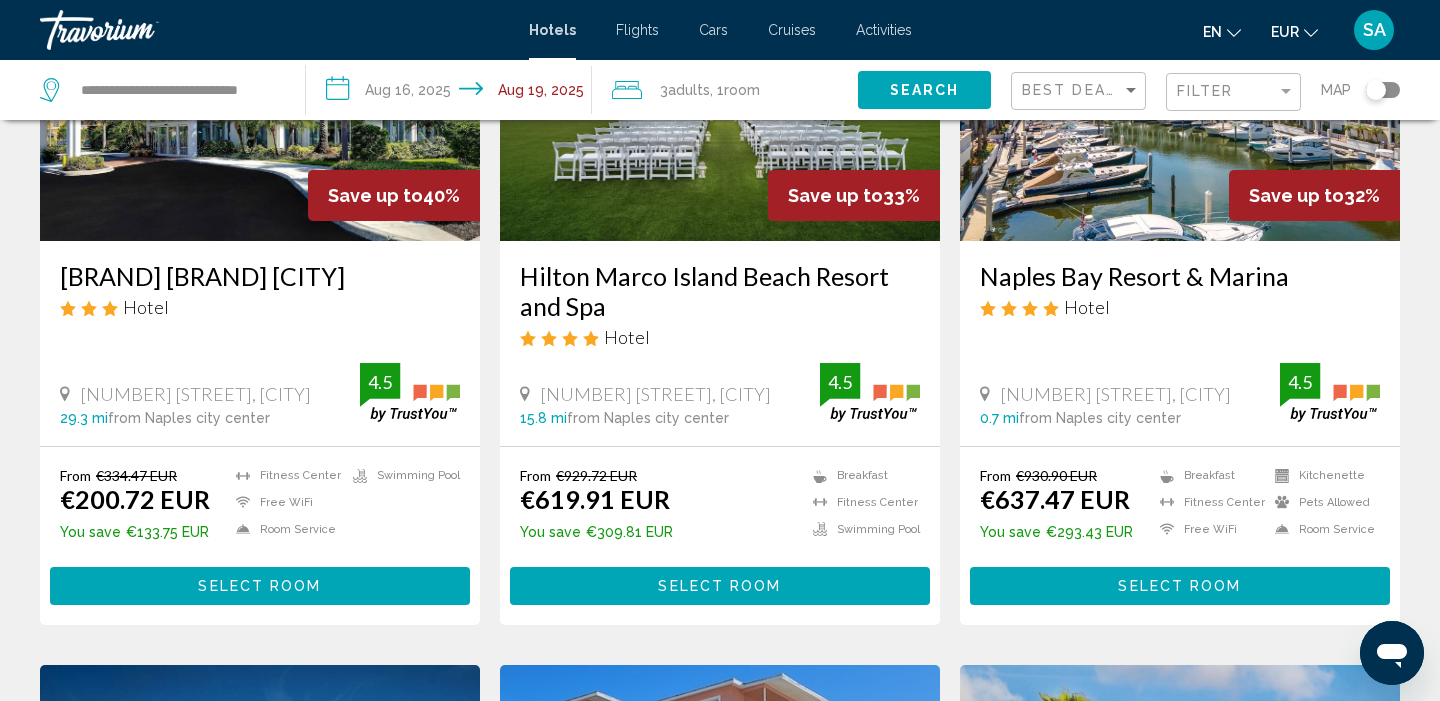 click on "Select Room" at bounding box center [260, 585] 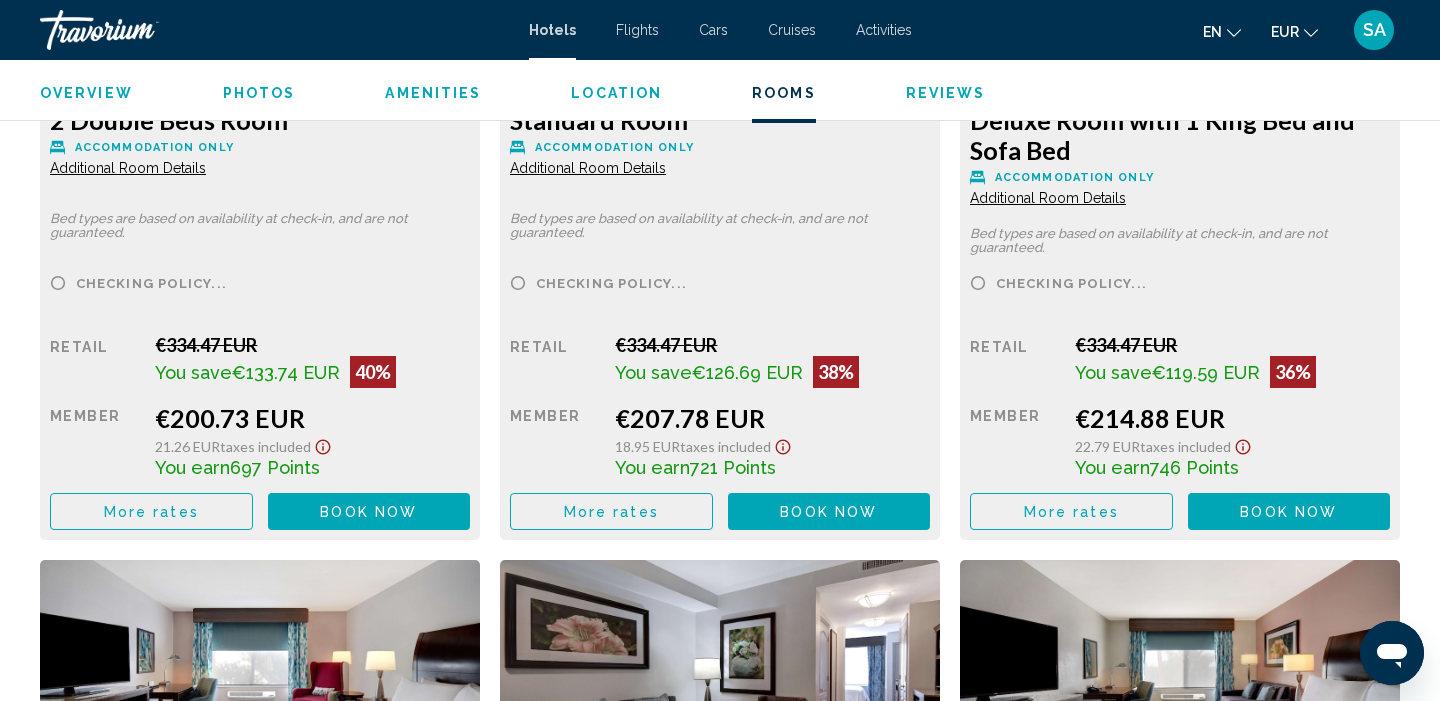 scroll, scrollTop: 2989, scrollLeft: 0, axis: vertical 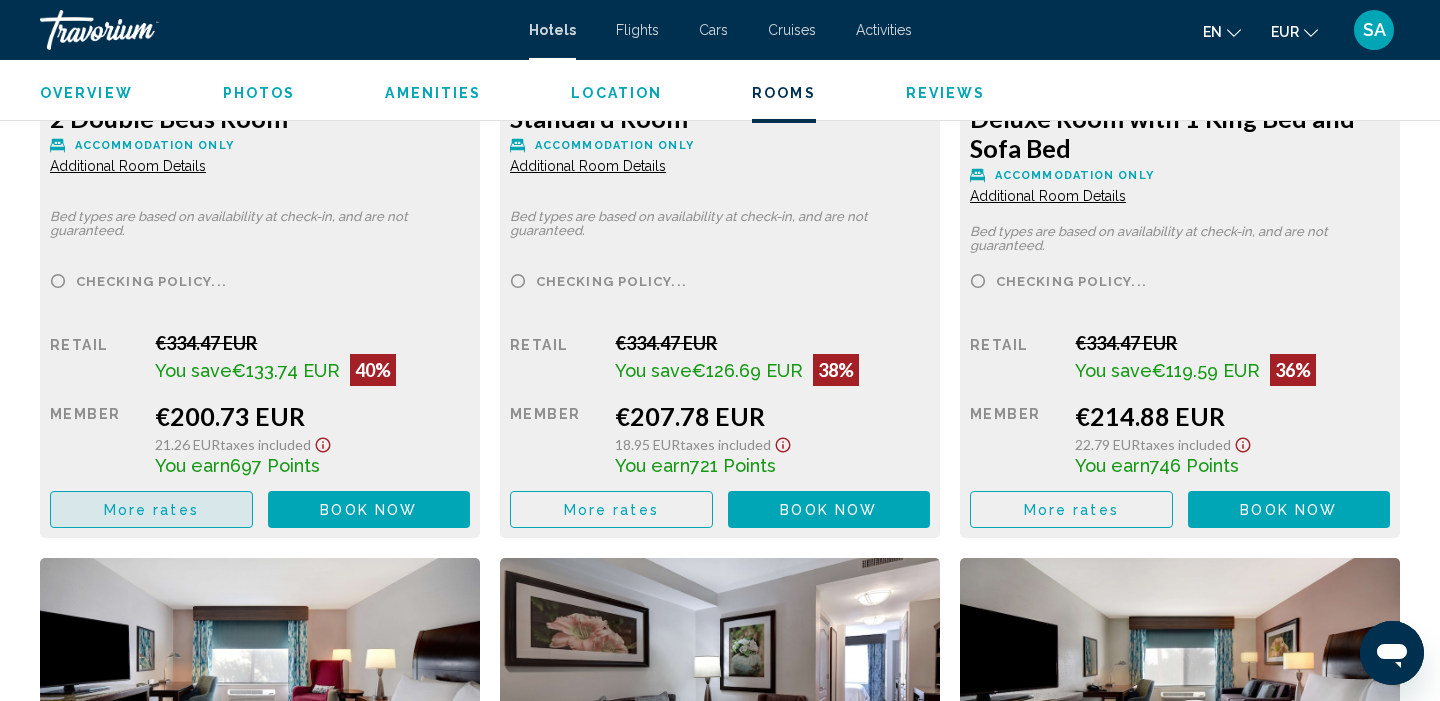 click on "More rates" at bounding box center [151, 510] 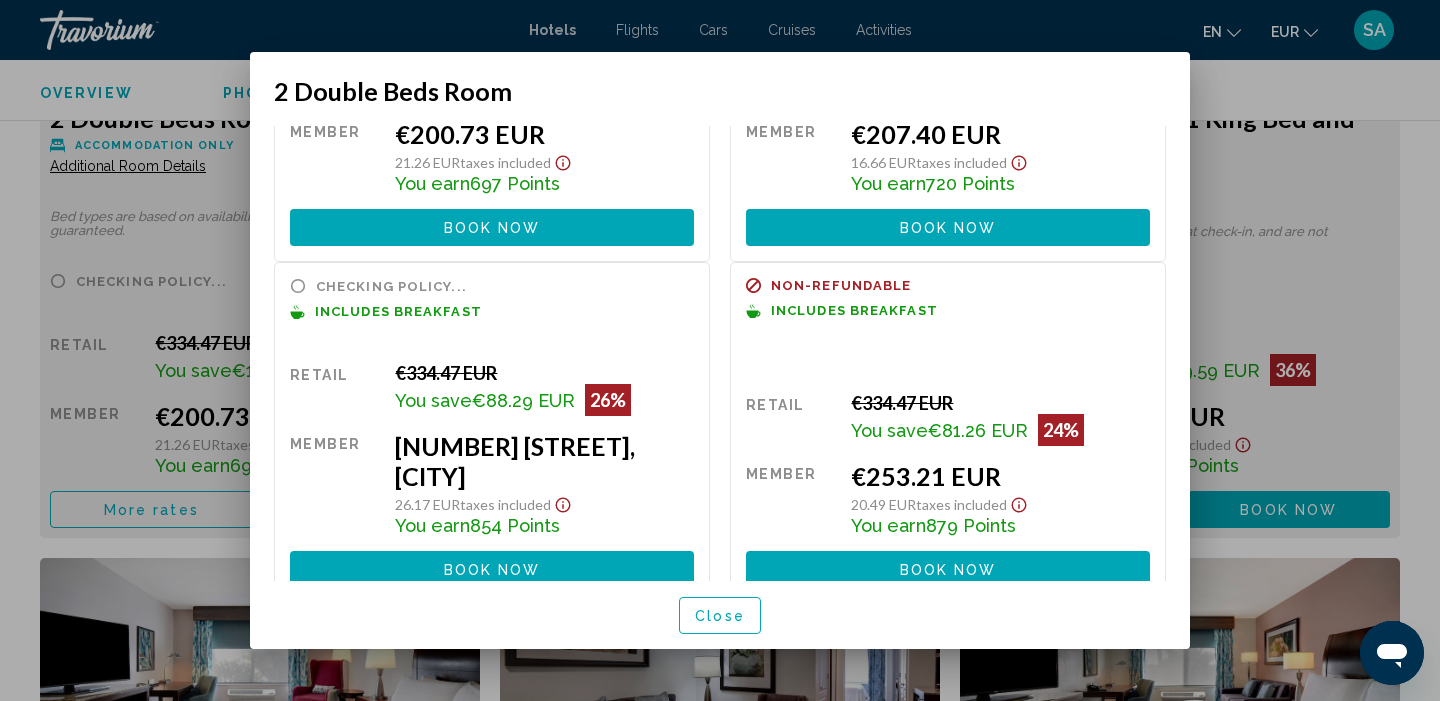 scroll, scrollTop: 195, scrollLeft: 0, axis: vertical 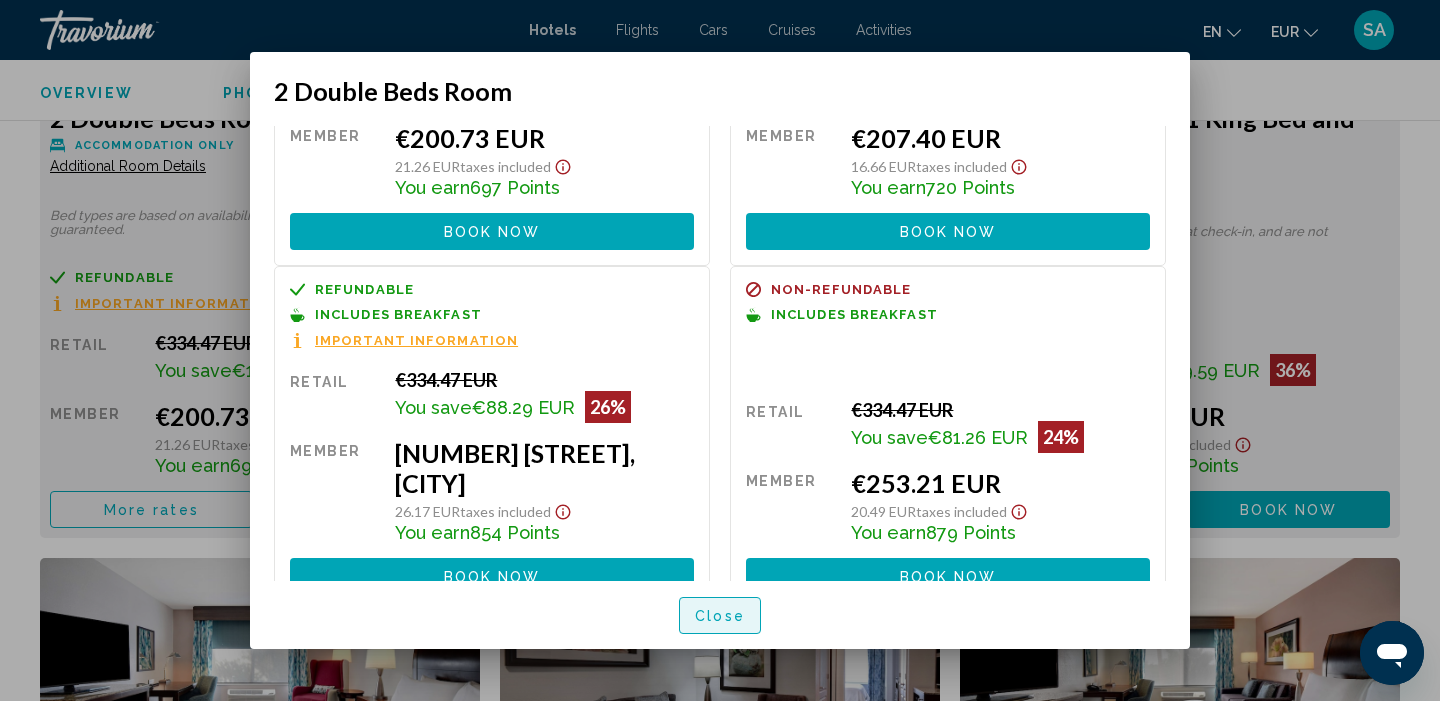 click on "Close" at bounding box center (720, 616) 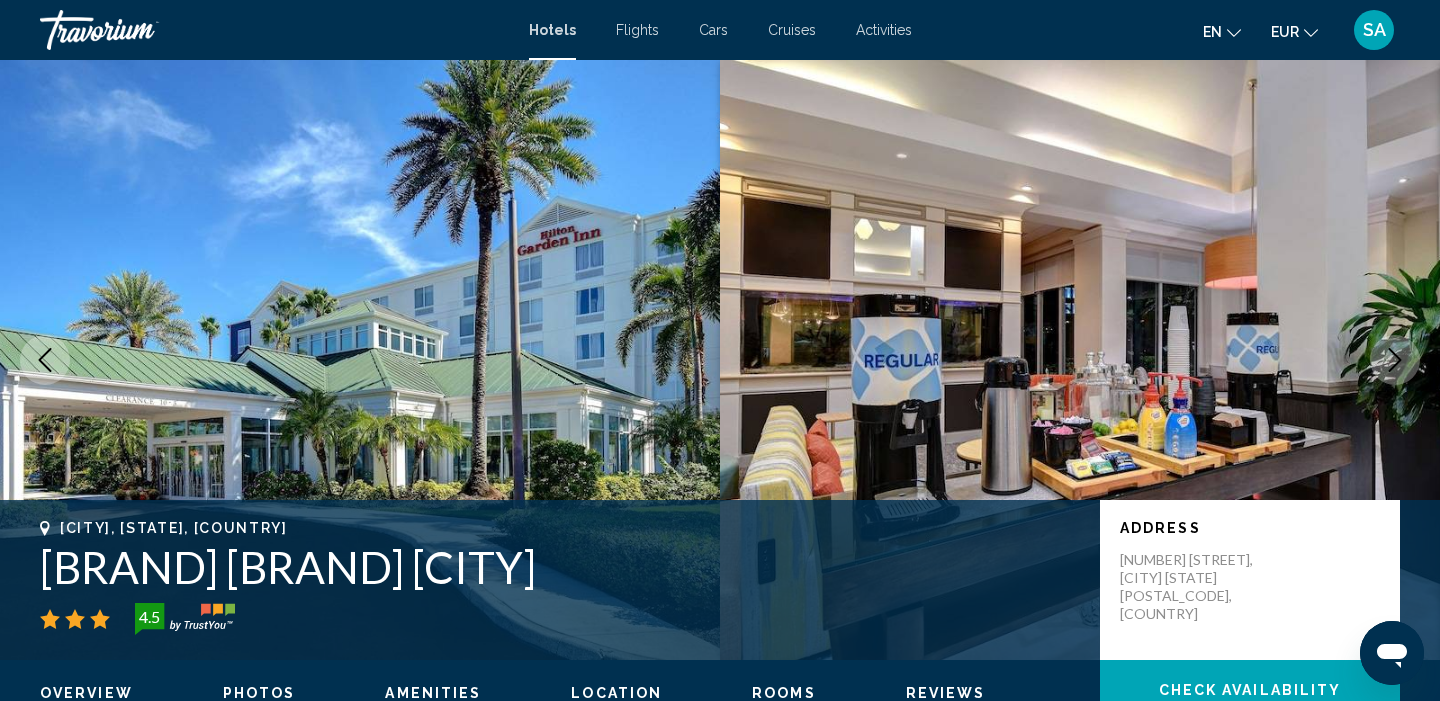 scroll, scrollTop: 0, scrollLeft: 0, axis: both 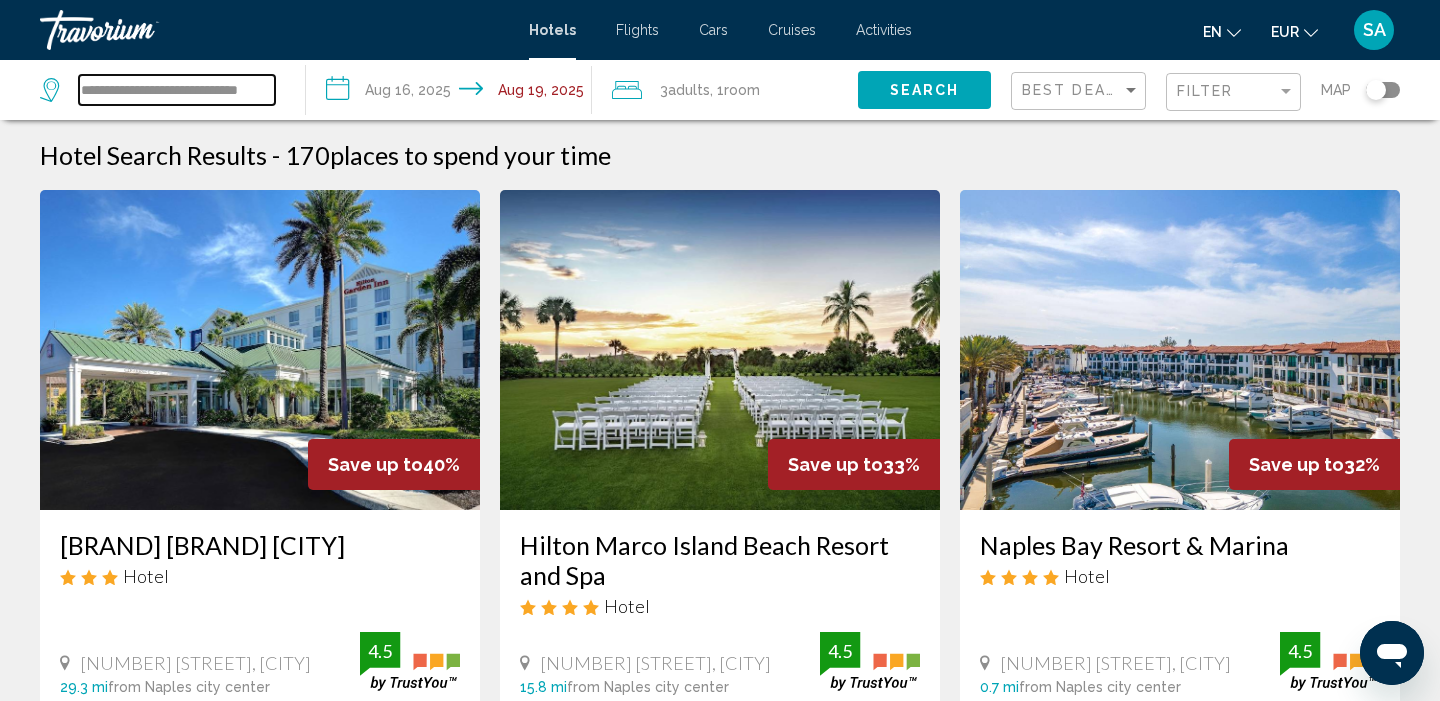 click on "**********" at bounding box center (177, 90) 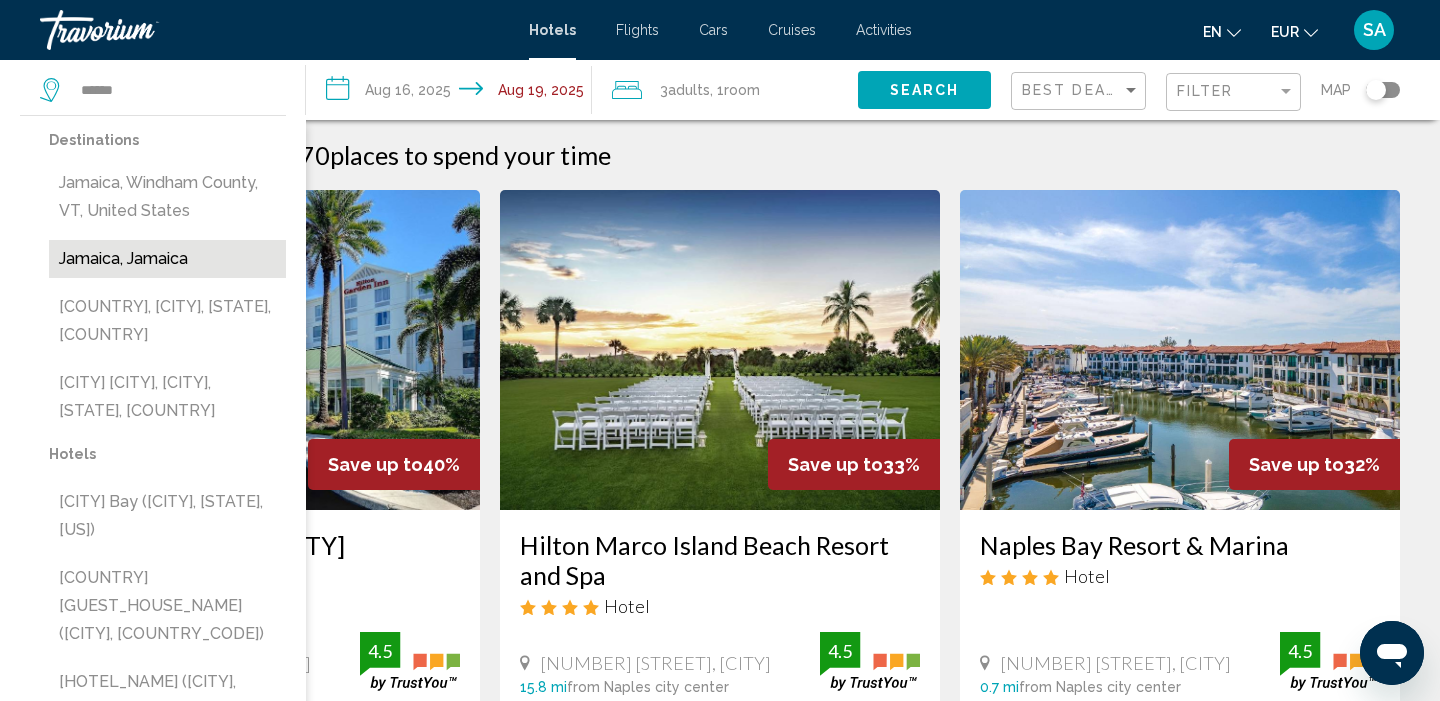 drag, startPoint x: 245, startPoint y: 93, endPoint x: 135, endPoint y: 249, distance: 190.88216 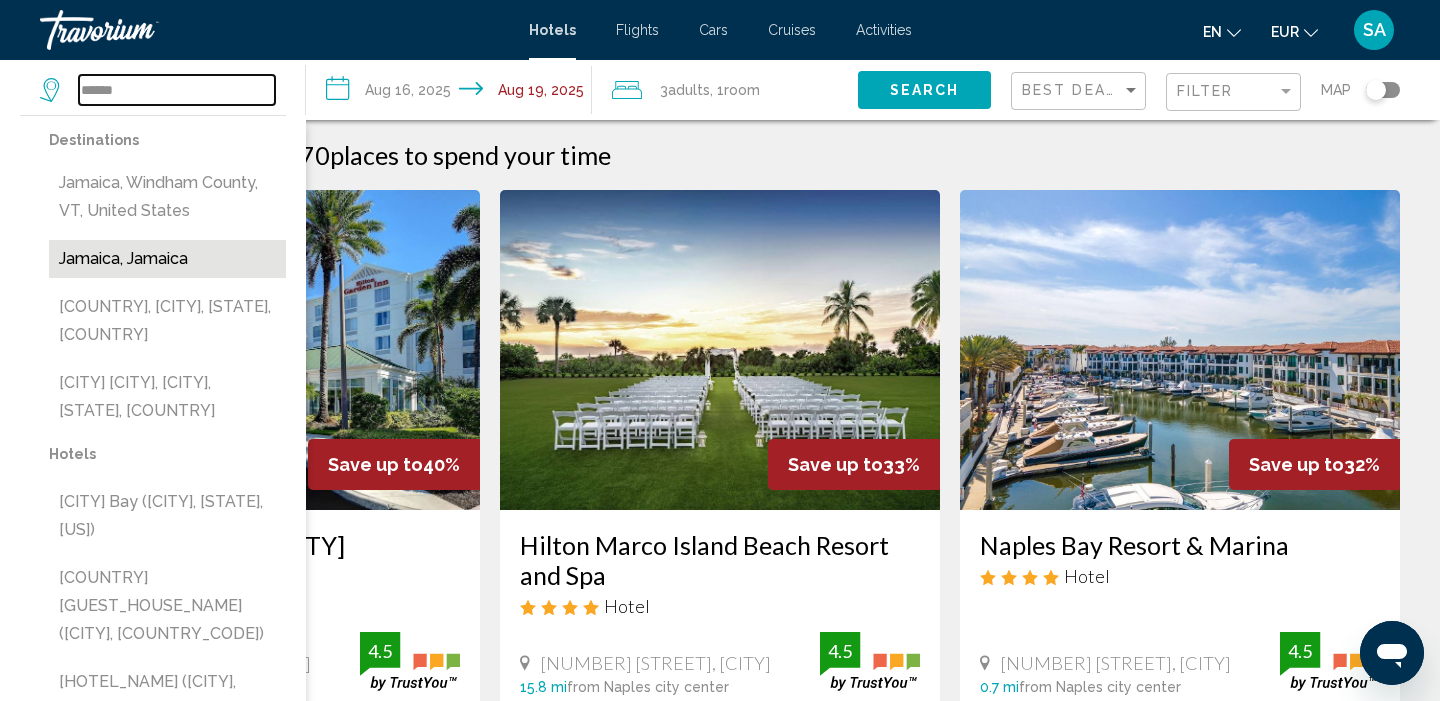 type on "**********" 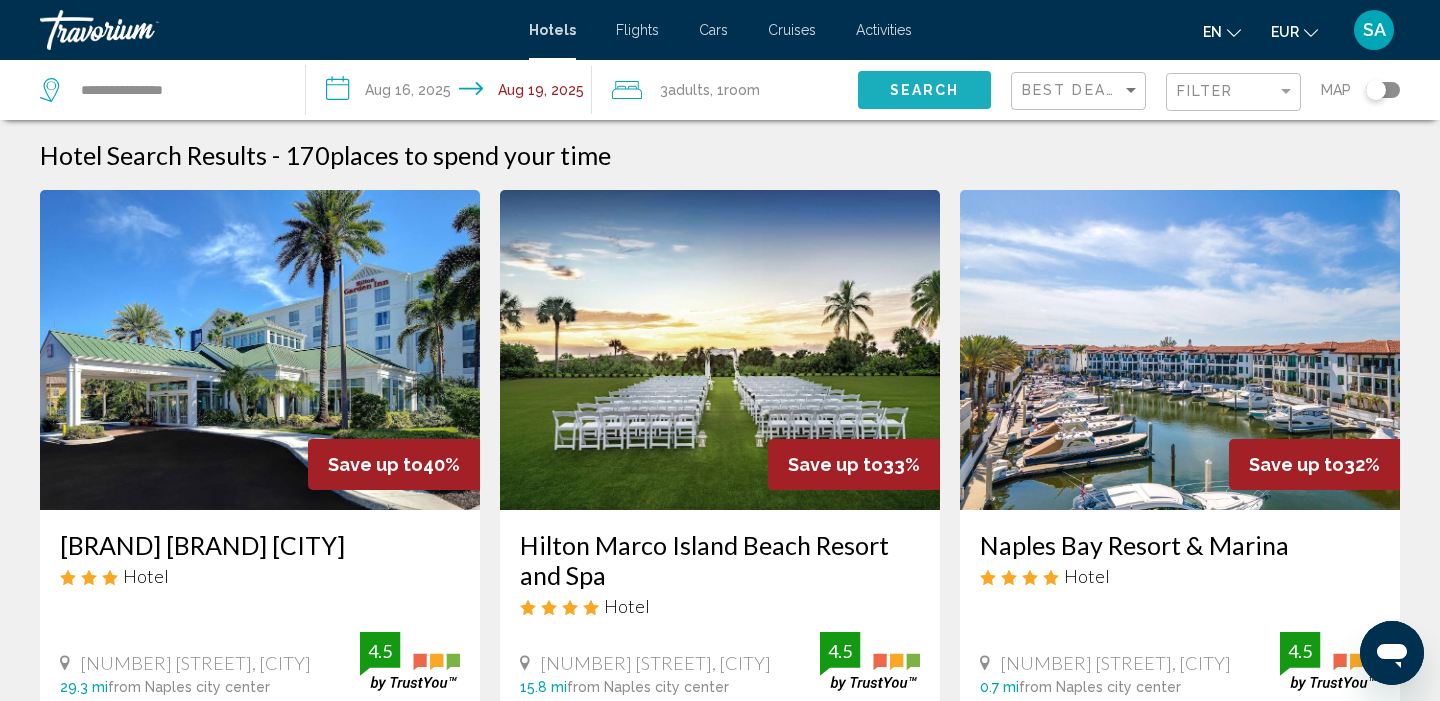 click on "Search" 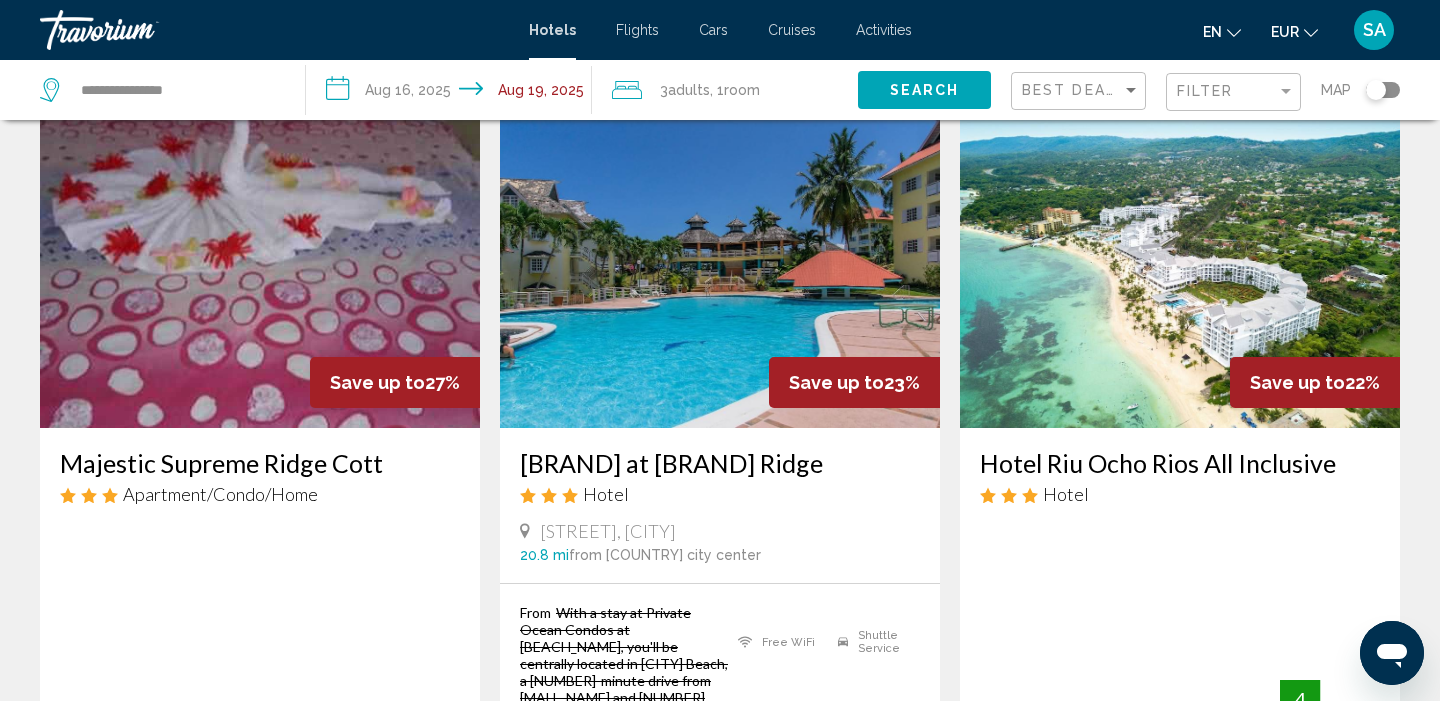 scroll, scrollTop: 90, scrollLeft: 0, axis: vertical 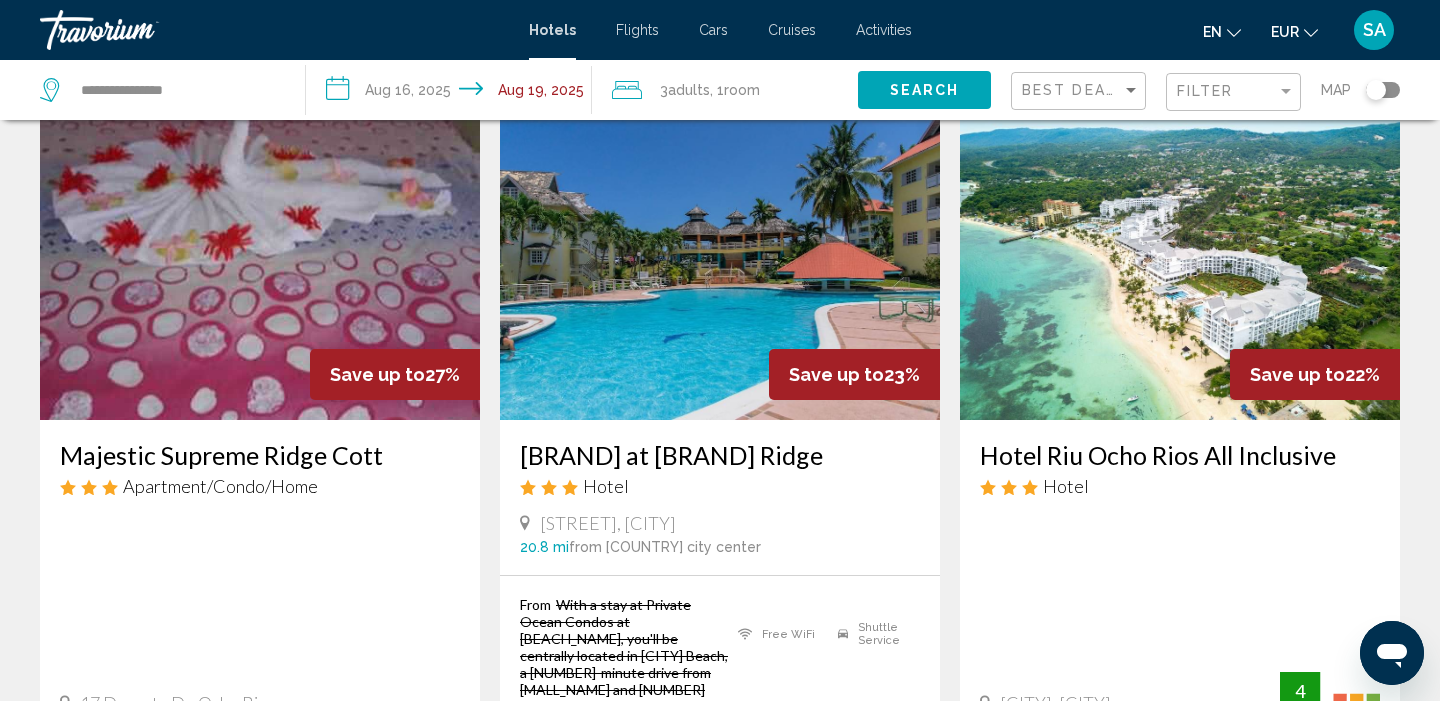 click at bounding box center (720, 260) 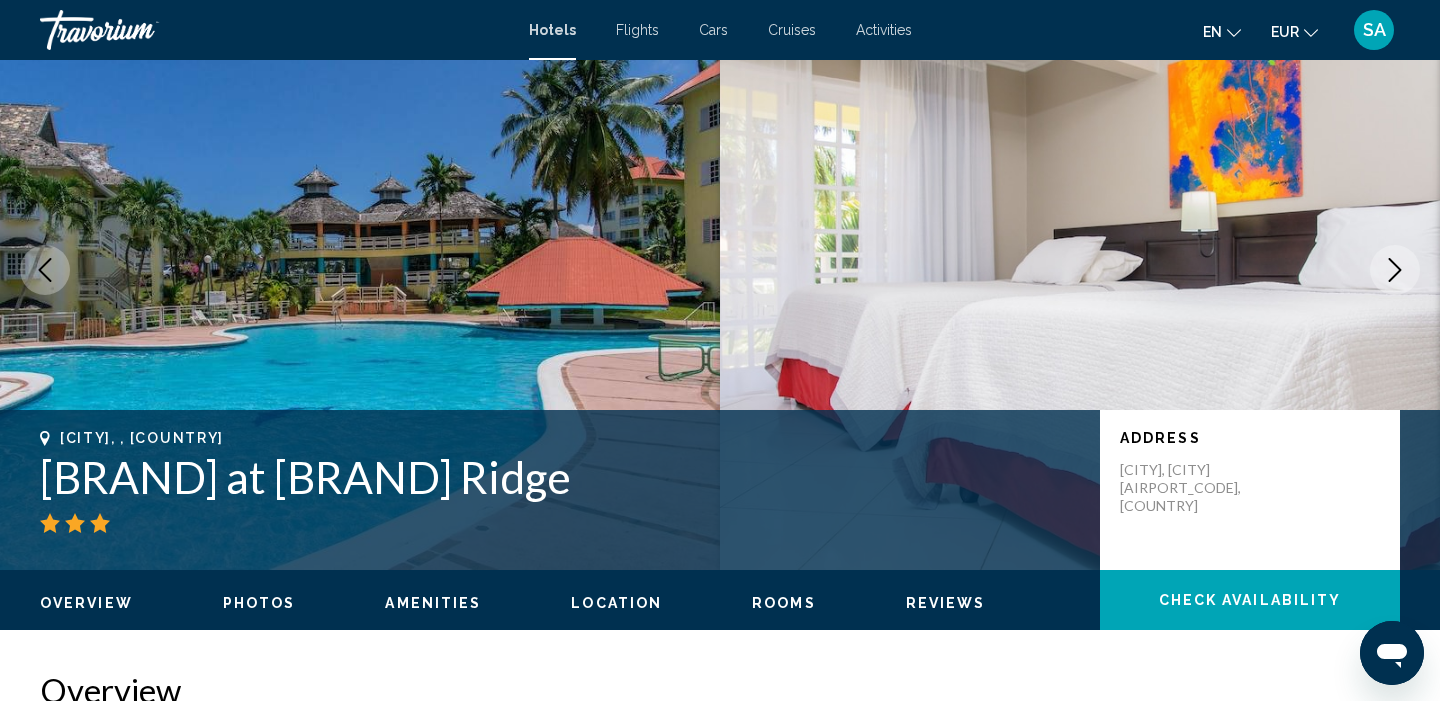 scroll, scrollTop: 0, scrollLeft: 0, axis: both 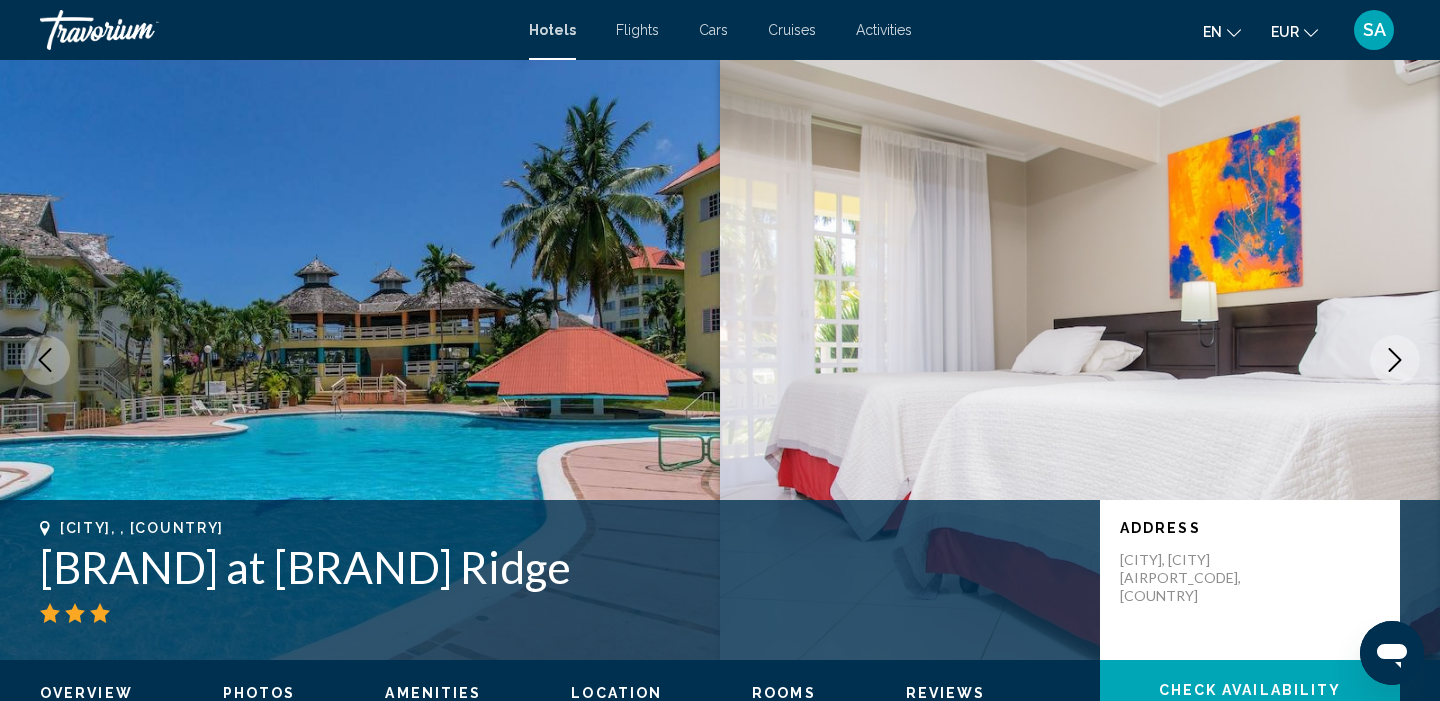 click at bounding box center [1395, 360] 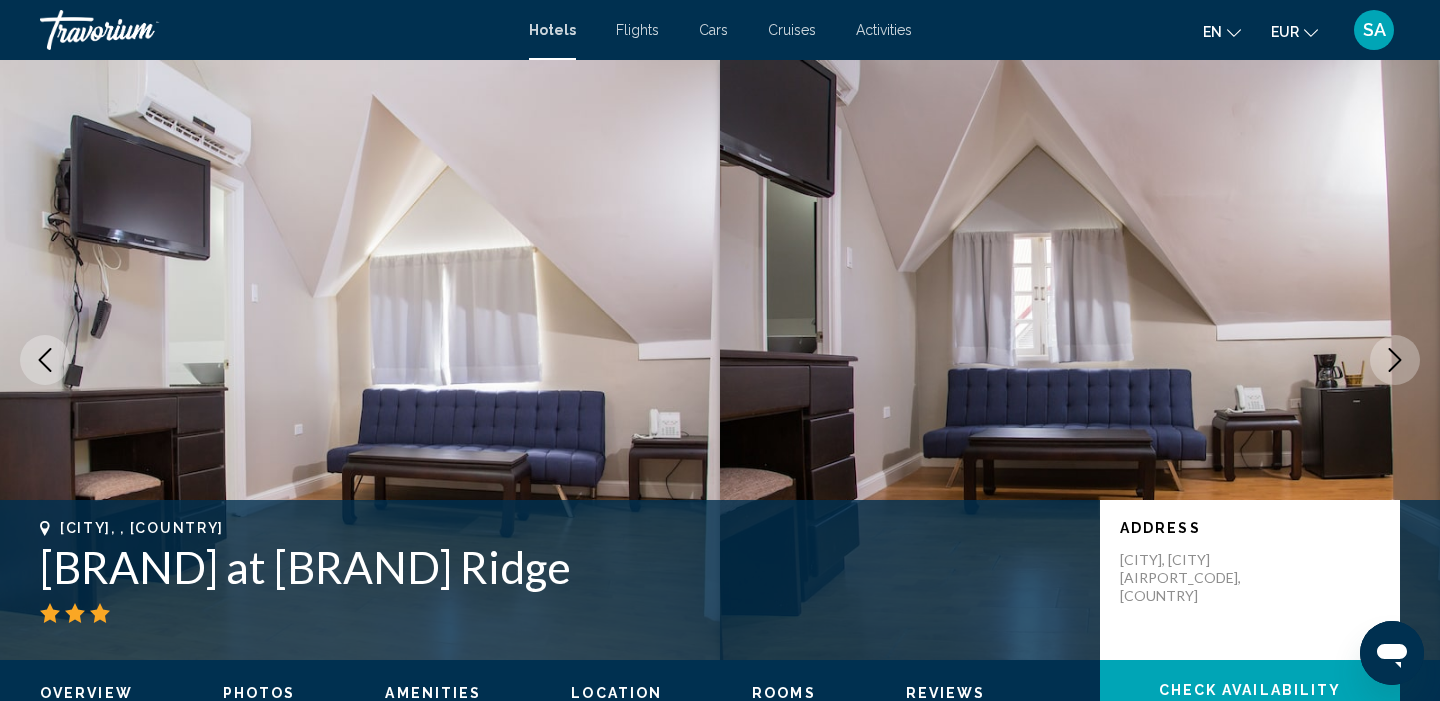 click 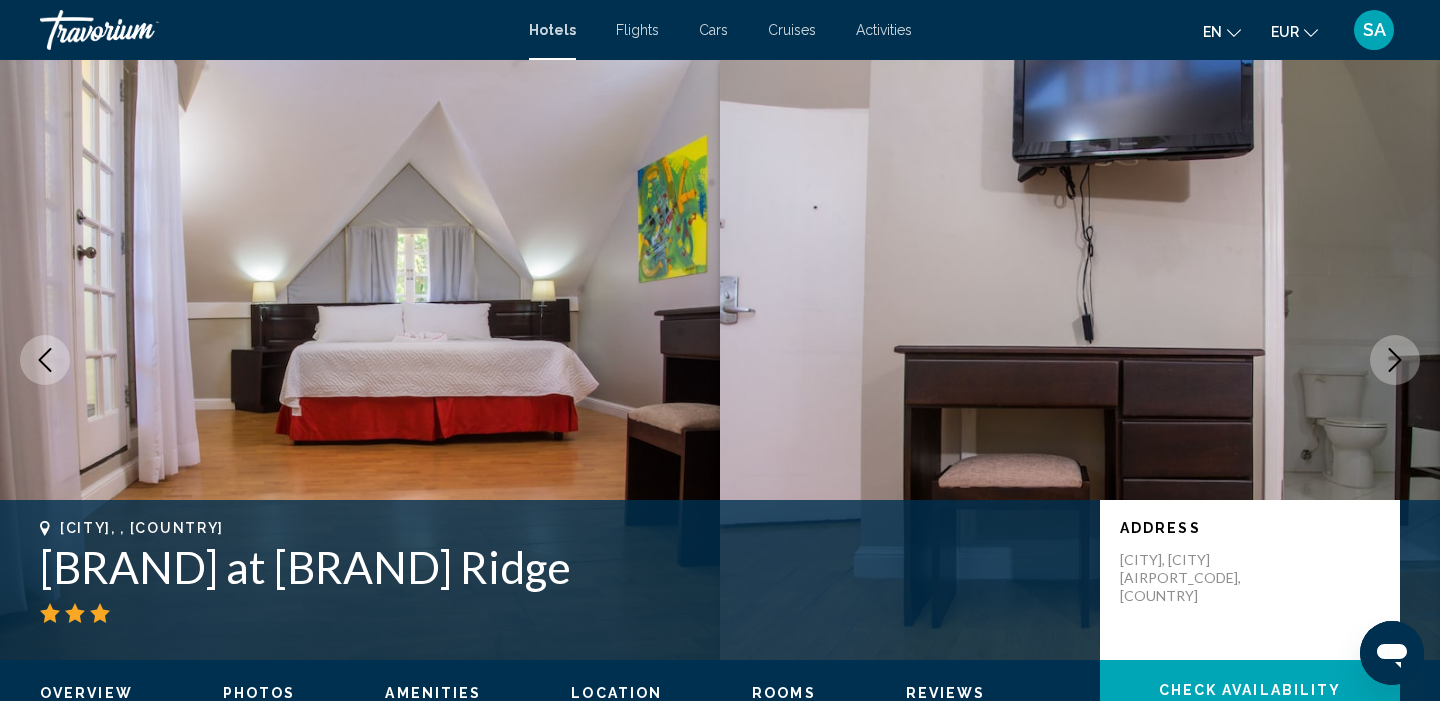 click 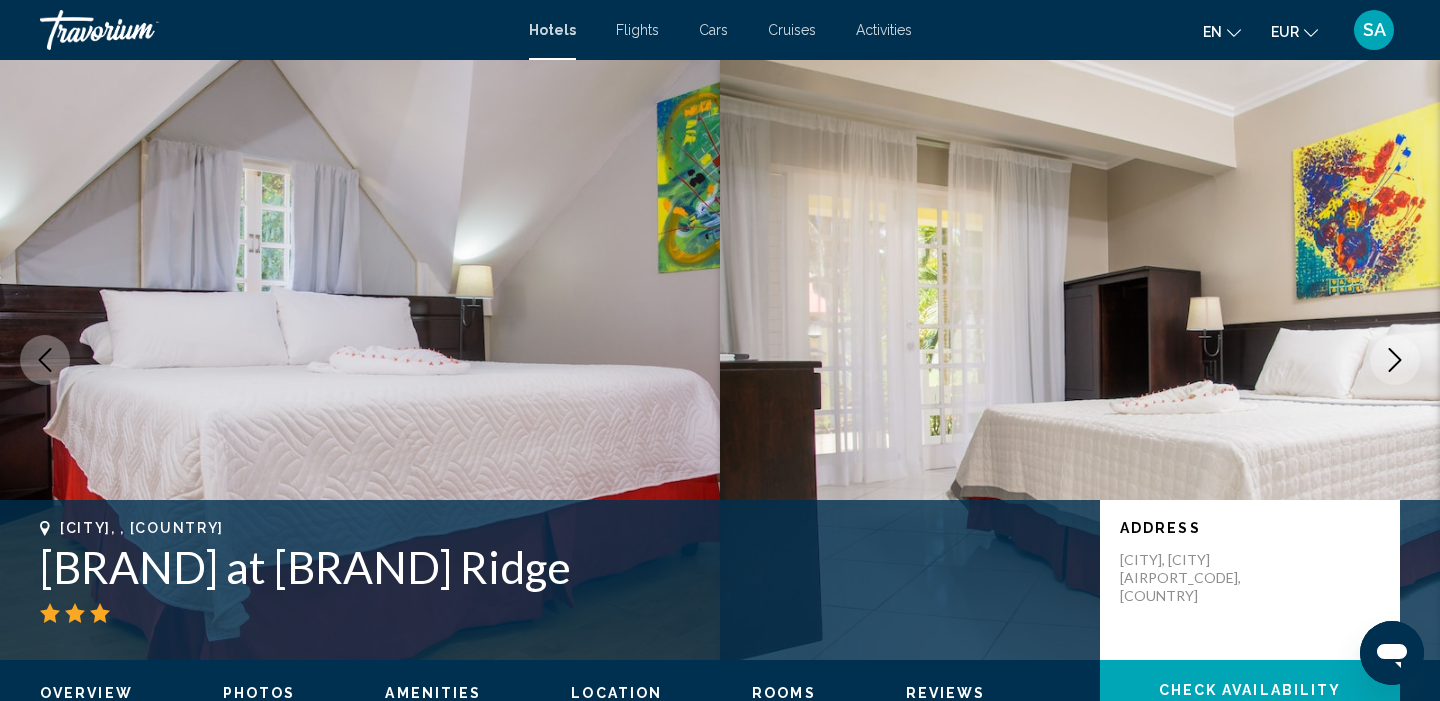 click 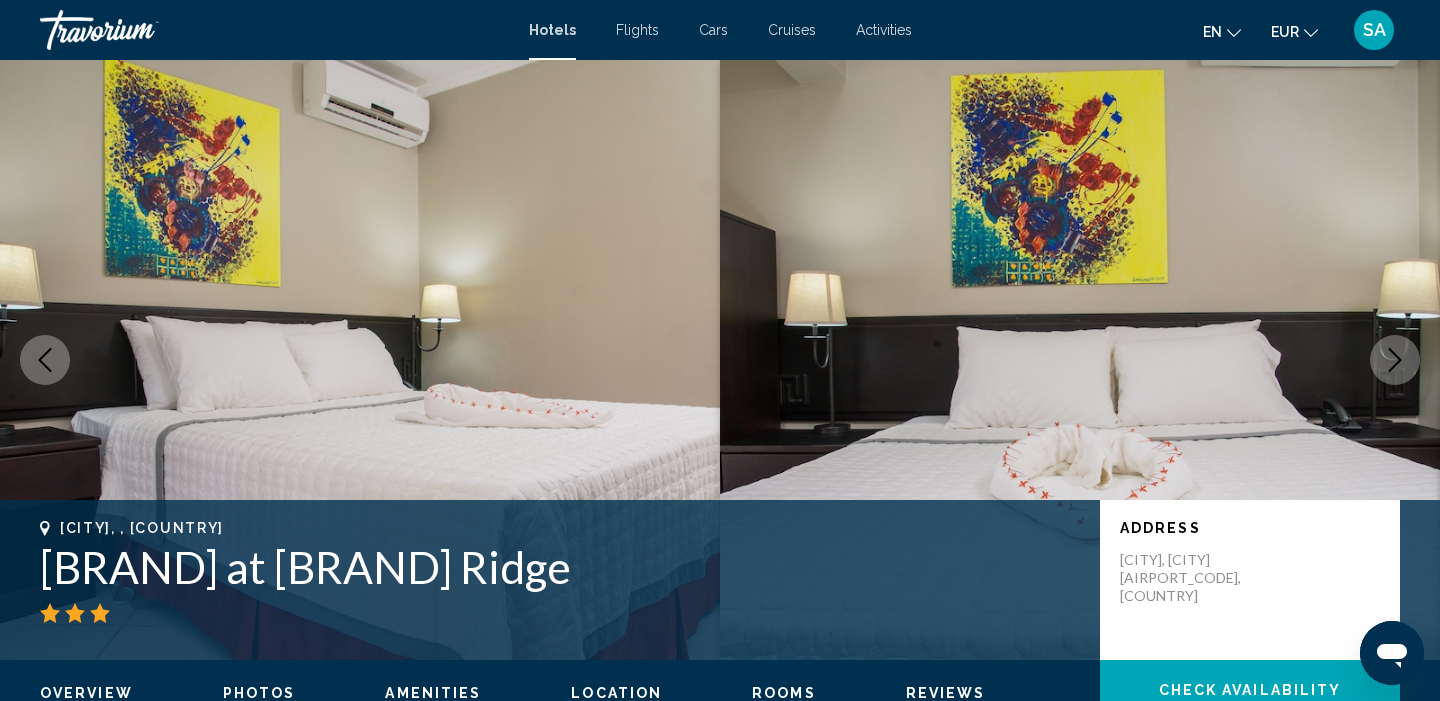 click 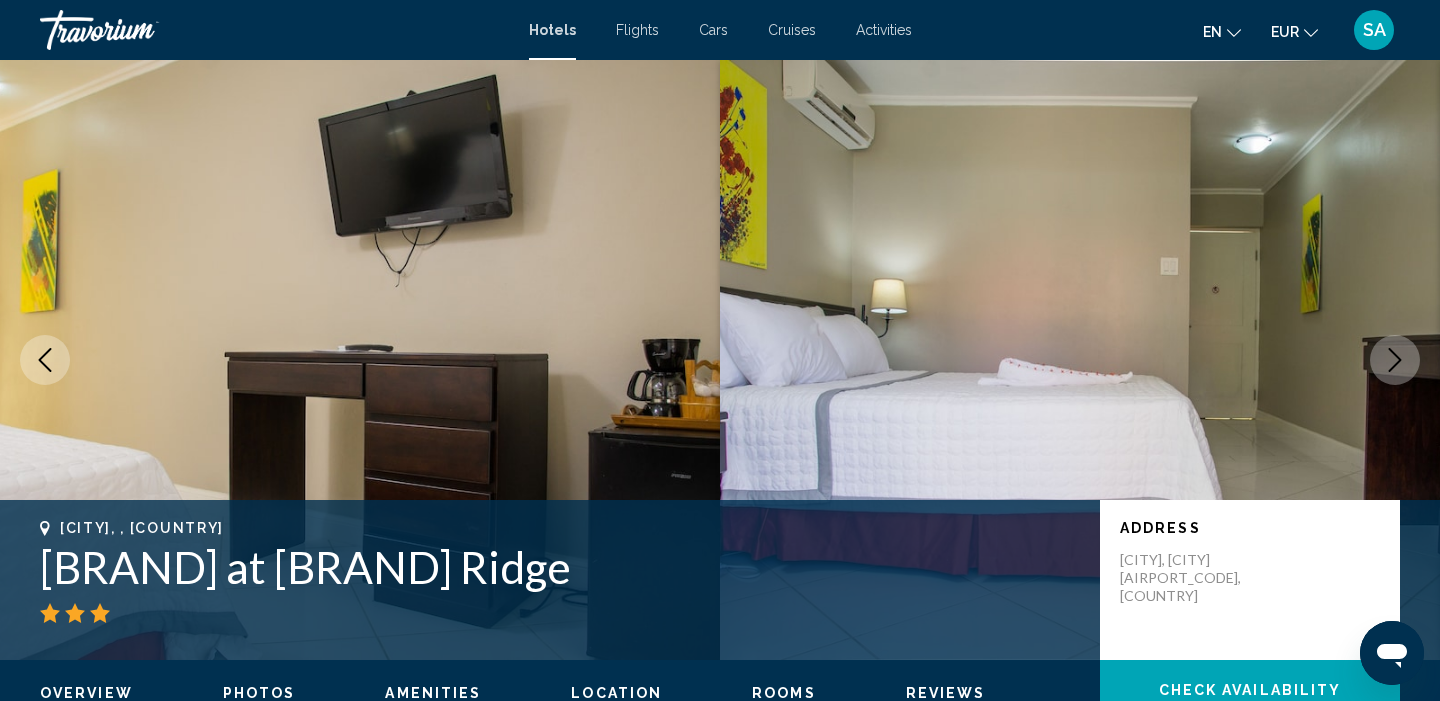 click 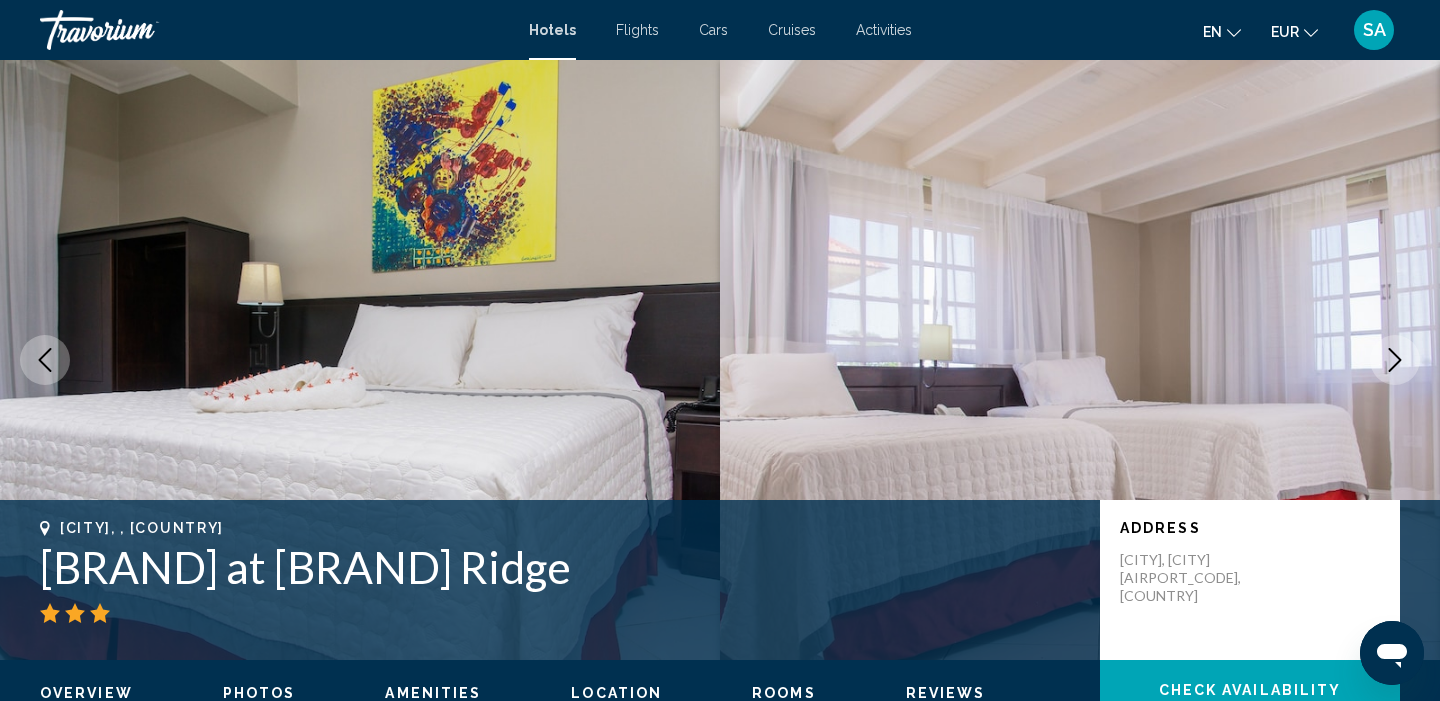 click 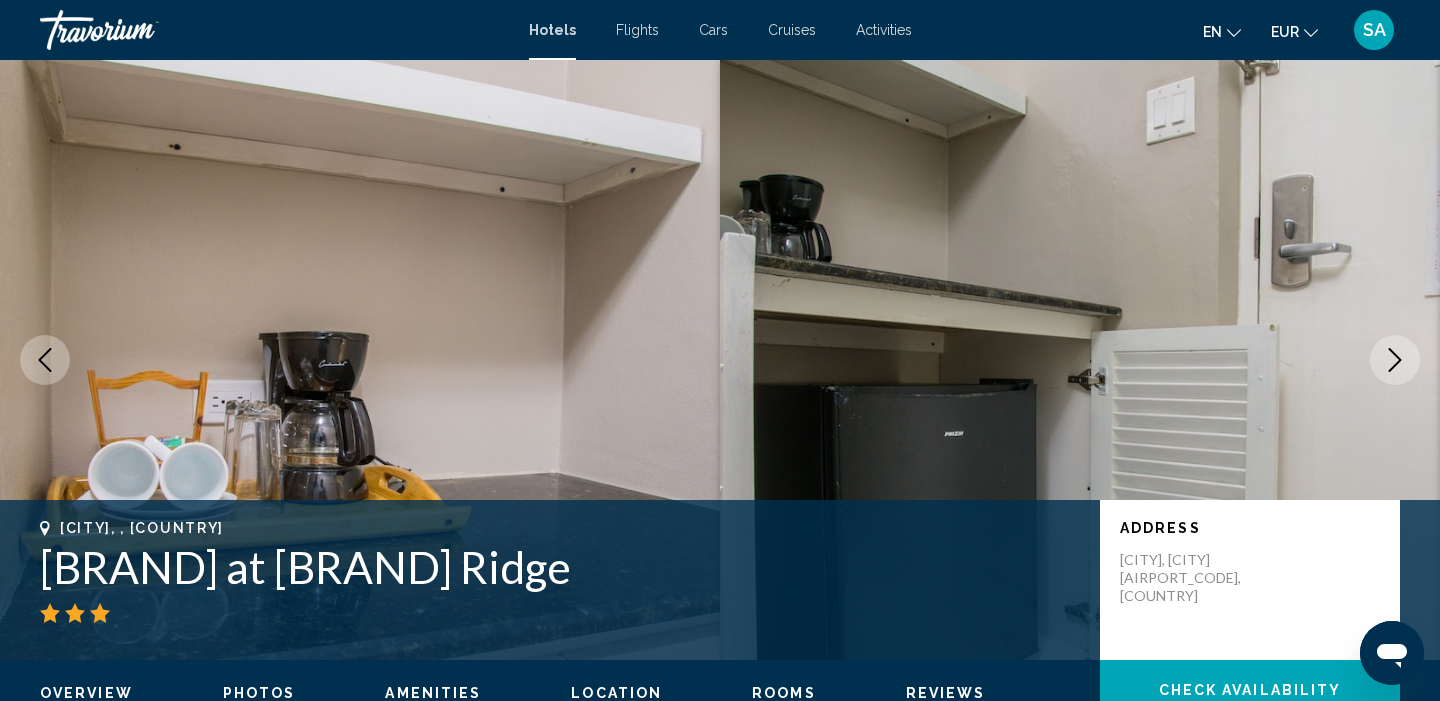 click 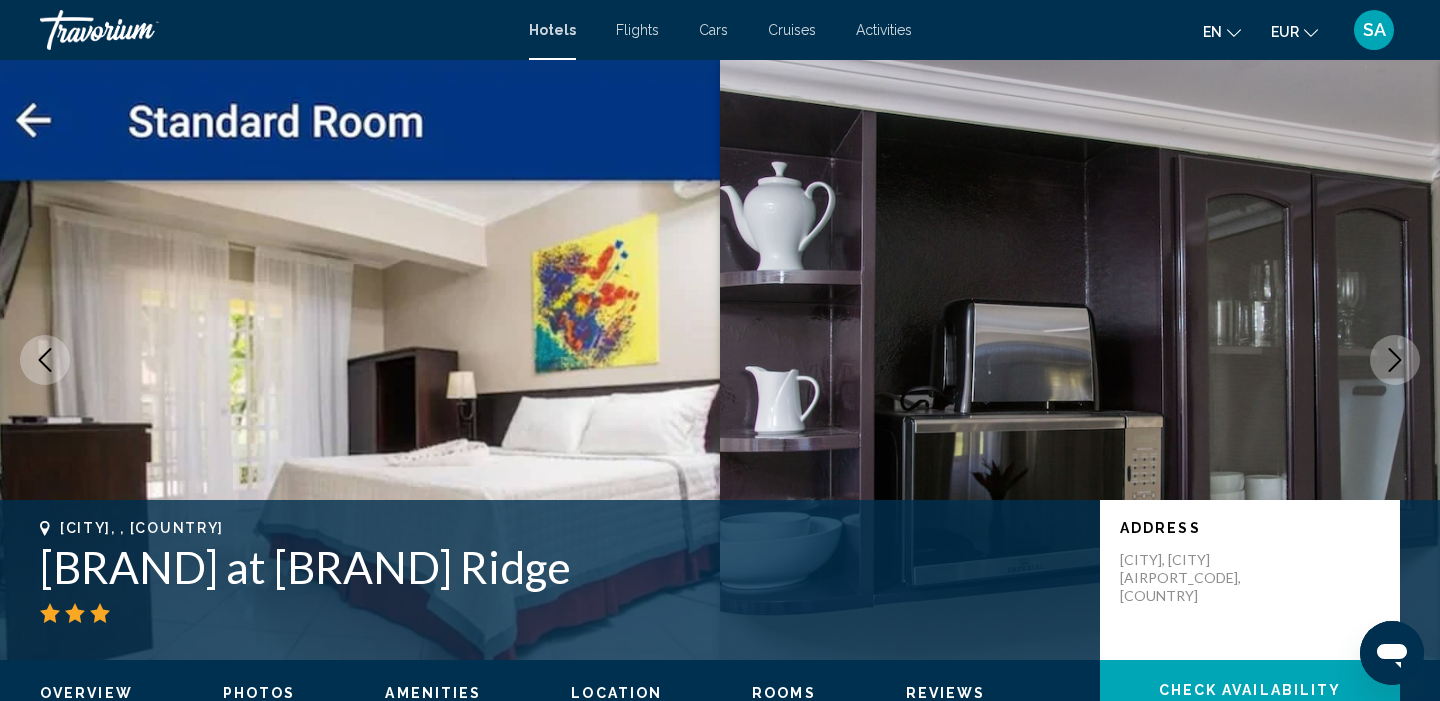 click 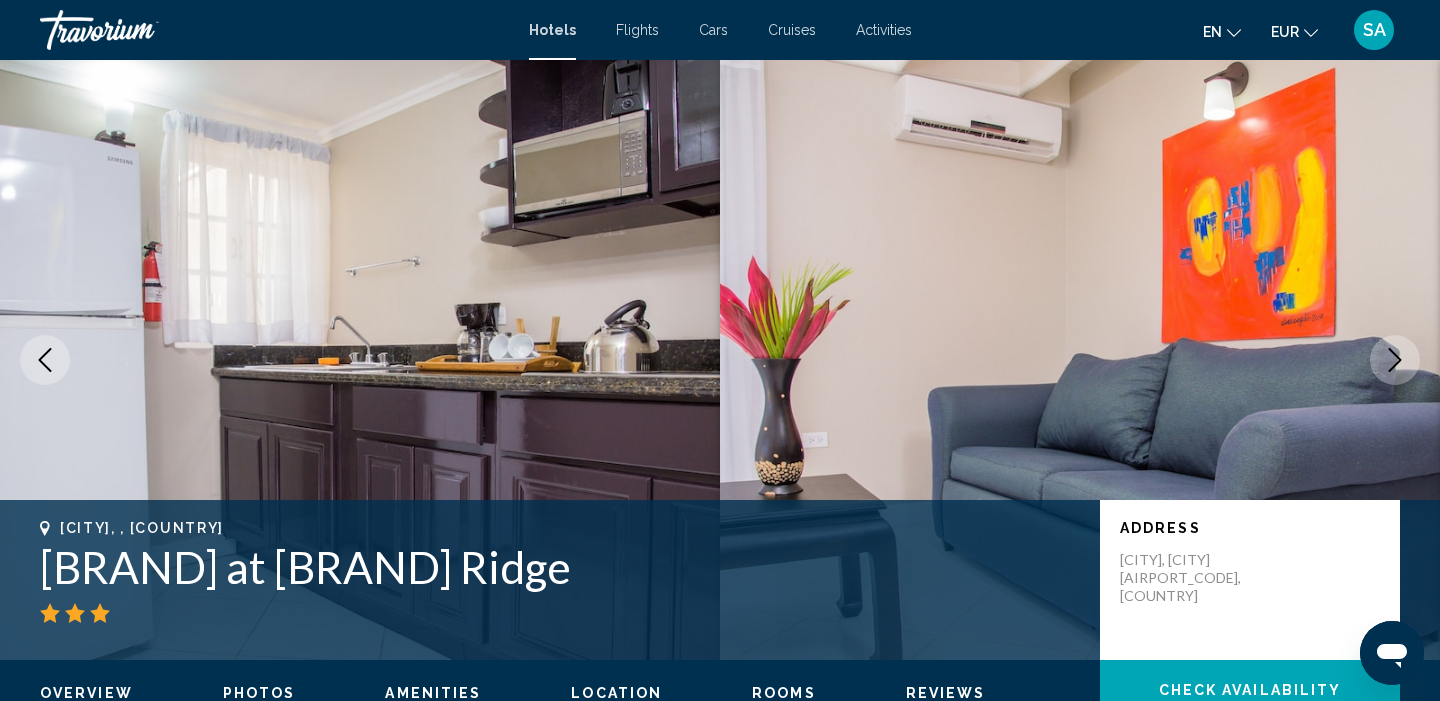 click 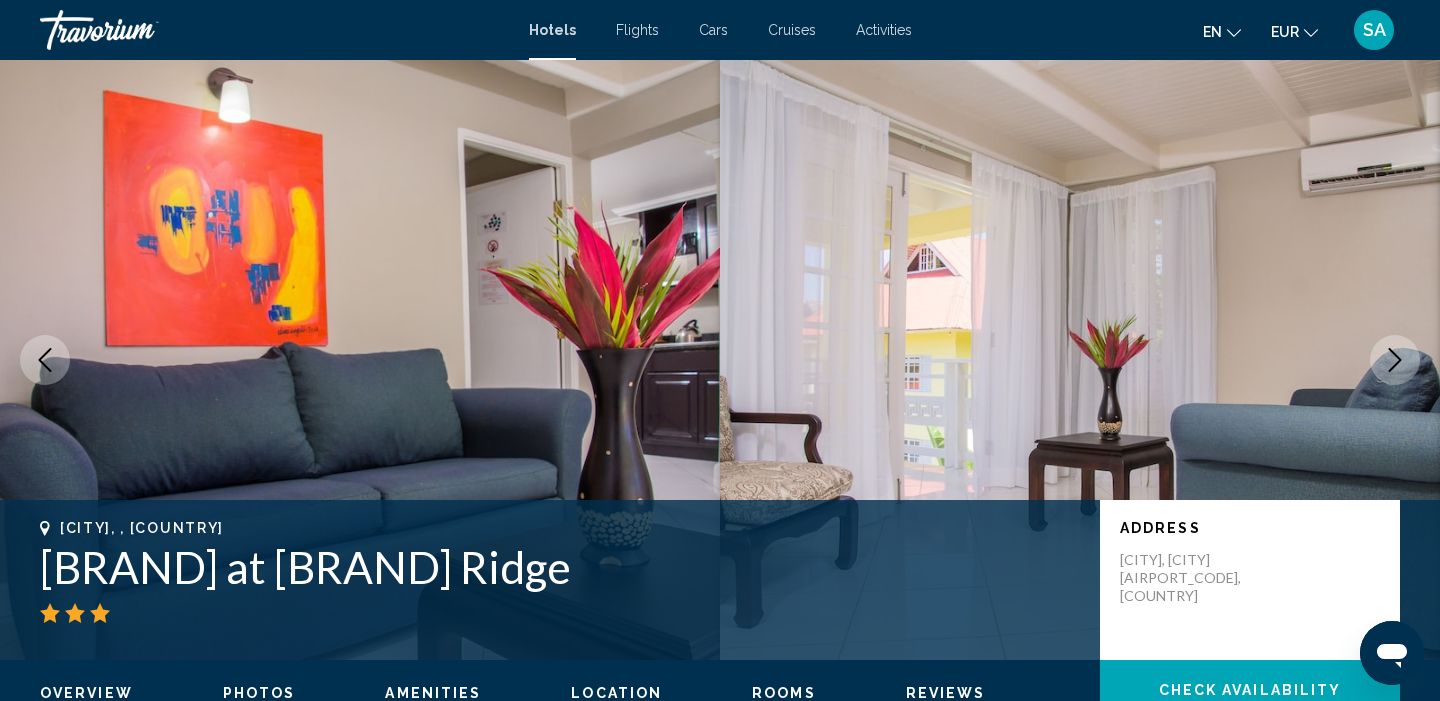 click 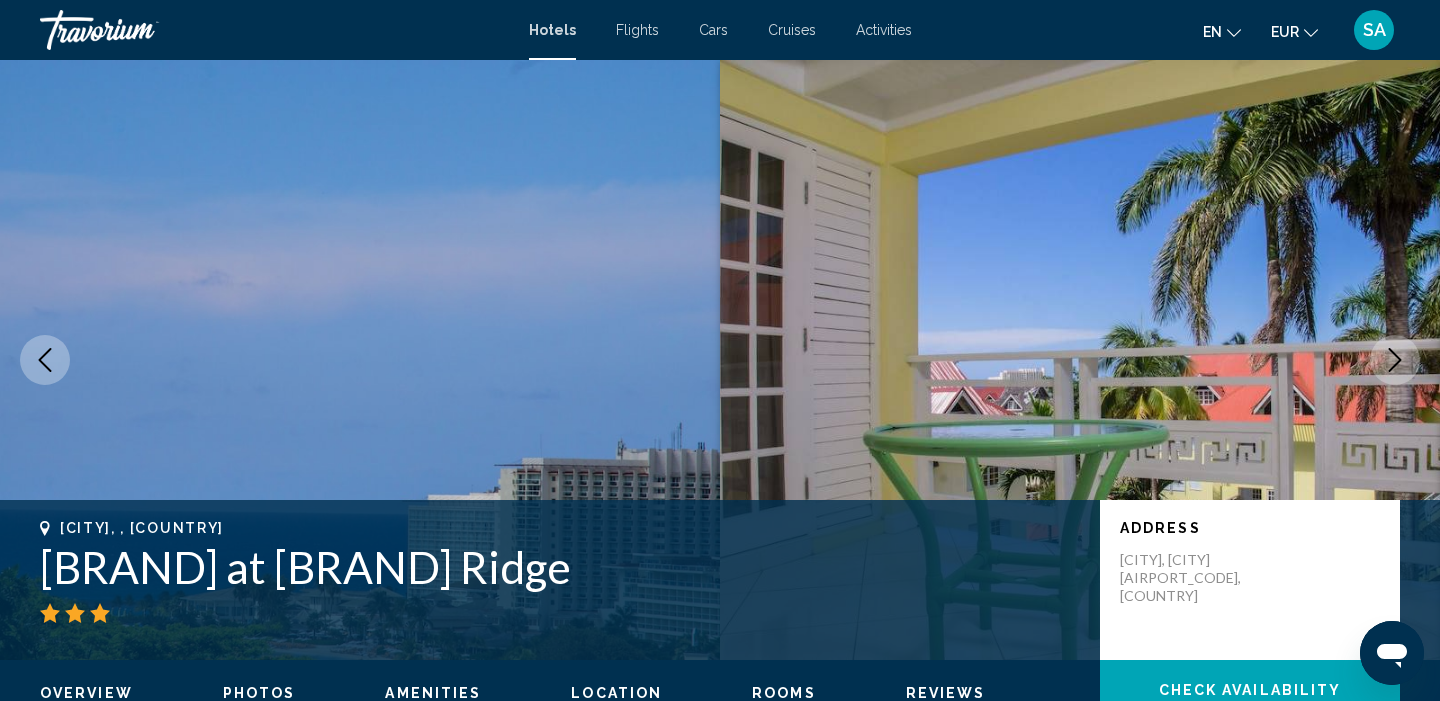 click 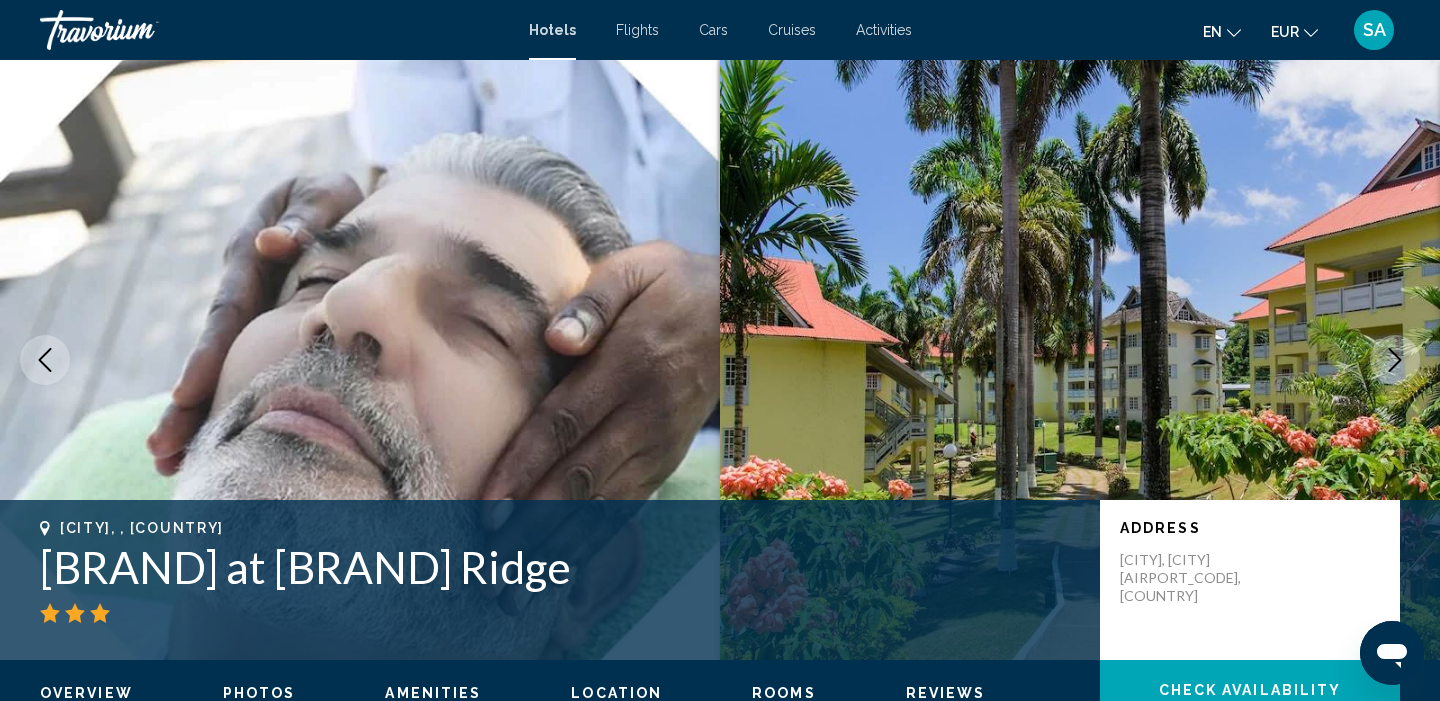 click 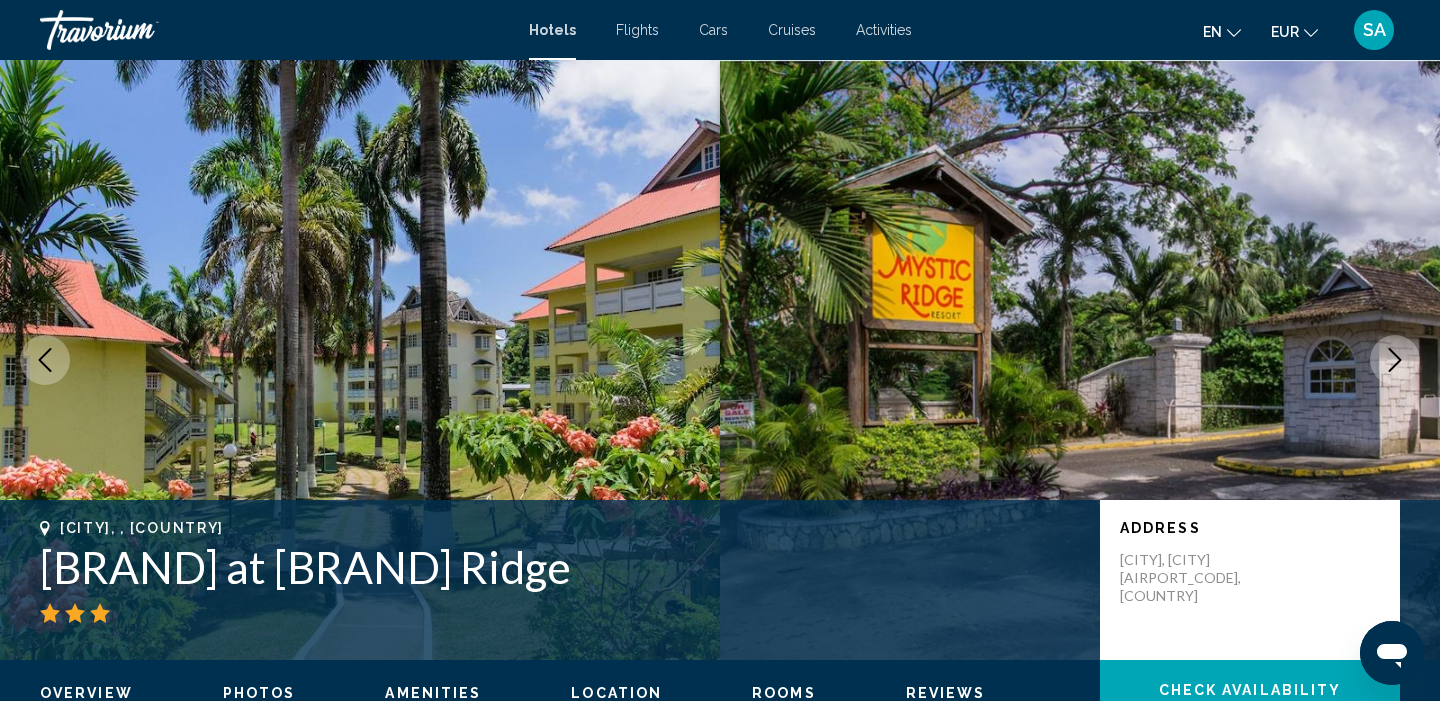 click 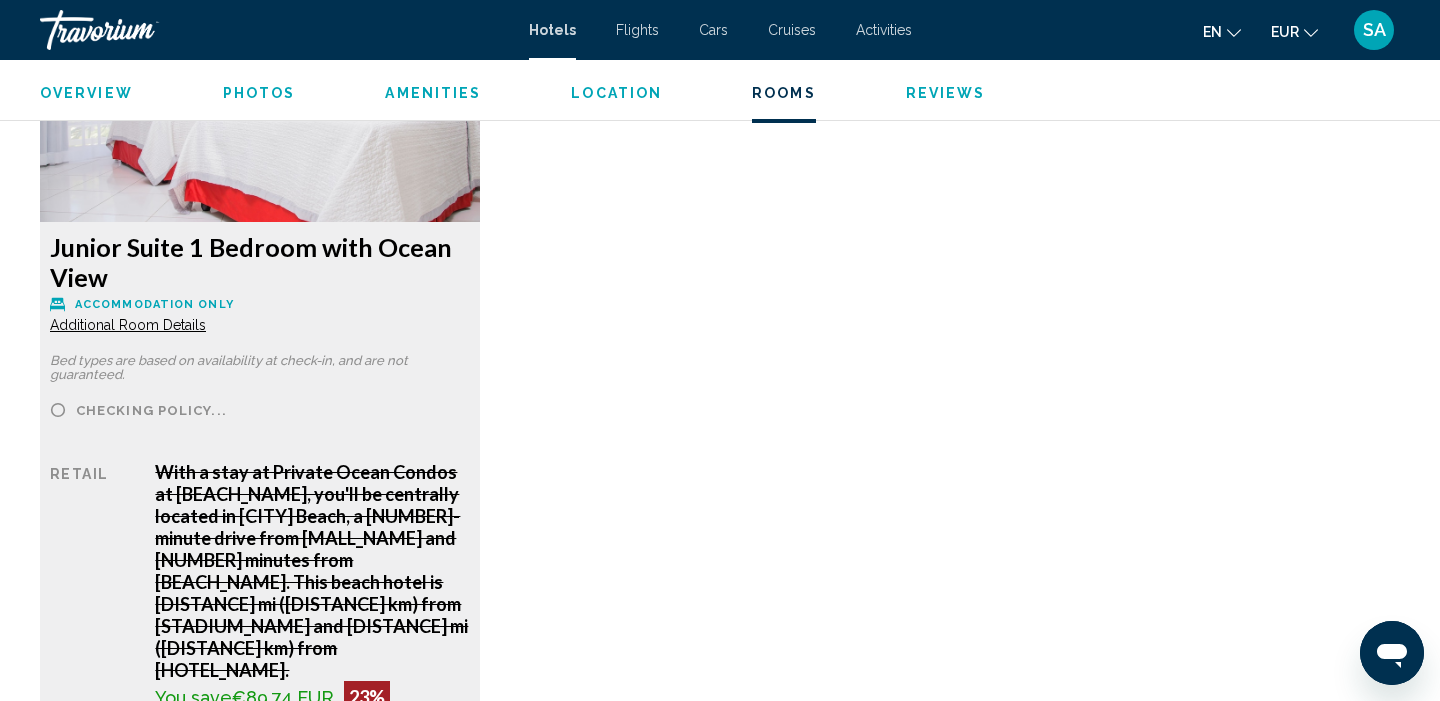 scroll, scrollTop: 2779, scrollLeft: 0, axis: vertical 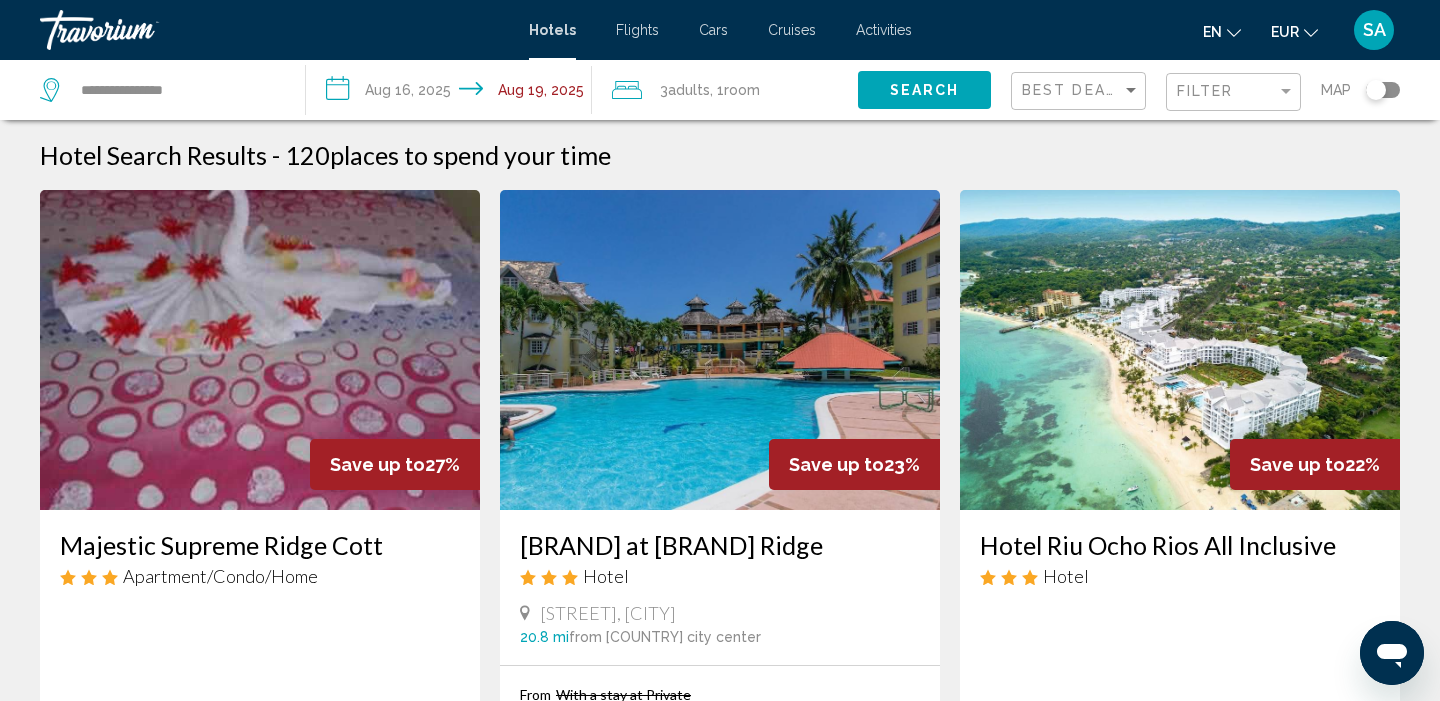click on "Hotels Flights Cars Cruises Activities Hotels Flights Cars Cruises Activities en
English Español Français Italiano Português русский EUR
USD ($) MXN (Mex$) CAD (Can$) GBP (£) EUR (€) AUD (A$) NZD (NZ$) CNY (CN¥) SA Login" at bounding box center [720, 30] 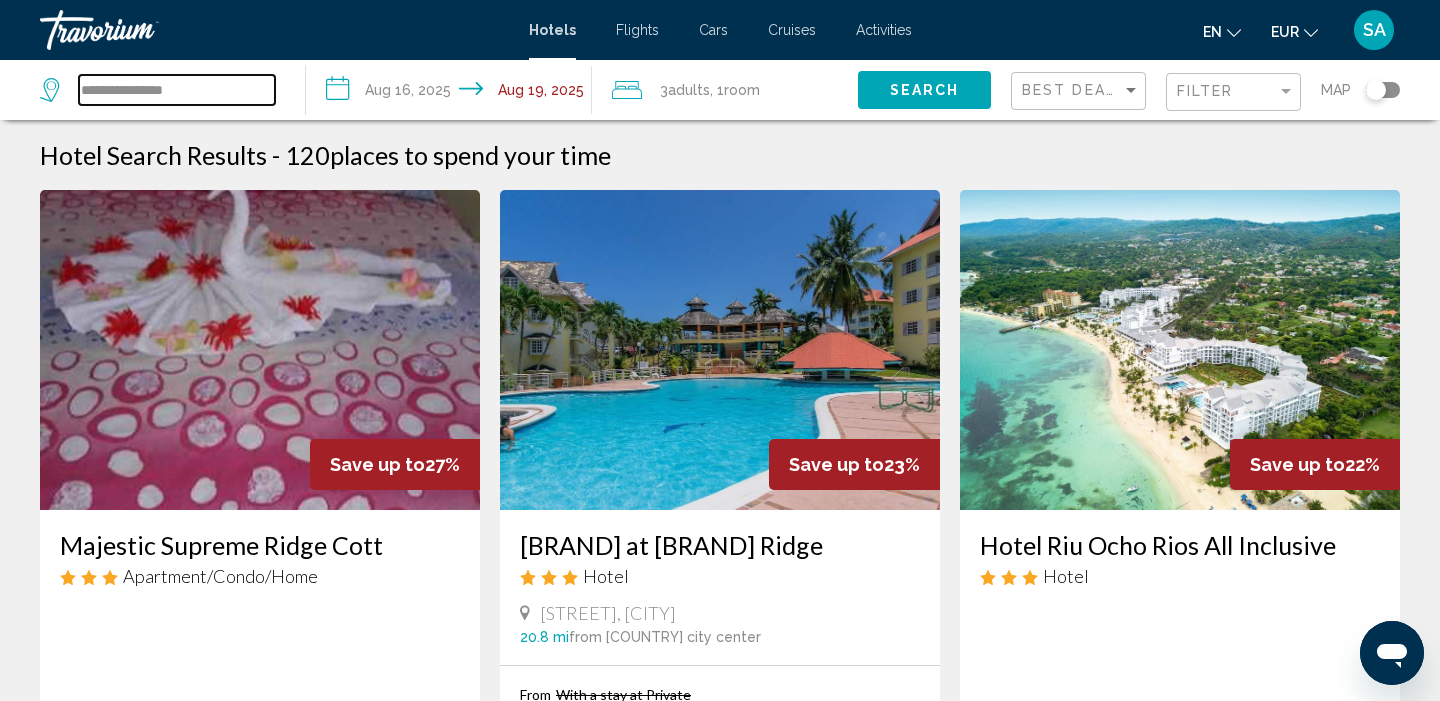 click on "**********" at bounding box center (177, 90) 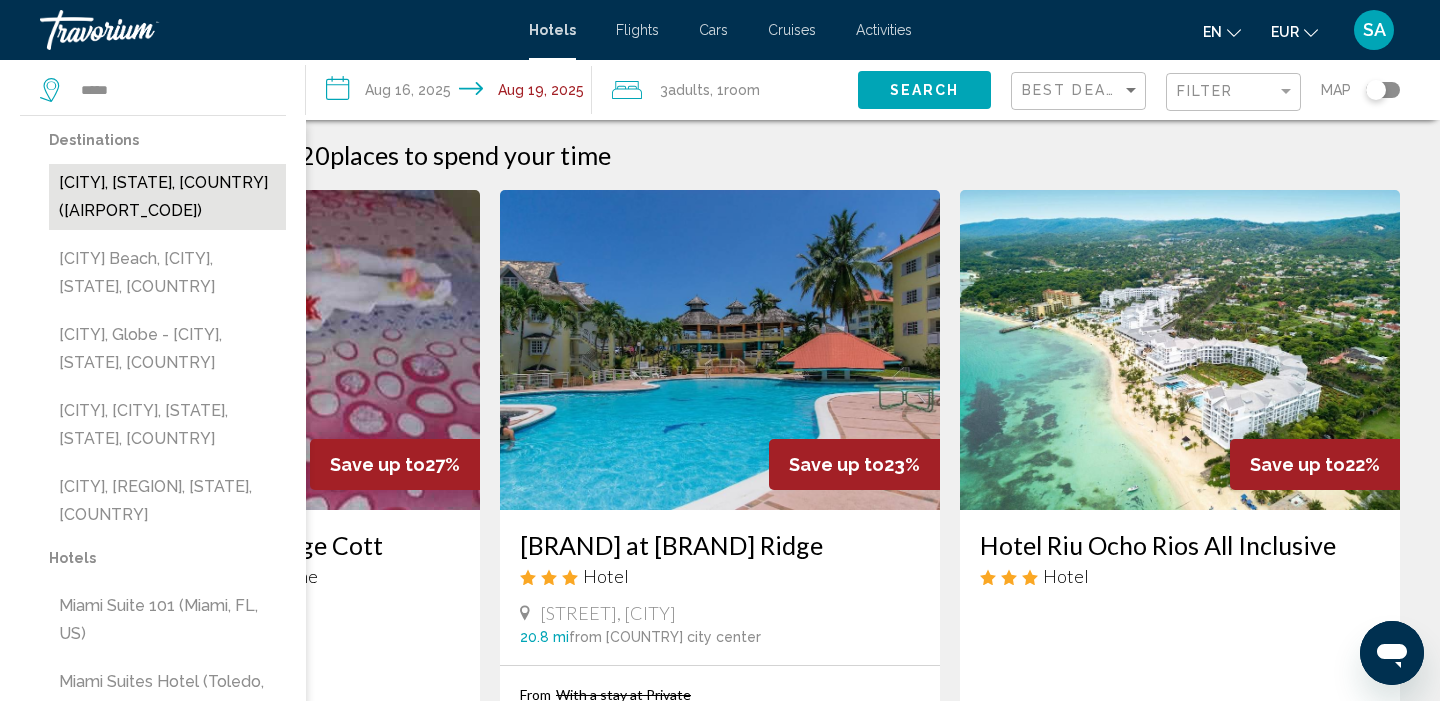 click on "[CITY], [STATE], [COUNTRY] ([AIRPORT_CODE])" at bounding box center [167, 197] 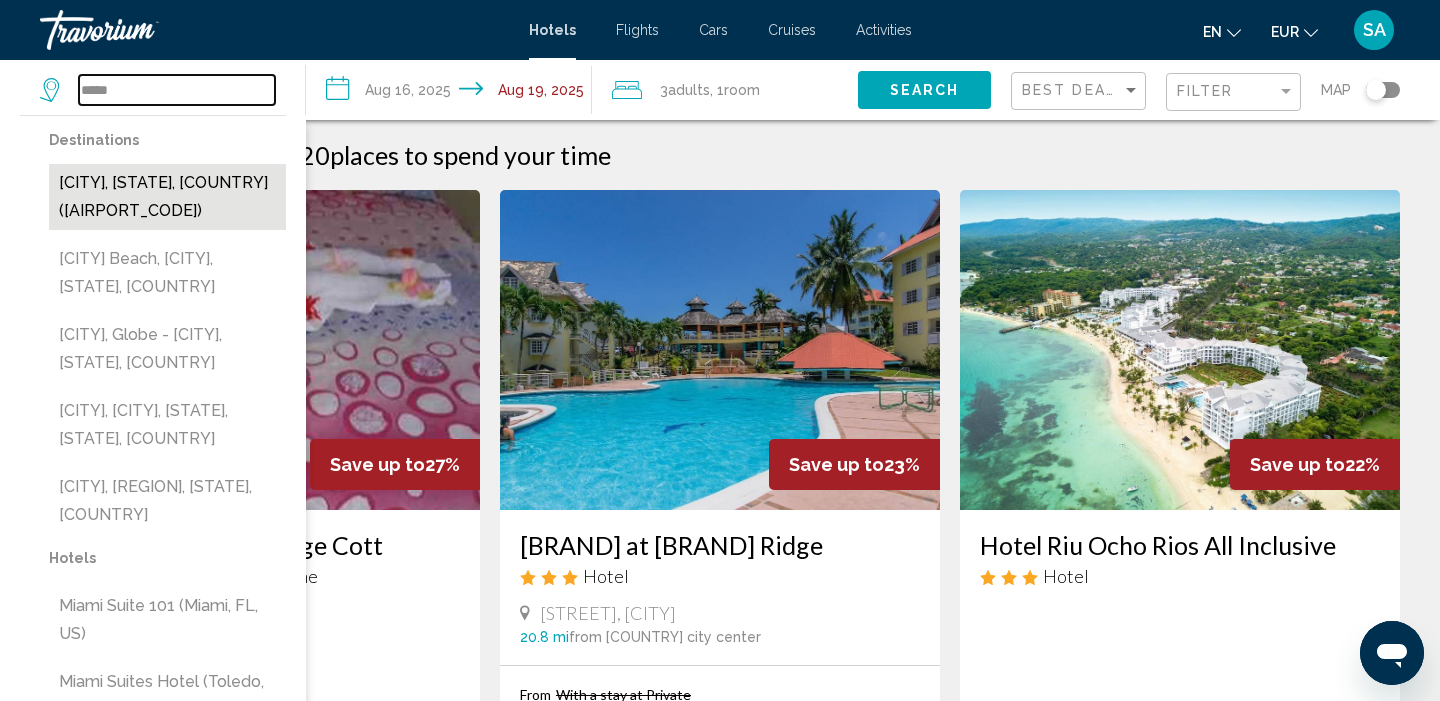 type on "**********" 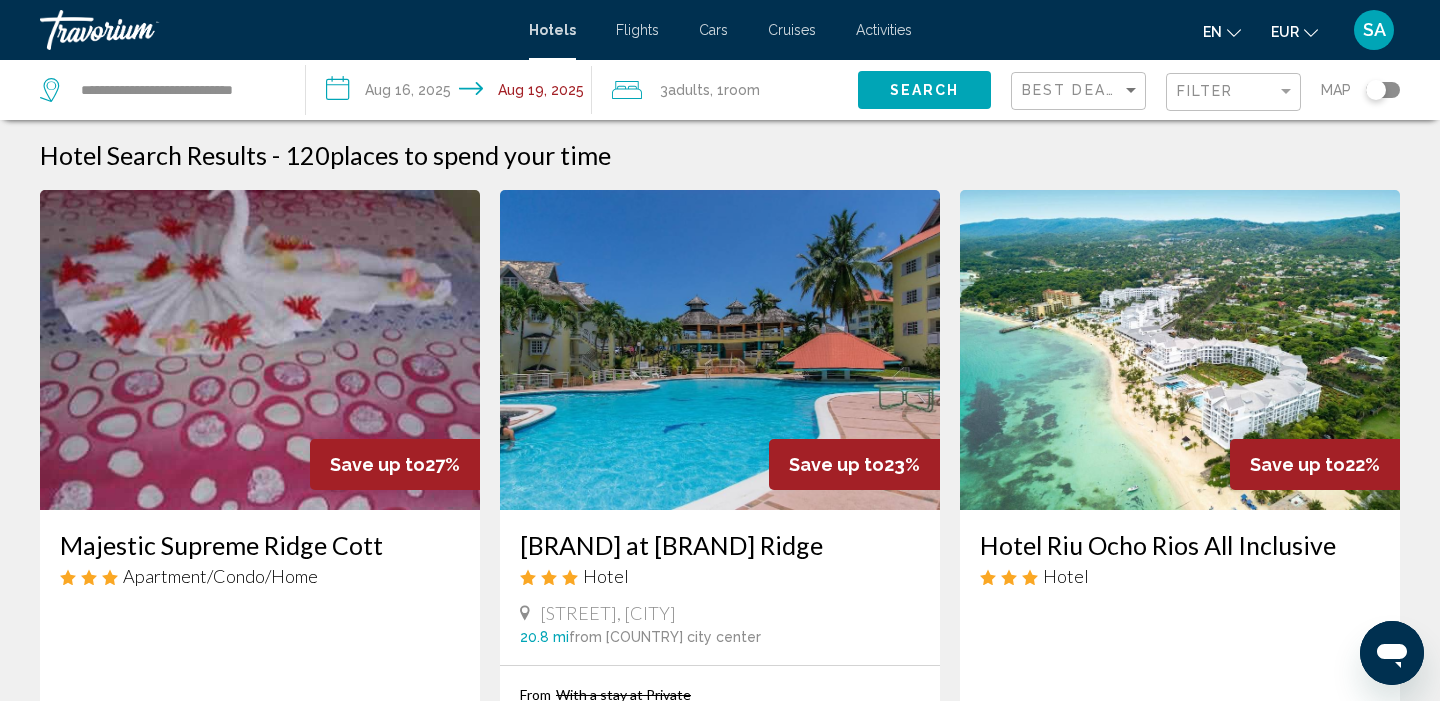 click on "Search" 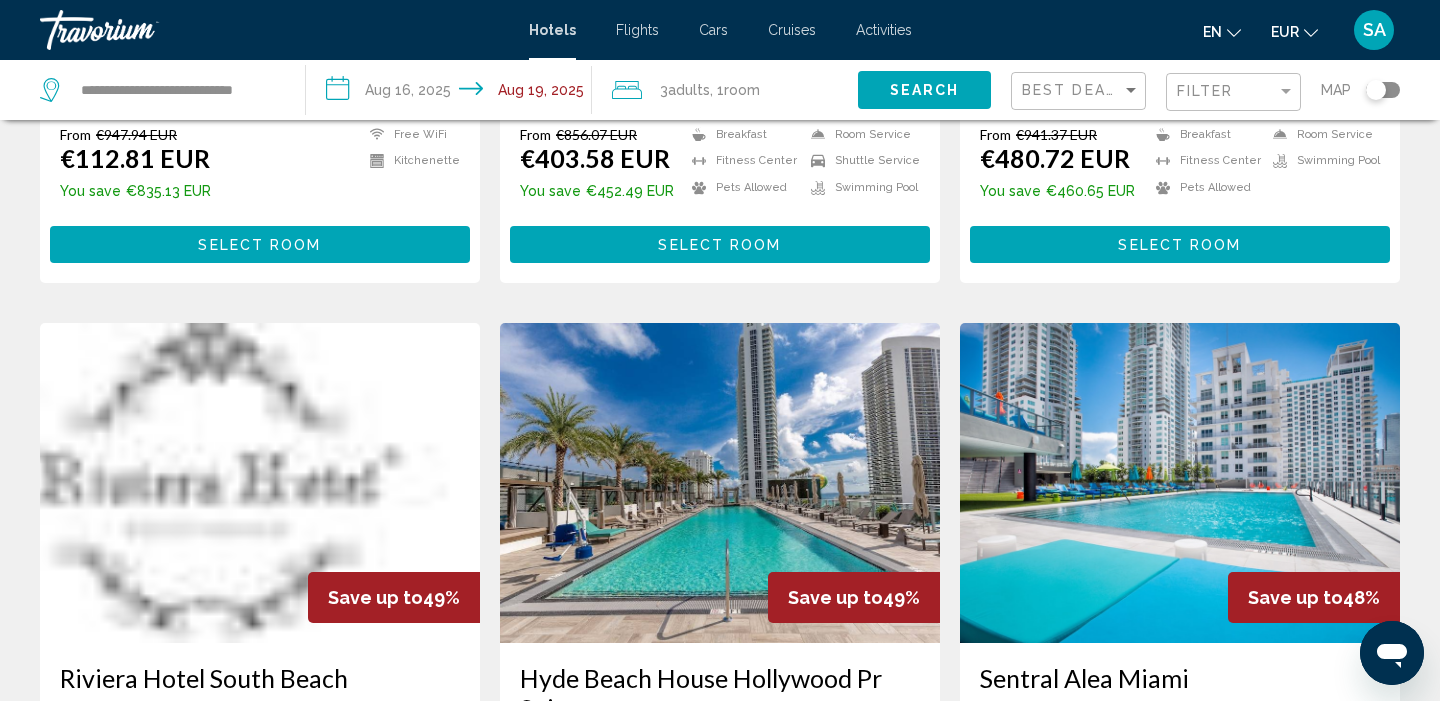 scroll, scrollTop: 583, scrollLeft: 0, axis: vertical 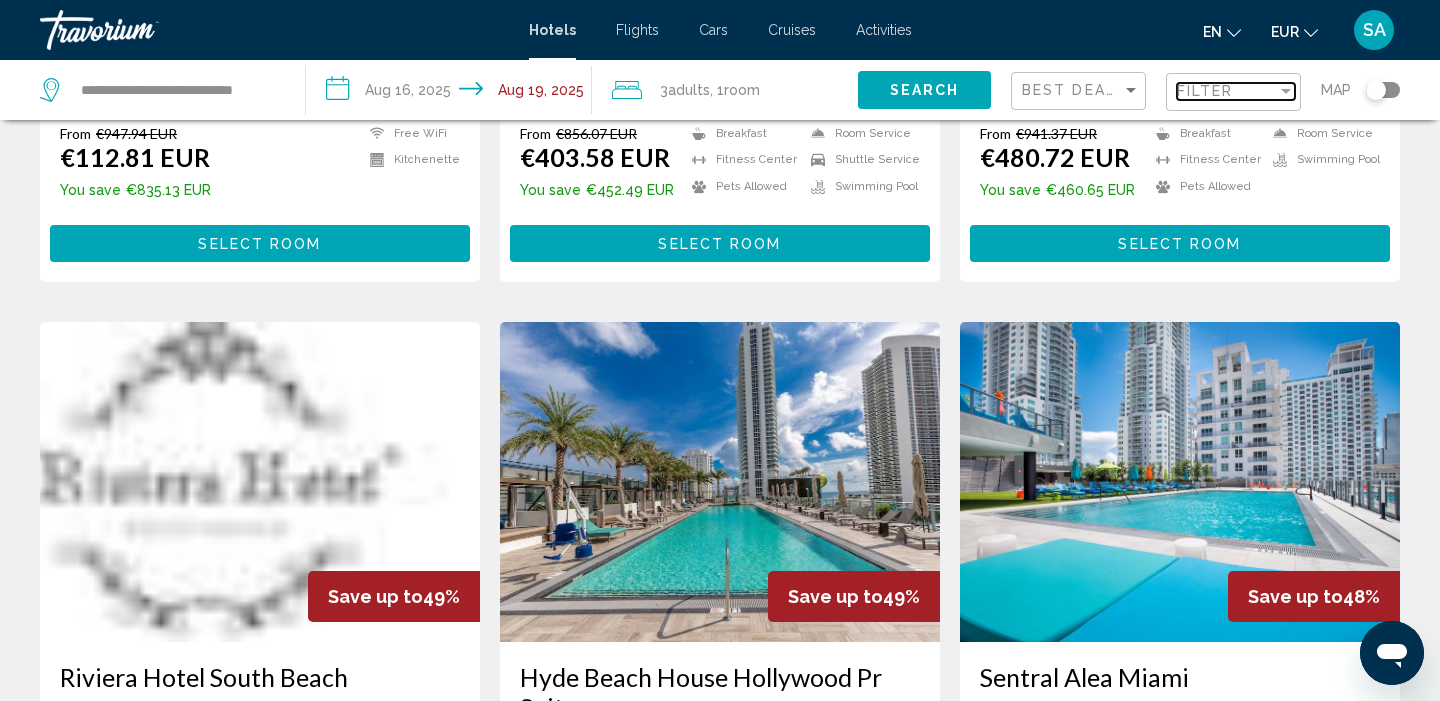 click on "Filter" at bounding box center (1205, 91) 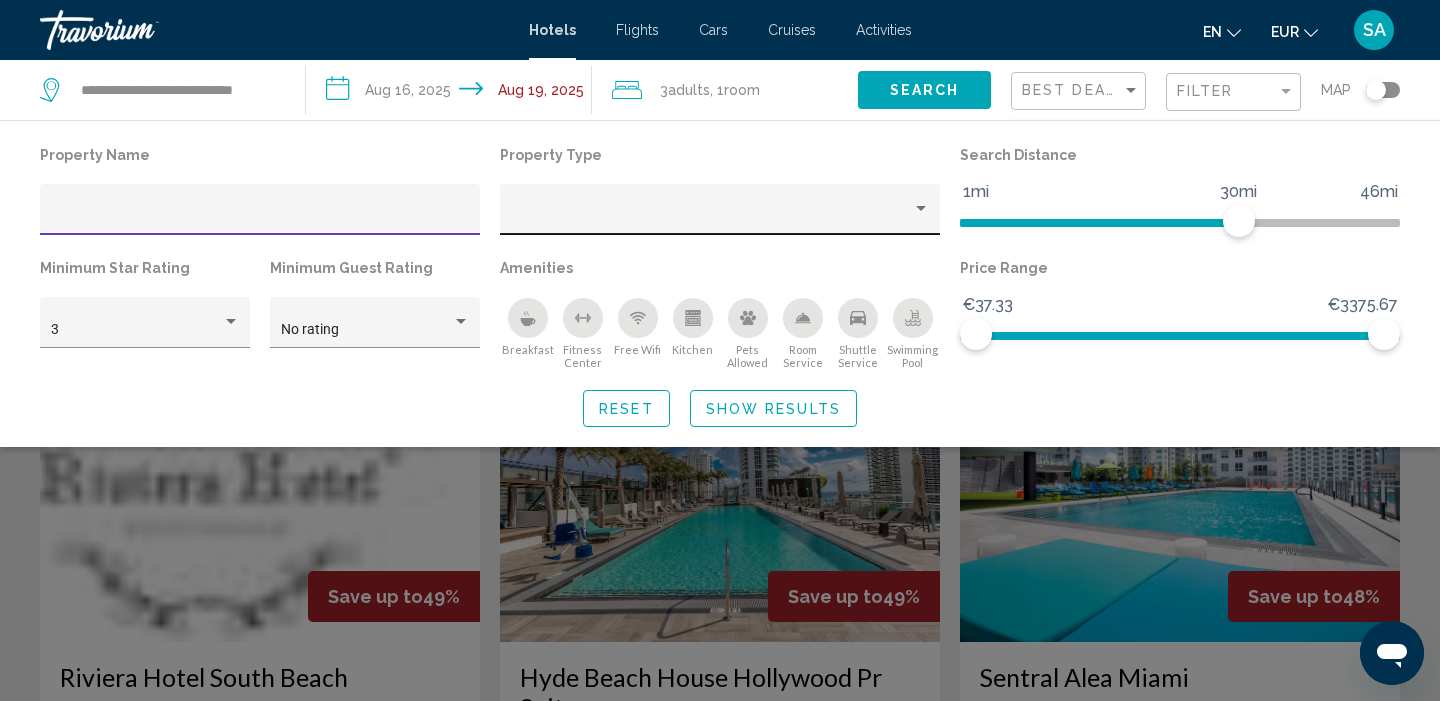 click at bounding box center [711, 217] 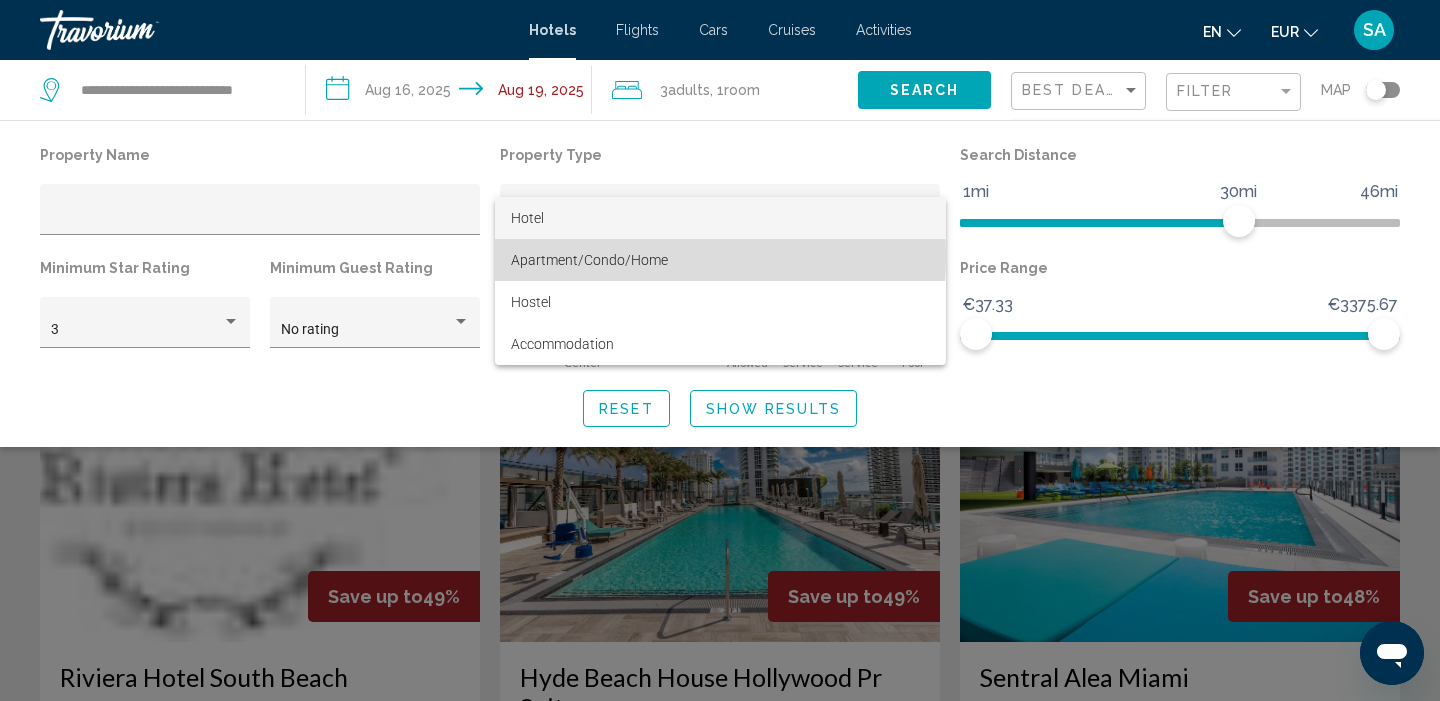 click on "Apartment/Condo/Home" at bounding box center [589, 260] 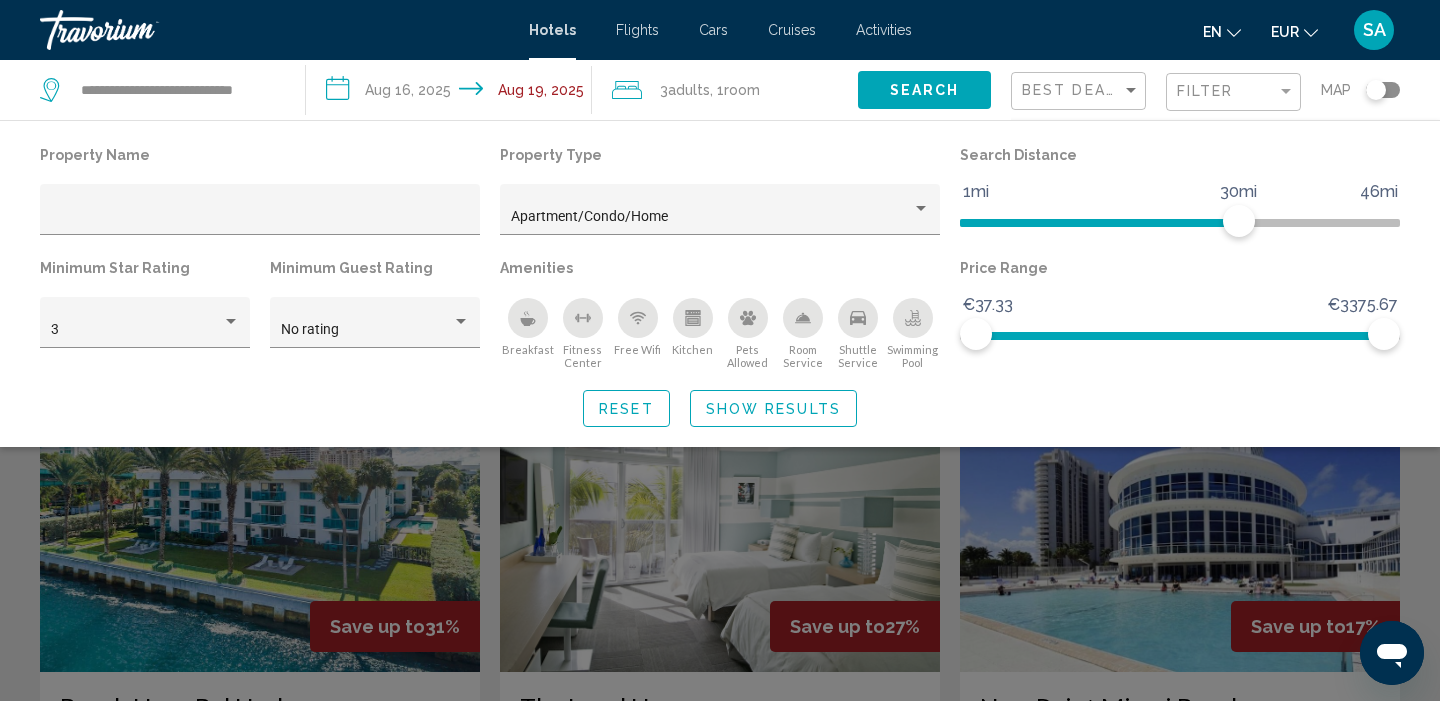 click 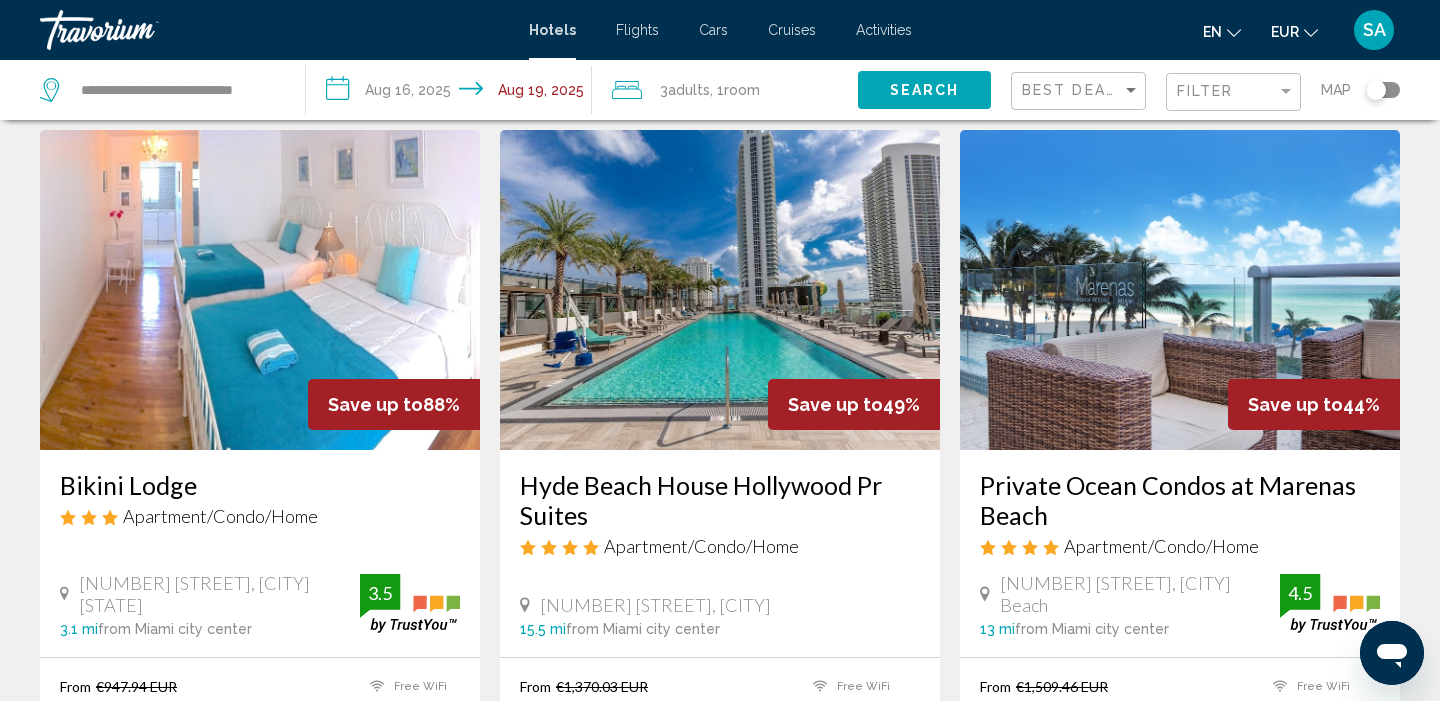 scroll, scrollTop: 92, scrollLeft: 0, axis: vertical 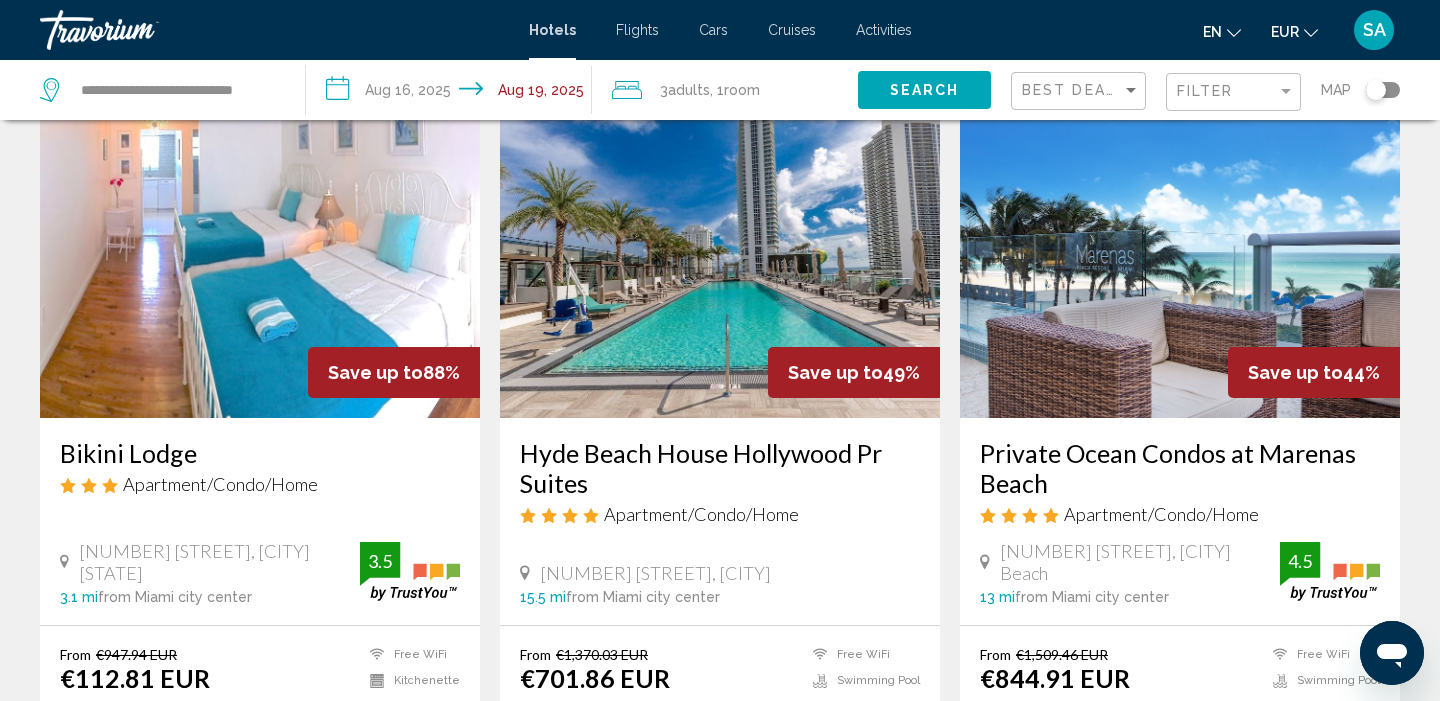 click at bounding box center (720, 258) 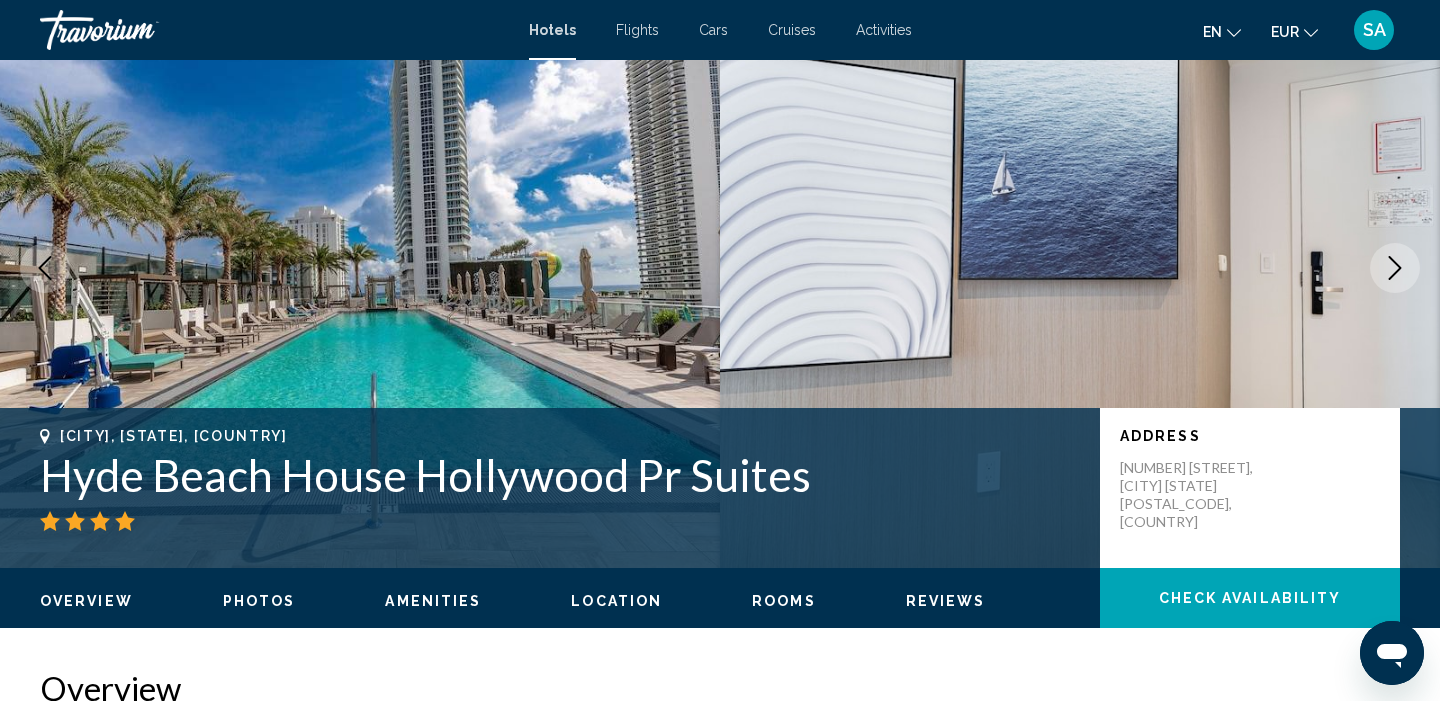scroll, scrollTop: 0, scrollLeft: 0, axis: both 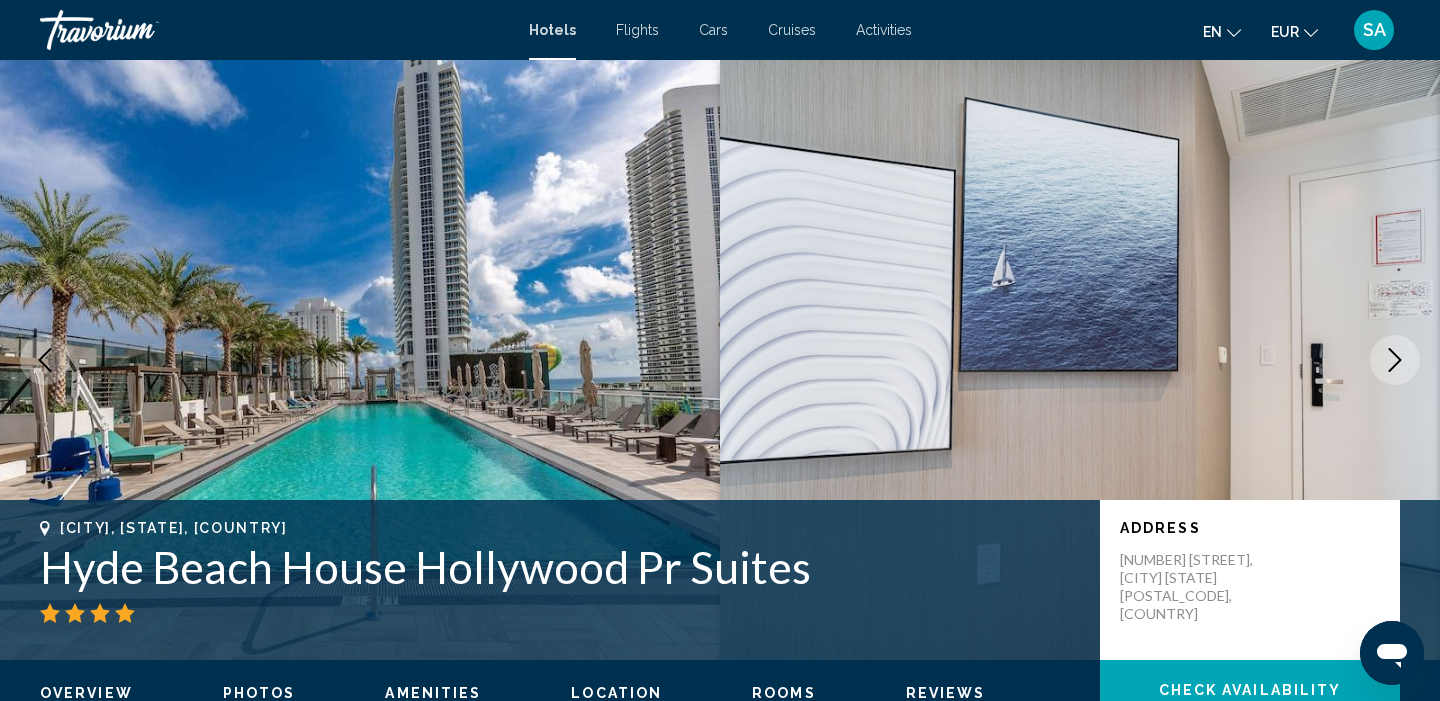 click 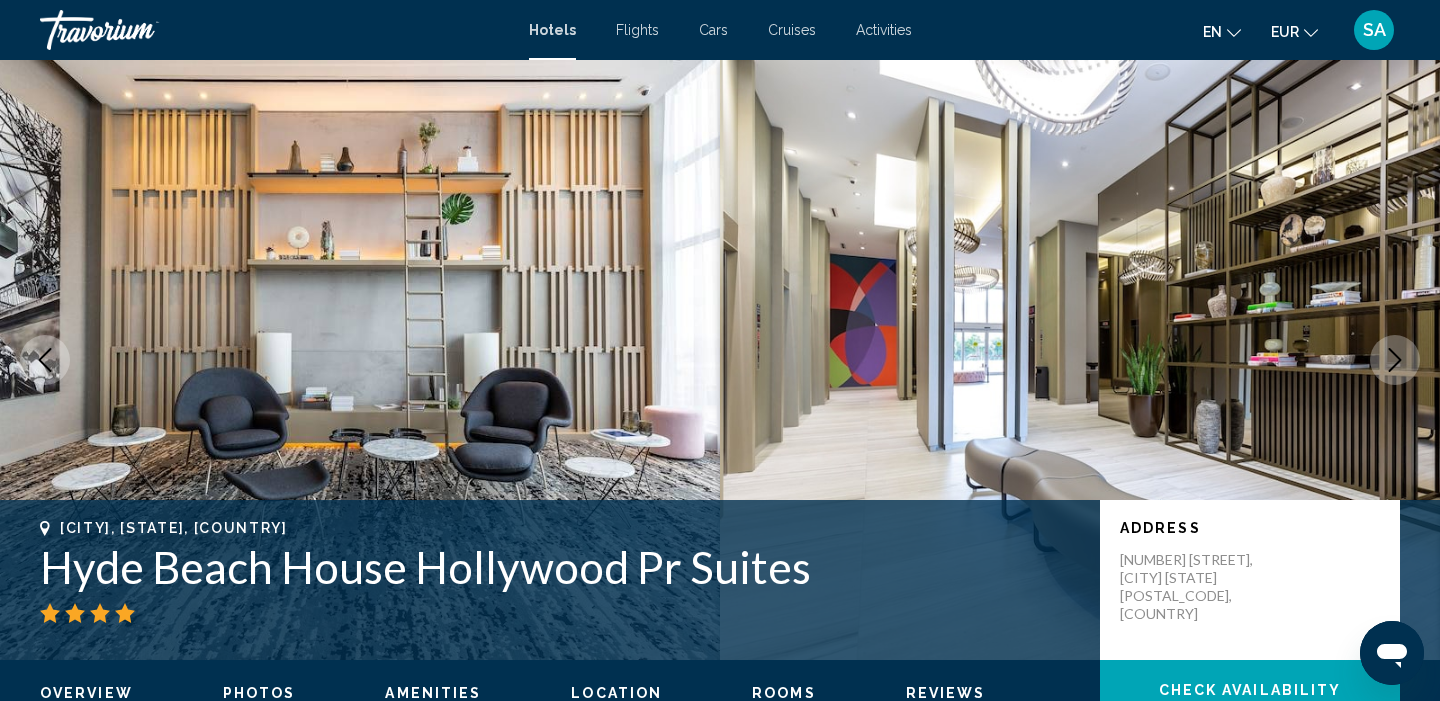 click 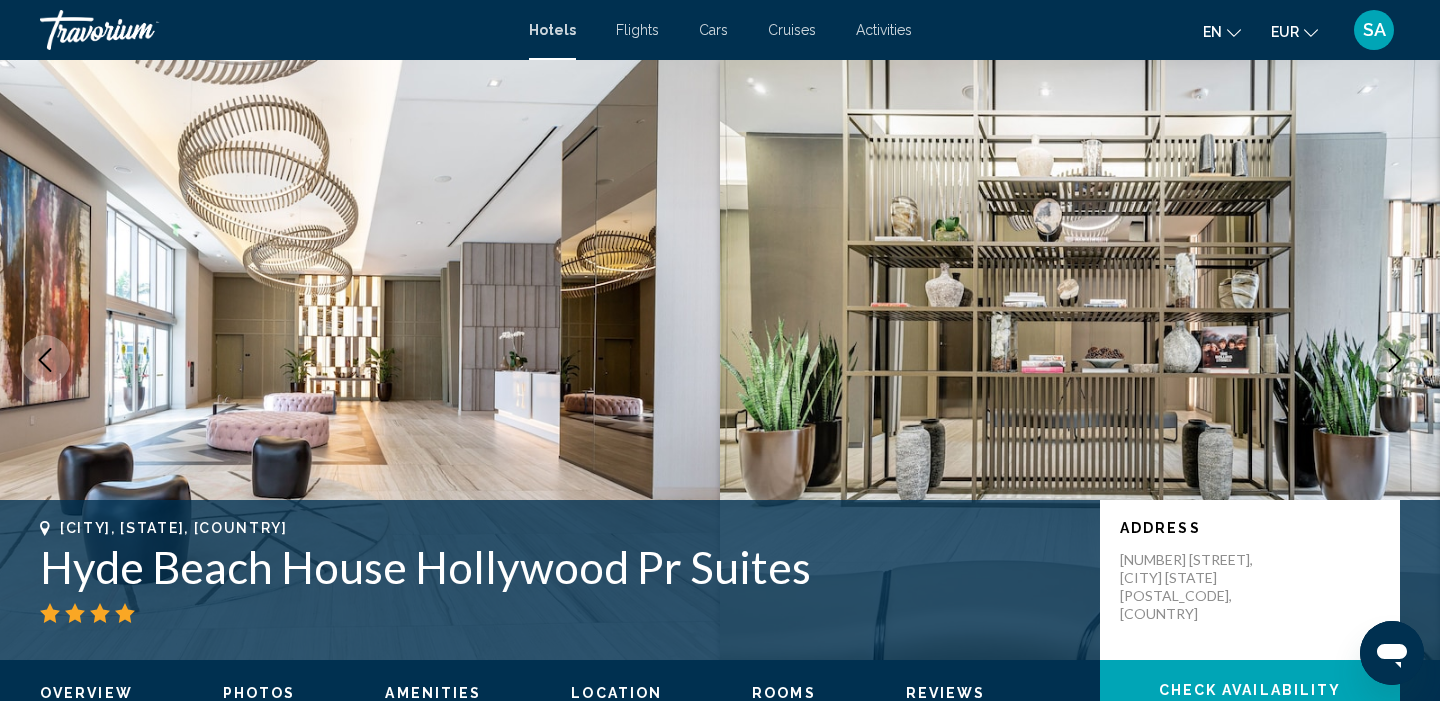 click 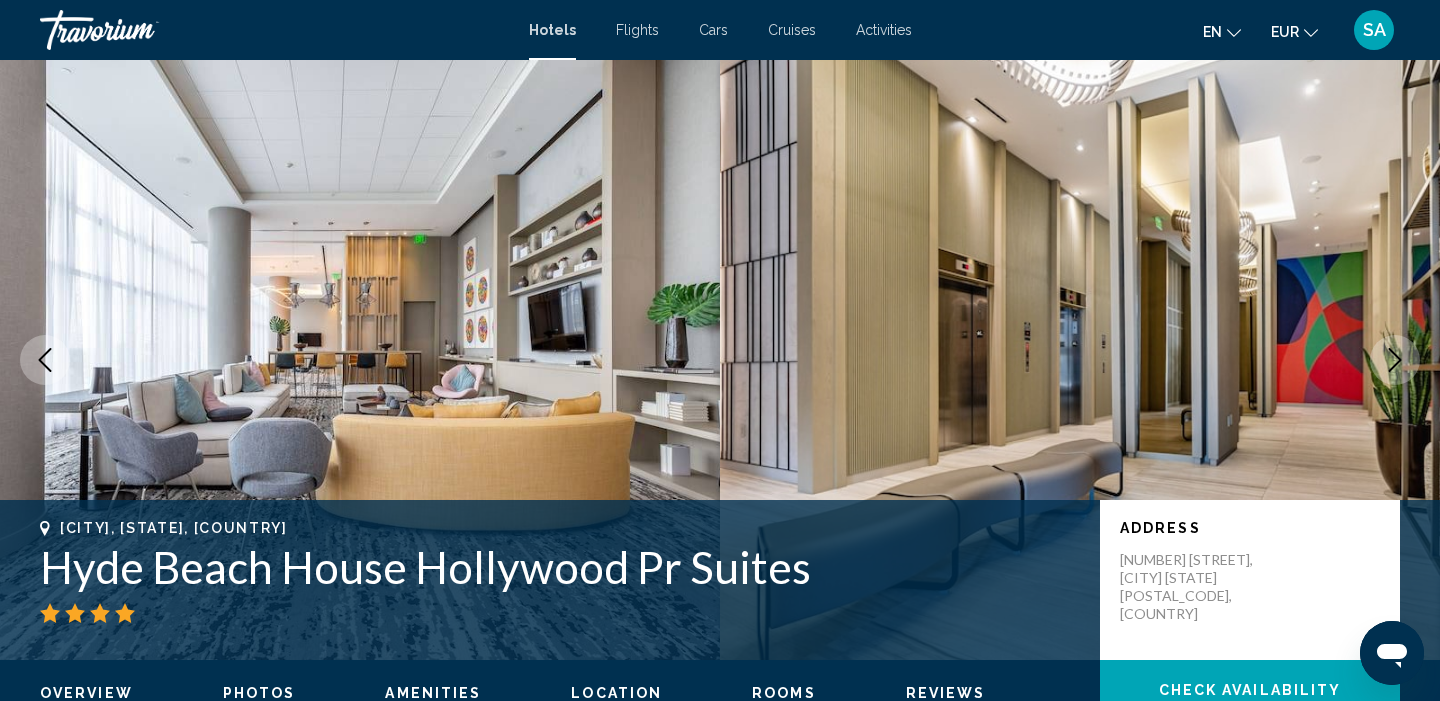 click 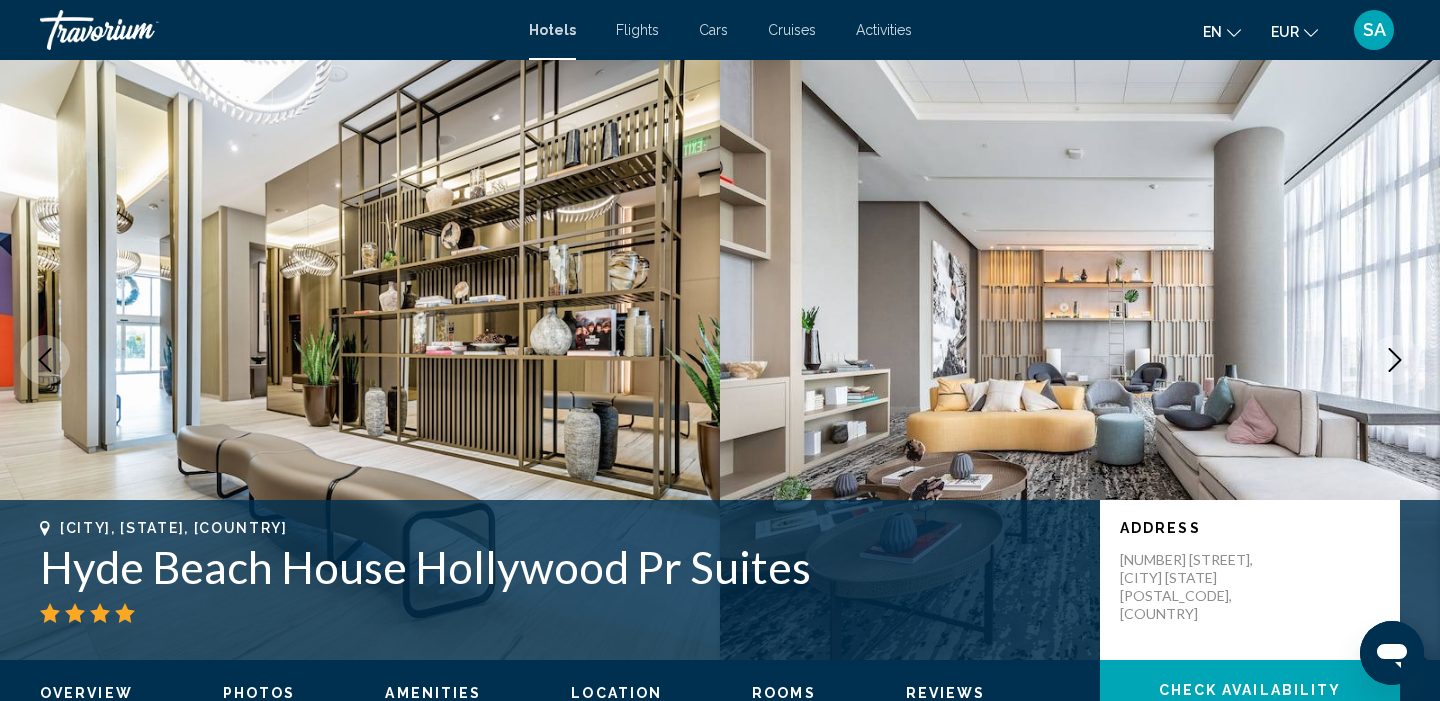 click 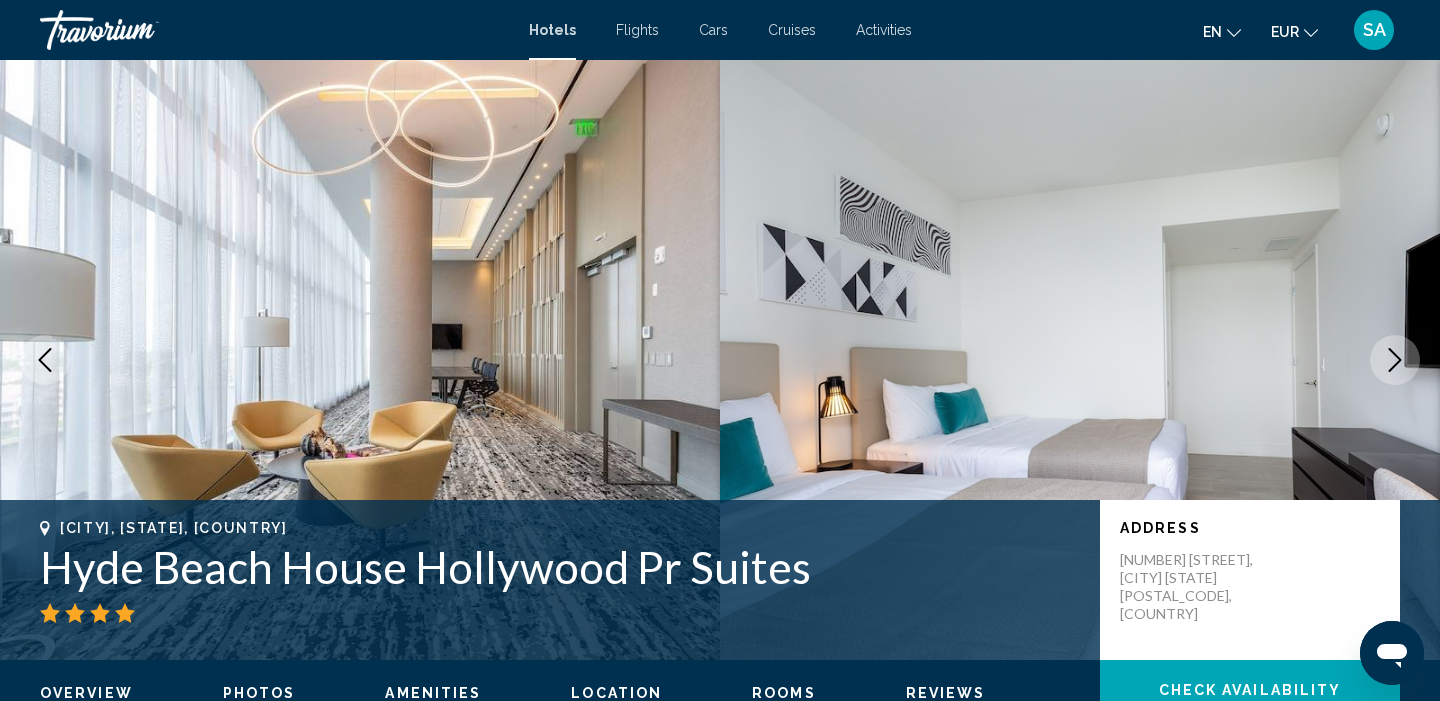 click 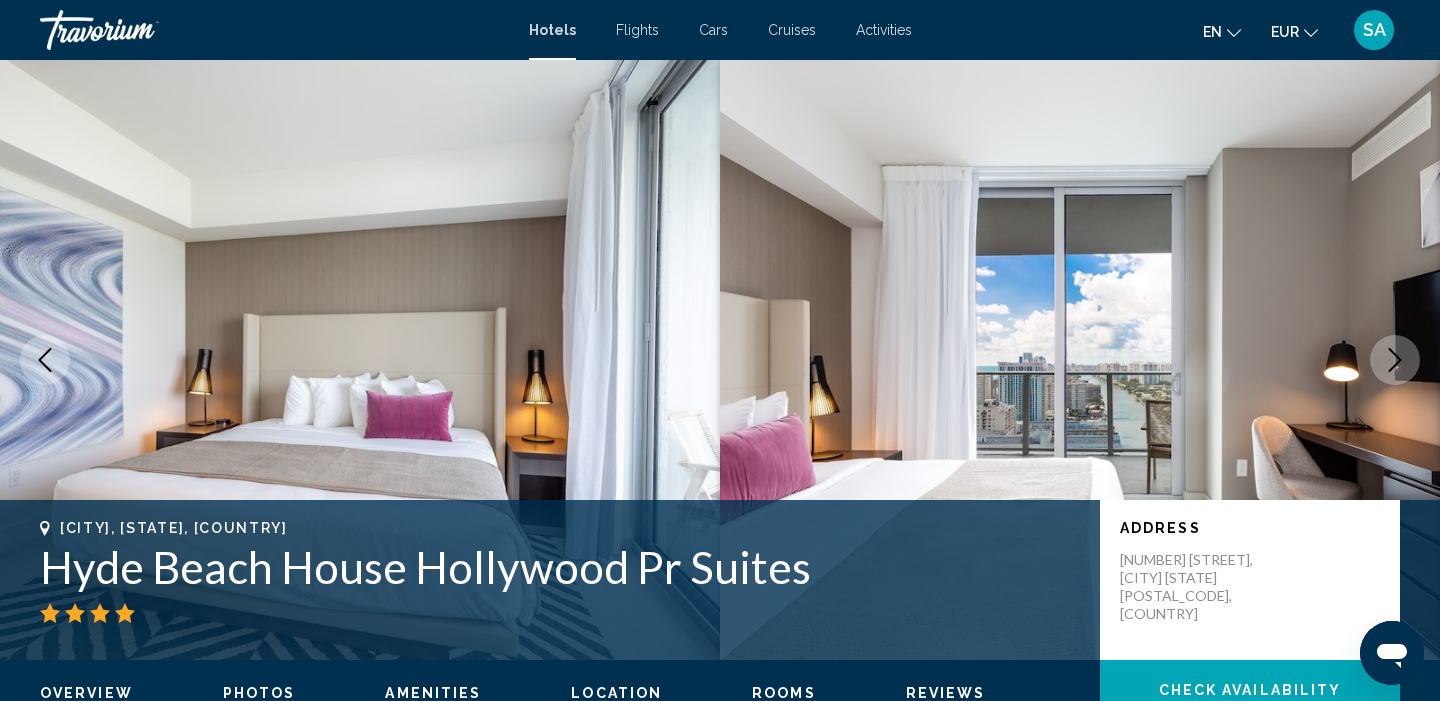 click 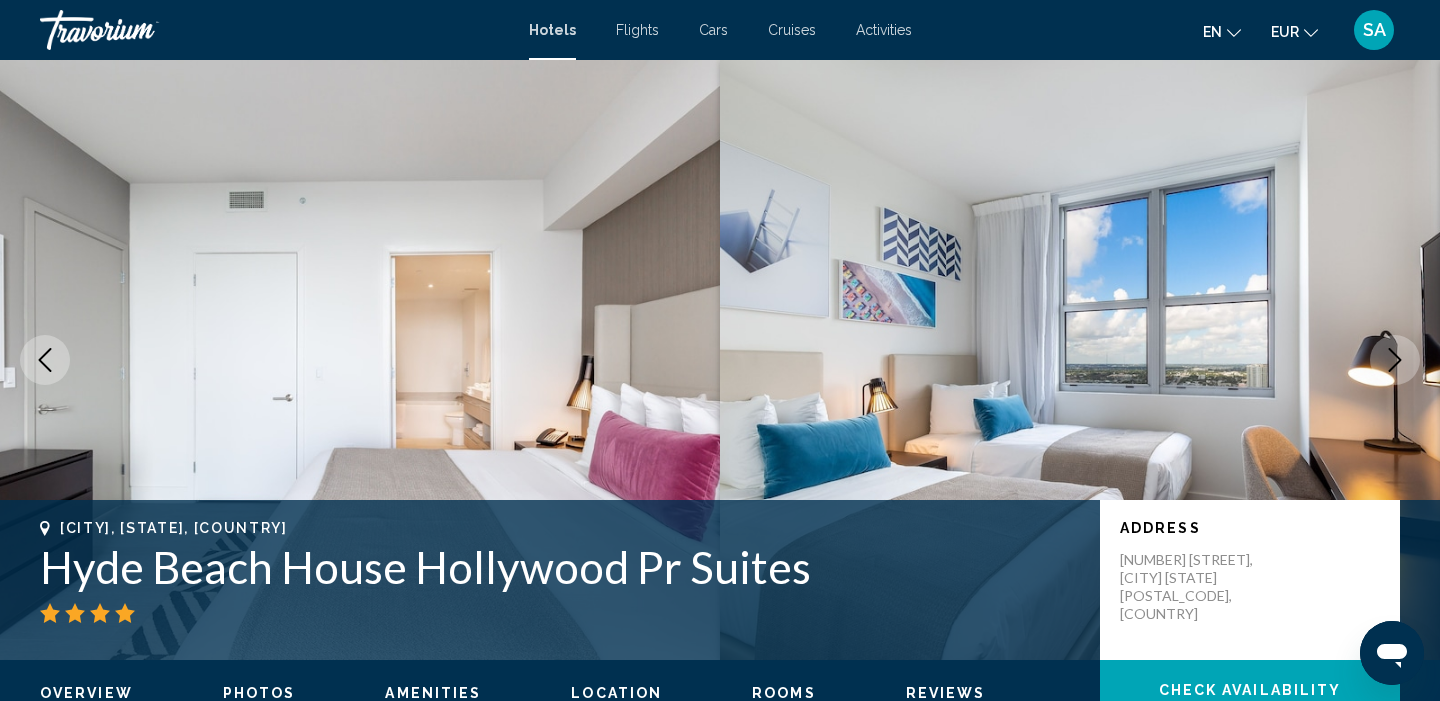 click 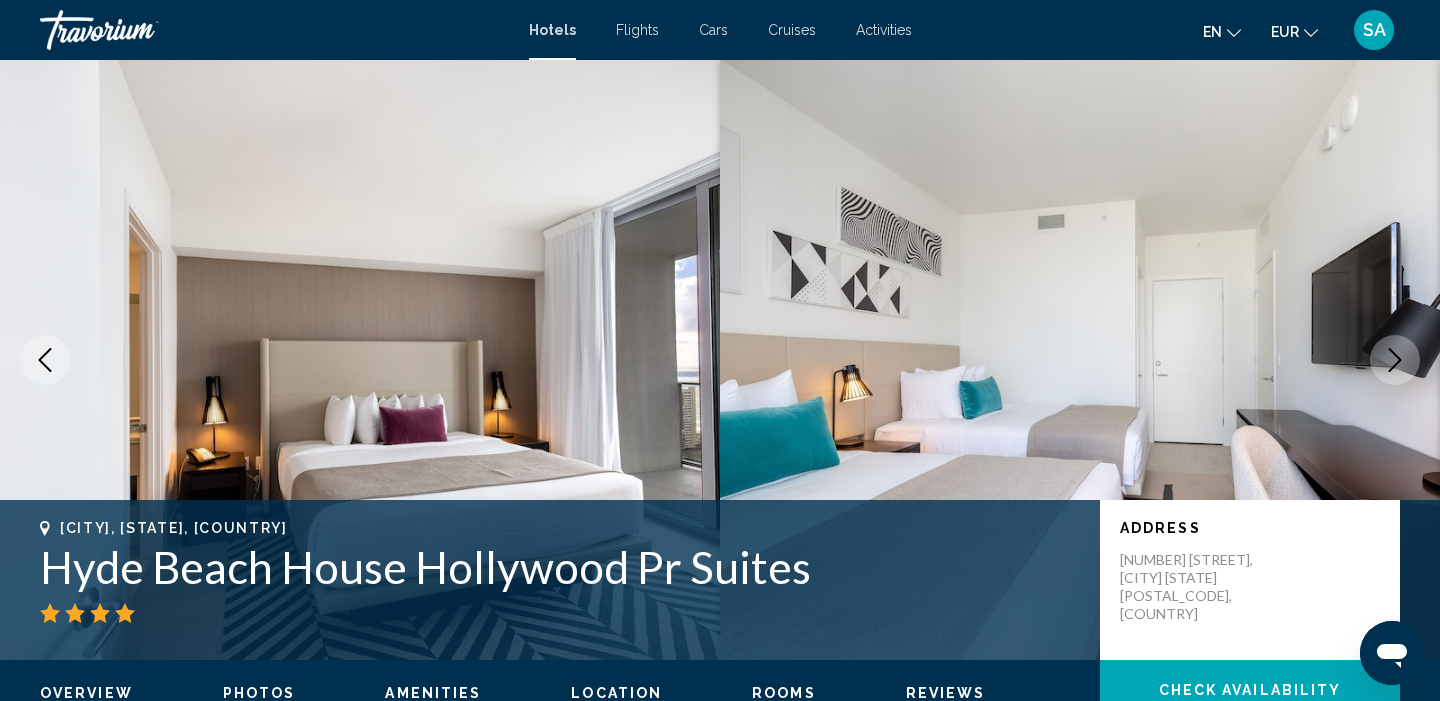 click 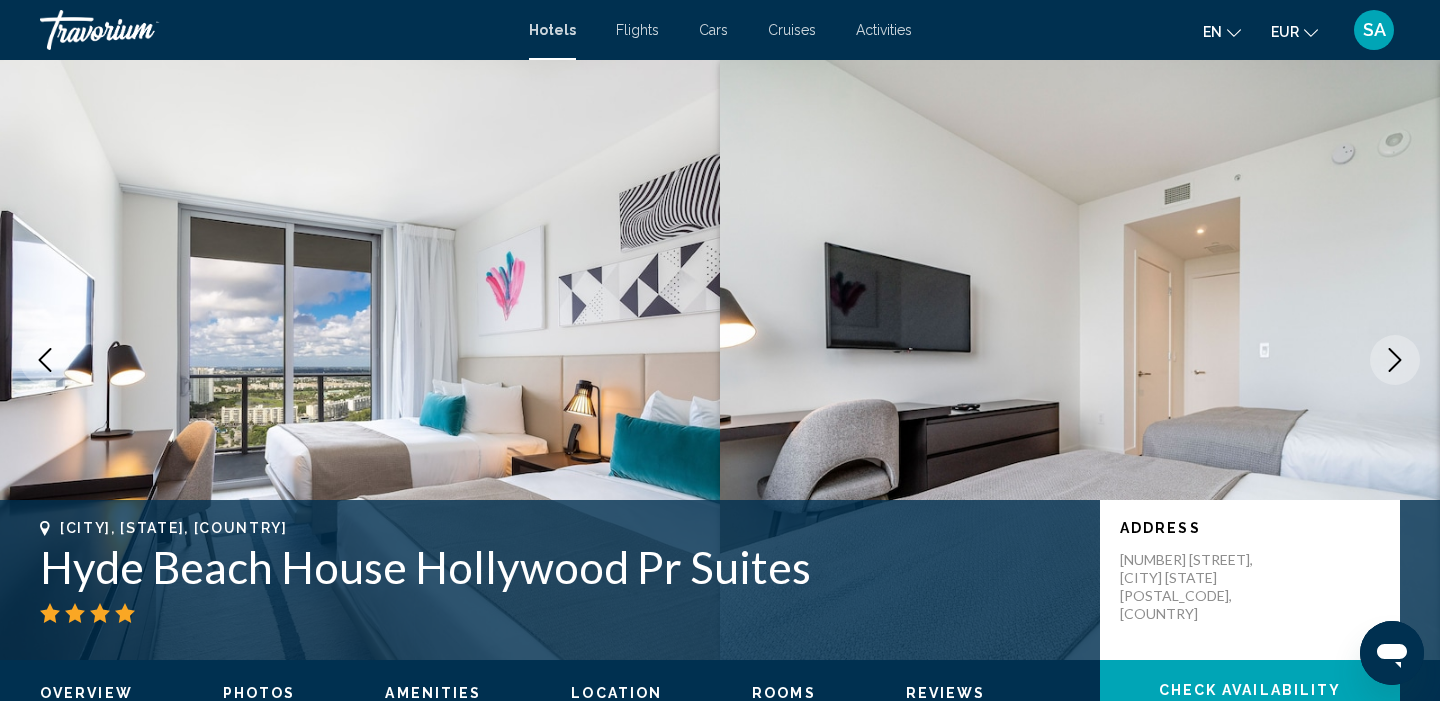 click 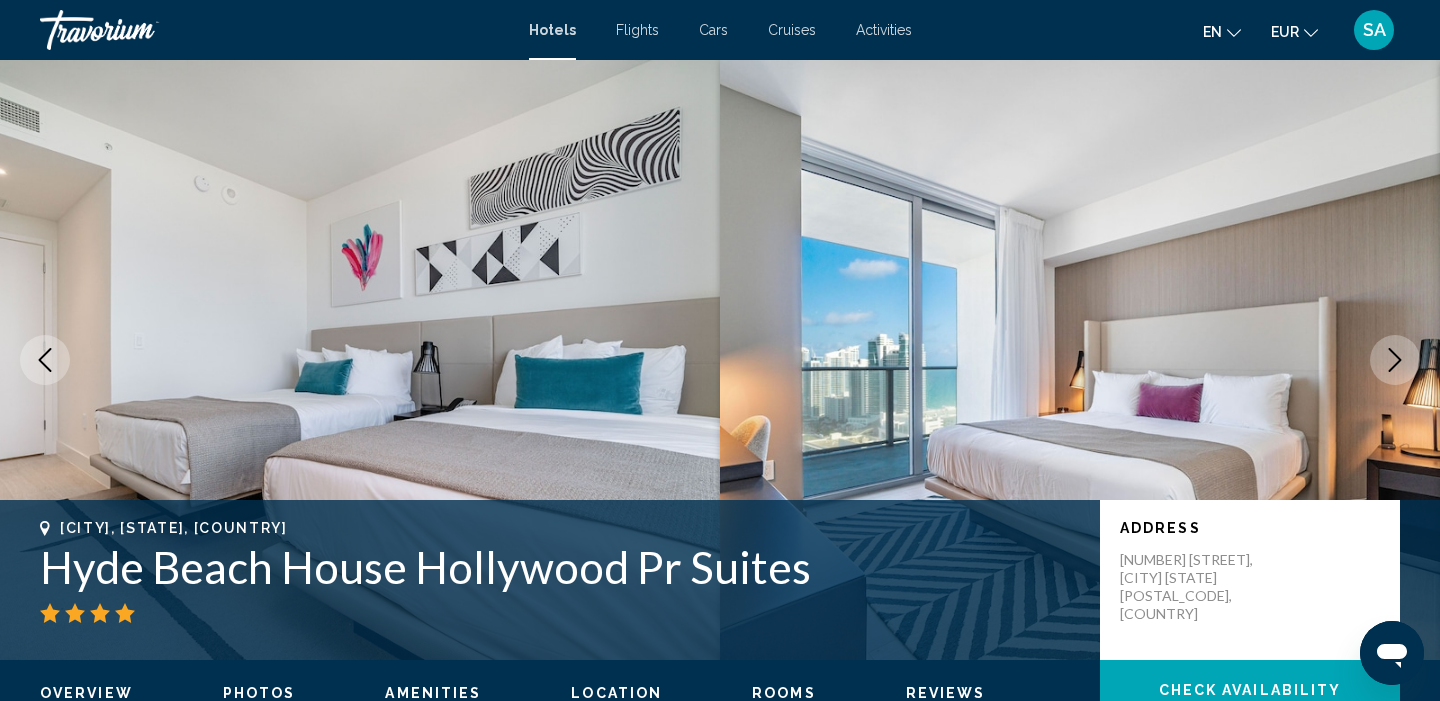 click 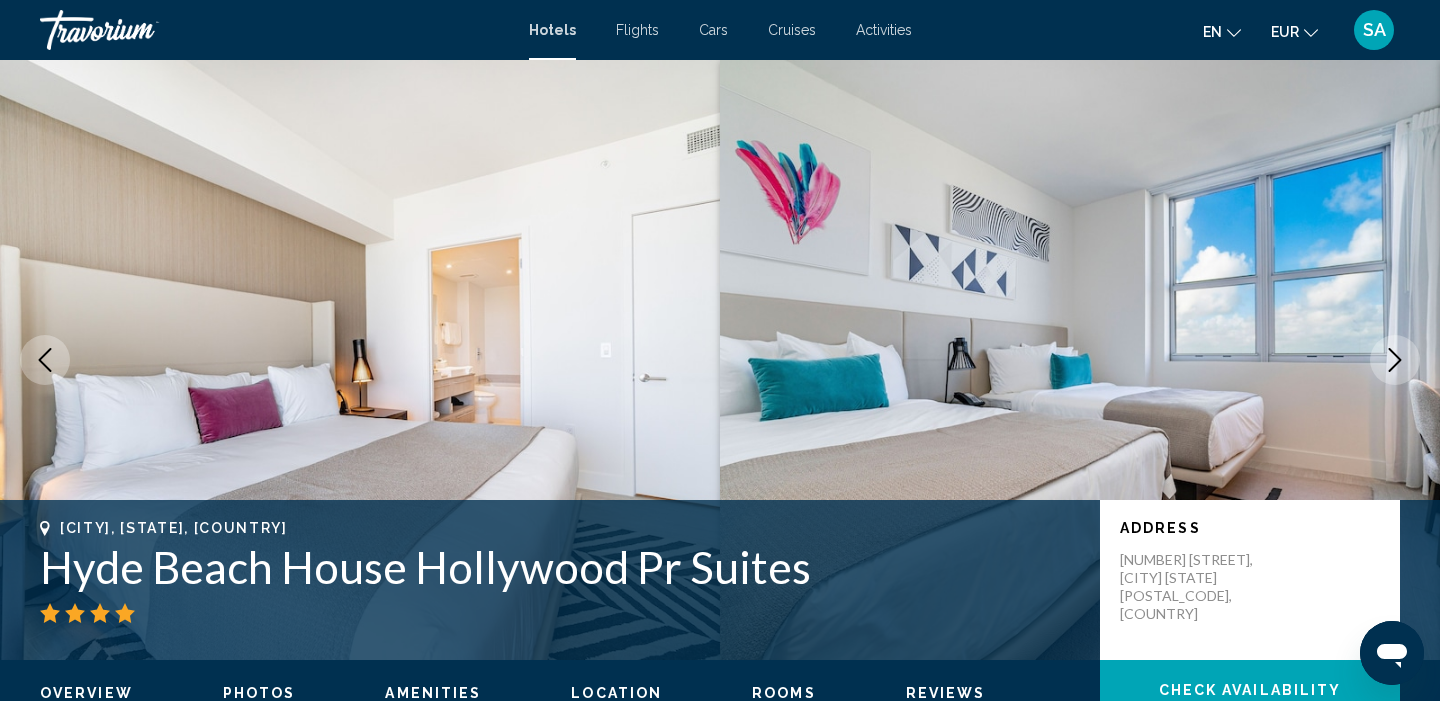 click 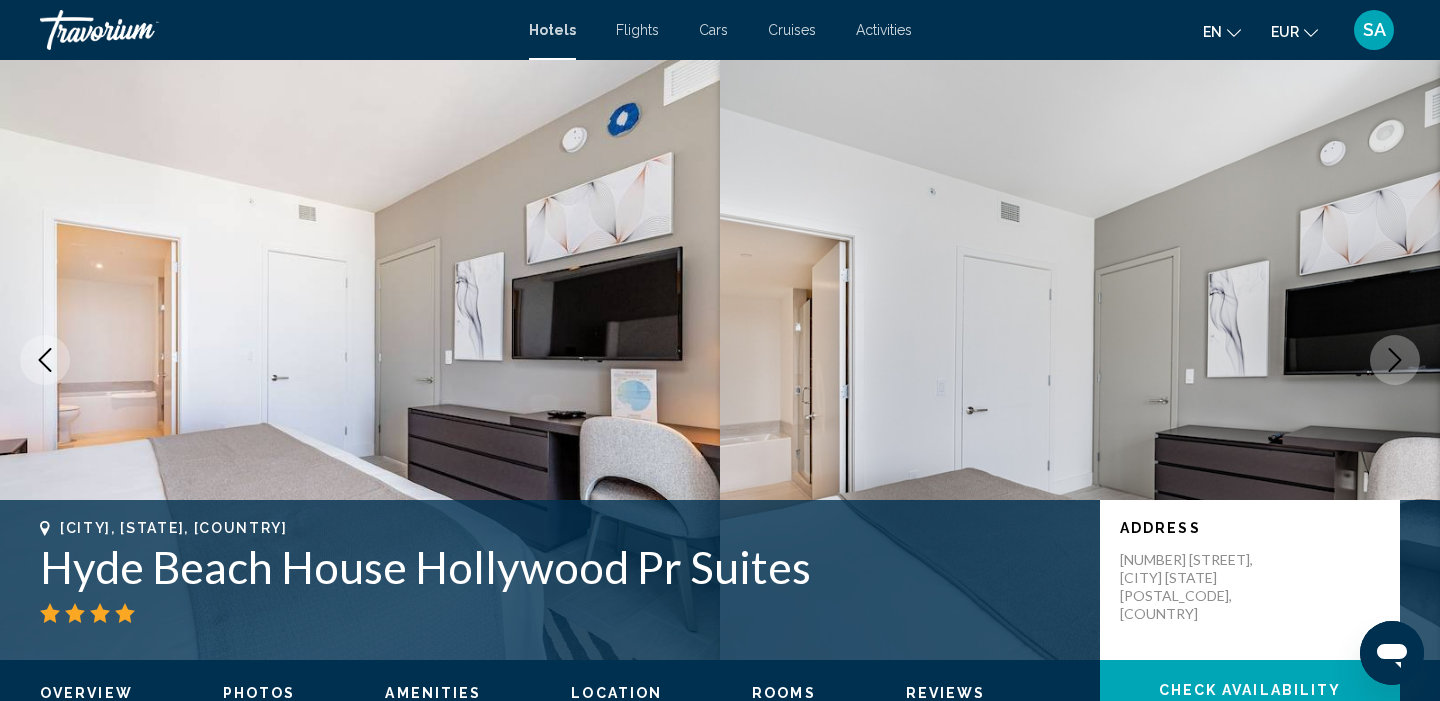 click 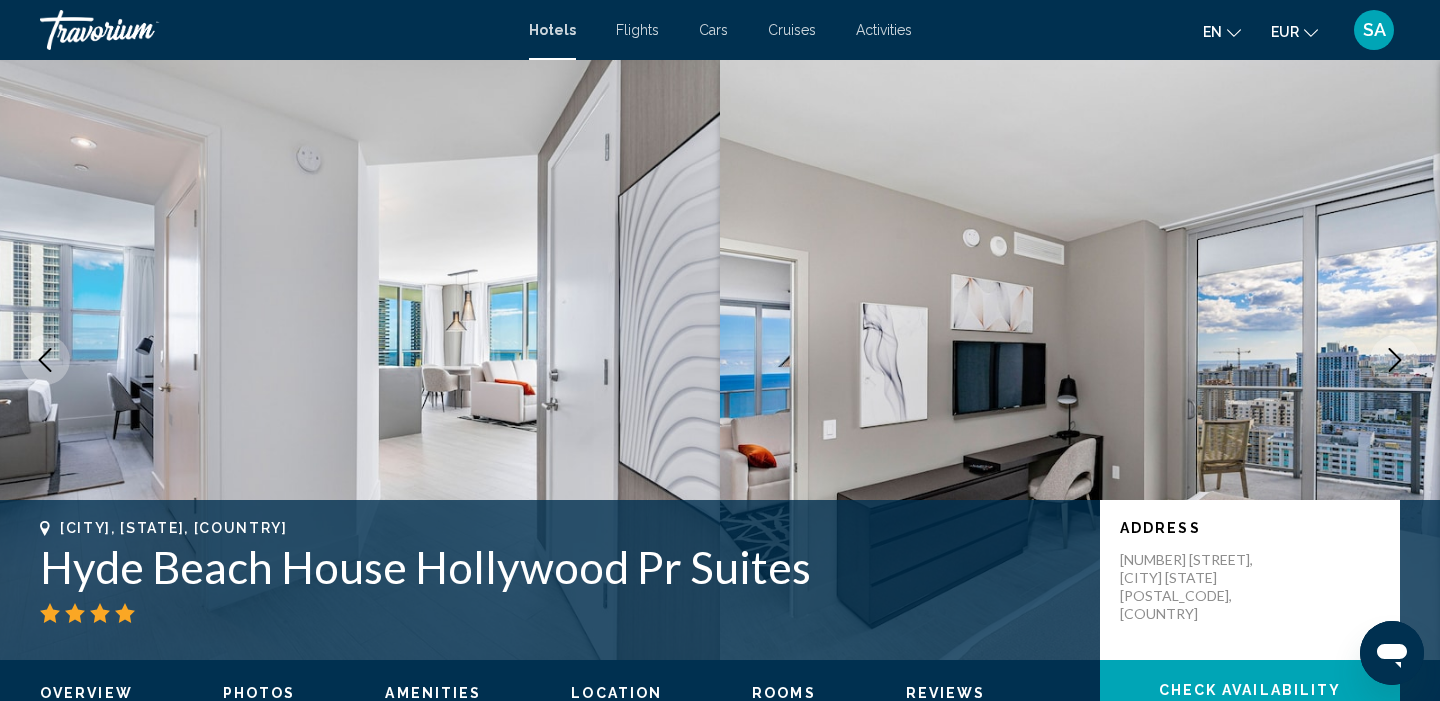 click 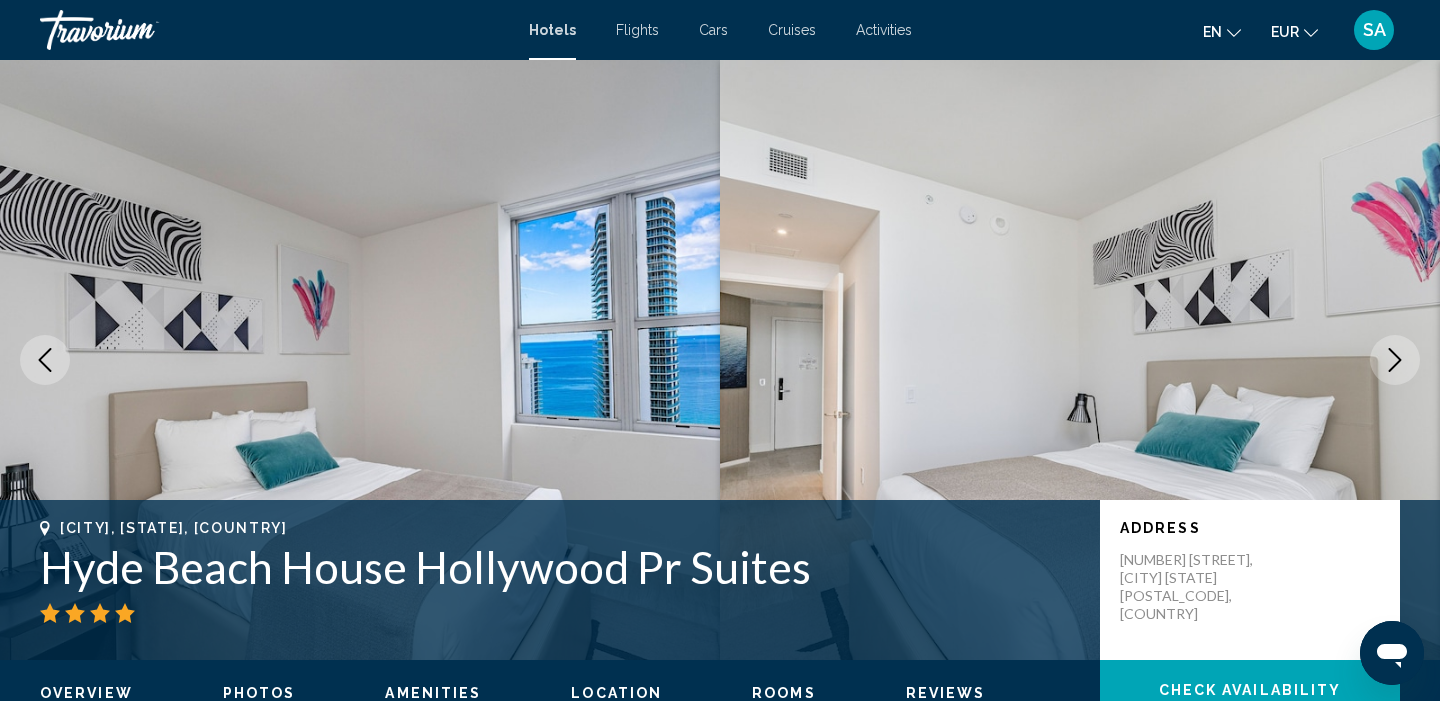 click 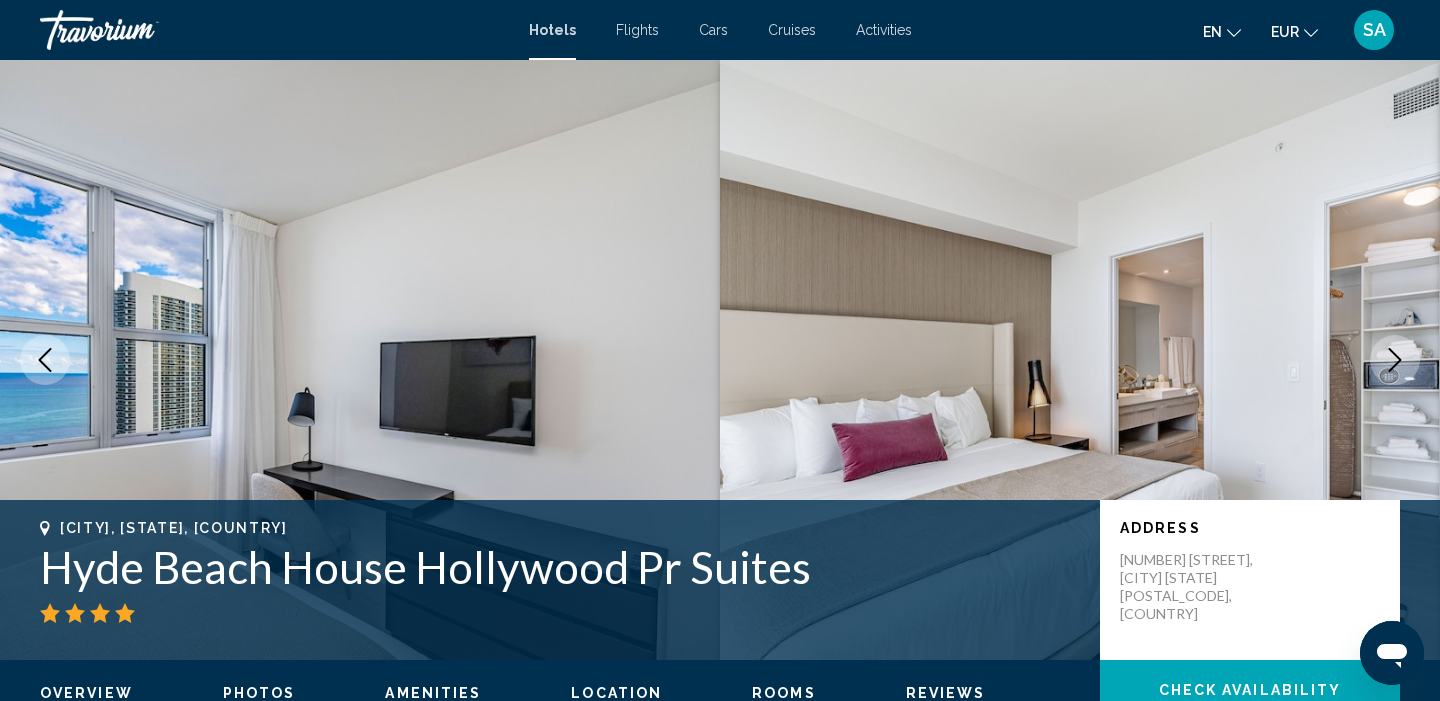 click 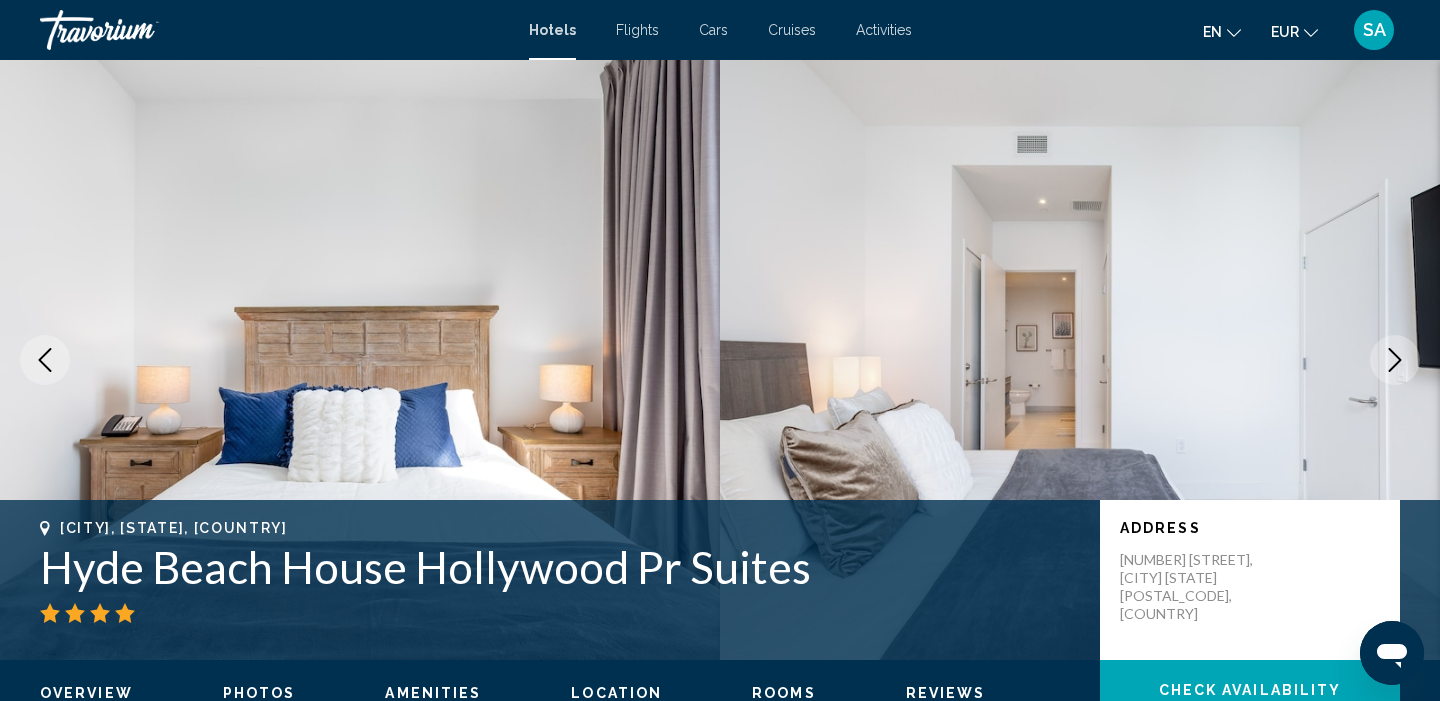 click 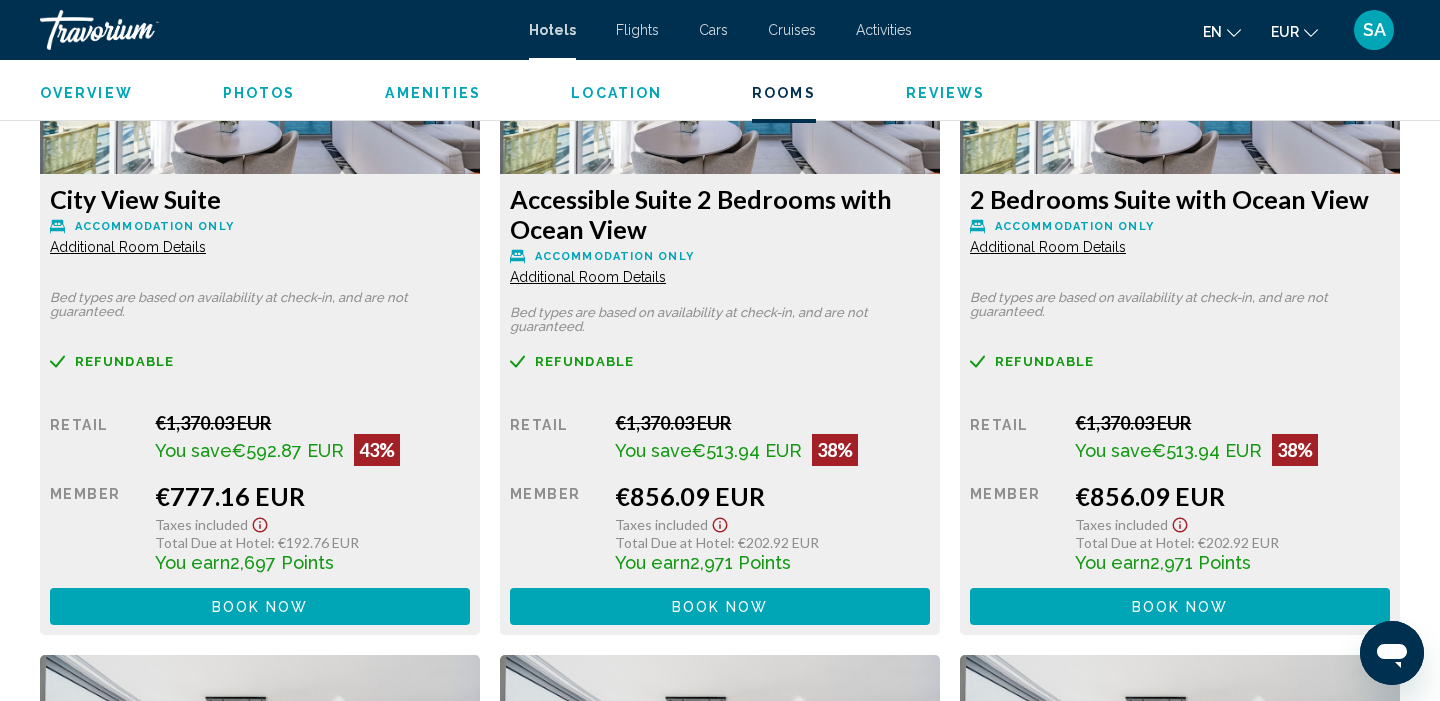 scroll, scrollTop: 2906, scrollLeft: 0, axis: vertical 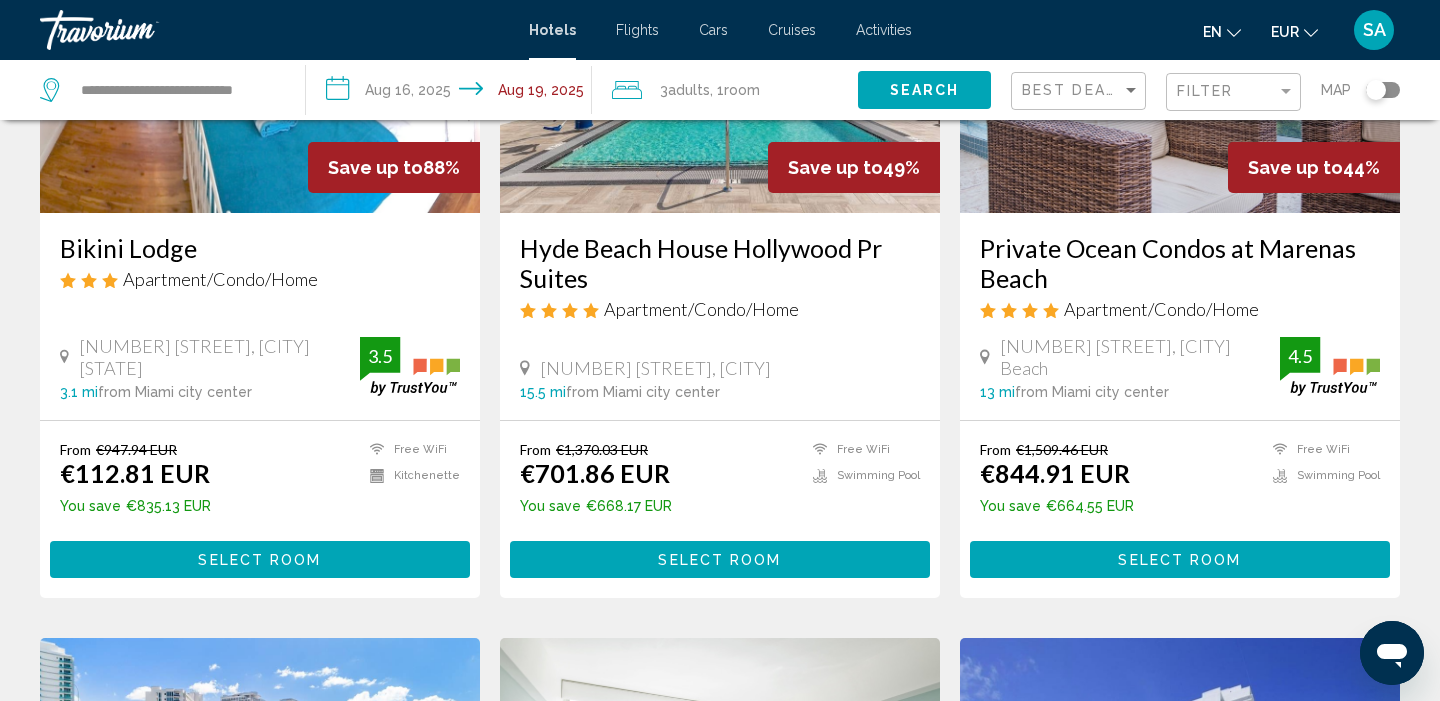 click on "Select Room" at bounding box center (1180, 559) 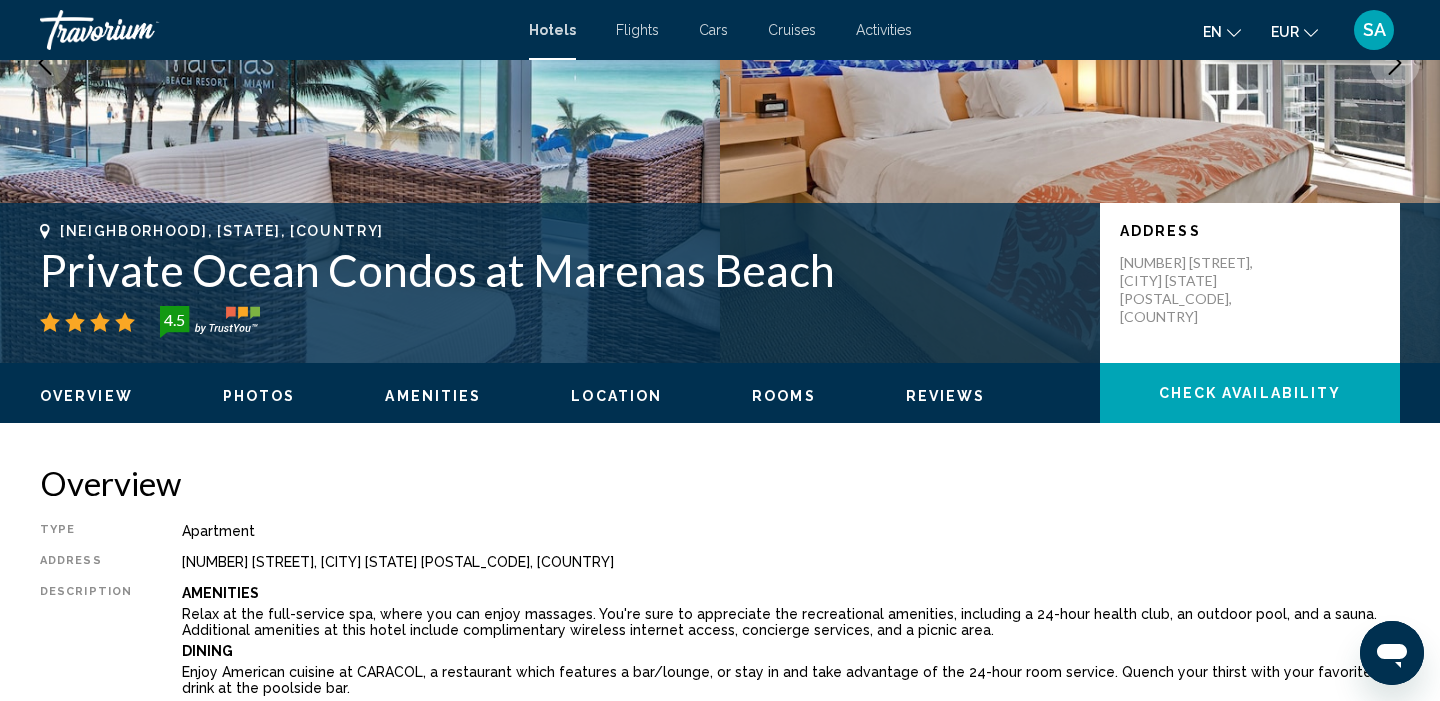 scroll, scrollTop: 0, scrollLeft: 0, axis: both 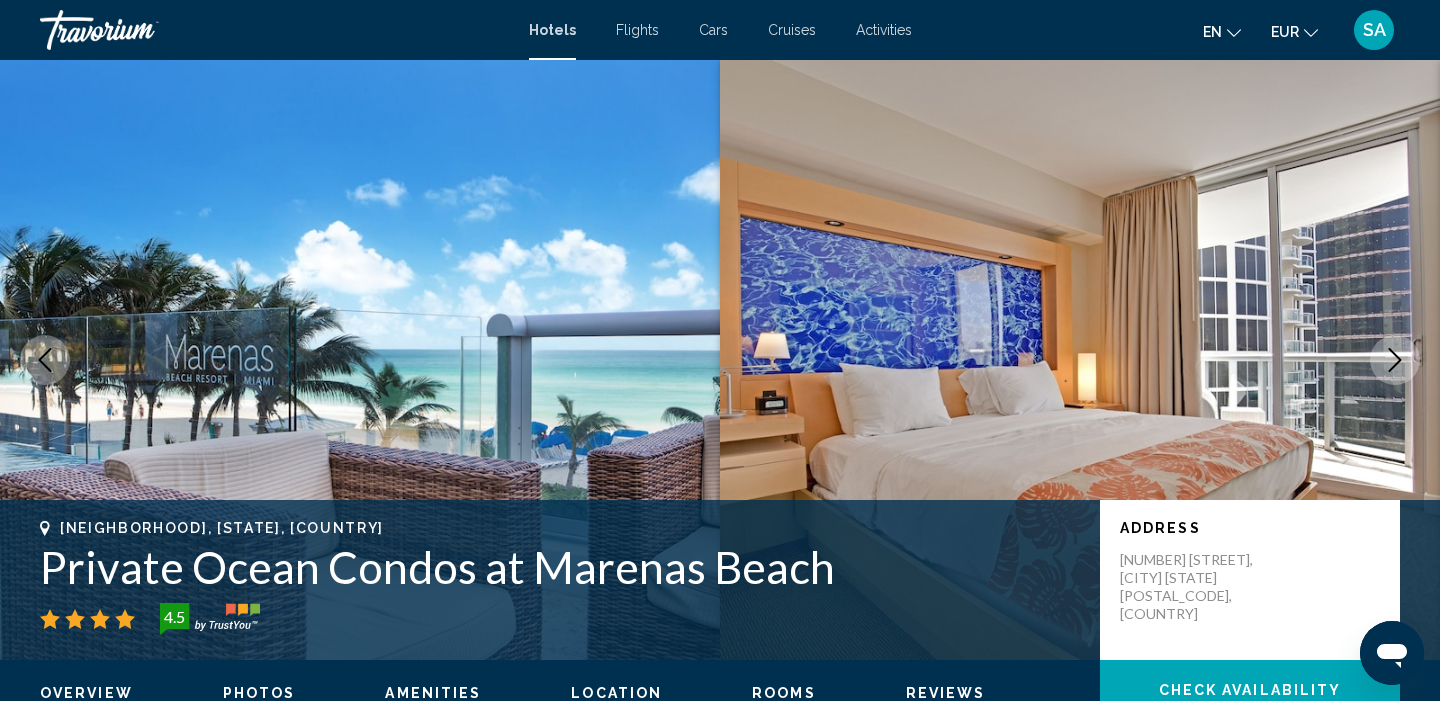type 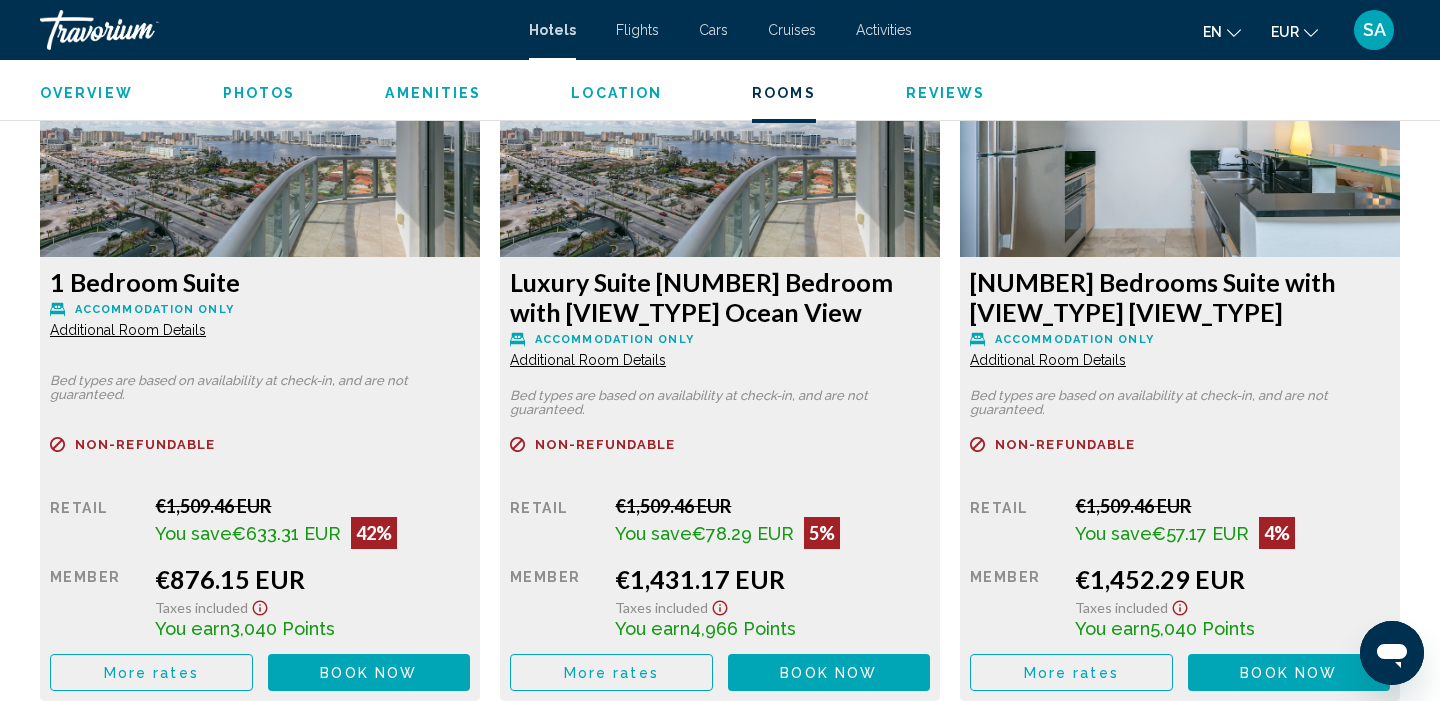 scroll, scrollTop: 2896, scrollLeft: 0, axis: vertical 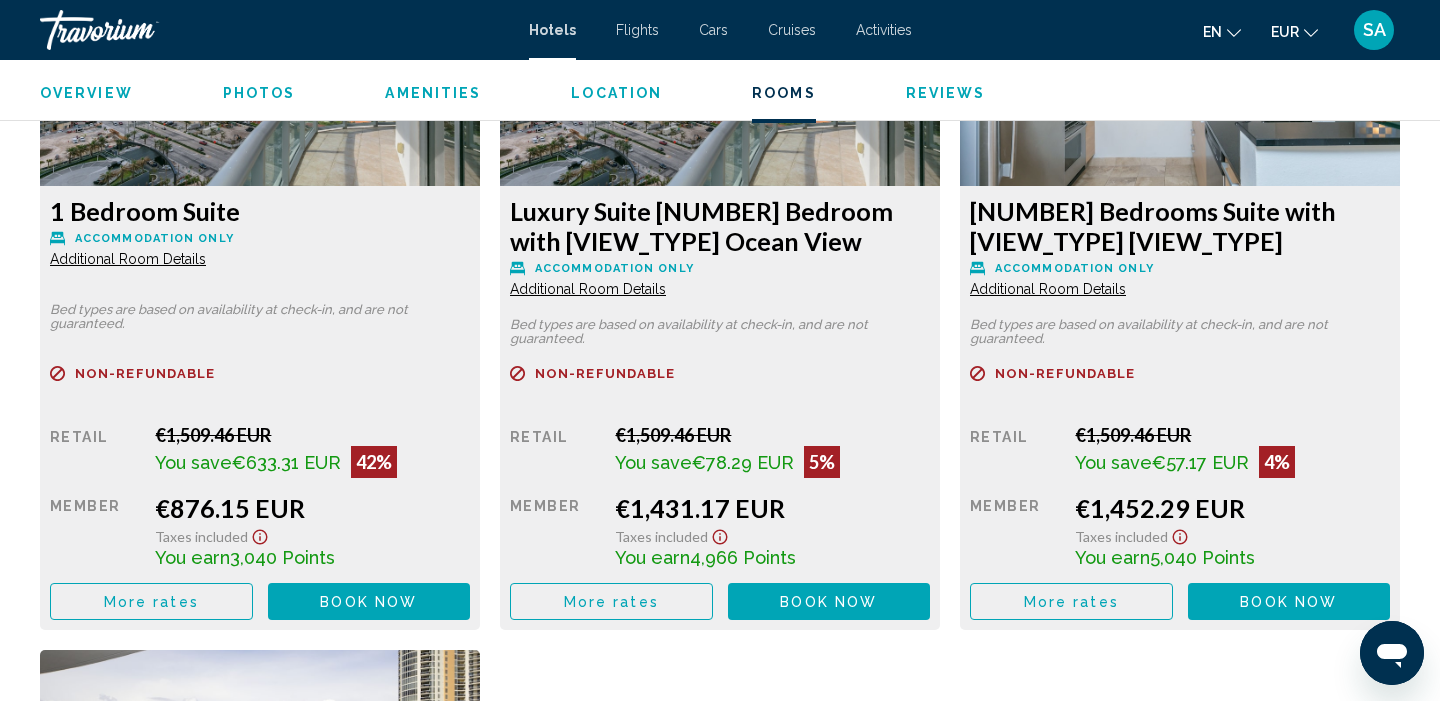 click on "More rates" at bounding box center (151, 602) 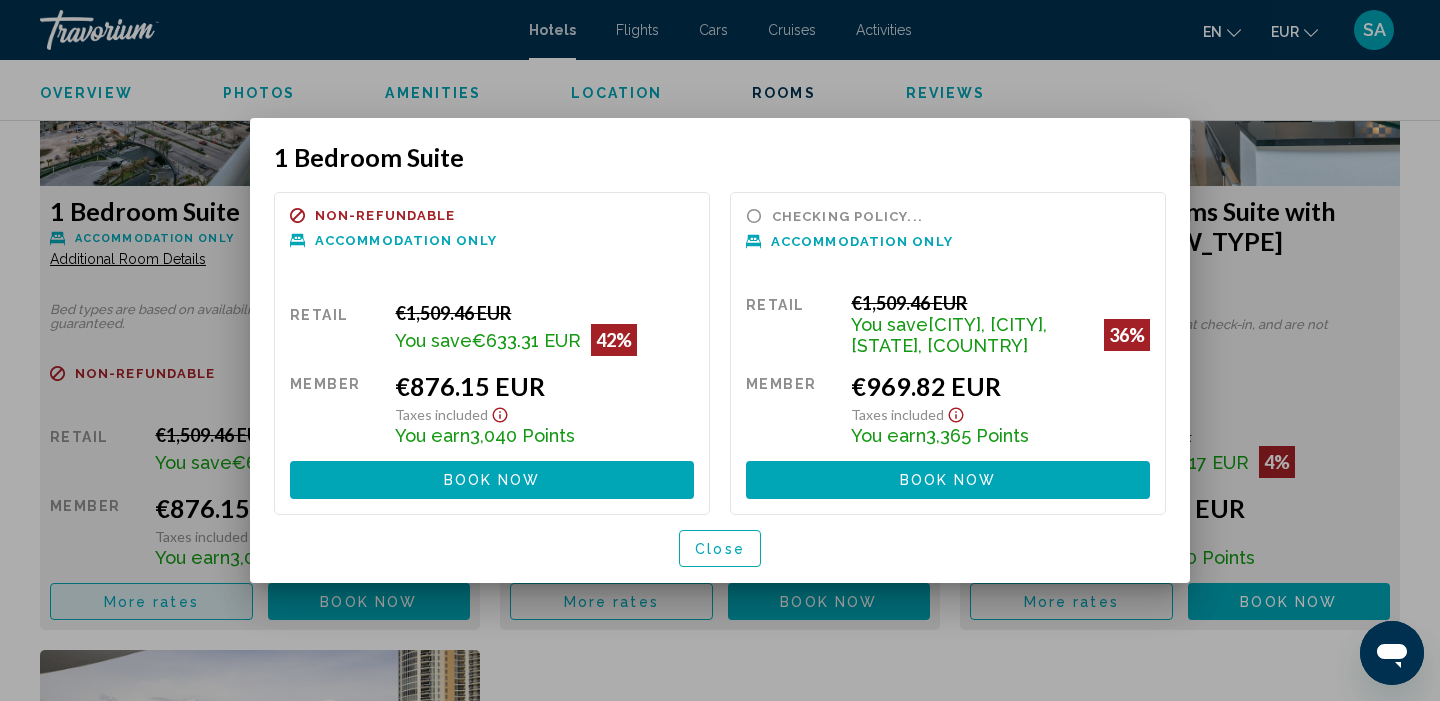 scroll, scrollTop: 0, scrollLeft: 0, axis: both 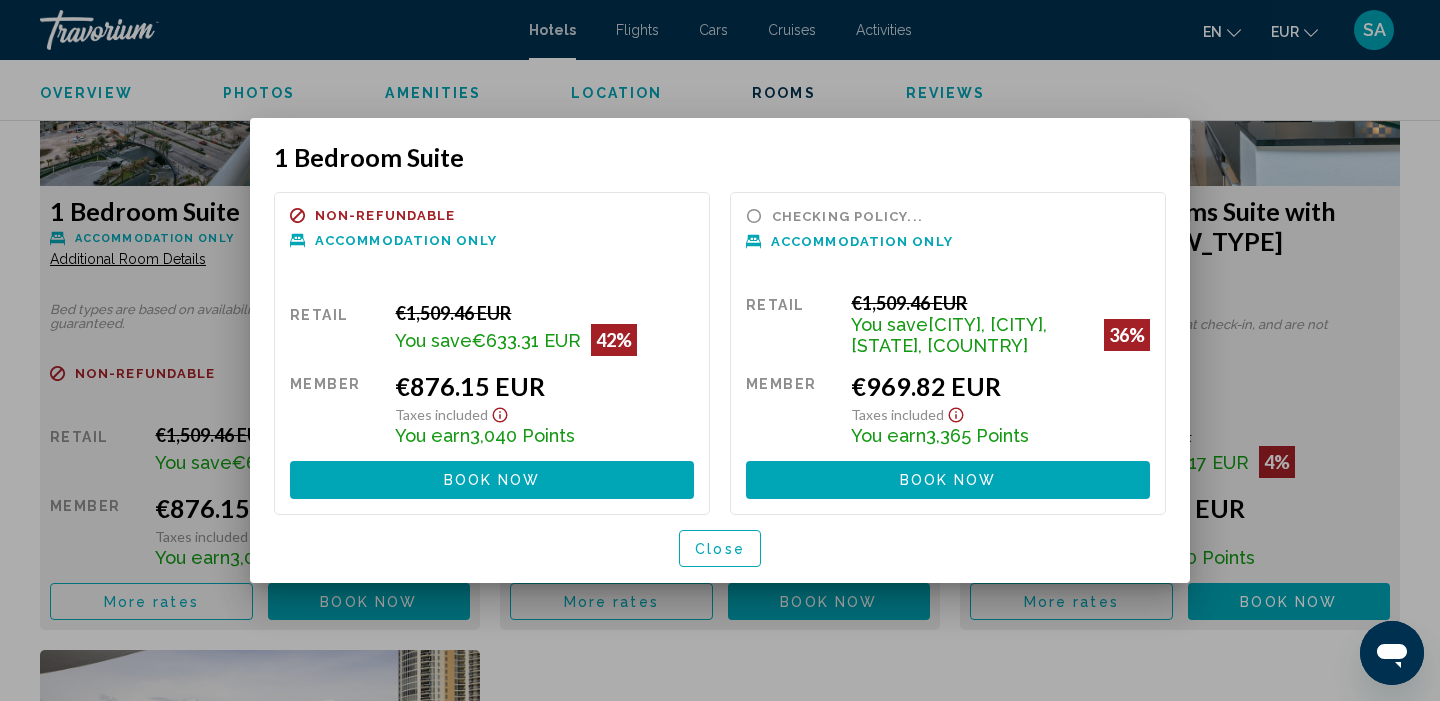 click on "Close" at bounding box center (720, 549) 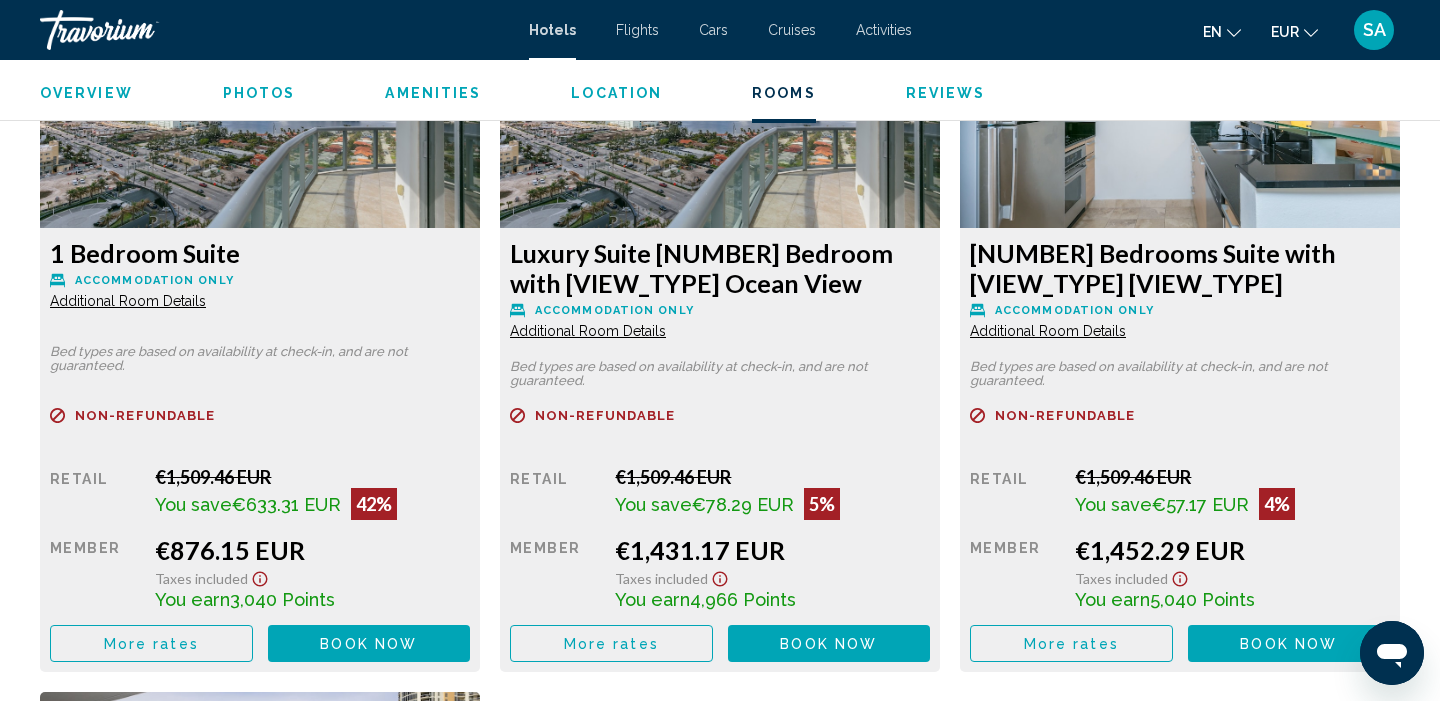 scroll, scrollTop: 2846, scrollLeft: 0, axis: vertical 